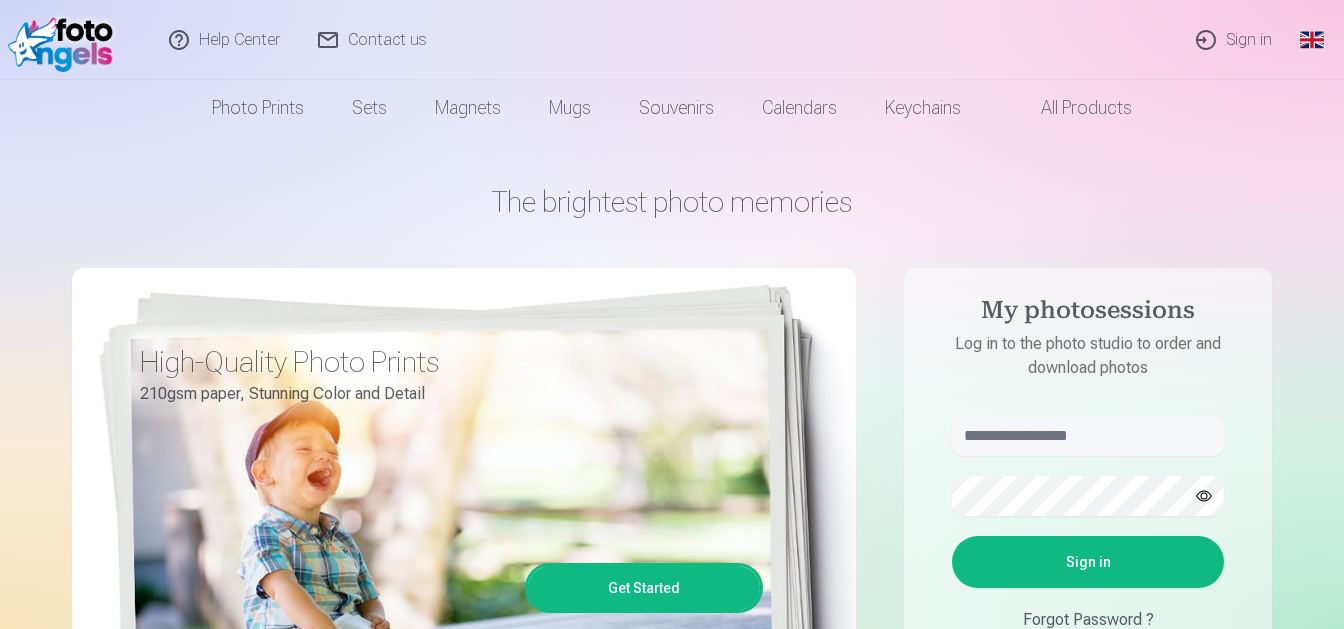scroll, scrollTop: 0, scrollLeft: 0, axis: both 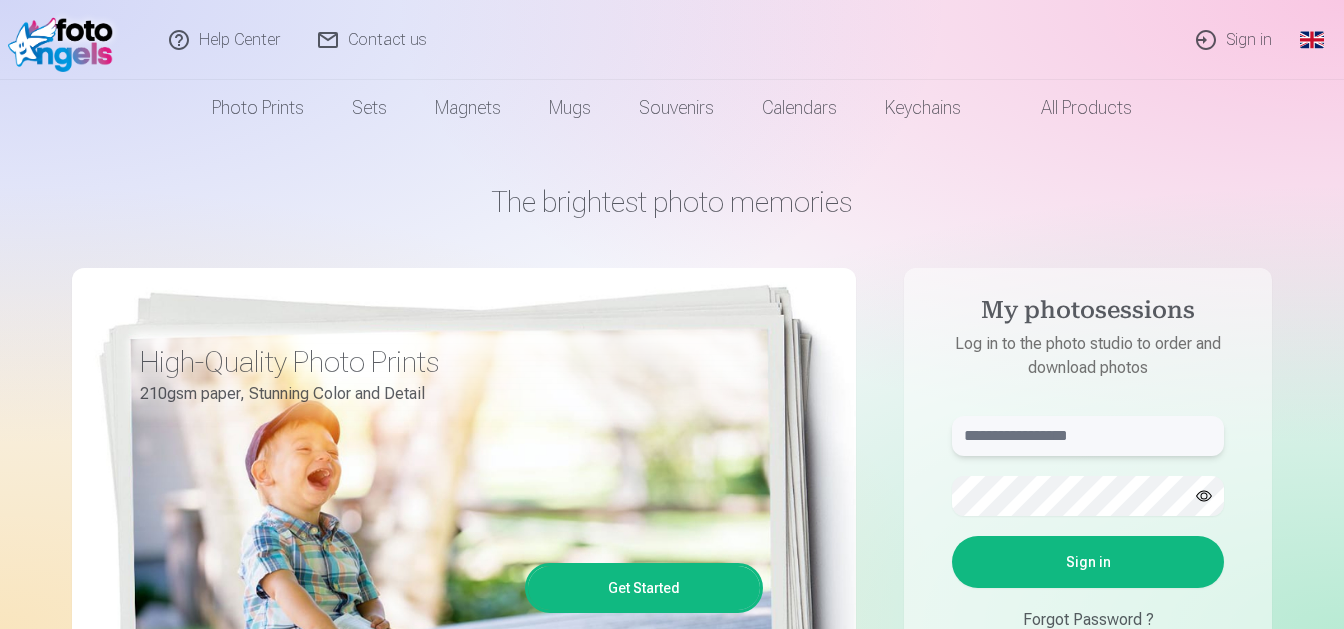 click at bounding box center (1088, 436) 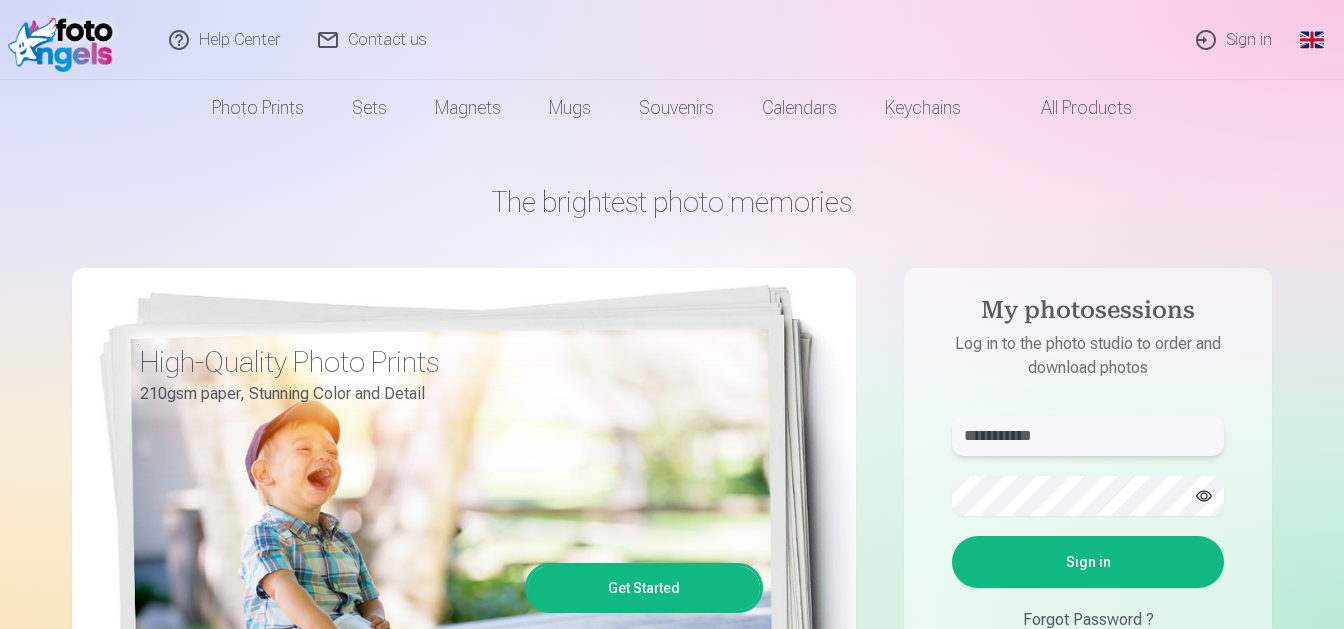 type on "**********" 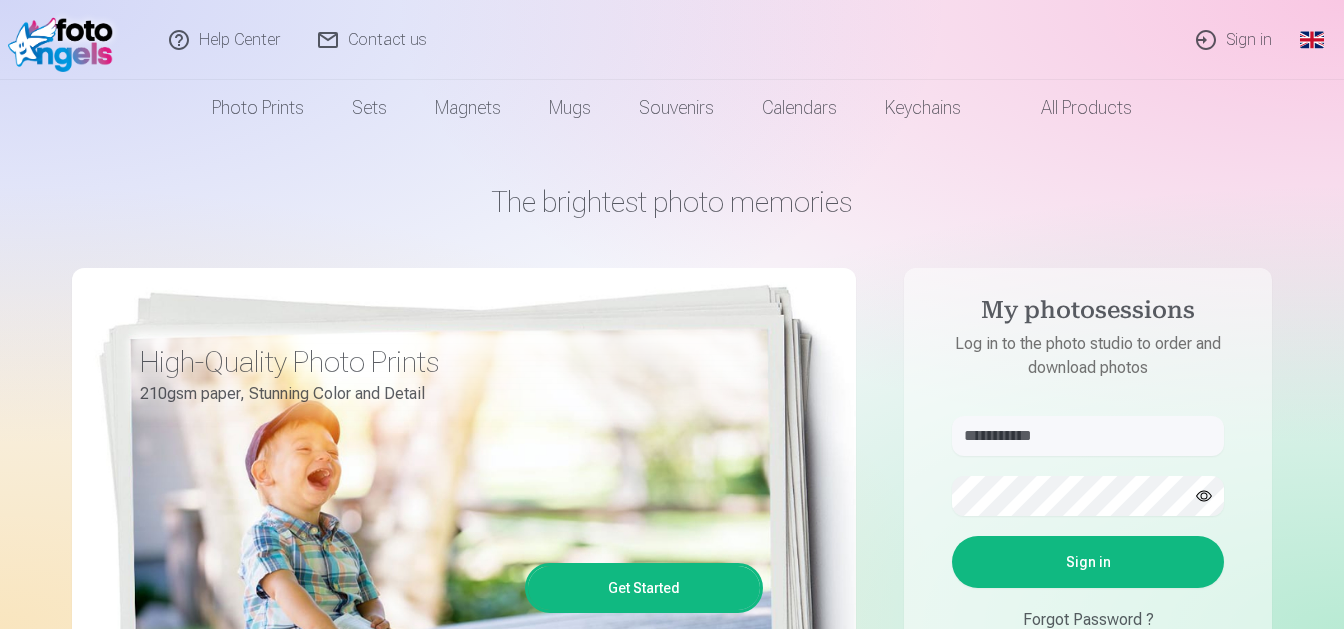 click on "Sign in" at bounding box center (1088, 562) 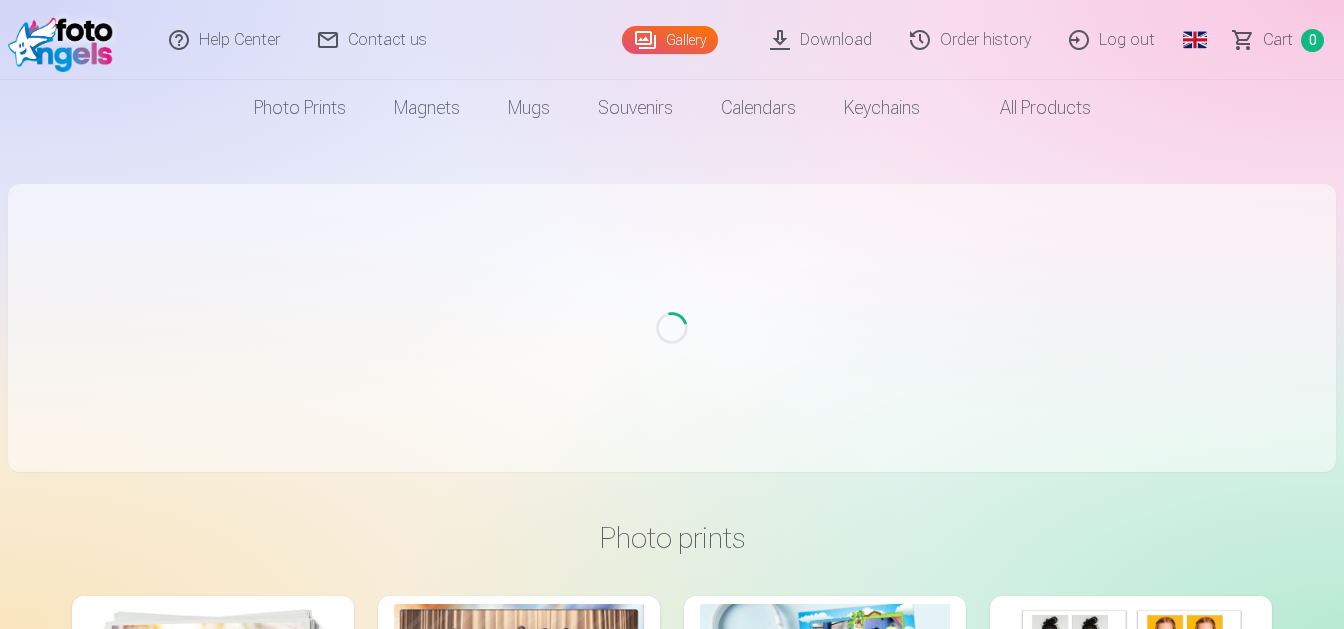 scroll, scrollTop: 0, scrollLeft: 0, axis: both 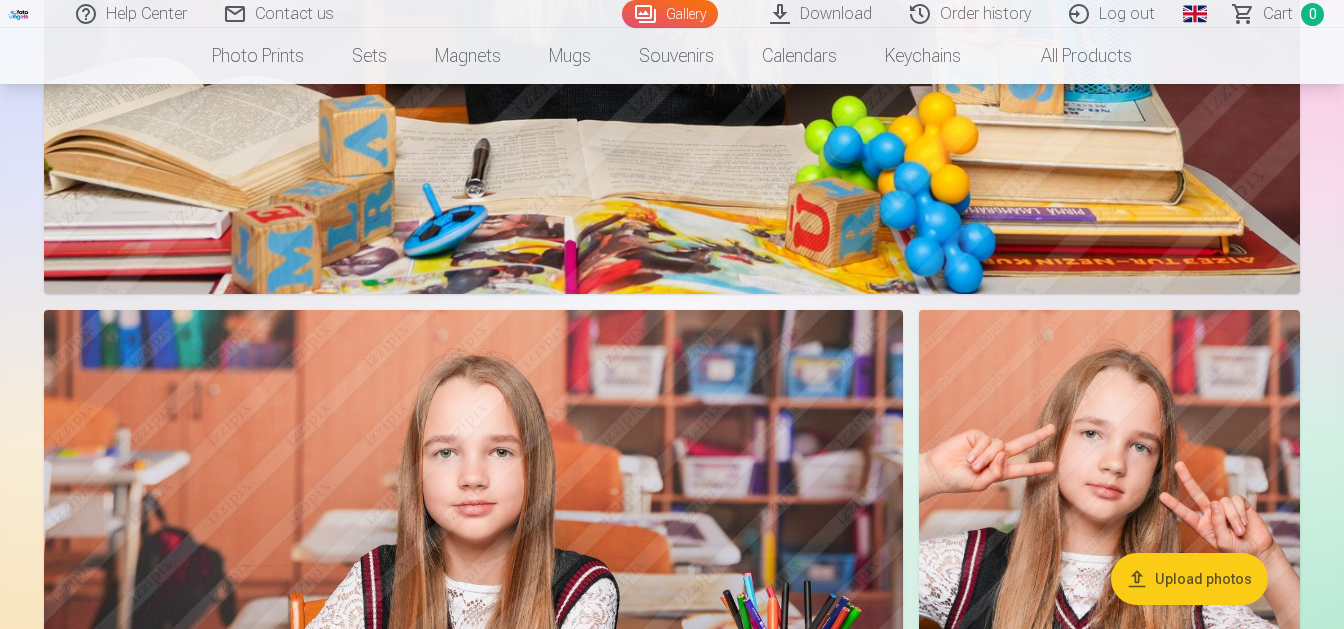 click on "Global" at bounding box center (1195, 14) 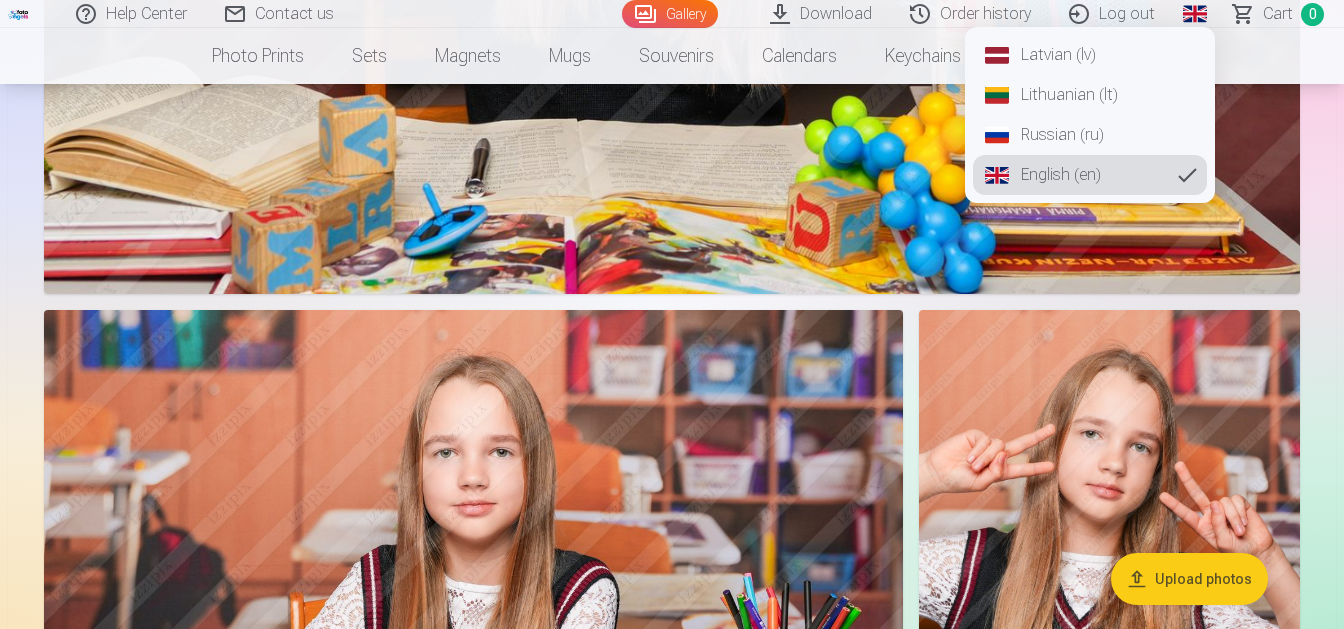 click on "Latvian (lv)" at bounding box center (1090, 55) 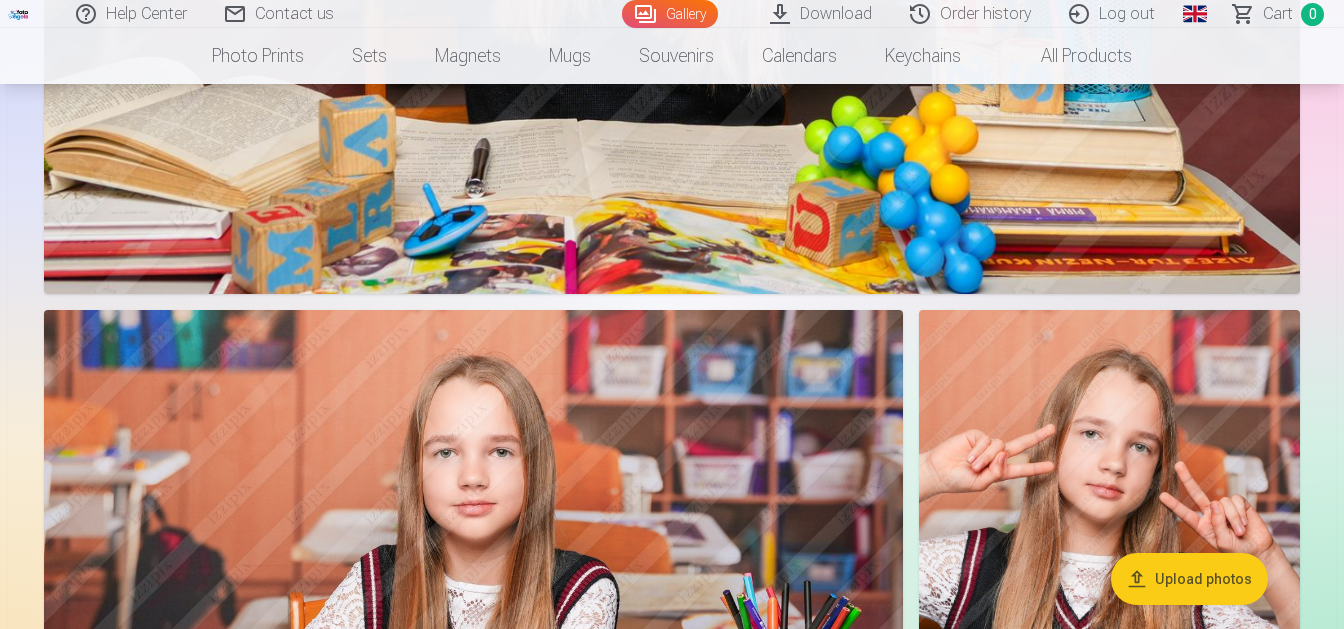 scroll, scrollTop: 0, scrollLeft: 0, axis: both 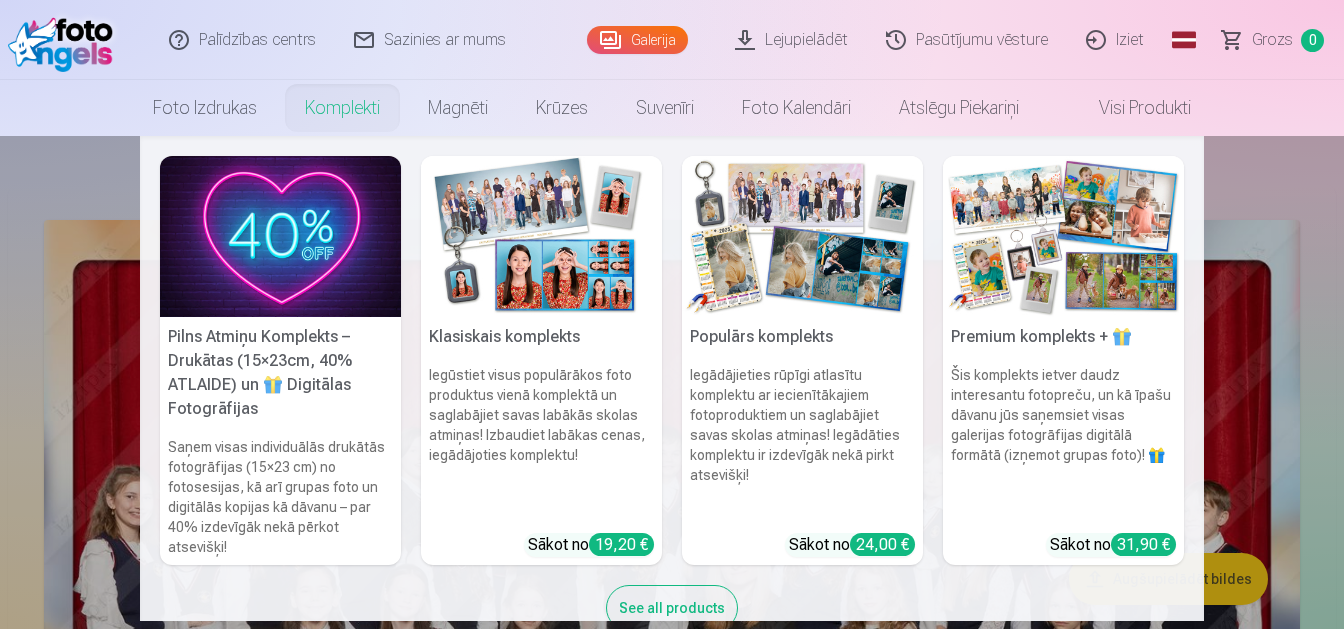 click on "Komplekti" at bounding box center (342, 108) 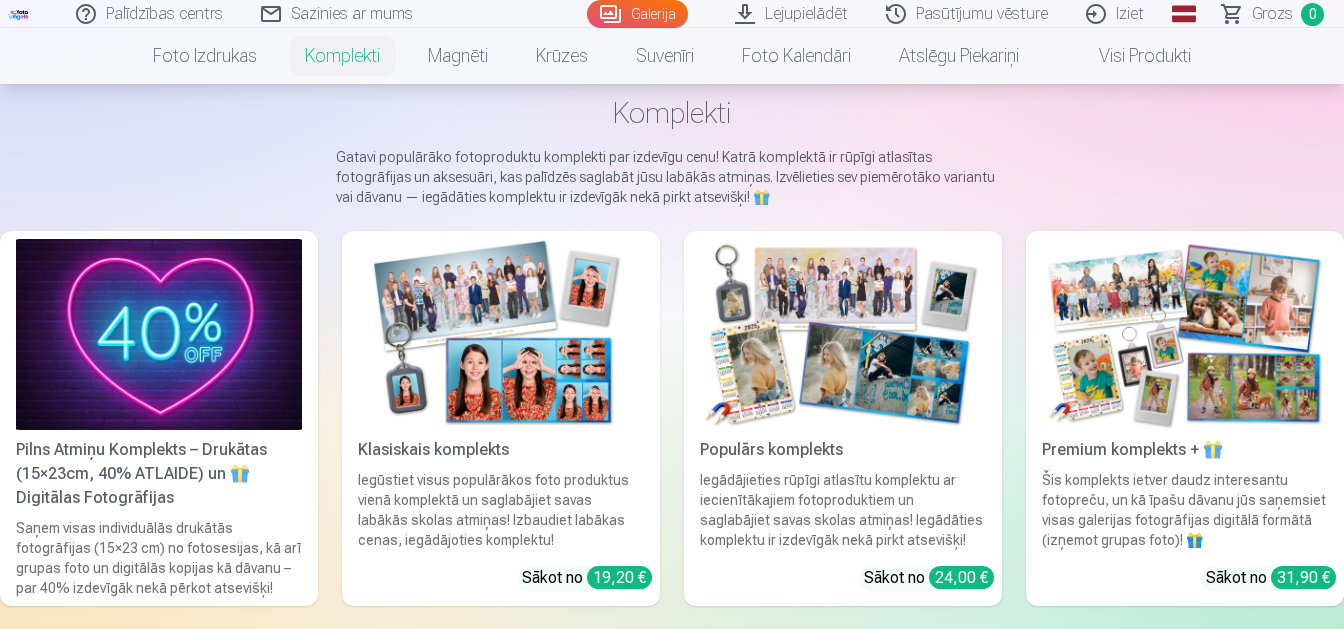 scroll, scrollTop: 210, scrollLeft: 0, axis: vertical 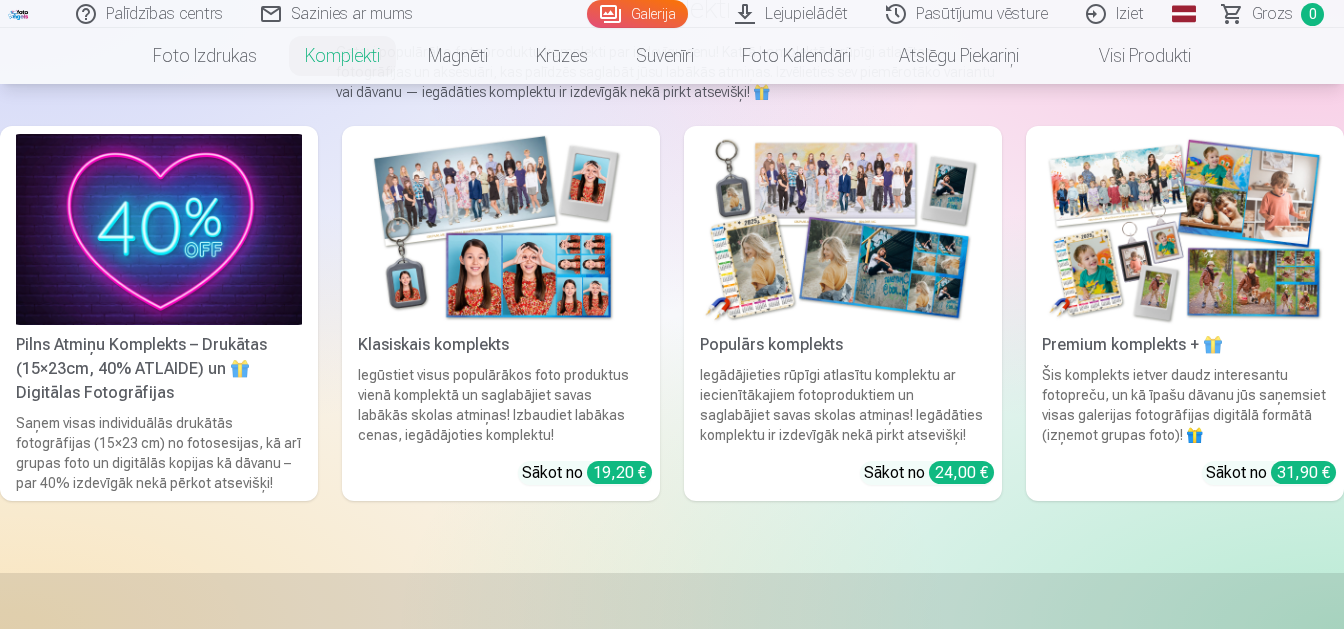 click on "Saņem visas individuālās drukātās fotogrāfijas (15×23 cm) no fotosesijas, kā arī grupas foto un digitālās kopijas kā dāvanu – par 40% izdevīgāk nekā pērkot atsevišķi!" at bounding box center [159, 453] 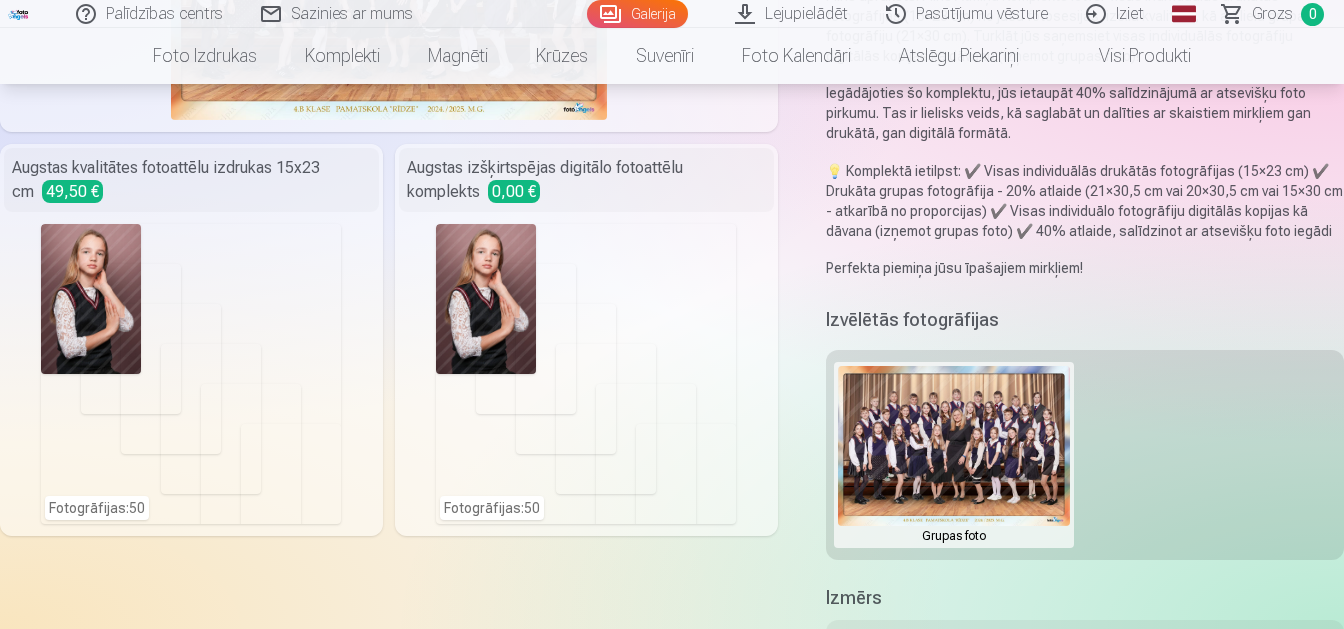 scroll, scrollTop: 0, scrollLeft: 0, axis: both 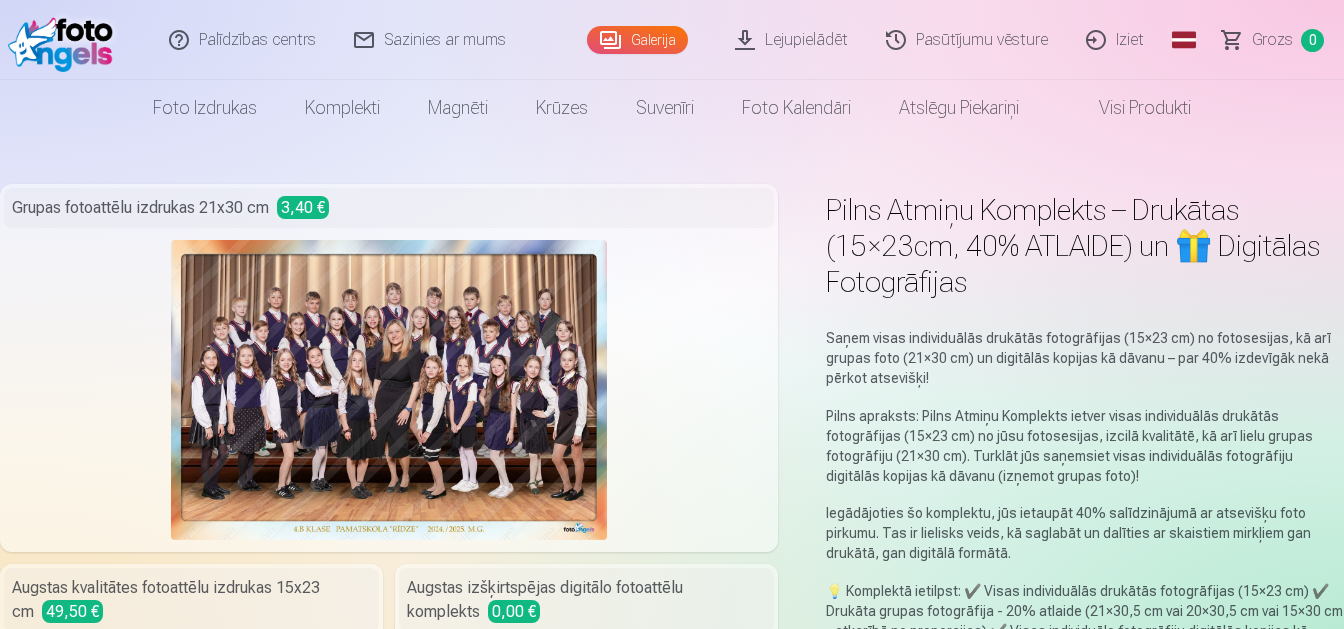 click on "Visi produkti" at bounding box center (1129, 108) 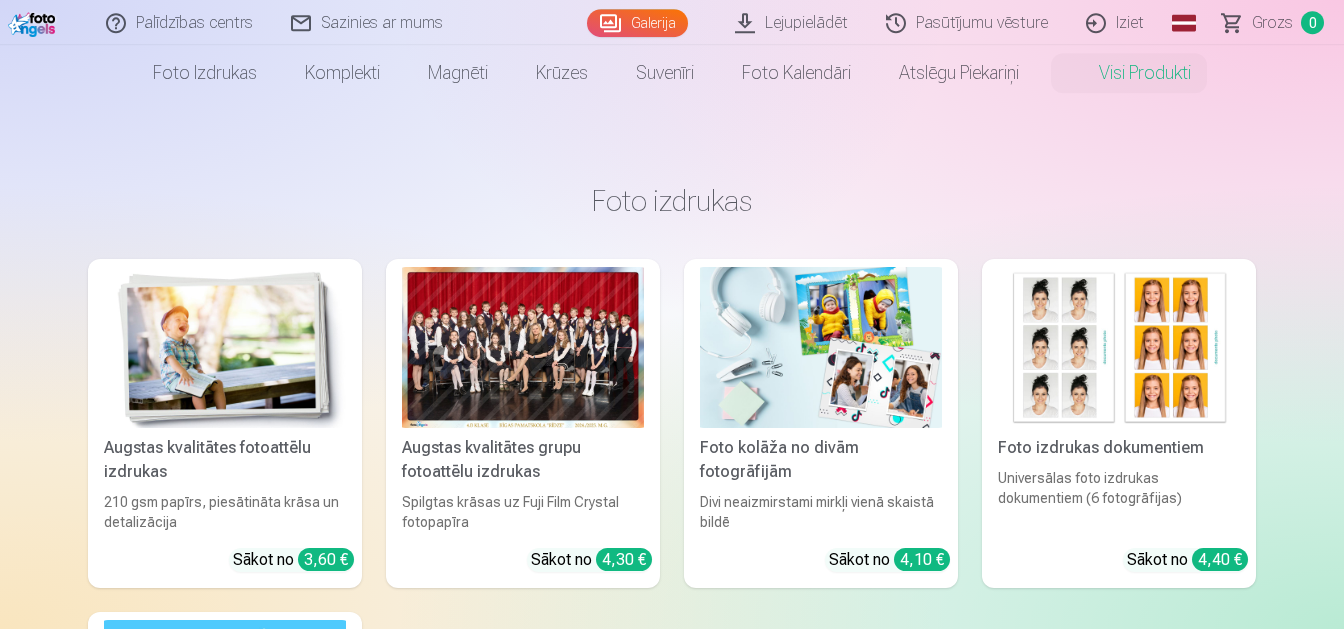 scroll, scrollTop: 0, scrollLeft: 0, axis: both 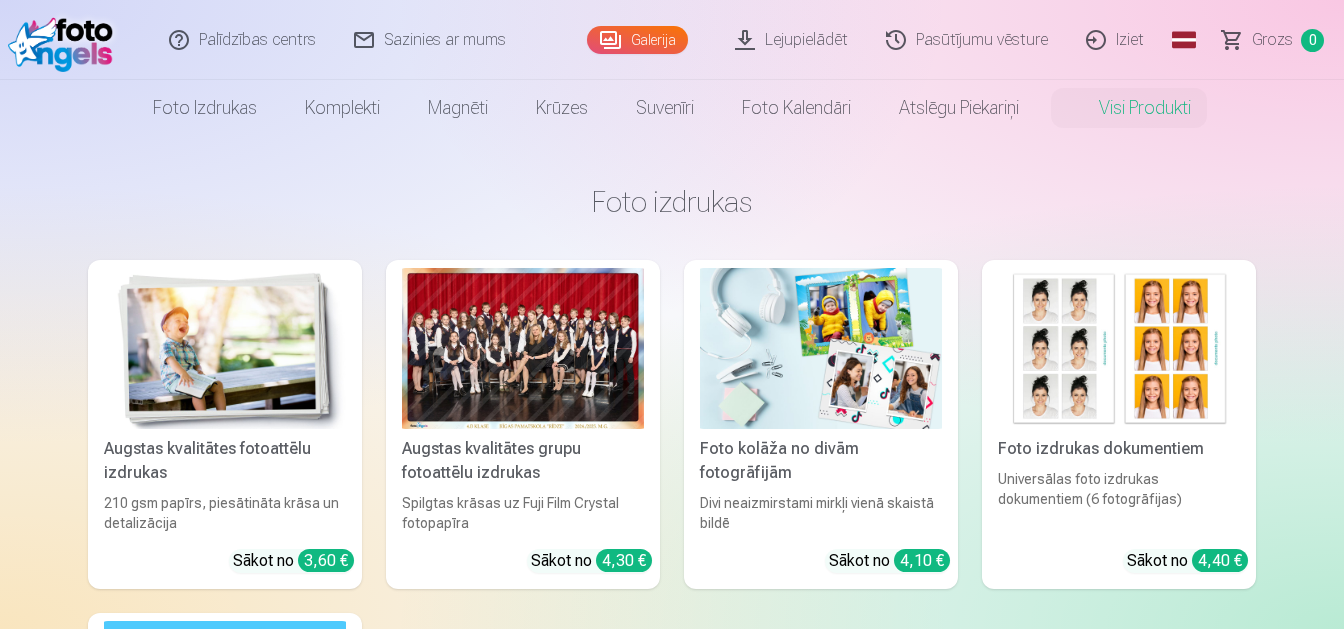 click at bounding box center [1119, 348] 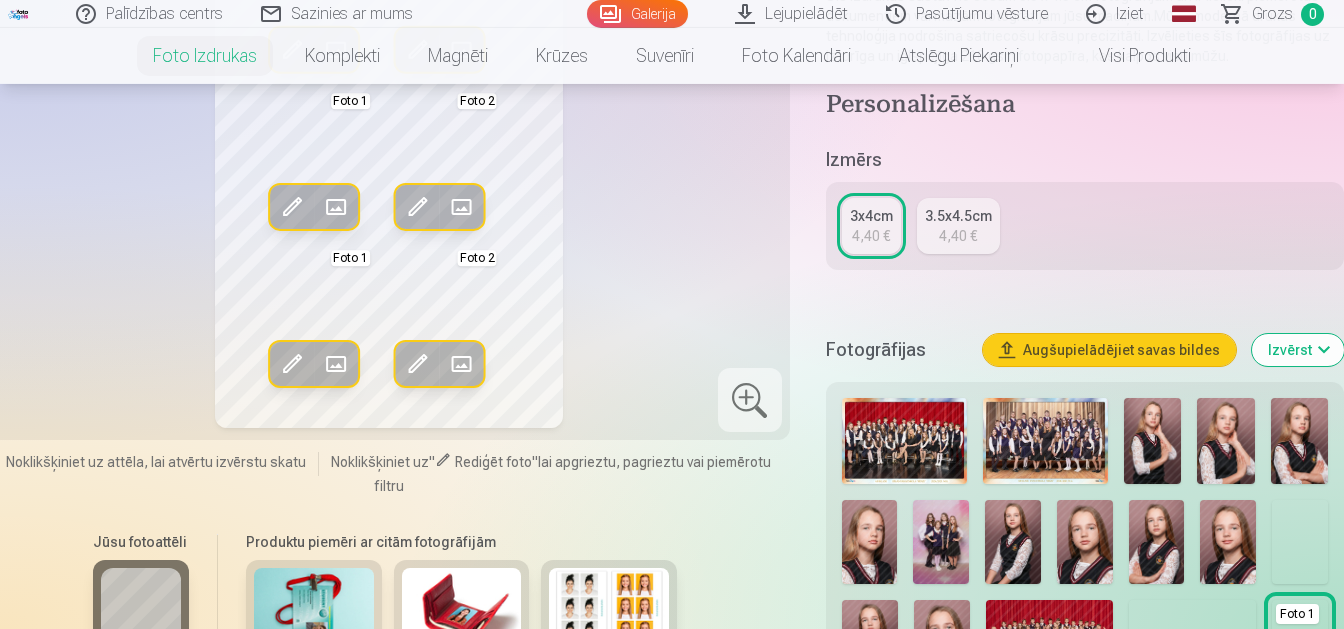 scroll, scrollTop: 420, scrollLeft: 0, axis: vertical 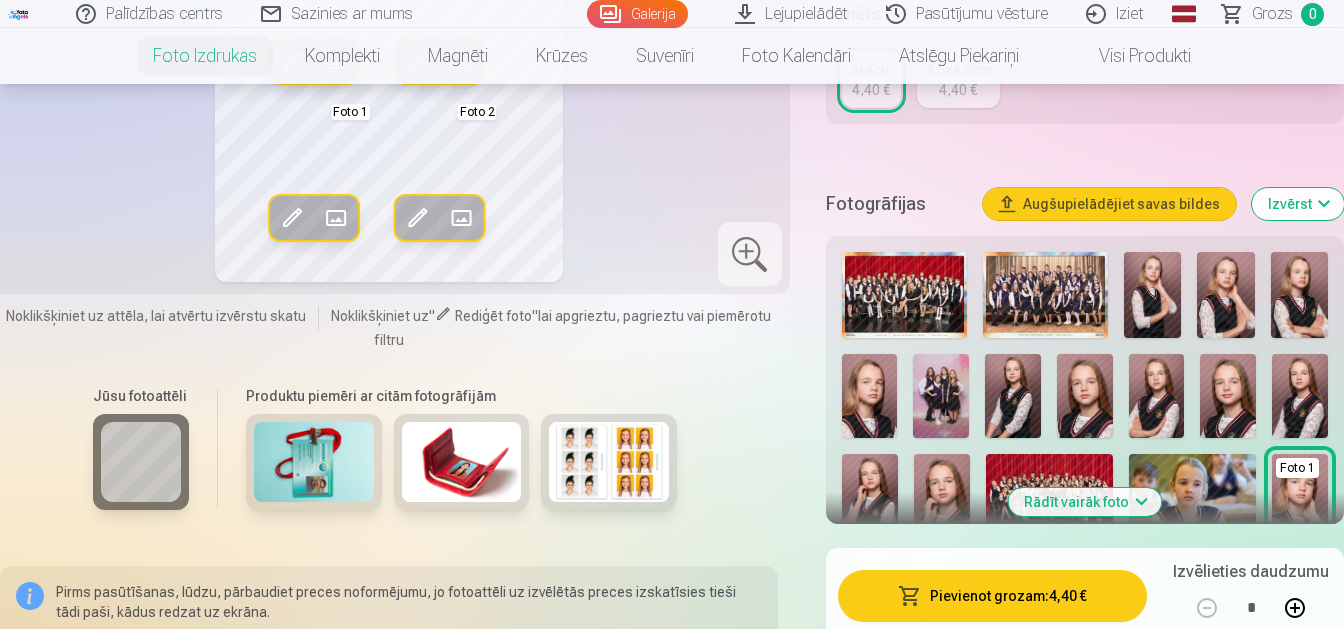 click on "Rādīt vairāk foto" at bounding box center [1084, 502] 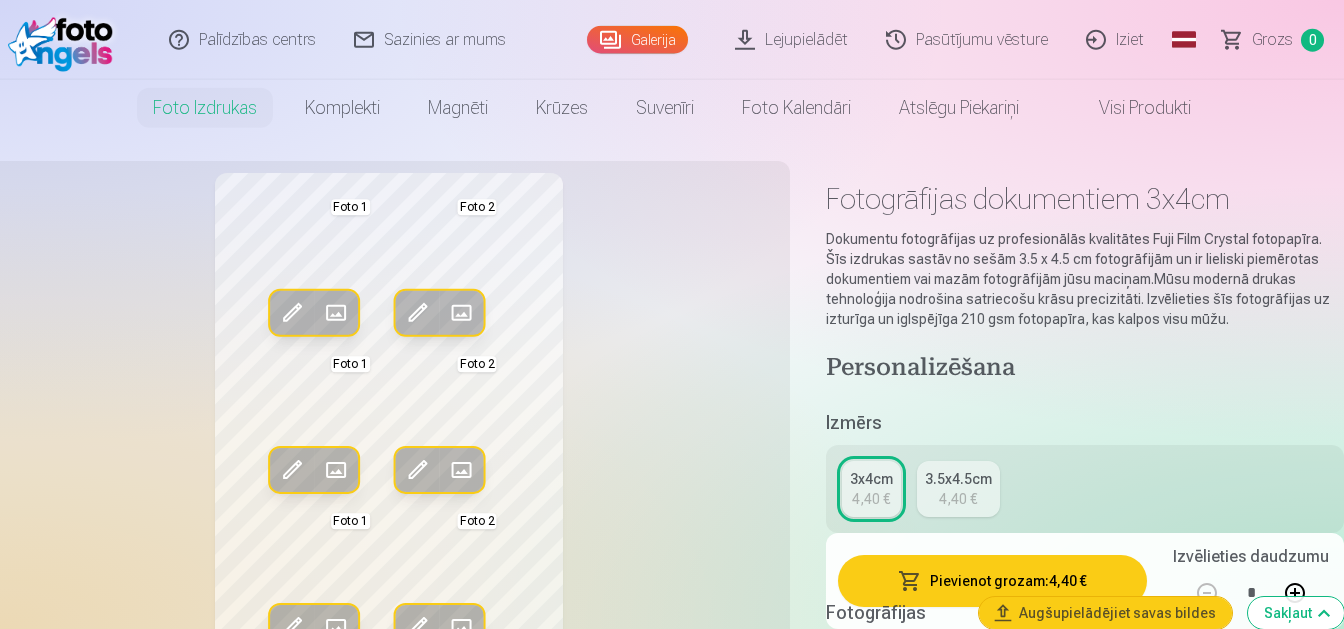 scroll, scrollTop: 0, scrollLeft: 0, axis: both 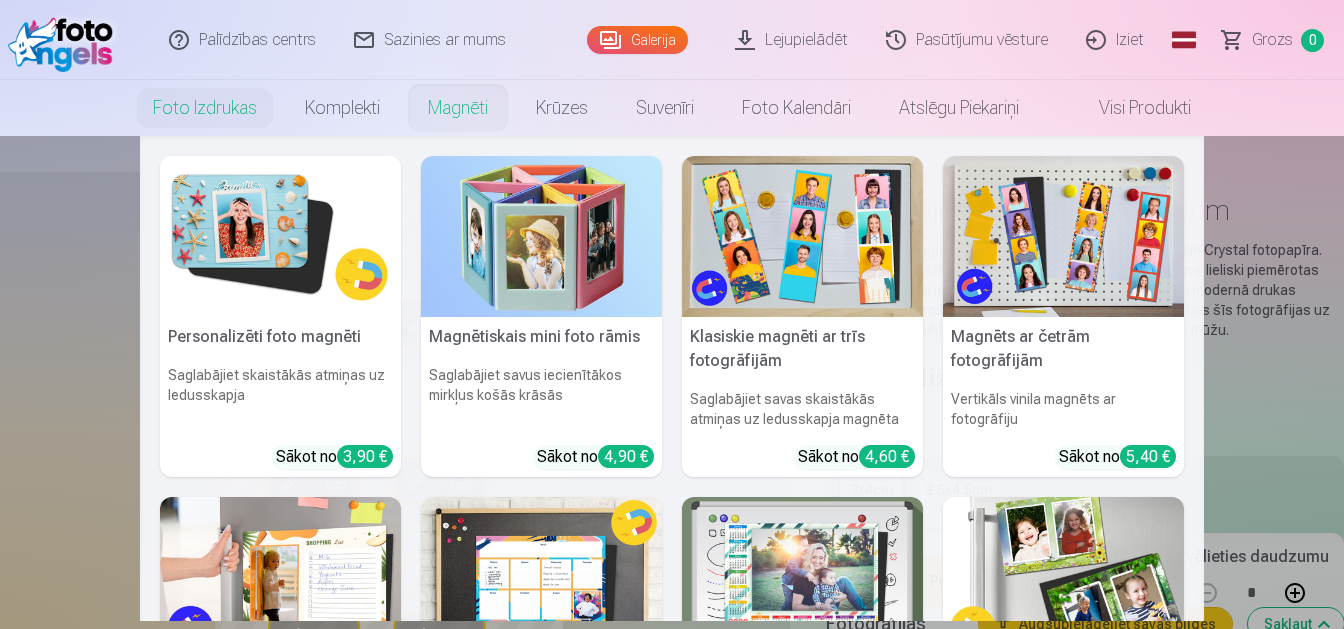 click on "Magnēti" at bounding box center (458, 108) 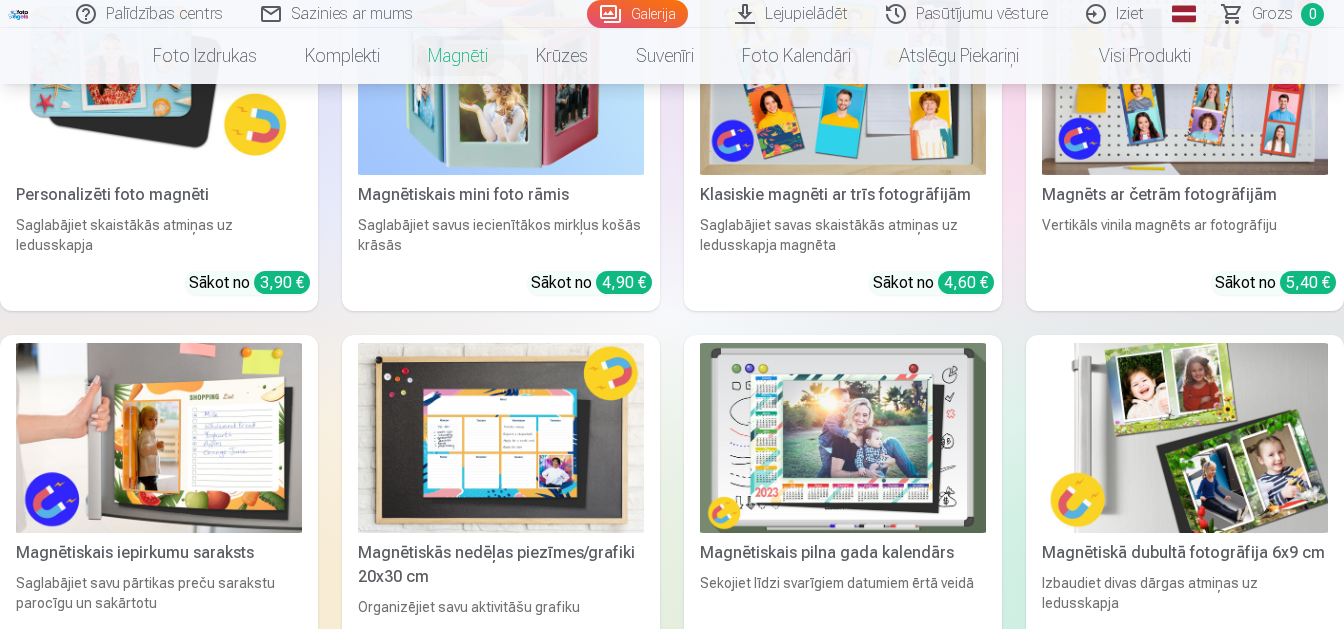 scroll, scrollTop: 105, scrollLeft: 0, axis: vertical 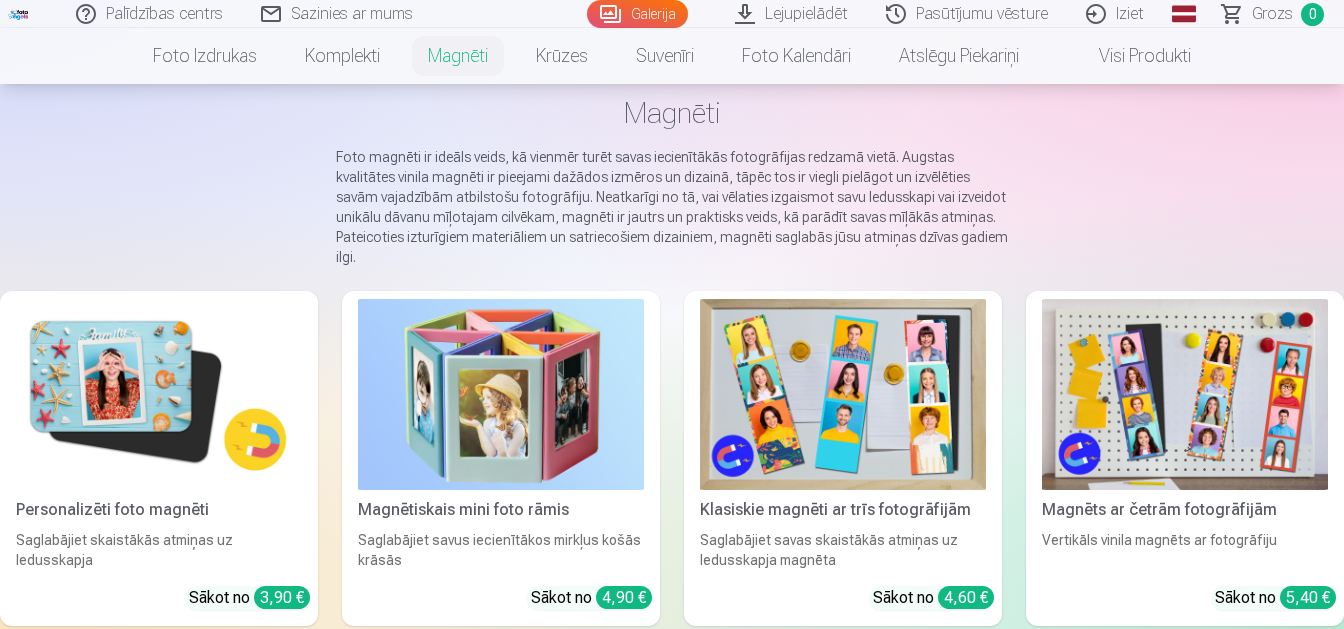 click at bounding box center (1185, 394) 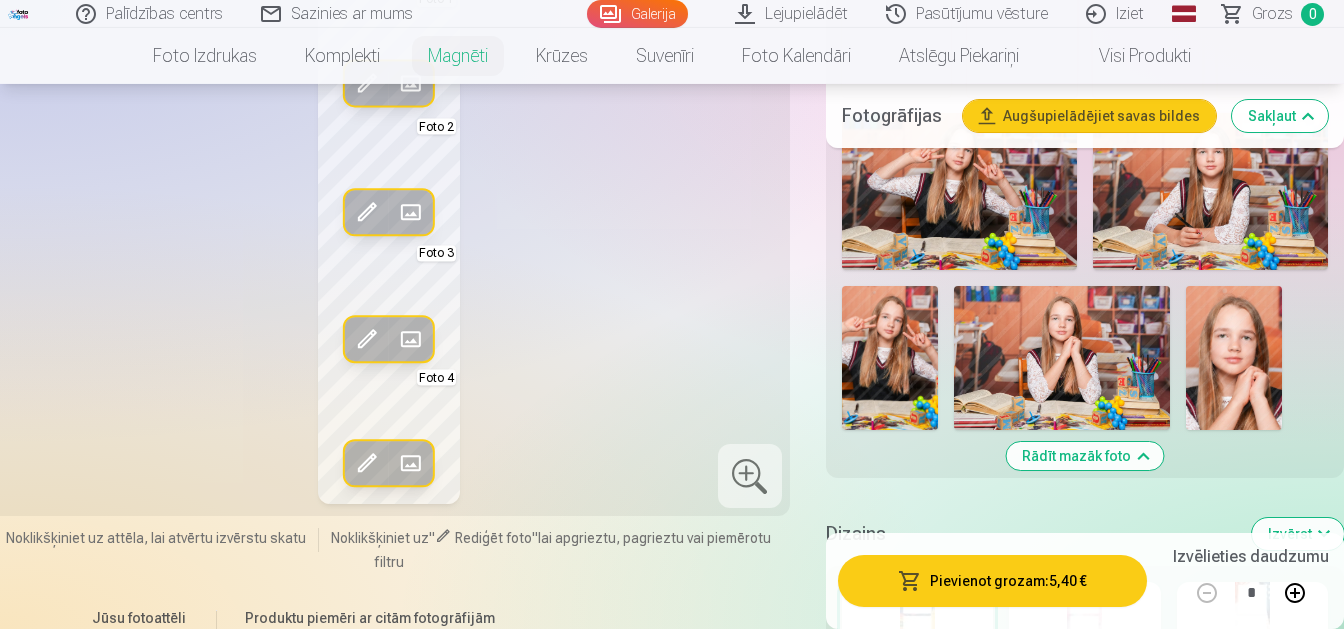 scroll, scrollTop: 3570, scrollLeft: 0, axis: vertical 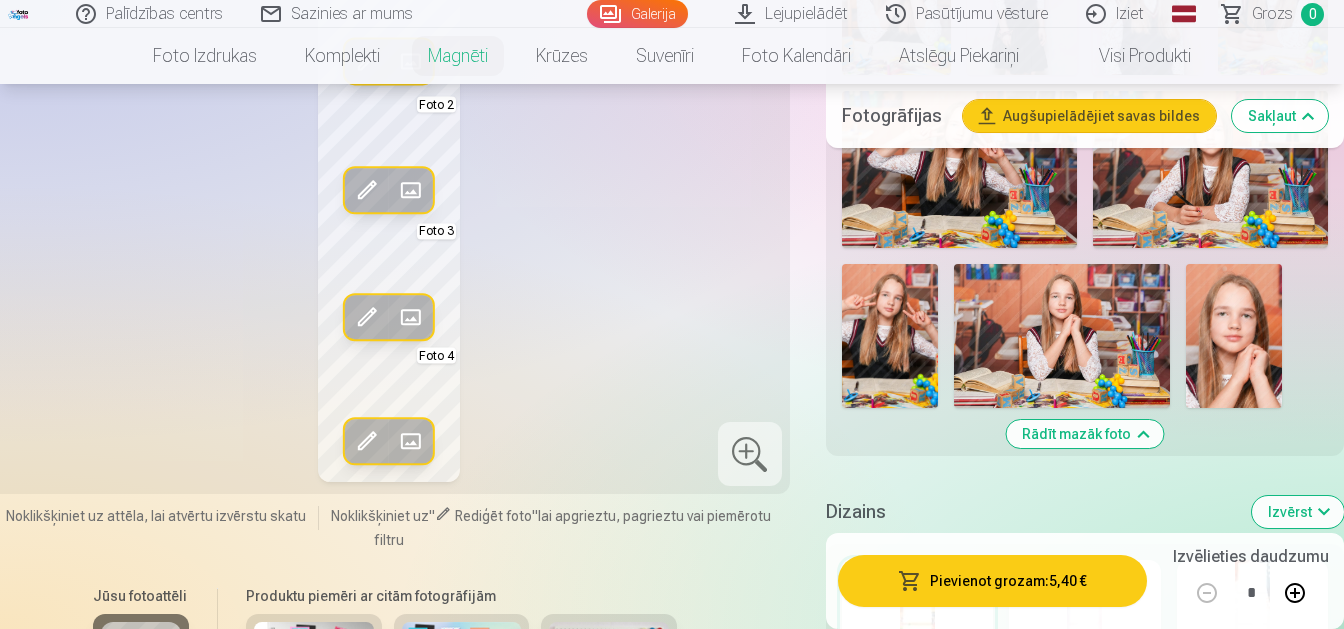 click at bounding box center (1234, 336) 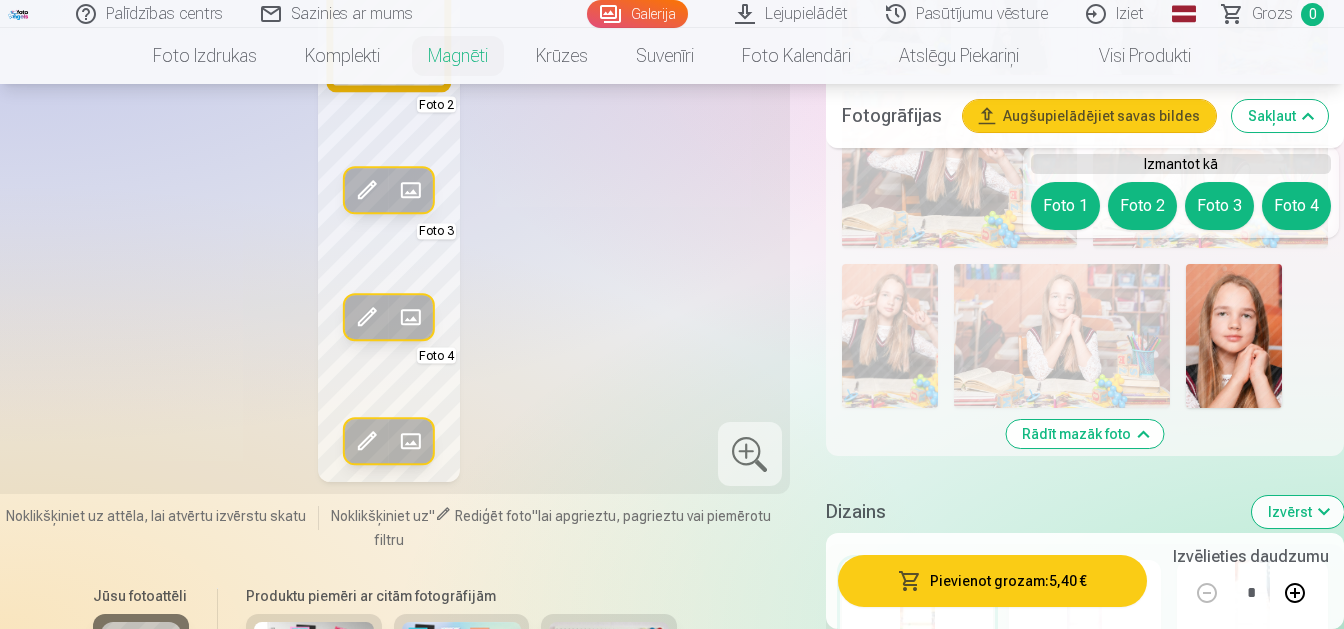 click on "Foto   1" at bounding box center [1065, 206] 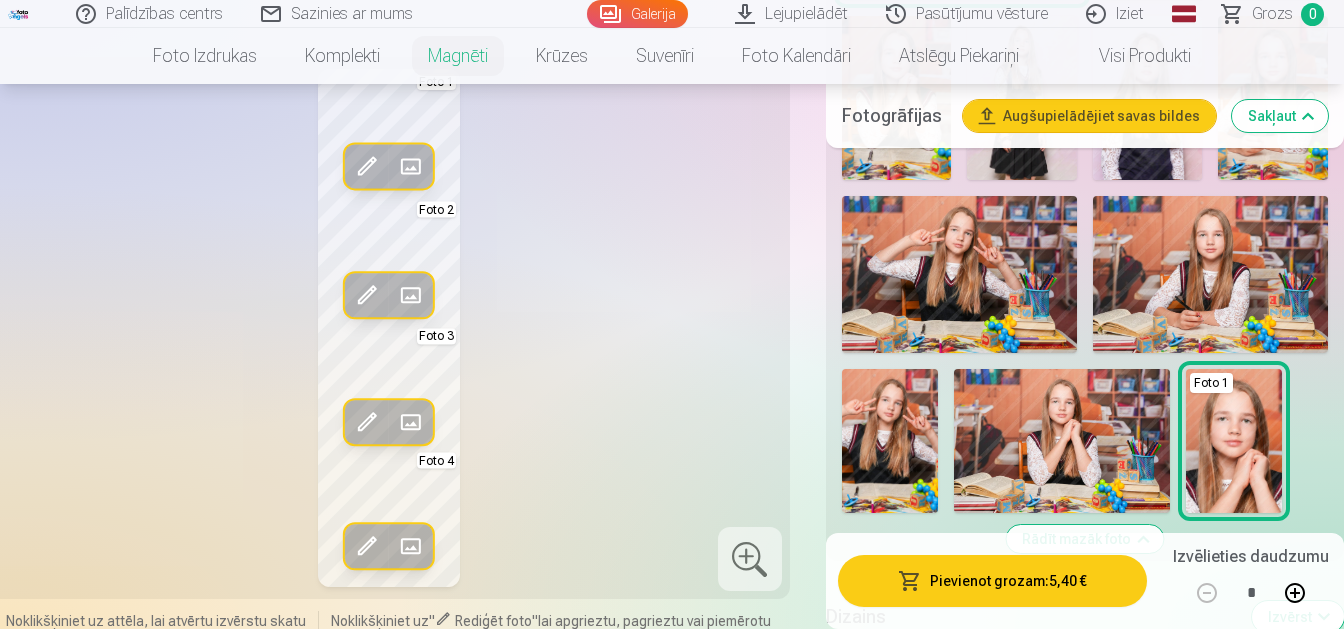 scroll, scrollTop: 3150, scrollLeft: 0, axis: vertical 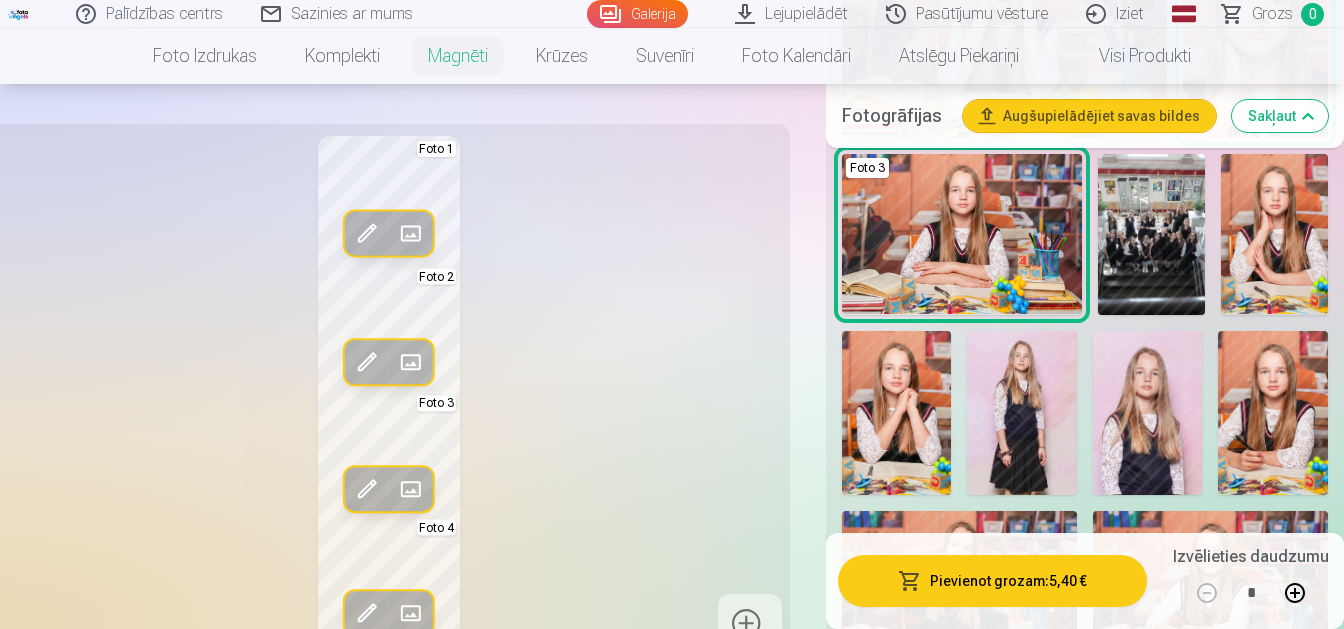 click at bounding box center (1273, 413) 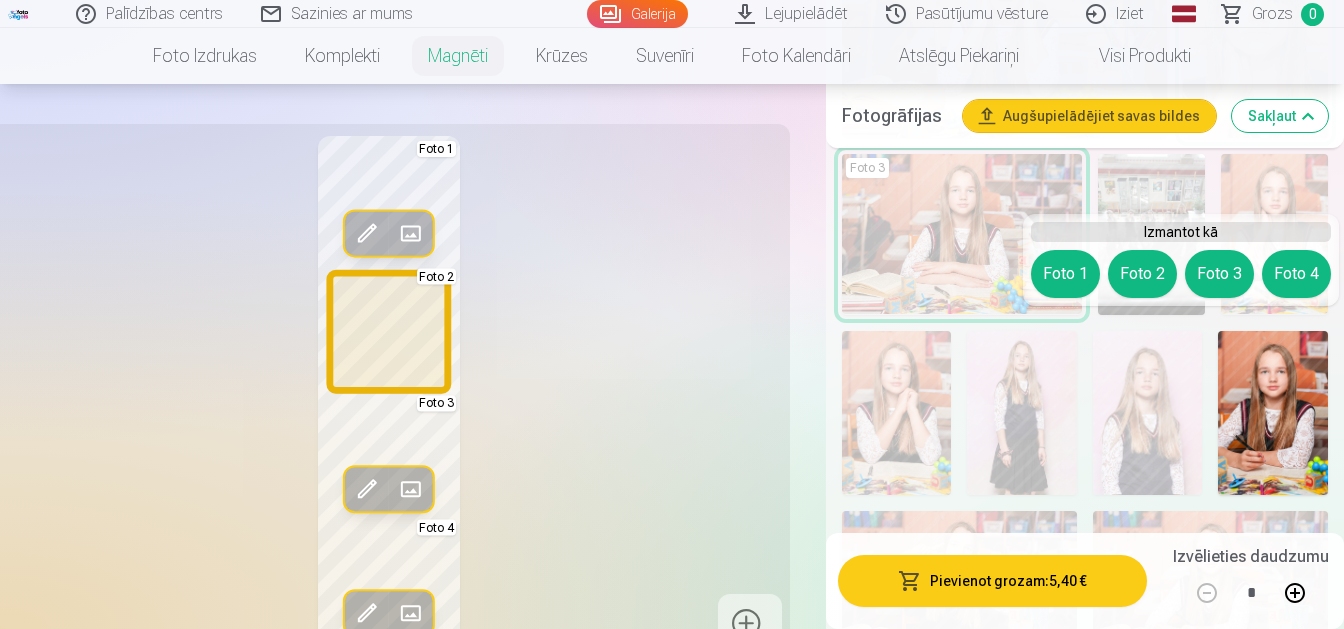 drag, startPoint x: 1139, startPoint y: 272, endPoint x: 1126, endPoint y: 305, distance: 35.468296 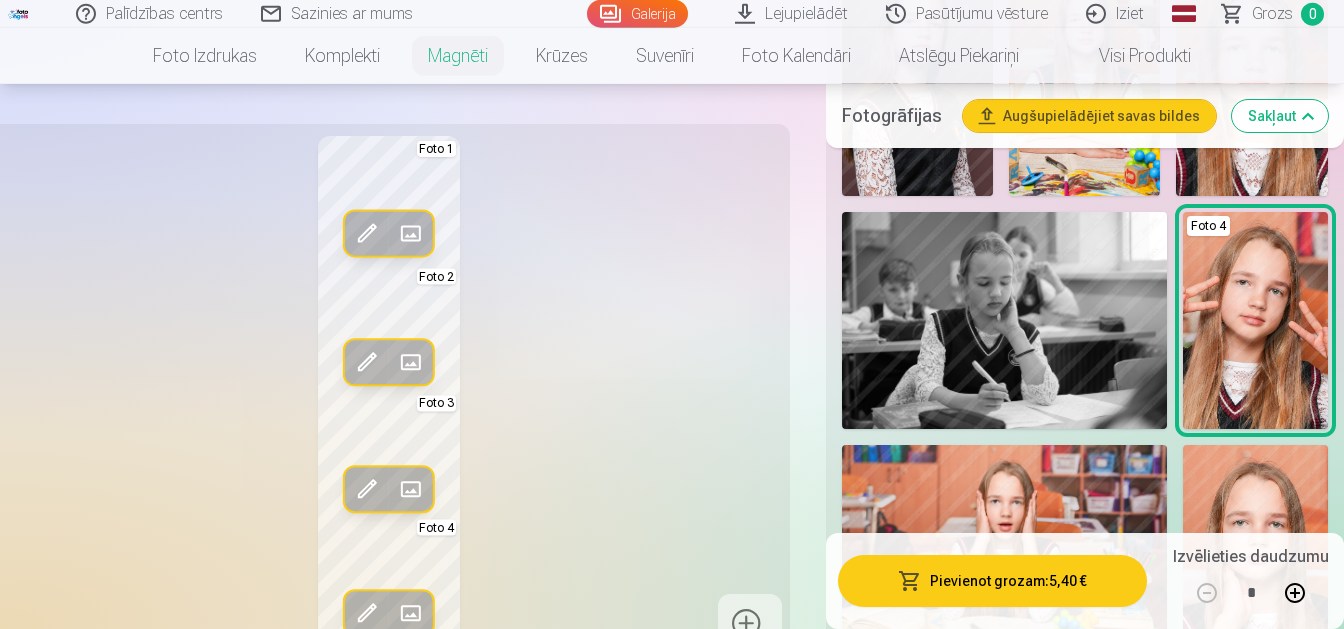 scroll, scrollTop: 2625, scrollLeft: 0, axis: vertical 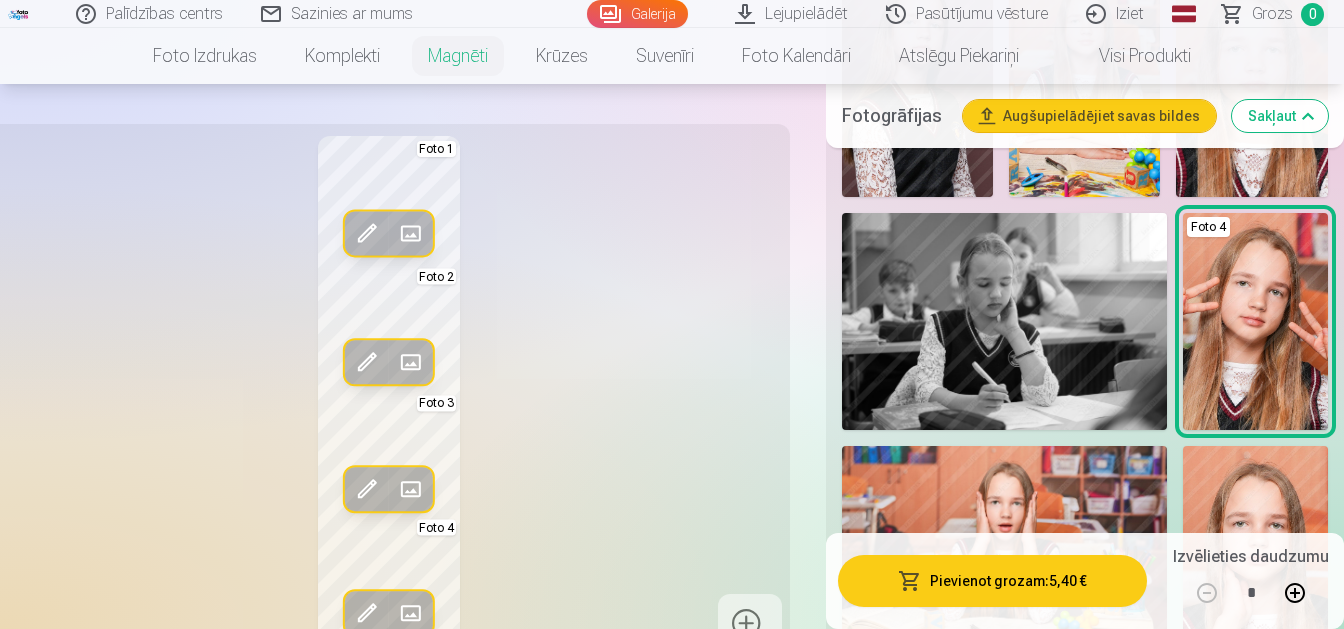 click at bounding box center (1255, 321) 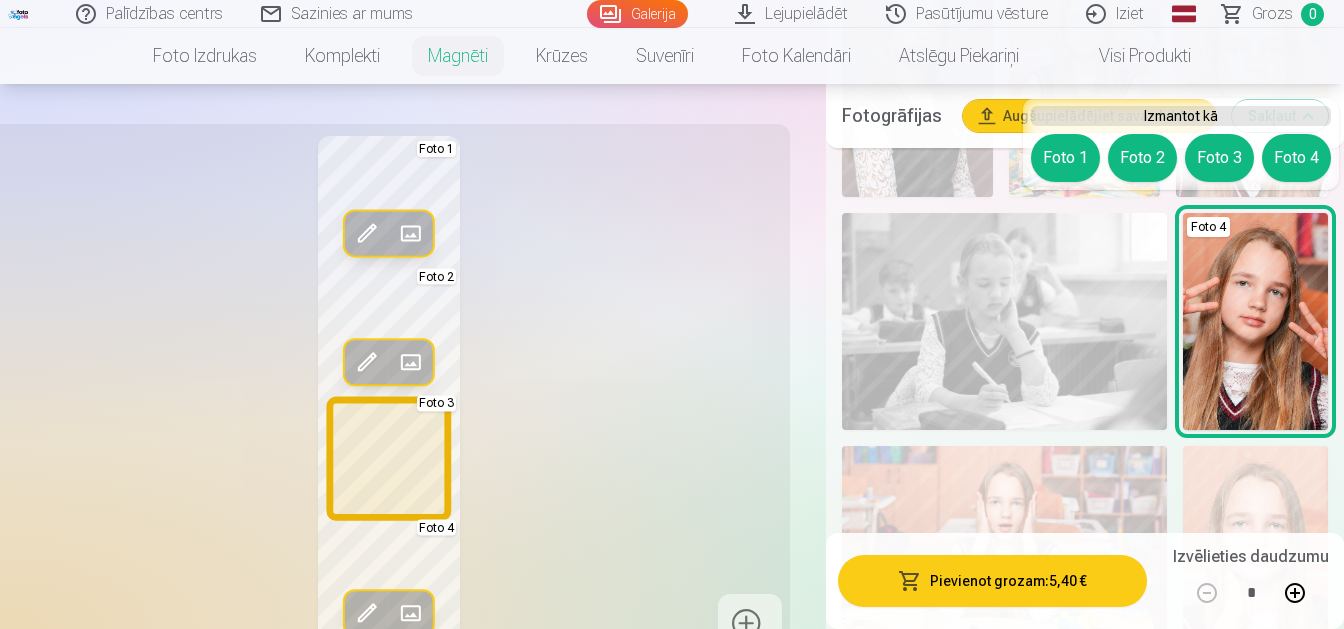 click on "Foto   3" at bounding box center (1219, 158) 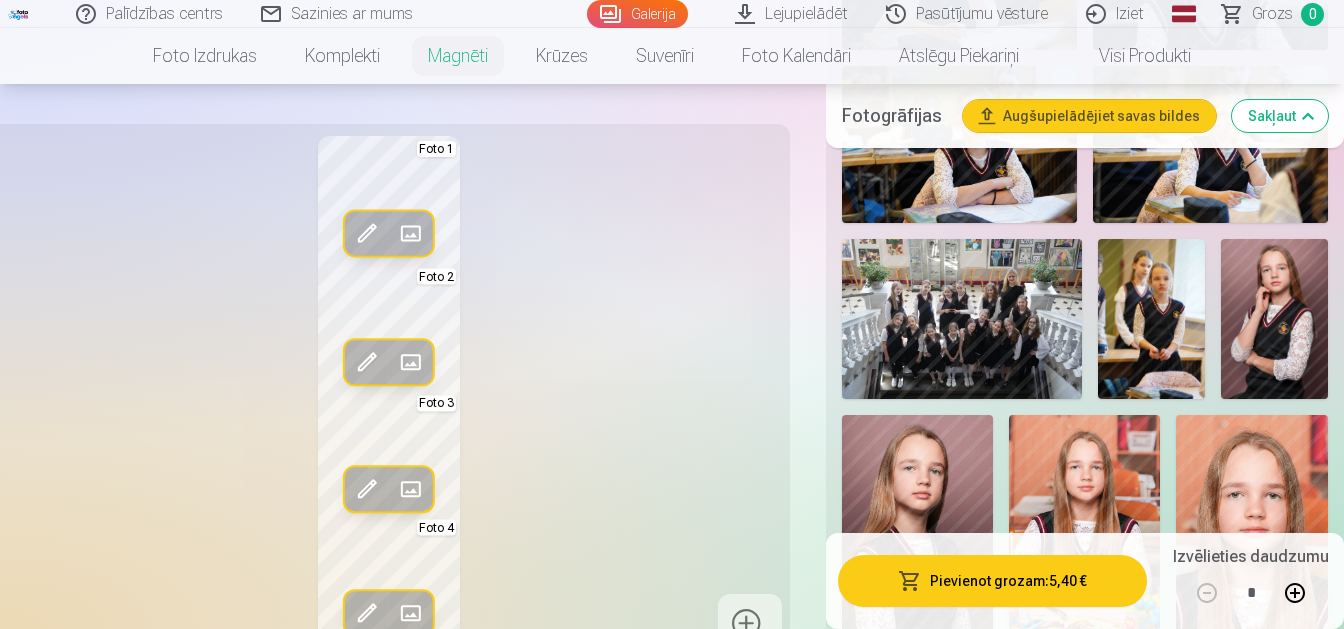 scroll, scrollTop: 2205, scrollLeft: 0, axis: vertical 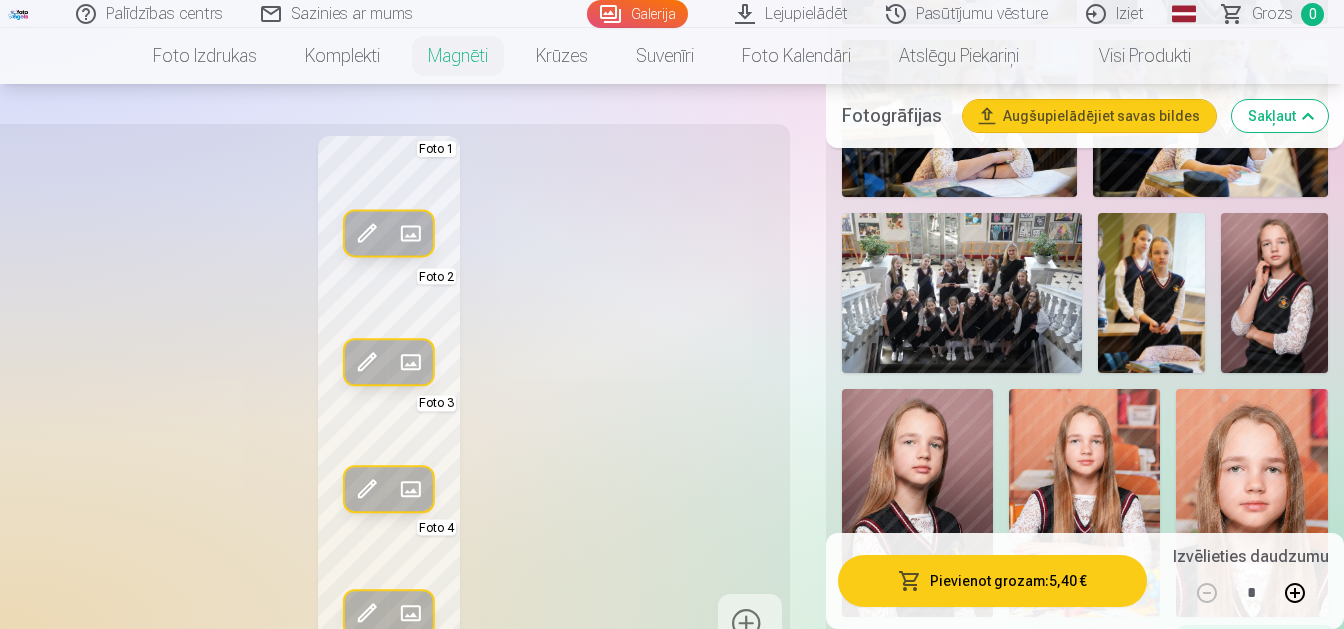 click at bounding box center [1274, 293] 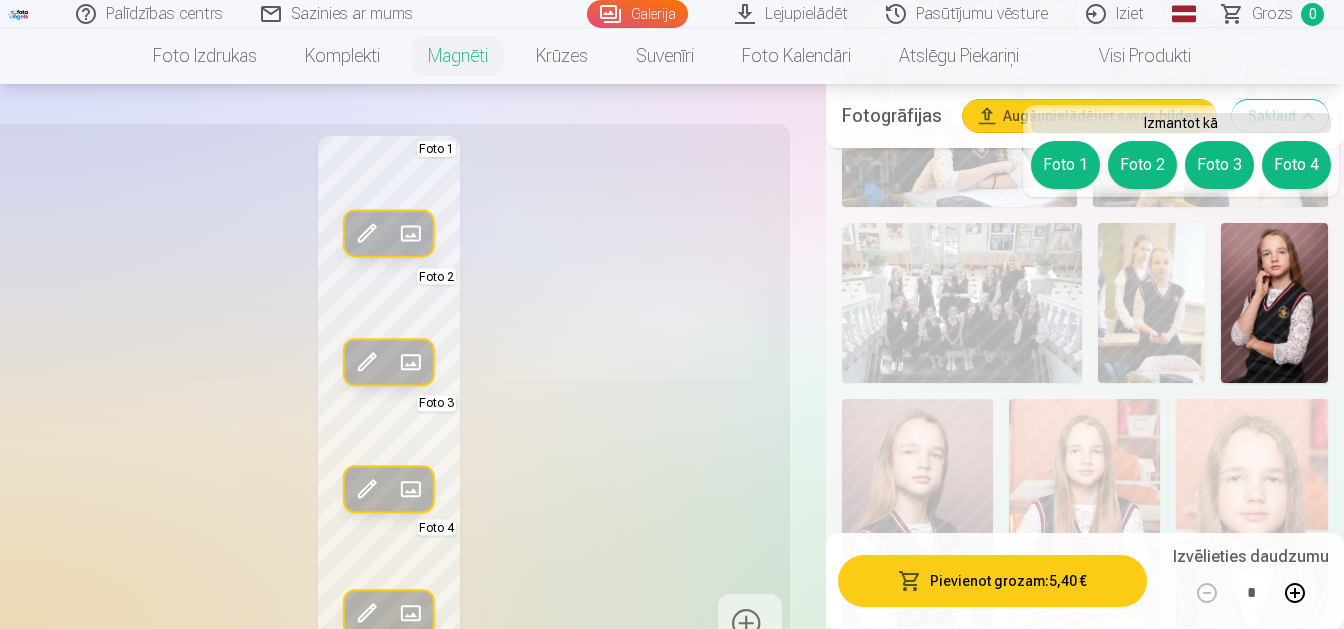 scroll, scrollTop: 2205, scrollLeft: 0, axis: vertical 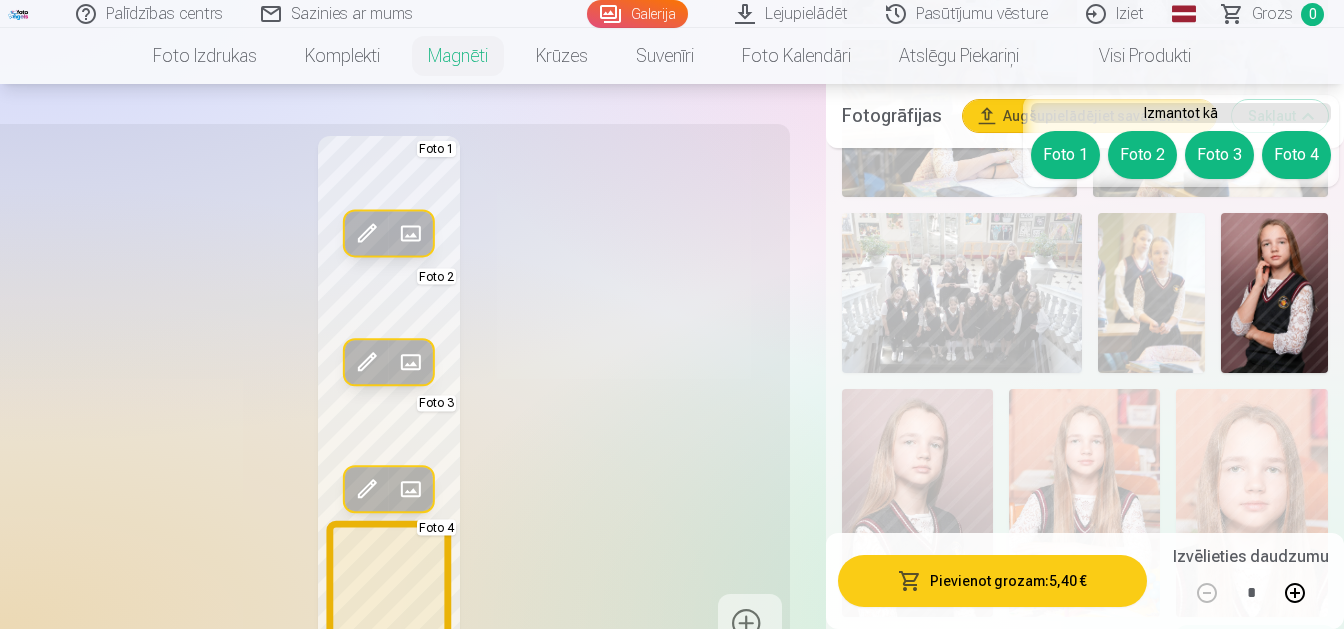 click on "Foto   4" at bounding box center (1296, 155) 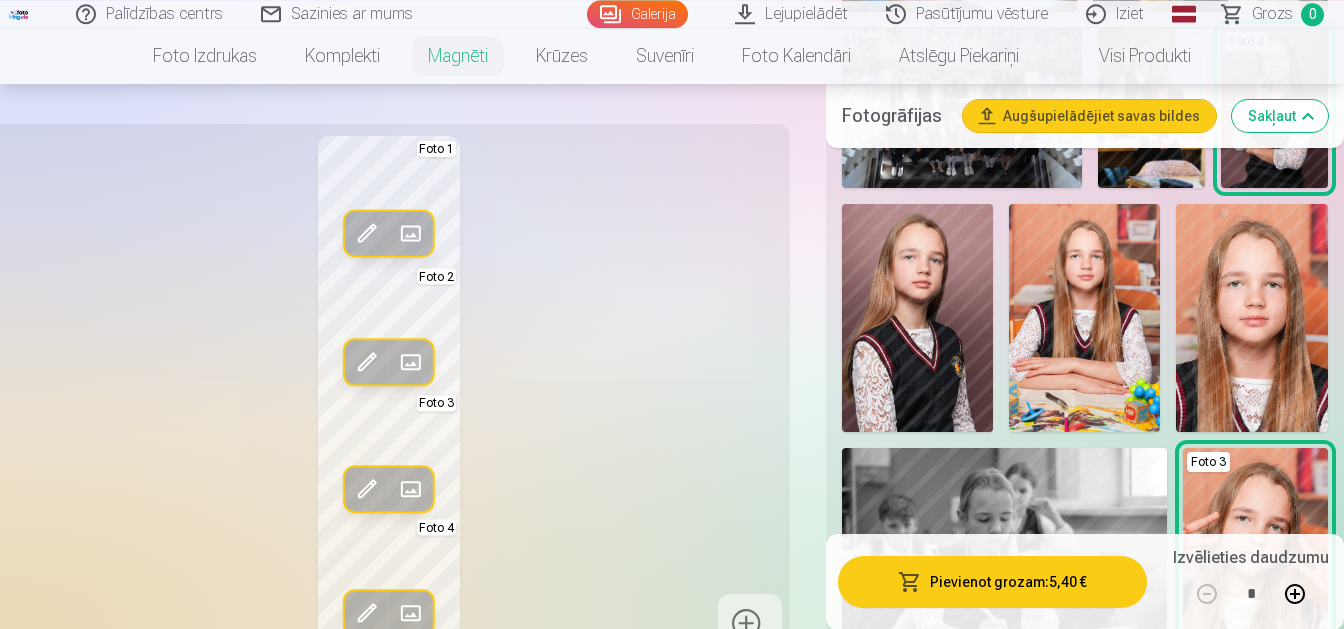 scroll, scrollTop: 2415, scrollLeft: 0, axis: vertical 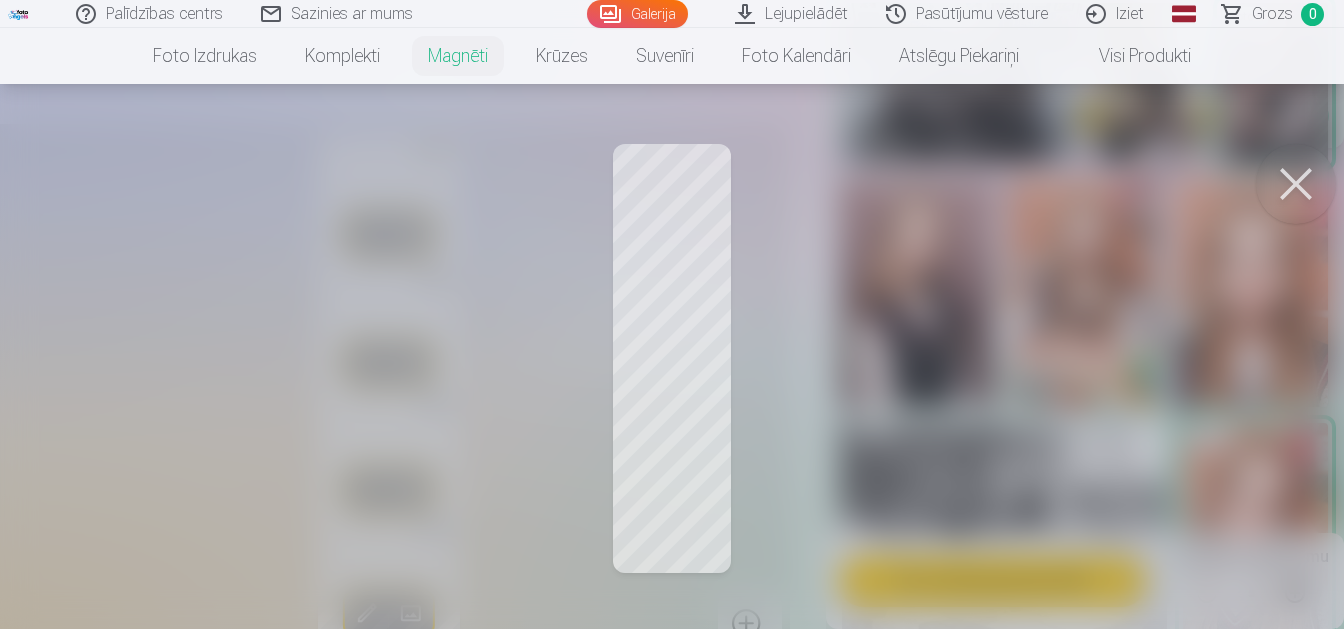 click at bounding box center [672, 314] 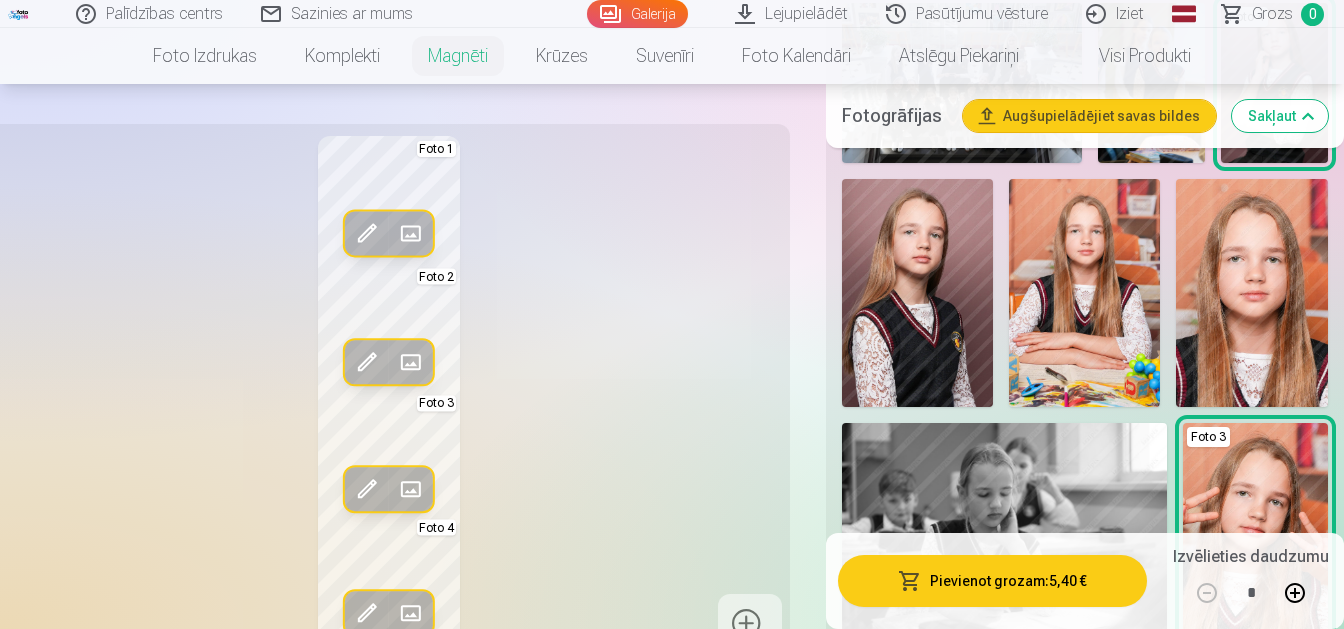 click at bounding box center [367, 233] 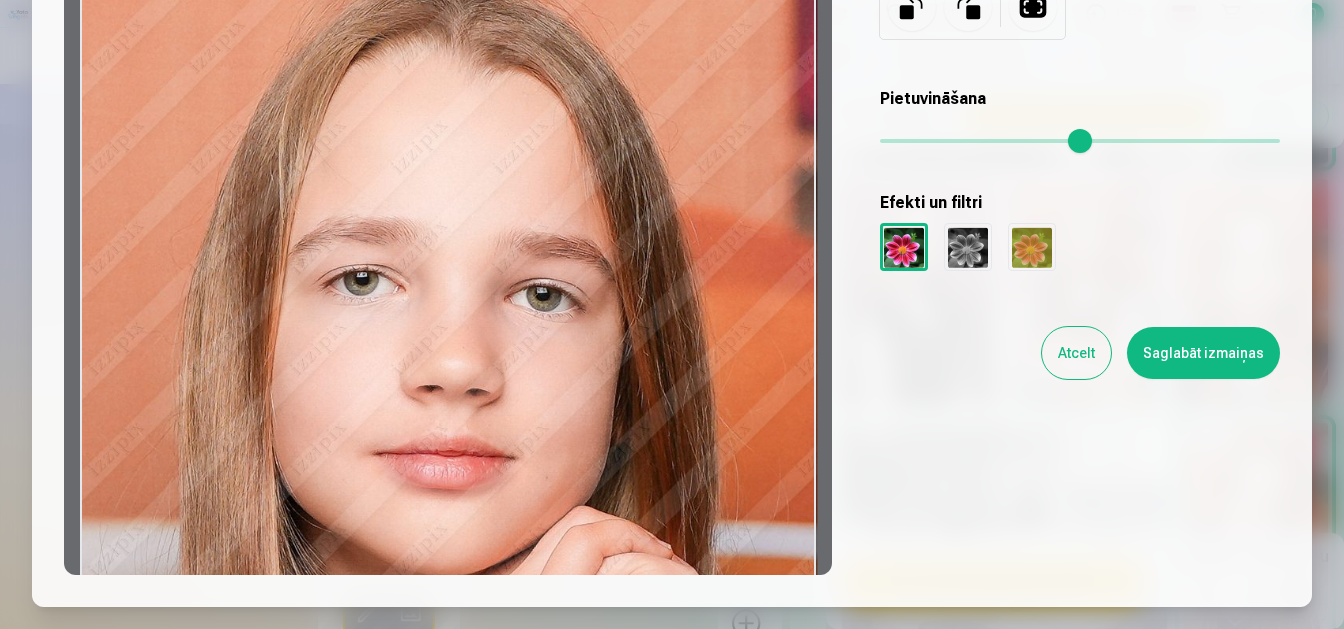scroll, scrollTop: 252, scrollLeft: 0, axis: vertical 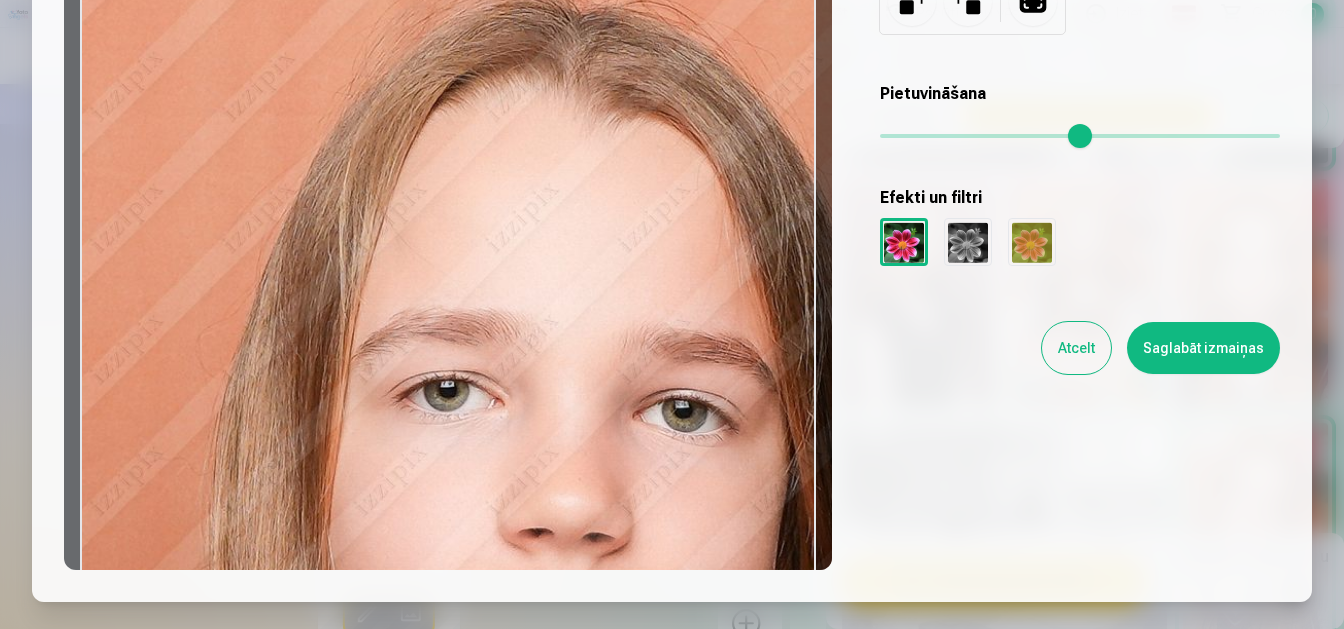 type on "*" 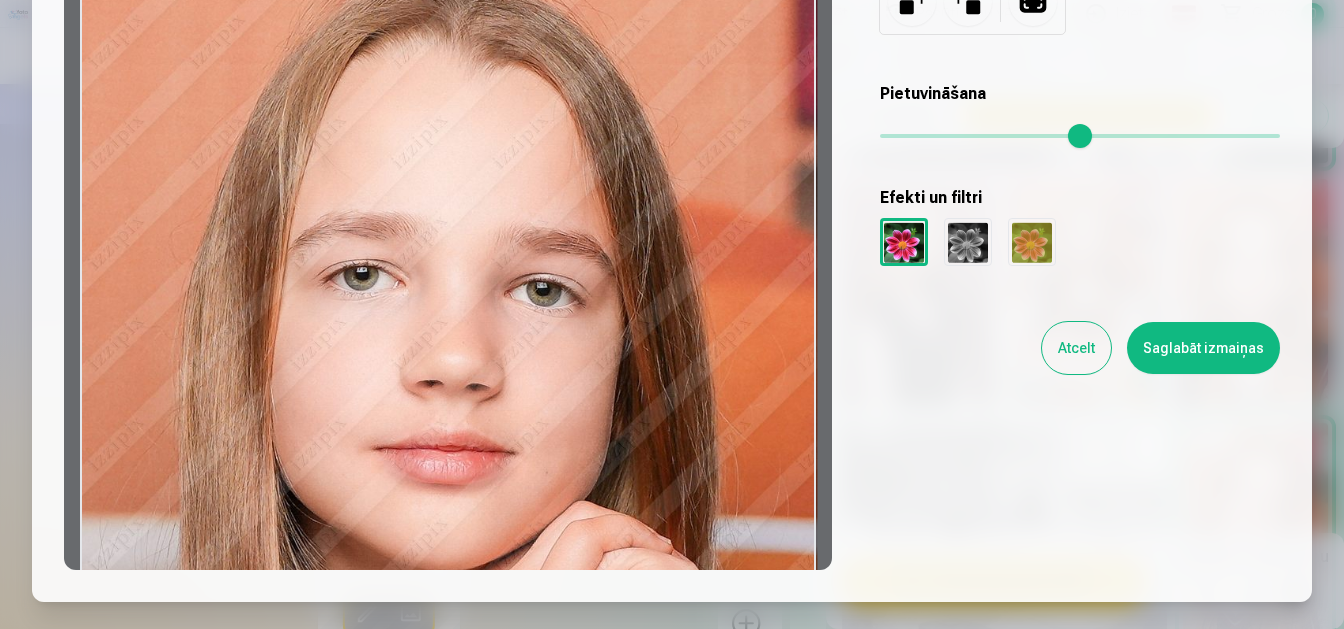 drag, startPoint x: 886, startPoint y: 135, endPoint x: 769, endPoint y: 141, distance: 117.15375 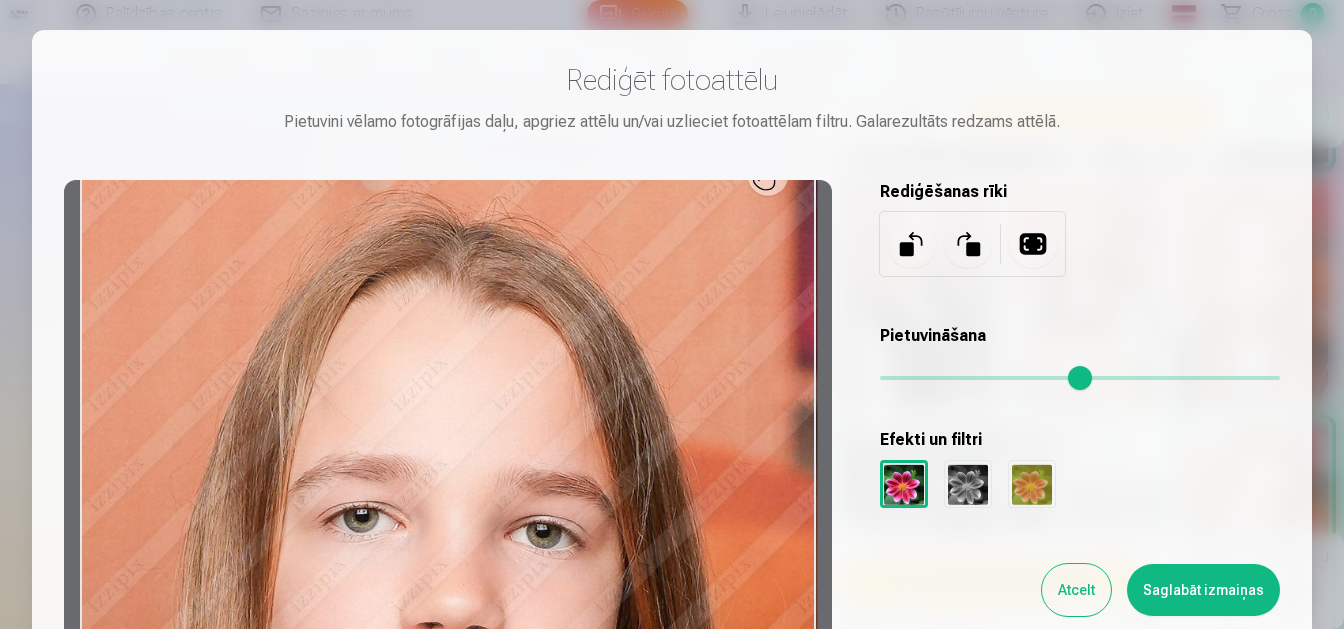 scroll, scrollTop: 0, scrollLeft: 0, axis: both 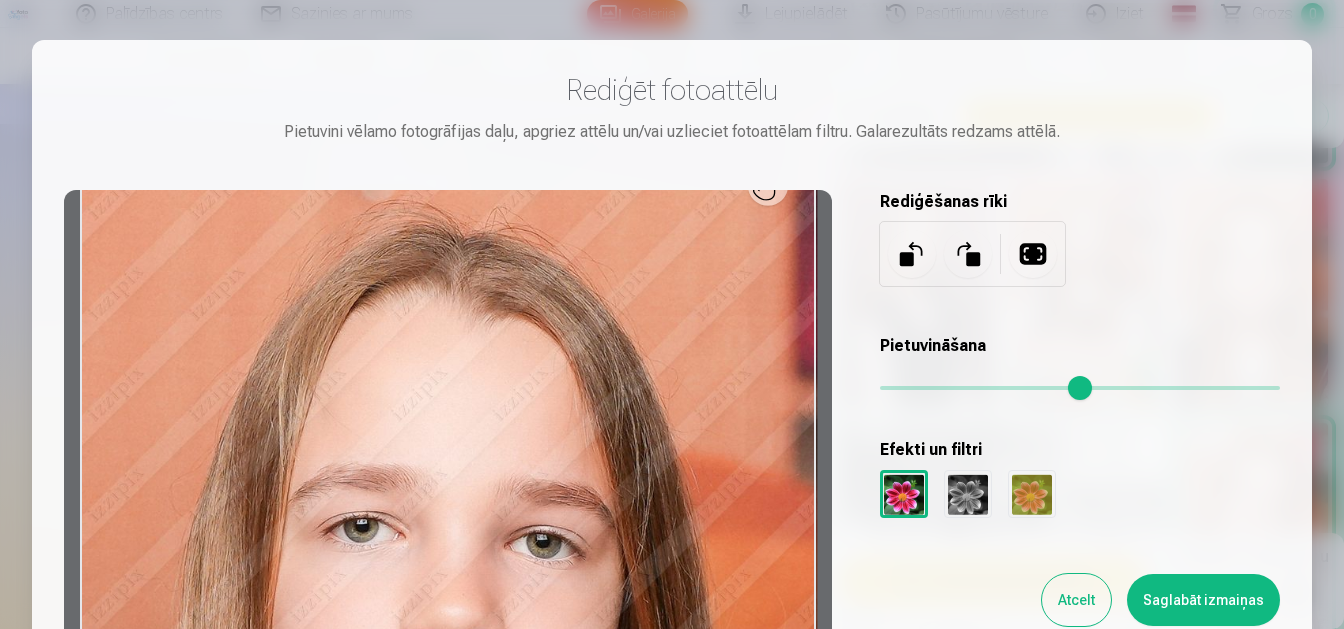 click at bounding box center [1033, 254] 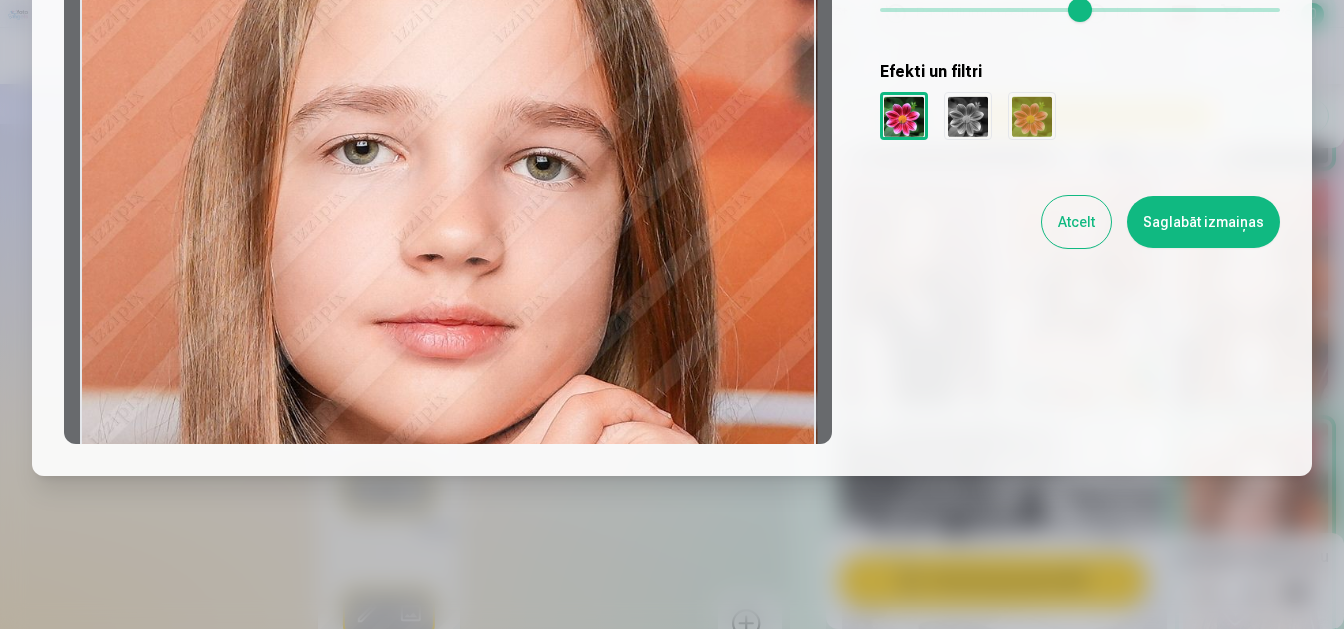 click at bounding box center (968, 116) 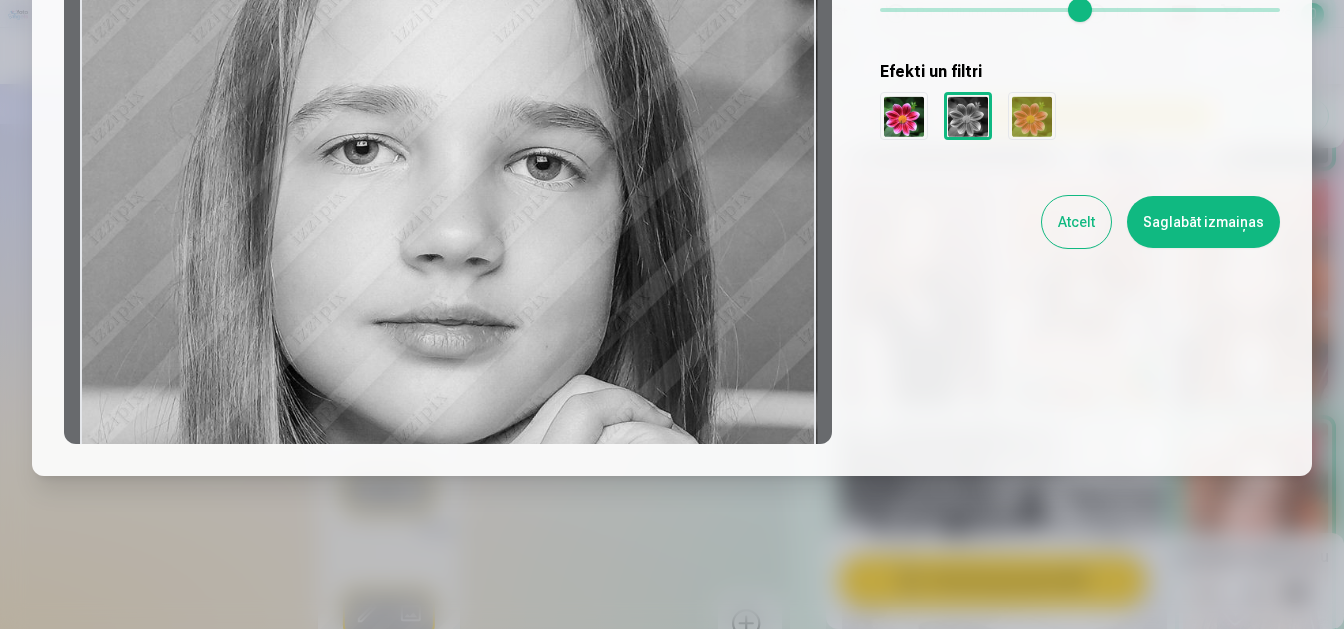 click at bounding box center (1032, 116) 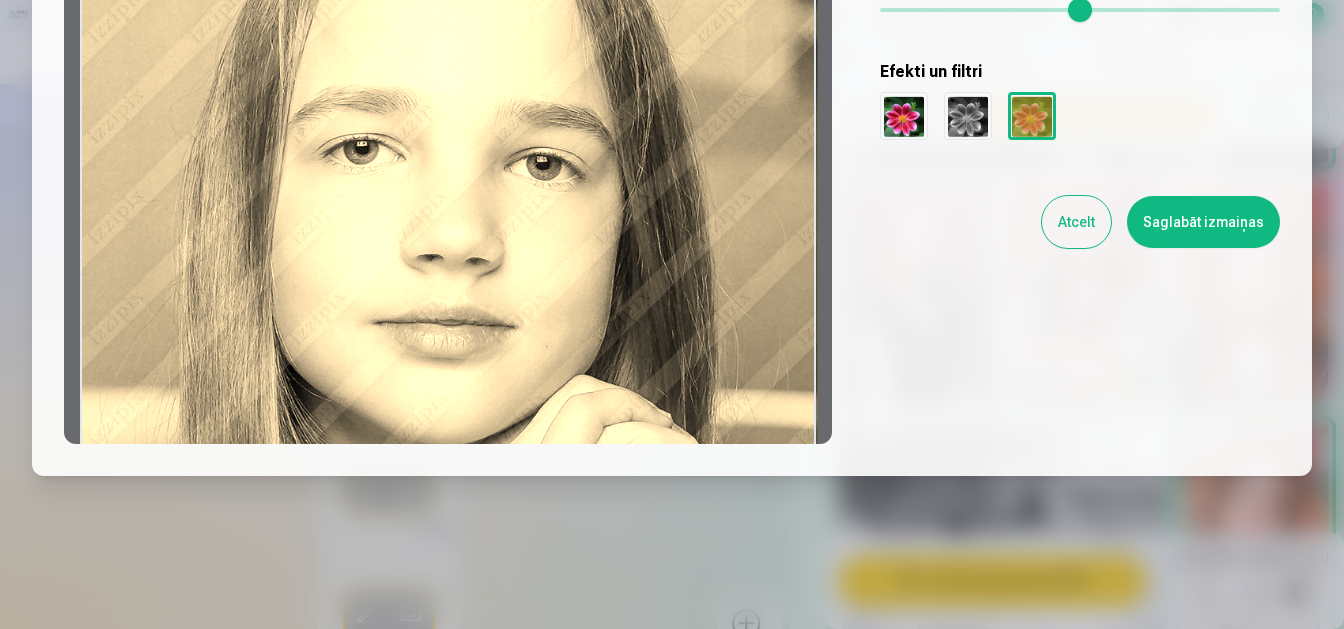 click at bounding box center (904, 116) 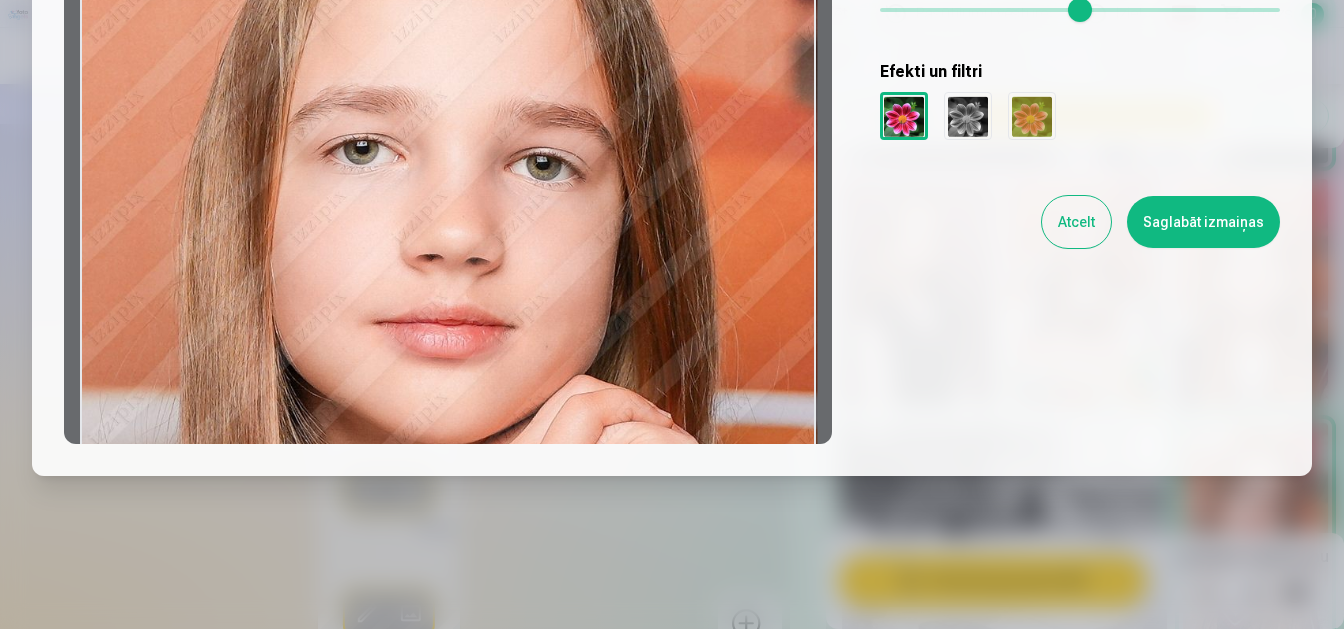 click on "Atcelt" at bounding box center [1076, 222] 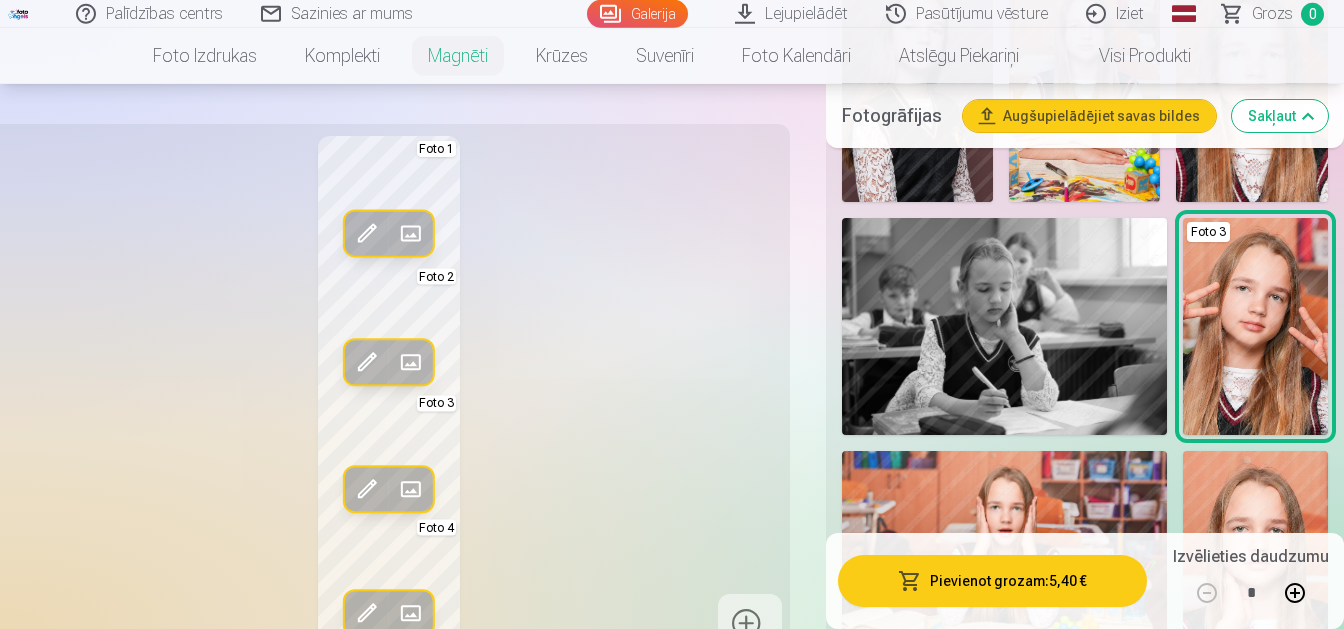 scroll, scrollTop: 2625, scrollLeft: 0, axis: vertical 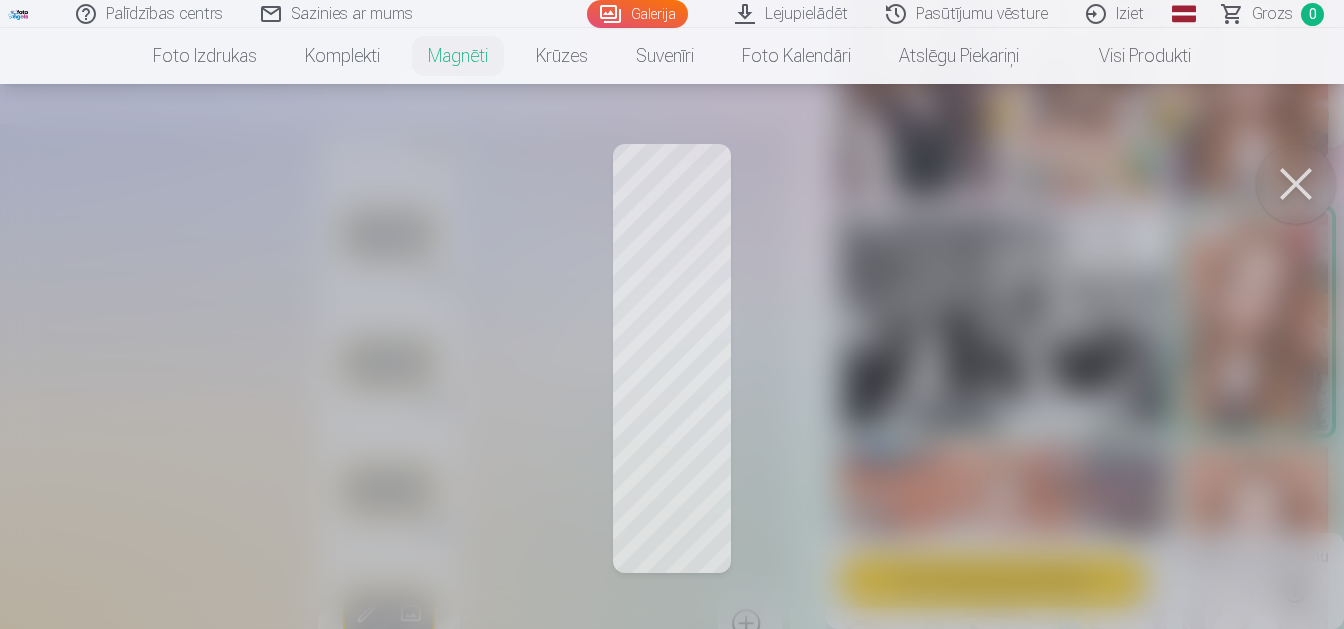click at bounding box center (672, 314) 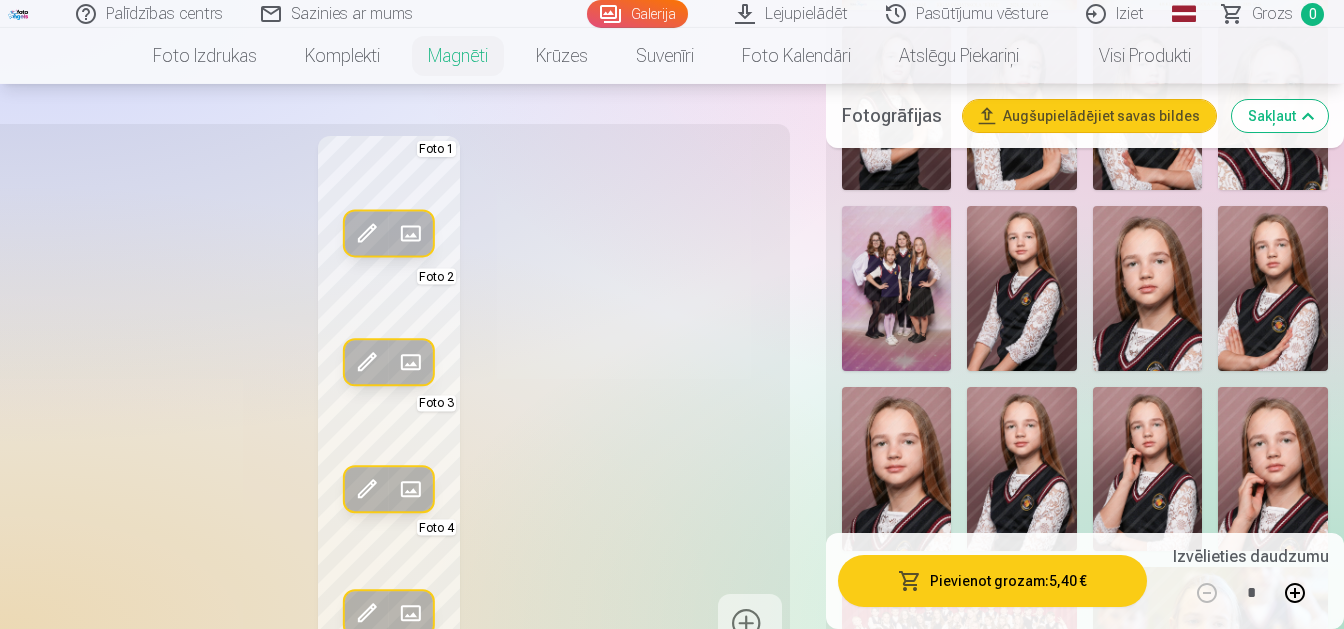 scroll, scrollTop: 735, scrollLeft: 0, axis: vertical 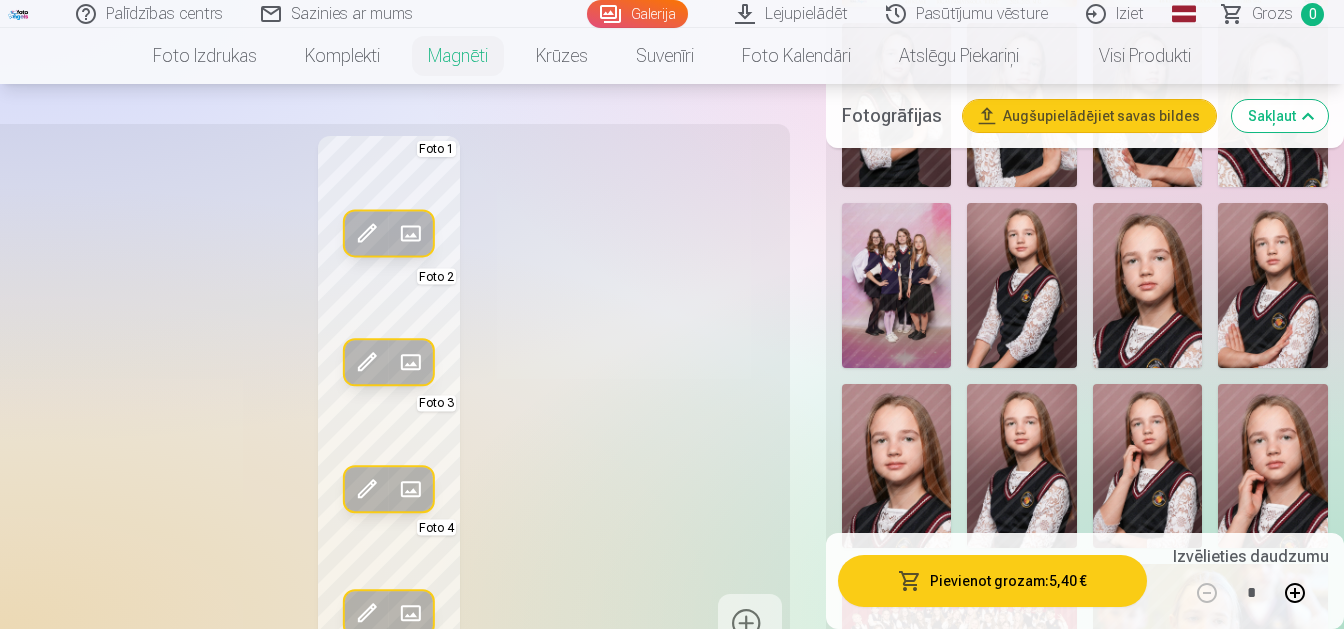 click at bounding box center (1022, 285) 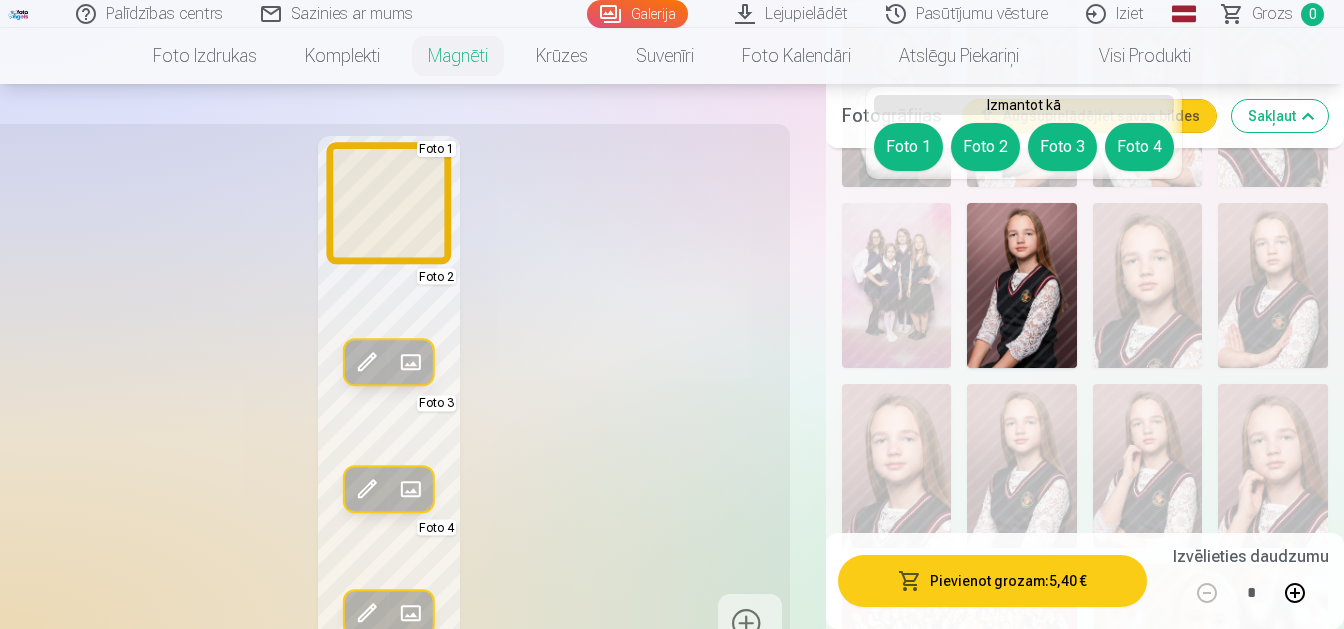 click on "Foto   1" at bounding box center [908, 147] 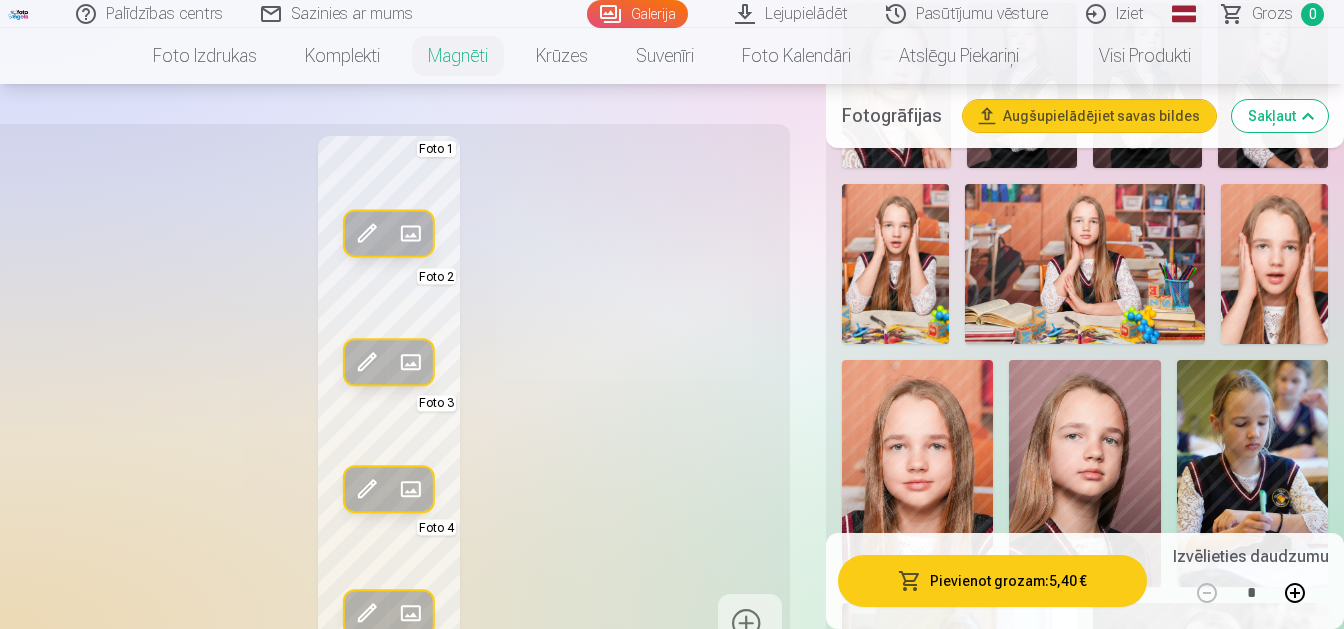 scroll, scrollTop: 1470, scrollLeft: 0, axis: vertical 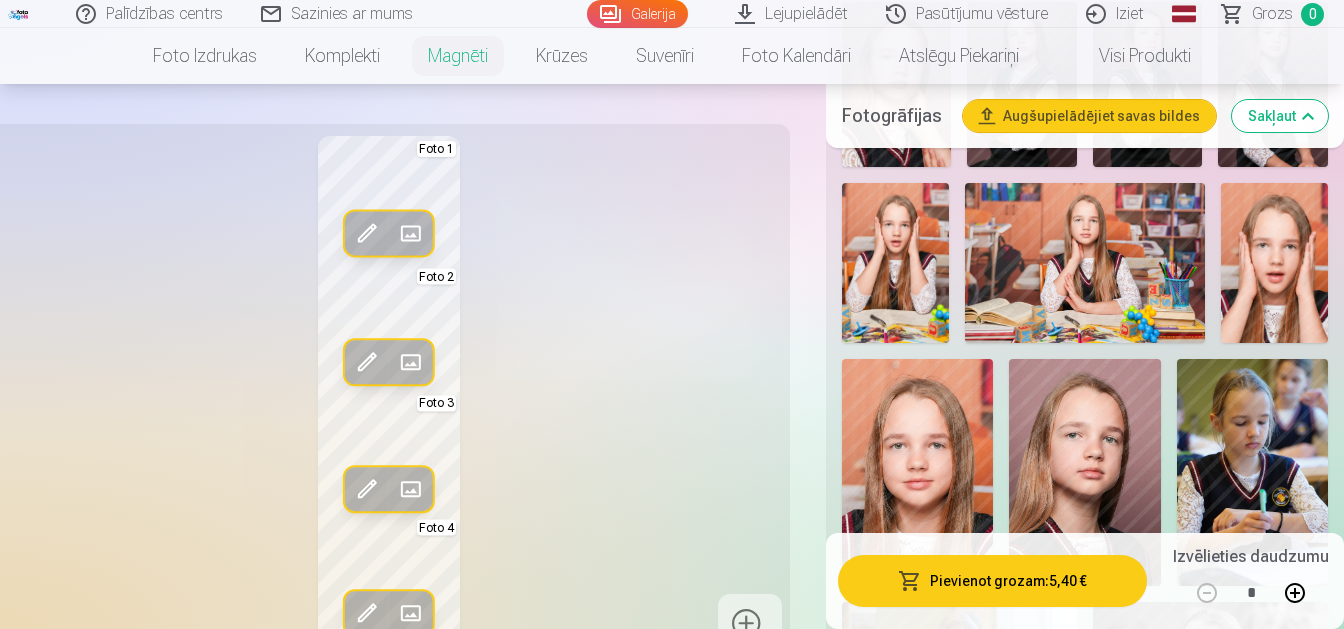 click at bounding box center [1274, 263] 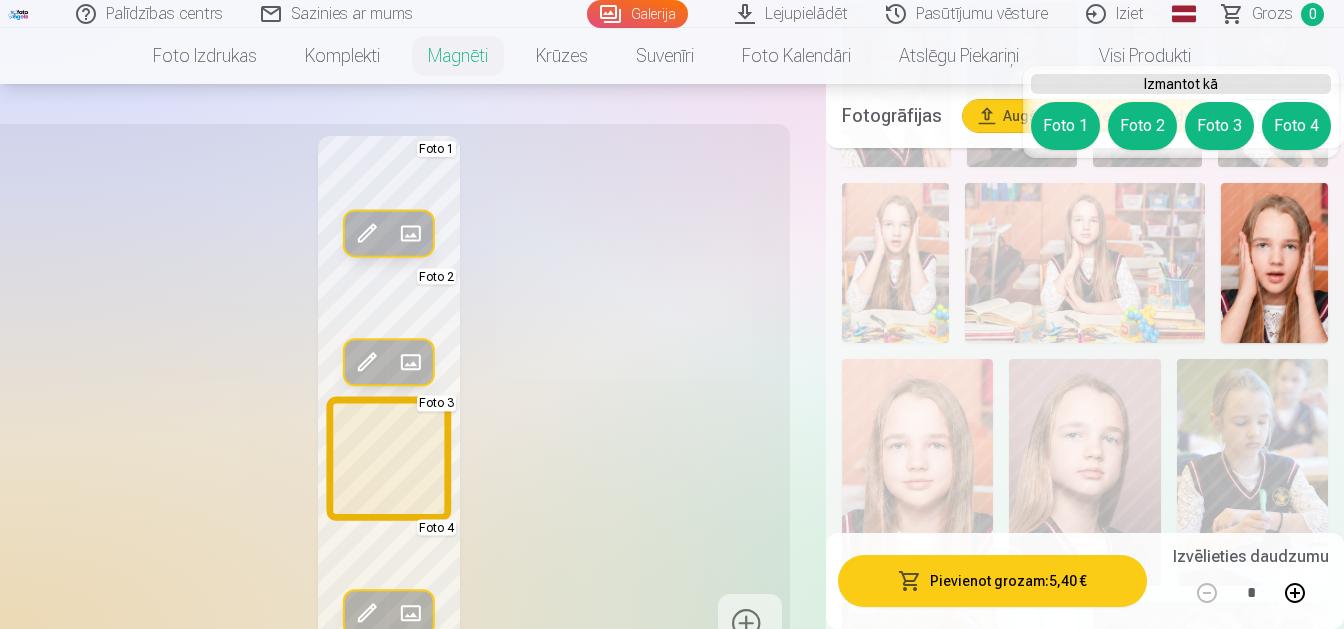 drag, startPoint x: 1214, startPoint y: 134, endPoint x: 1107, endPoint y: 198, distance: 124.67959 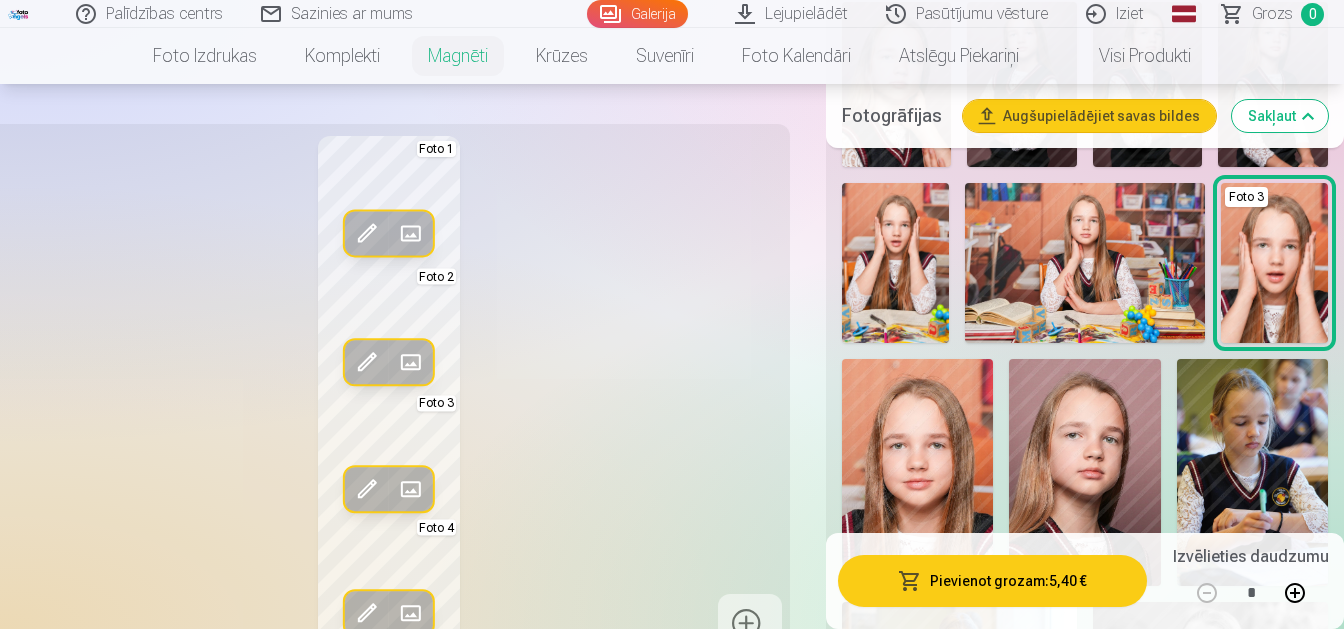 click at bounding box center (367, 489) 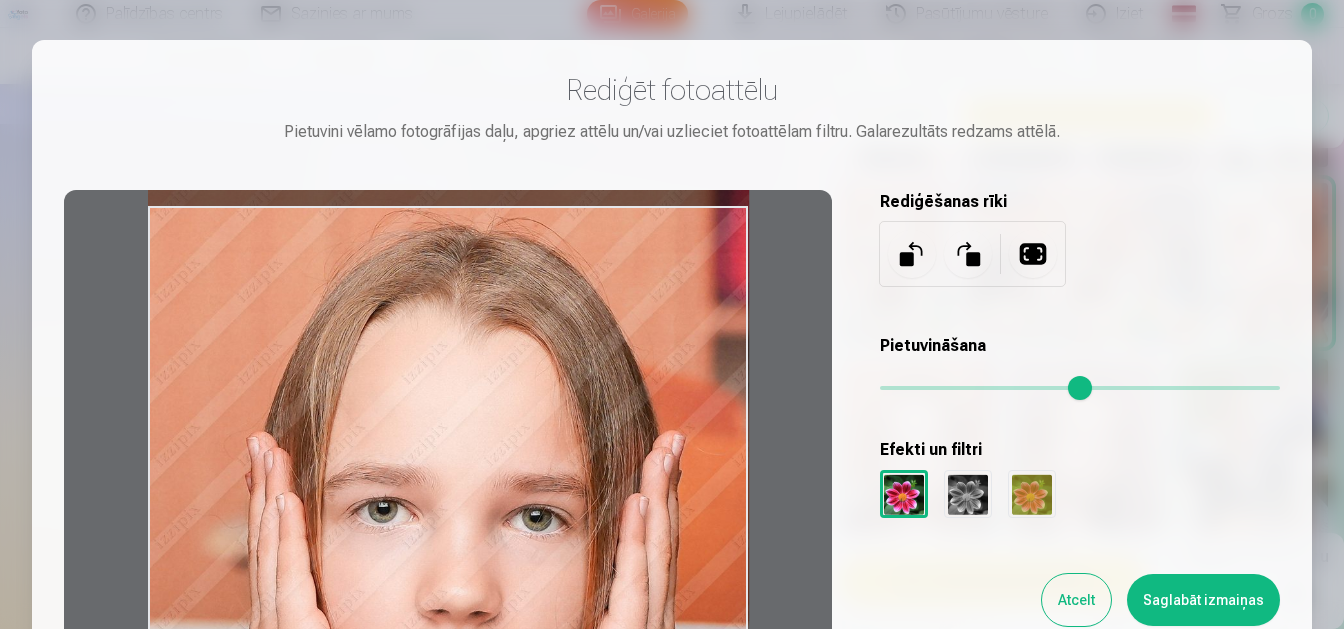 drag, startPoint x: 457, startPoint y: 454, endPoint x: 535, endPoint y: 405, distance: 92.11406 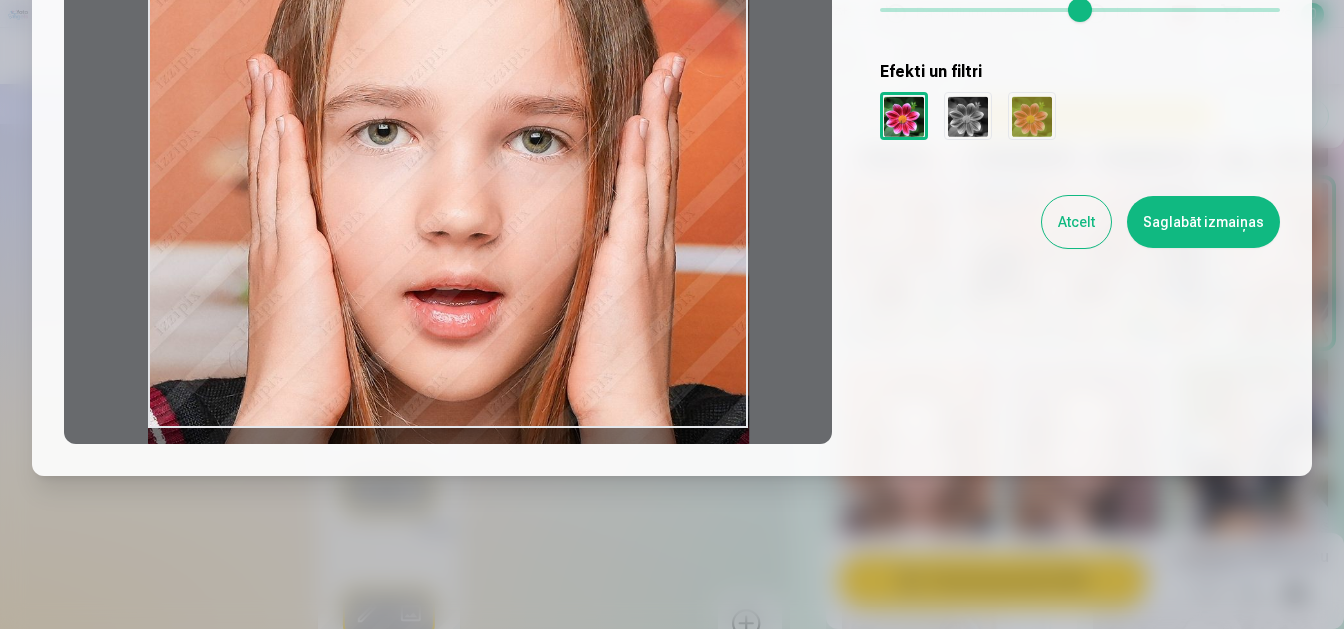 click on "Atcelt" at bounding box center [1076, 222] 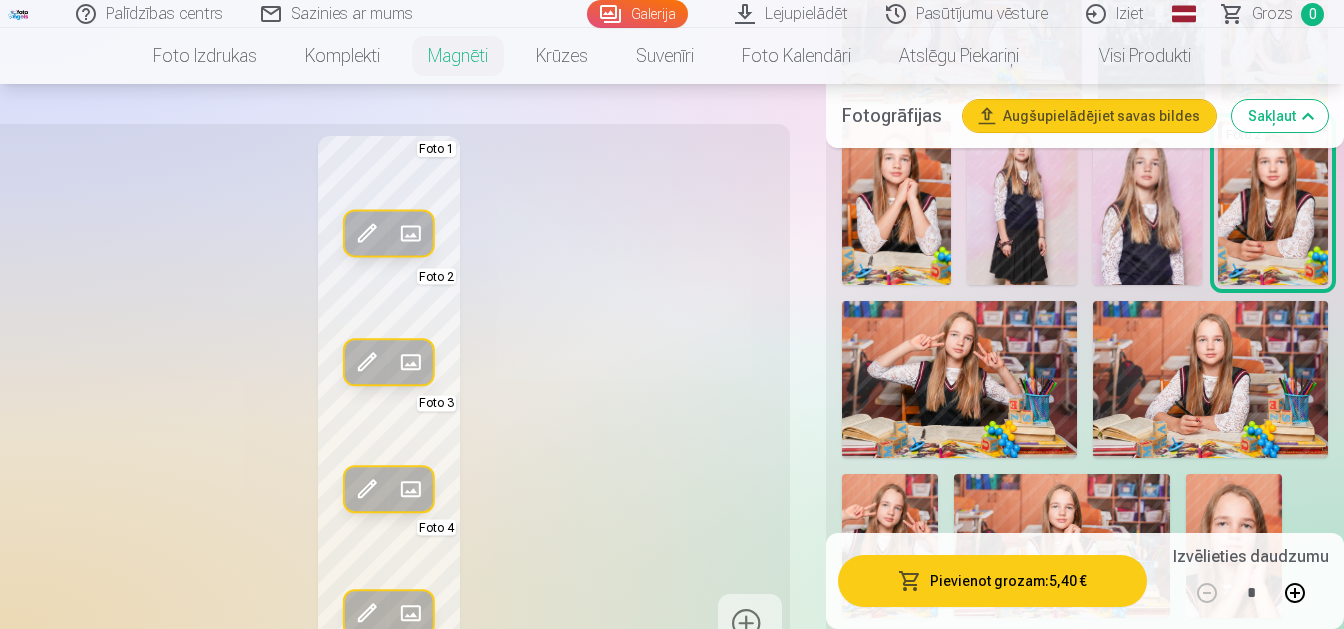 scroll, scrollTop: 3465, scrollLeft: 0, axis: vertical 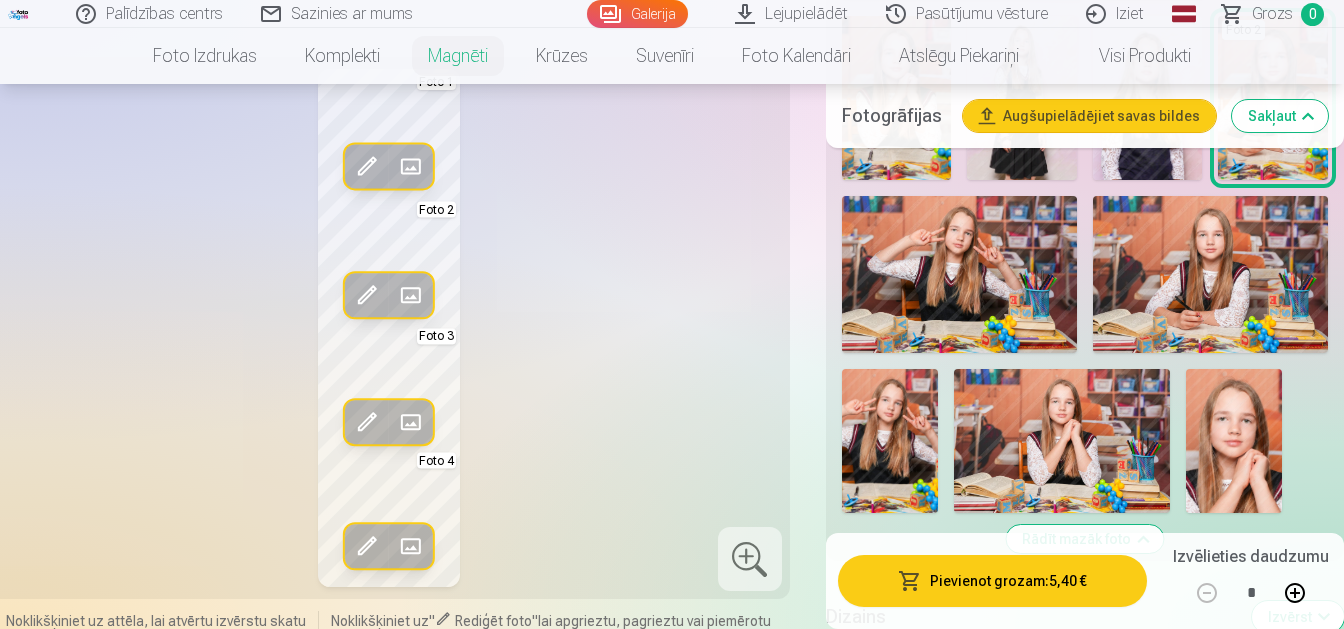 click at bounding box center [959, 274] 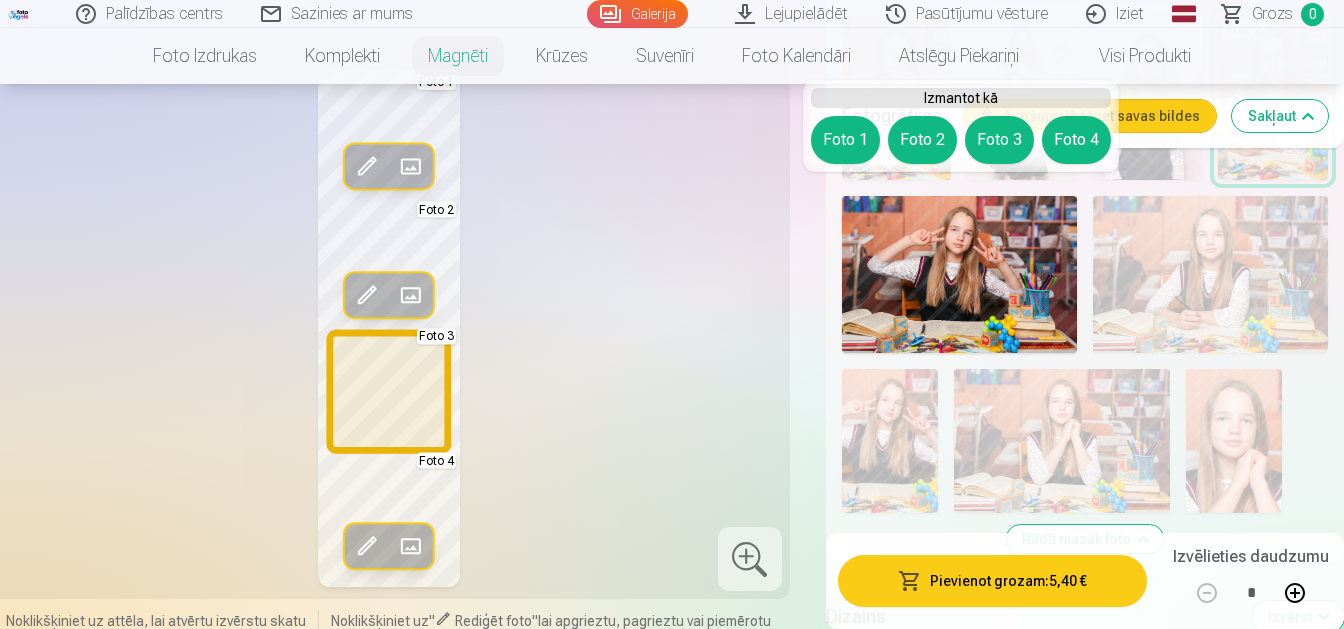 click on "Foto   3" at bounding box center [999, 140] 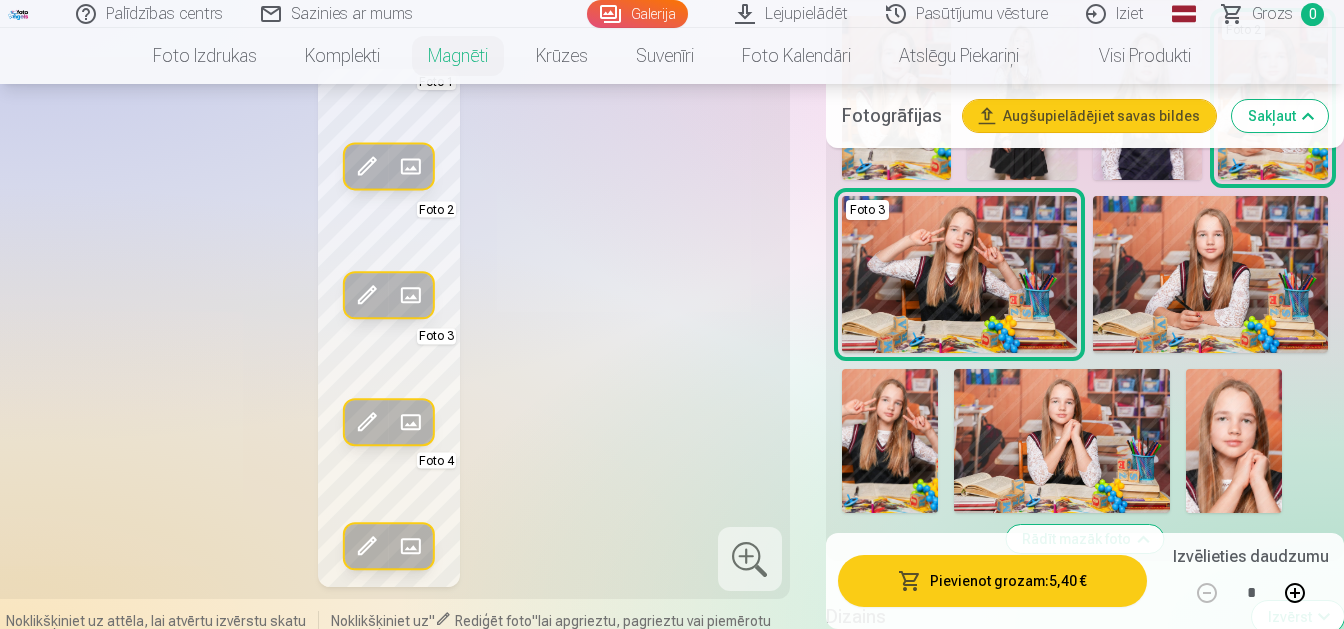 click at bounding box center [750, 560] 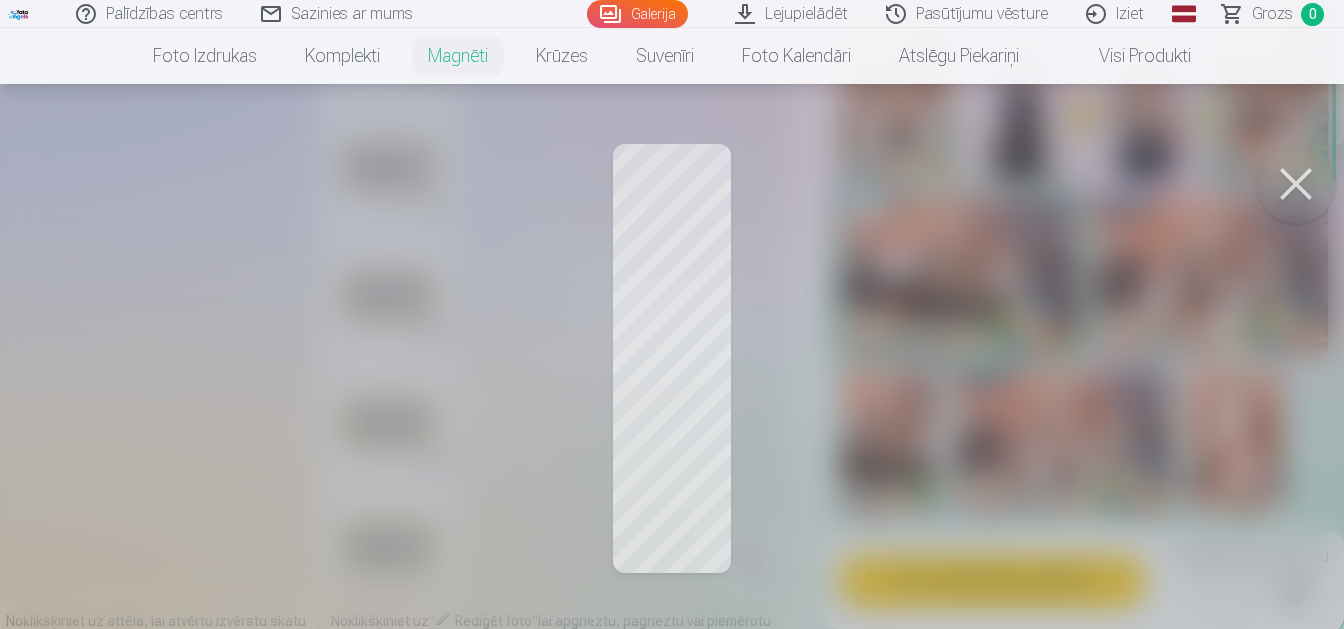click at bounding box center (1296, 184) 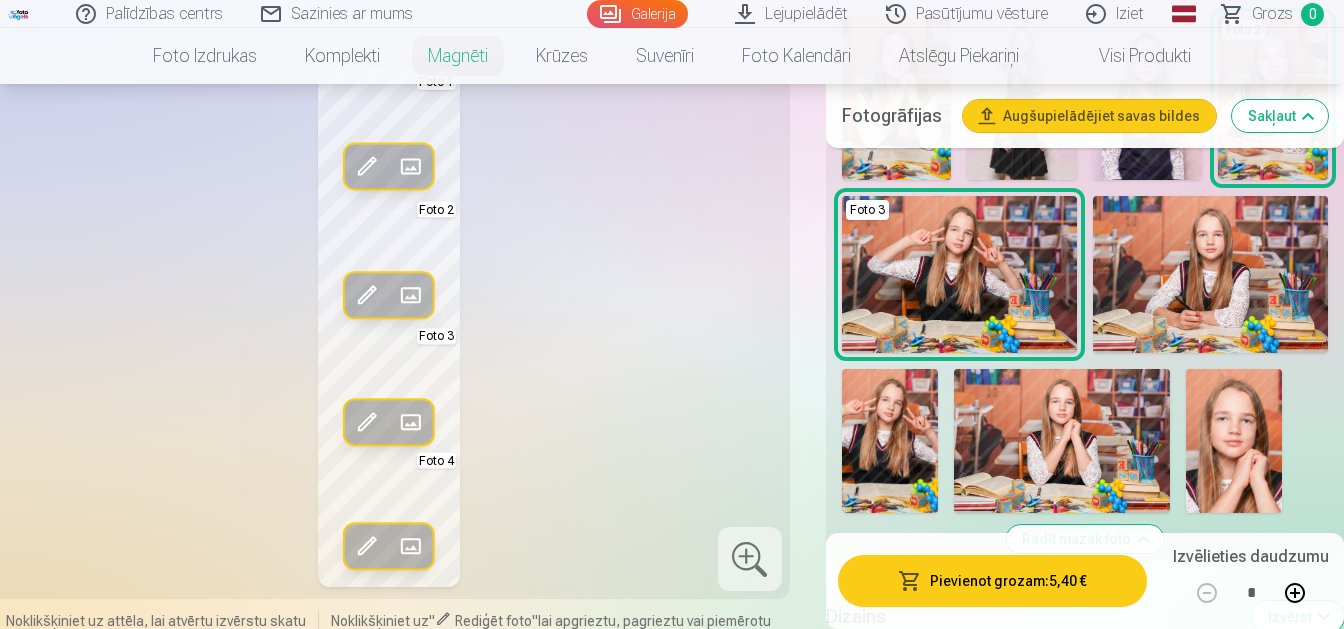 click on "Pievienot grozam :  5,40 €" at bounding box center [992, 581] 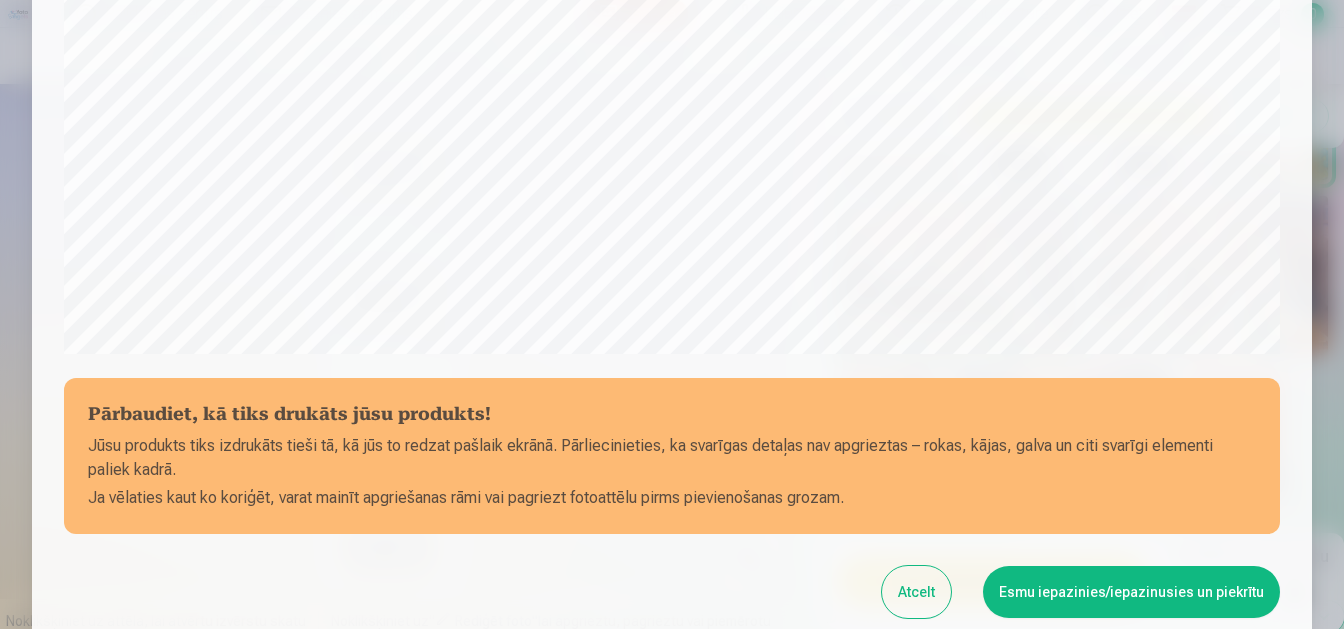 scroll, scrollTop: 810, scrollLeft: 0, axis: vertical 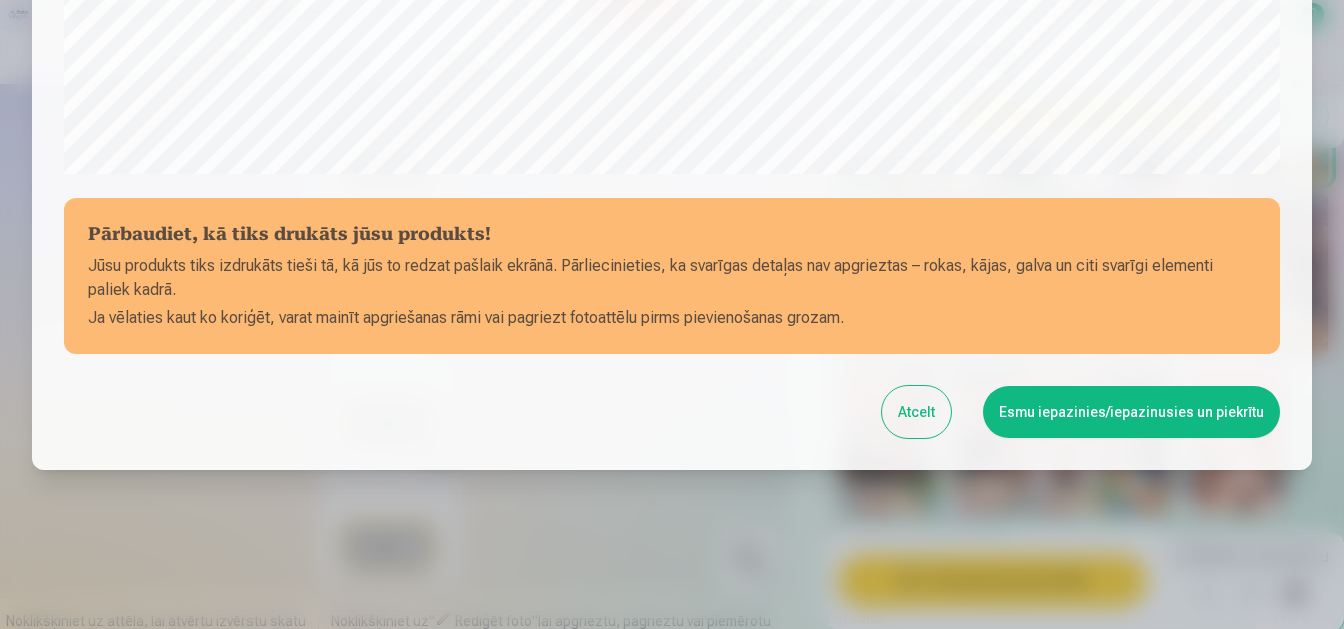 click on "Esmu iepazinies/iepazinusies un piekrītu" at bounding box center (1131, 412) 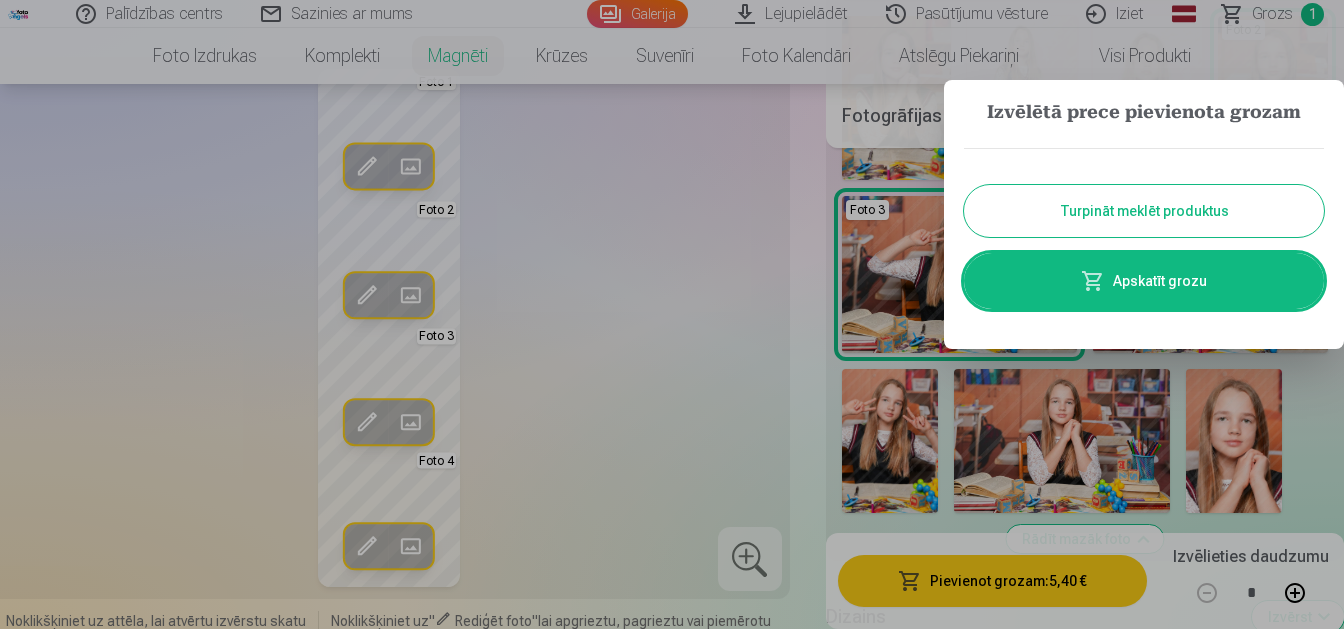 click on "Turpināt meklēt produktus" at bounding box center (1144, 211) 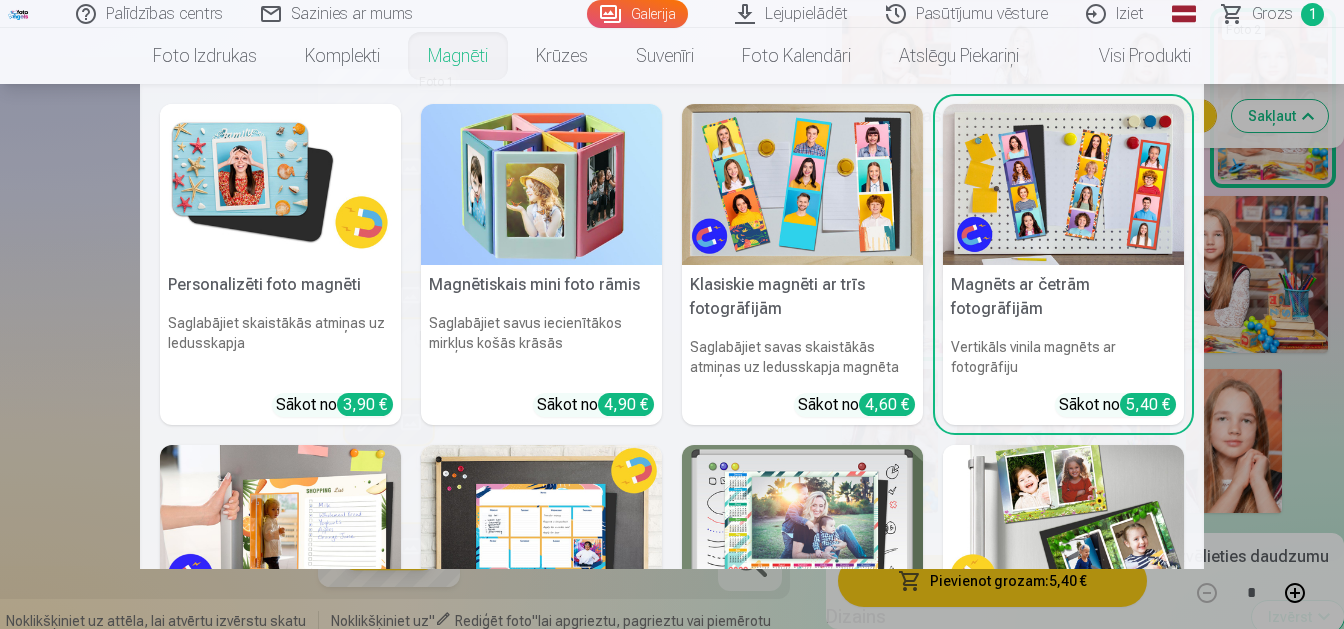 click on "Magnēti" at bounding box center [458, 56] 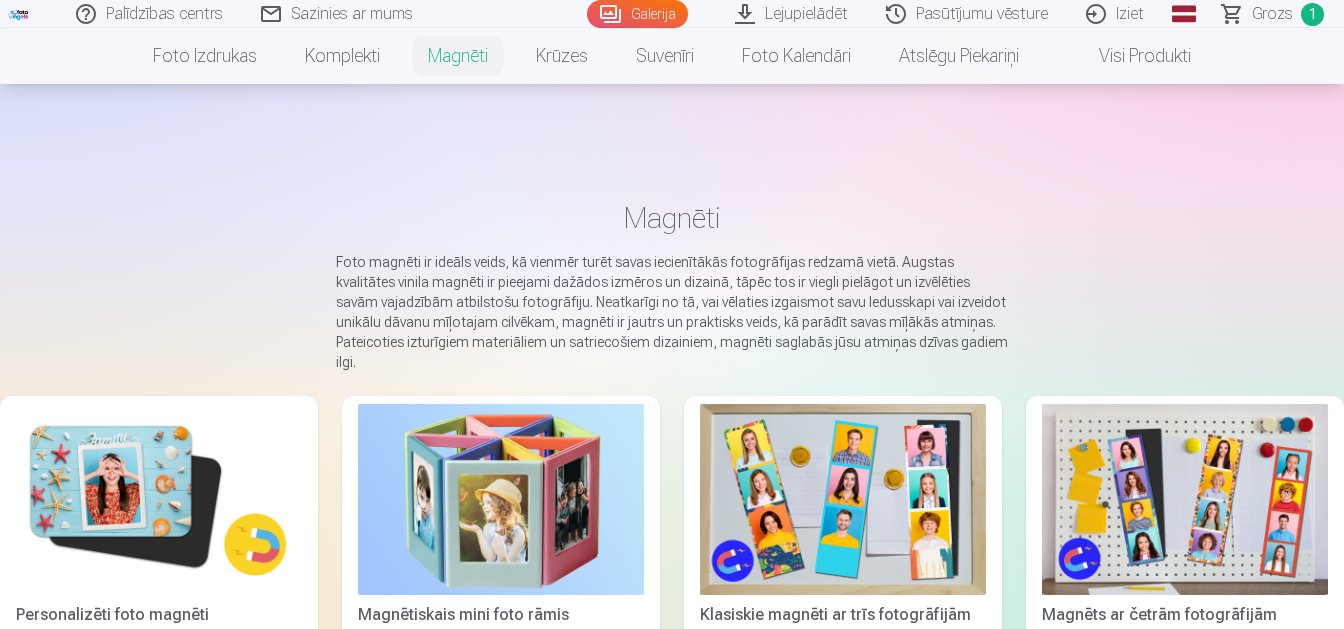 scroll, scrollTop: 105, scrollLeft: 0, axis: vertical 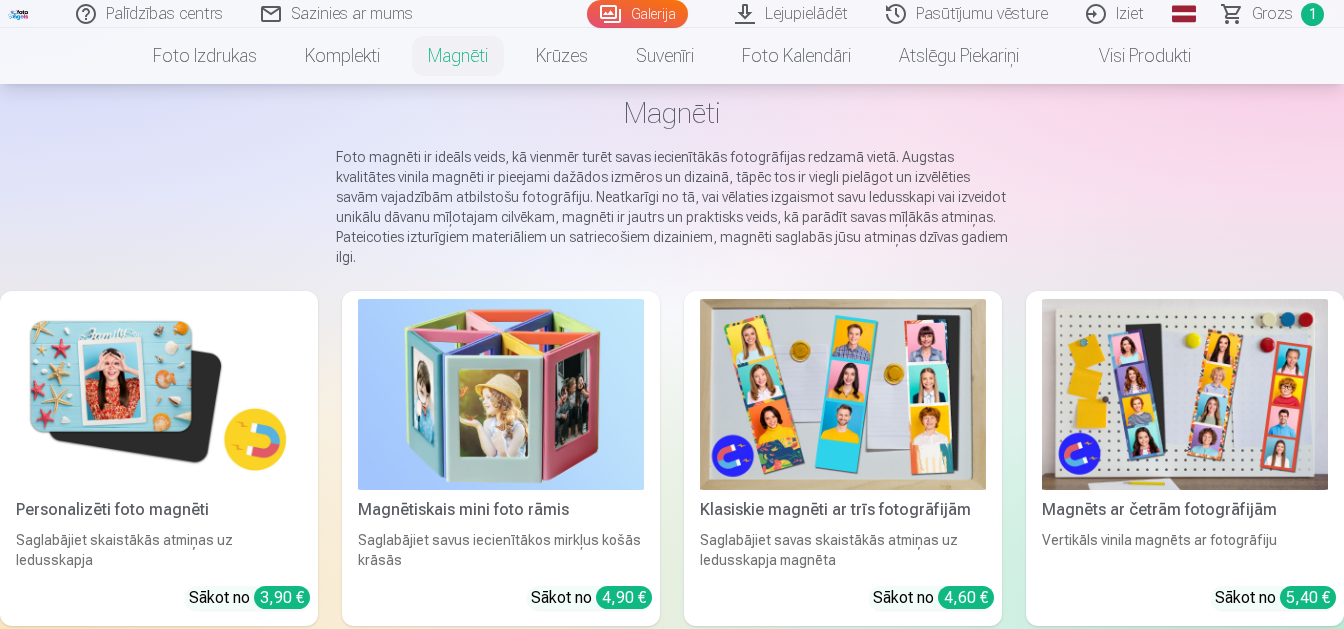 click at bounding box center [1185, 394] 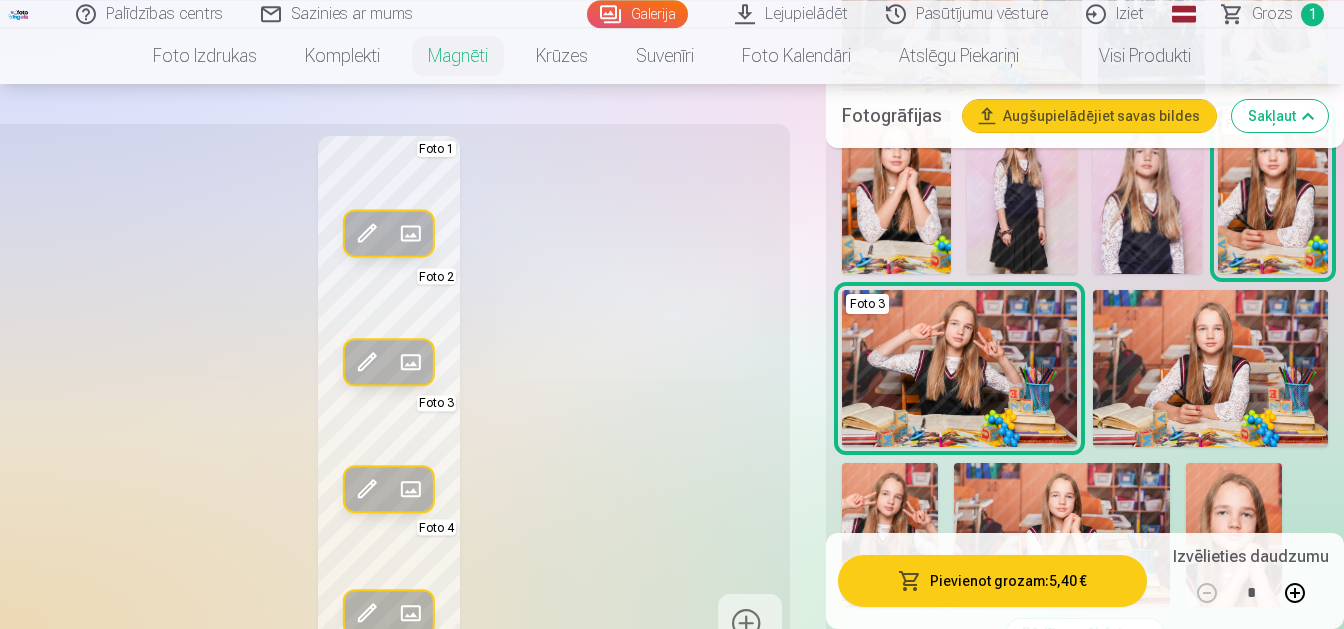 scroll, scrollTop: 3570, scrollLeft: 0, axis: vertical 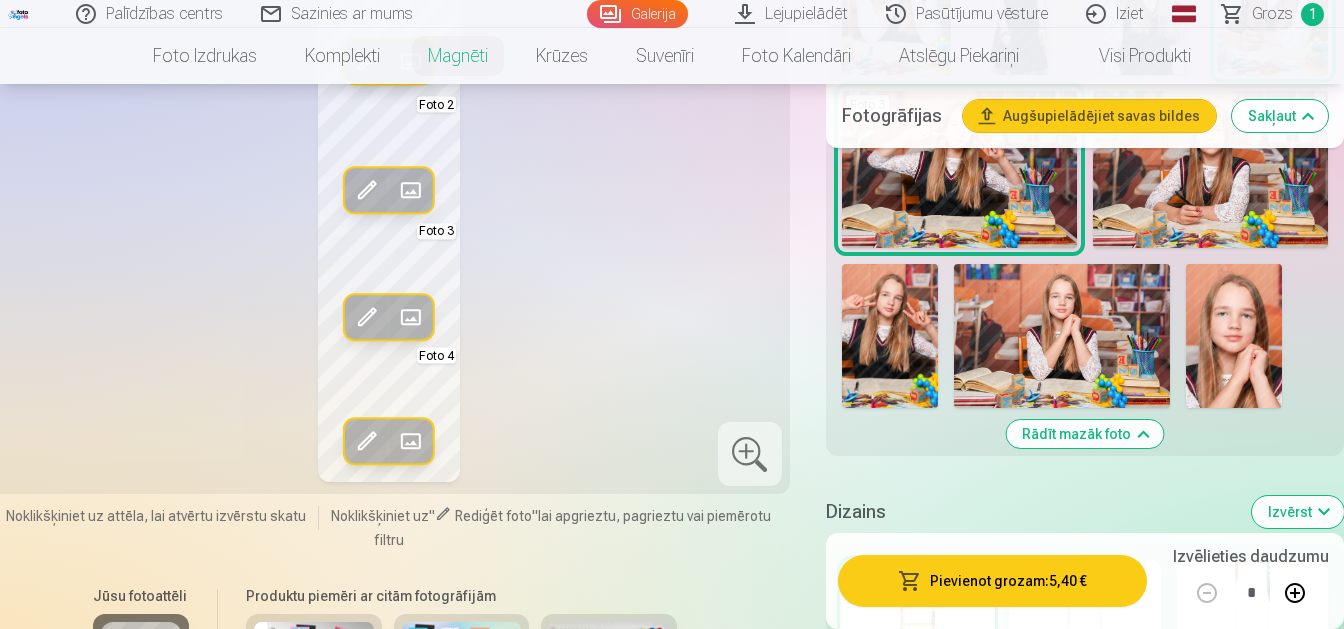 click at bounding box center [1234, 336] 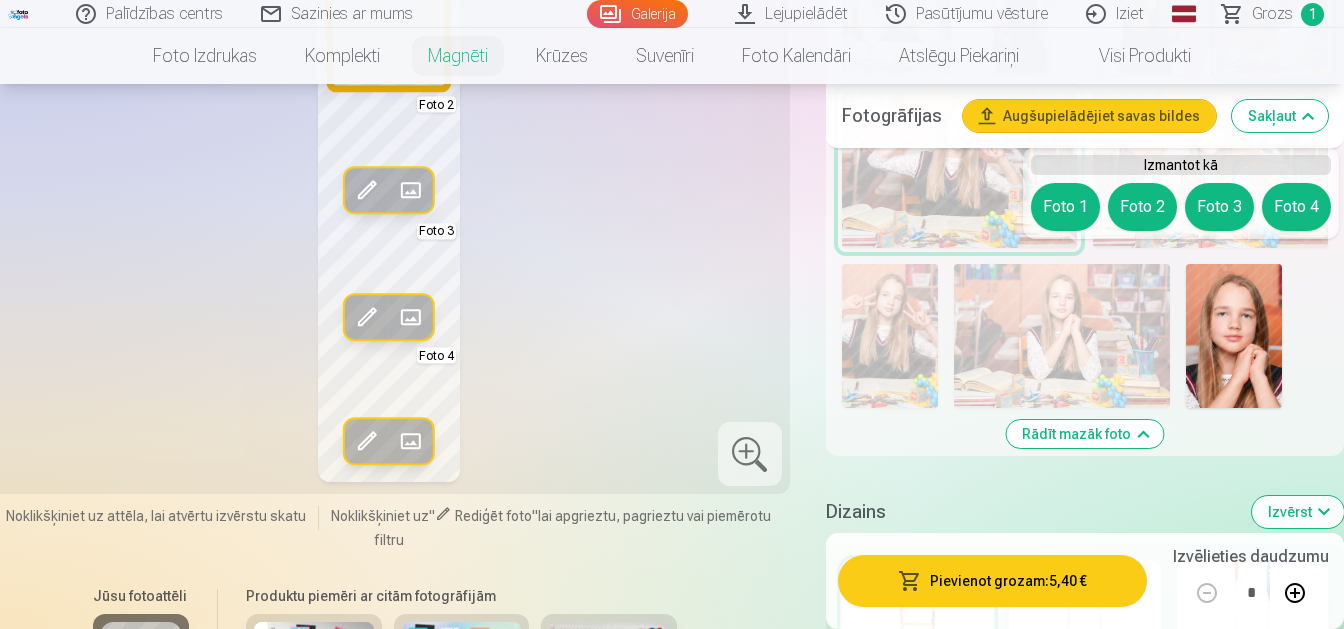 click on "Foto   1" at bounding box center [1065, 207] 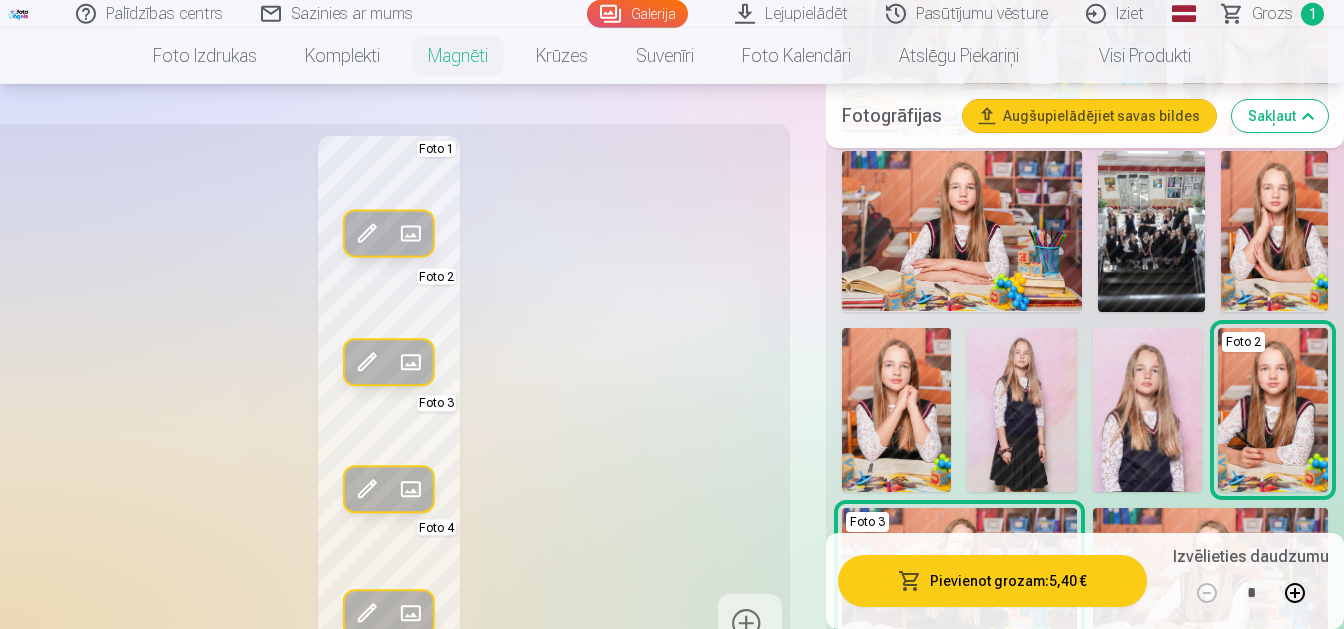 scroll, scrollTop: 3150, scrollLeft: 0, axis: vertical 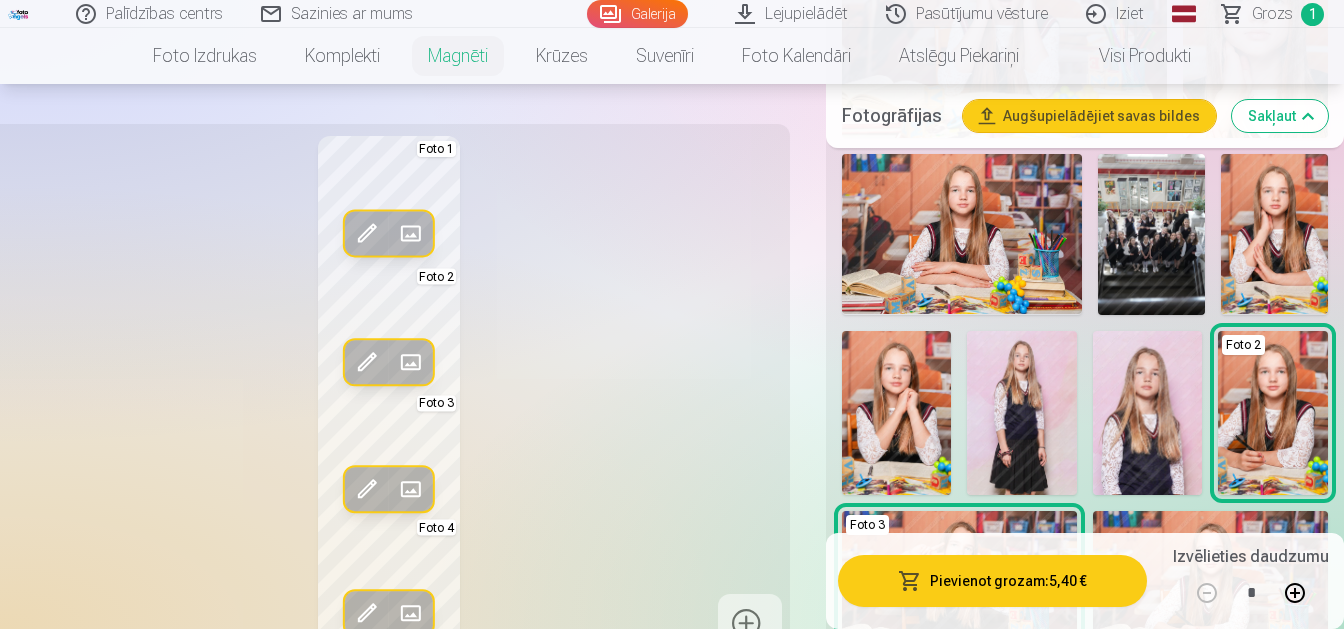 click at bounding box center [1148, 413] 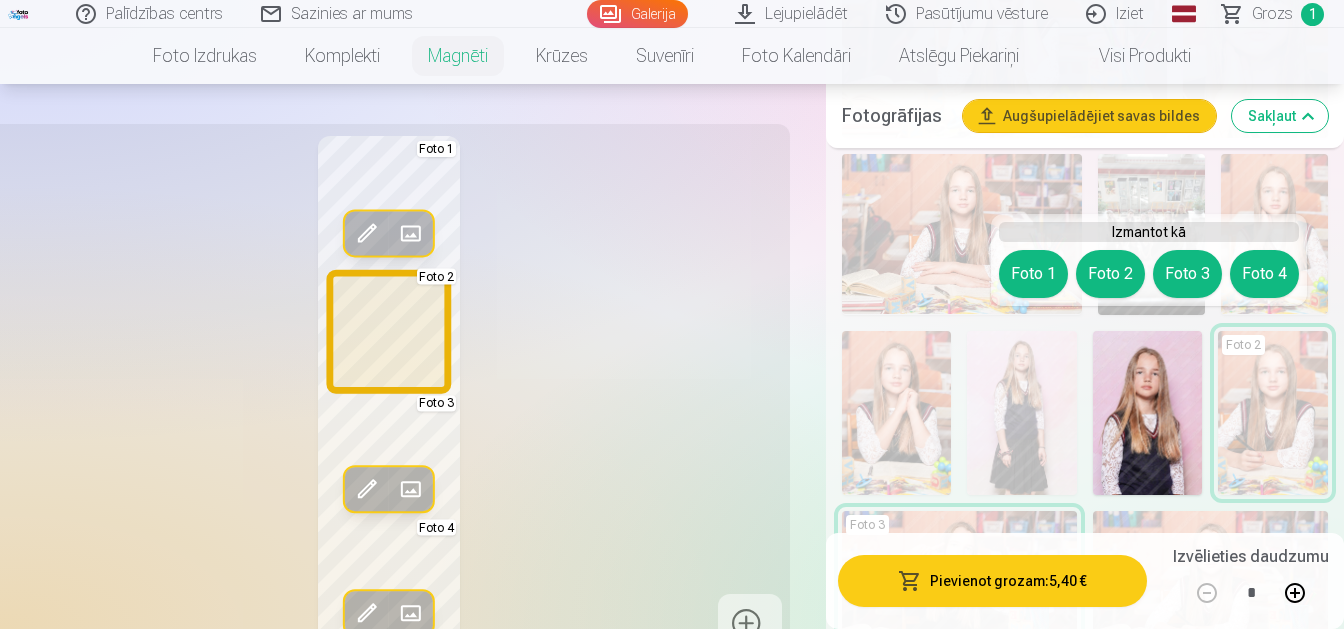 click on "Foto   2" at bounding box center [1110, 274] 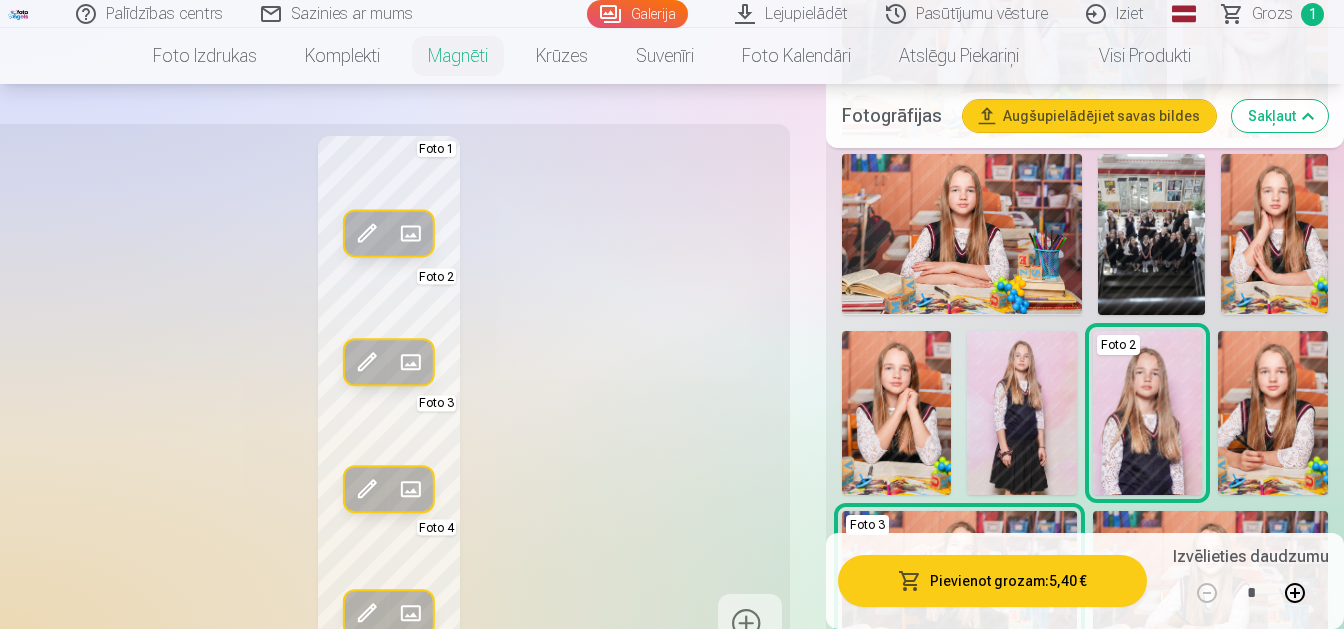 drag, startPoint x: 1294, startPoint y: 375, endPoint x: 1298, endPoint y: 363, distance: 12.649111 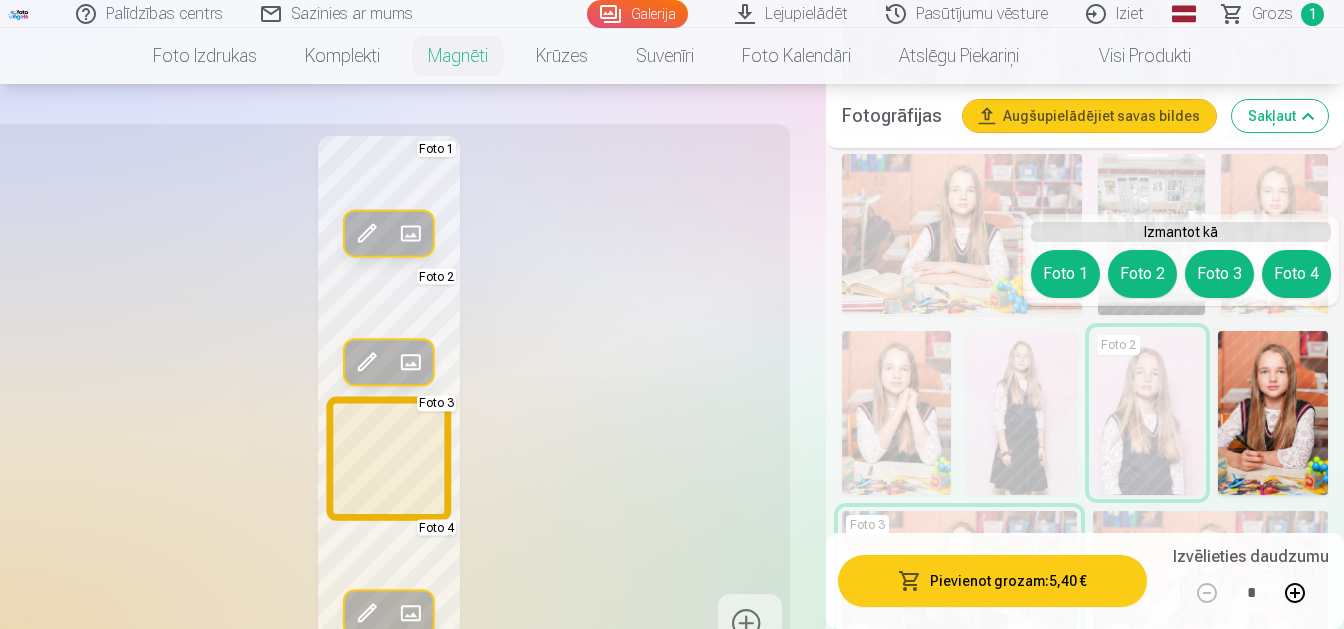 drag, startPoint x: 1216, startPoint y: 279, endPoint x: 1208, endPoint y: 311, distance: 32.984844 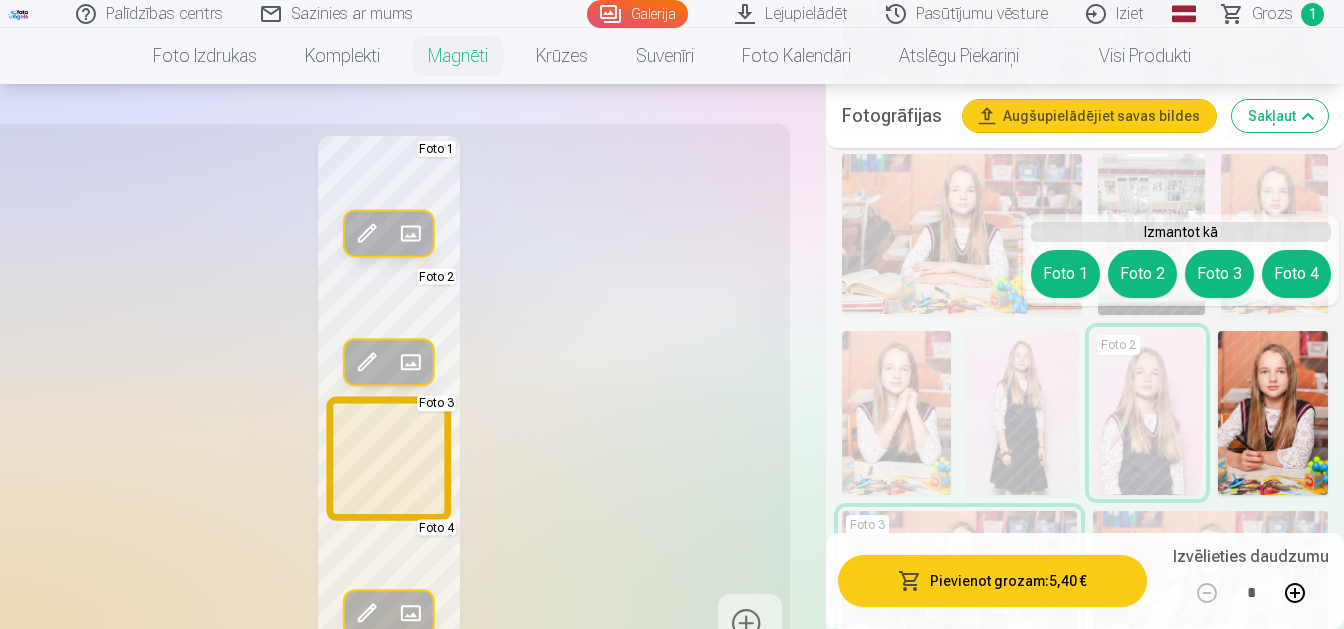 click on "Foto   3" at bounding box center [1219, 274] 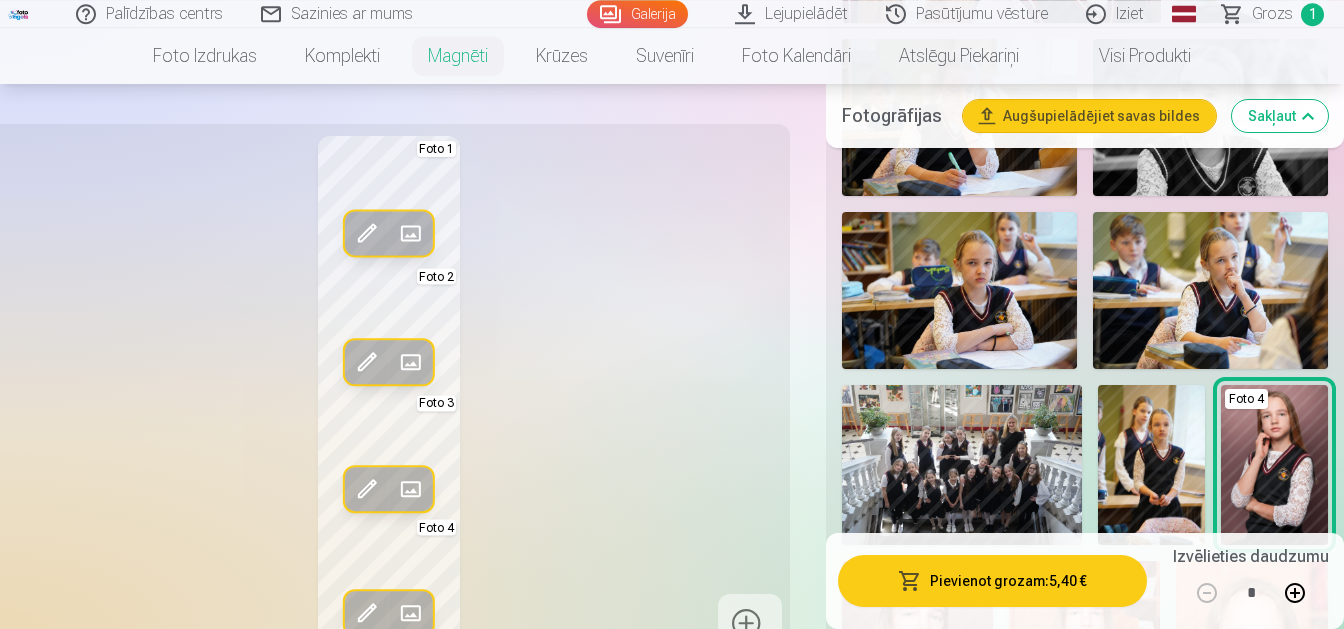 scroll, scrollTop: 1995, scrollLeft: 0, axis: vertical 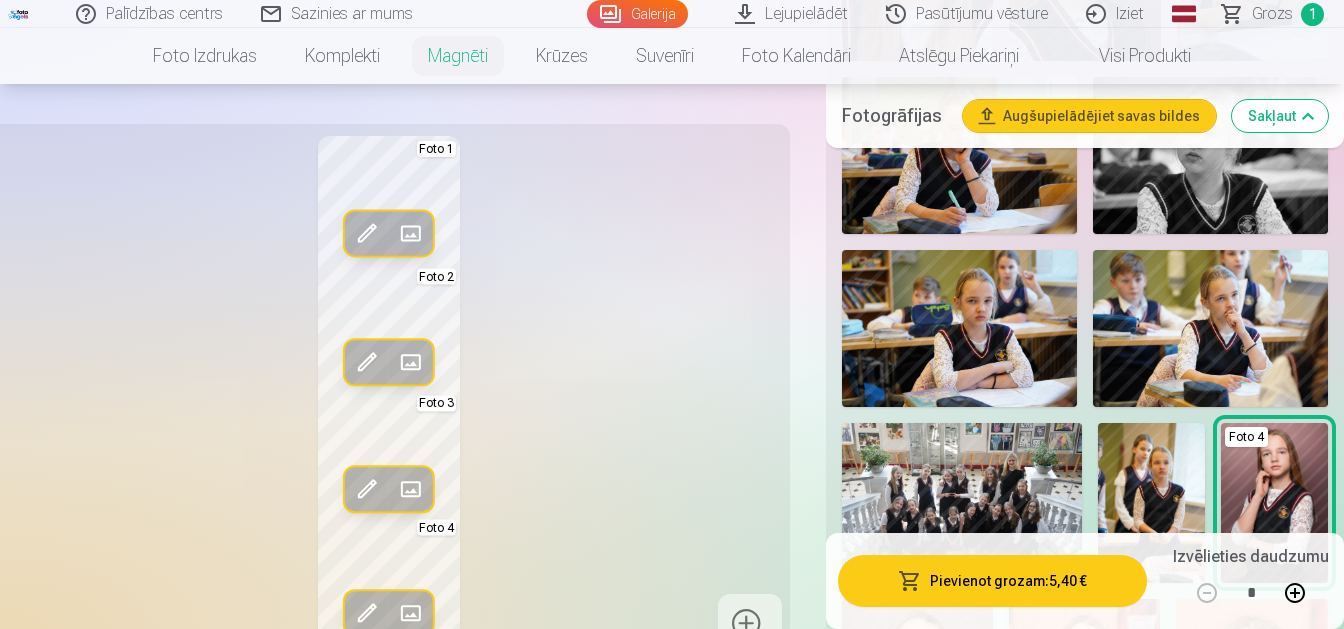 click at bounding box center [1274, 503] 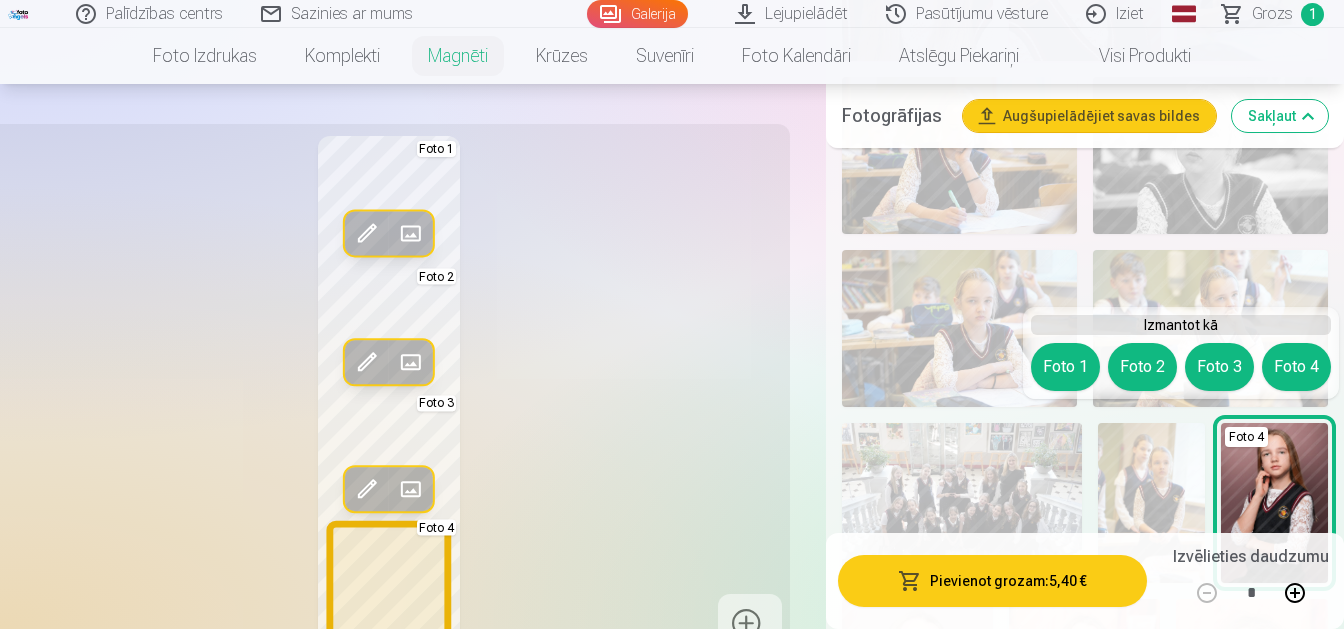 click on "Foto   4" at bounding box center [1296, 367] 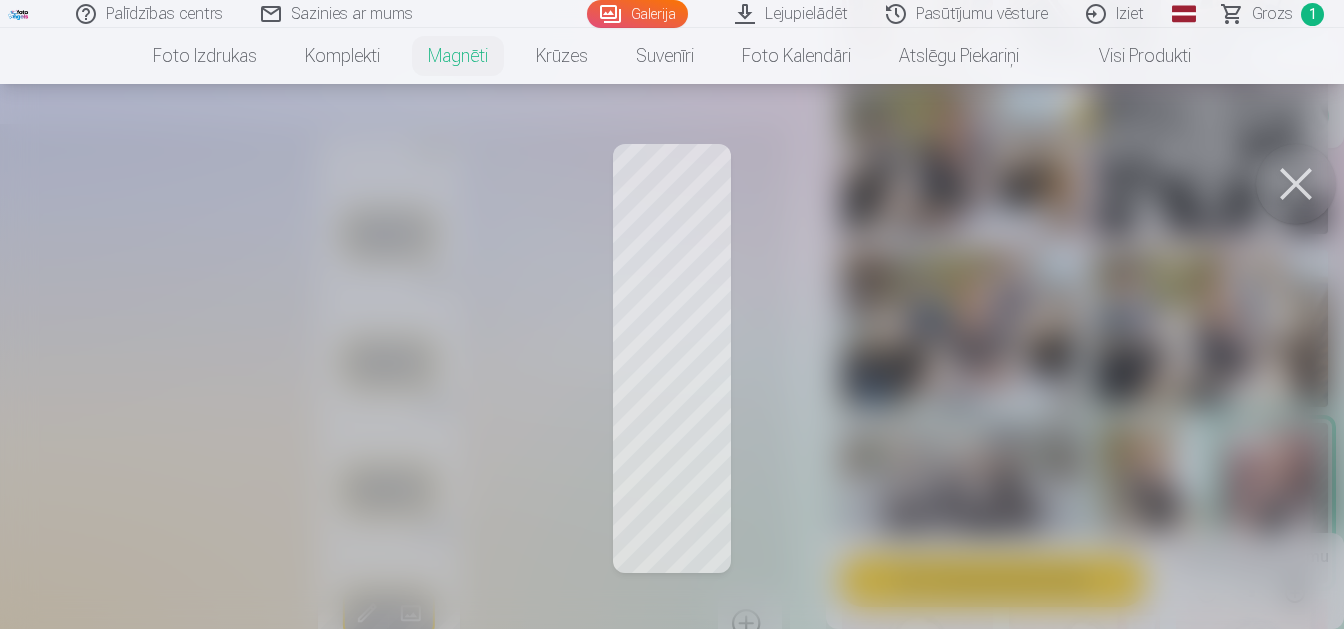 click at bounding box center [672, 314] 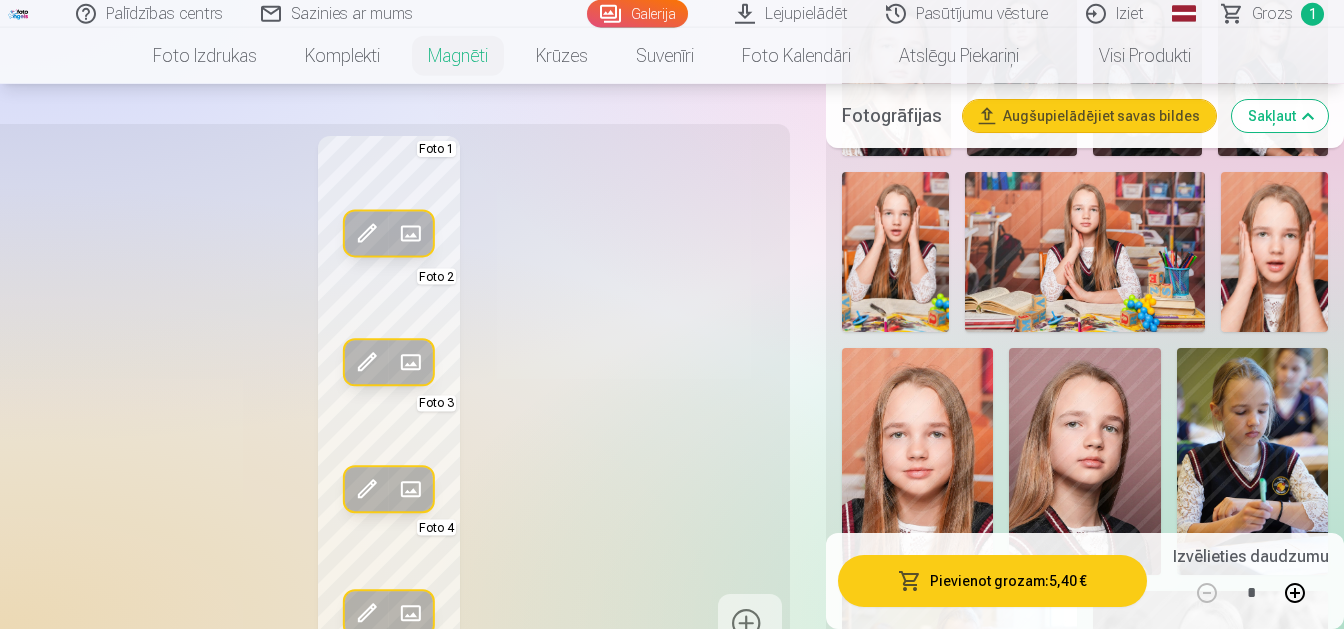 scroll, scrollTop: 1470, scrollLeft: 0, axis: vertical 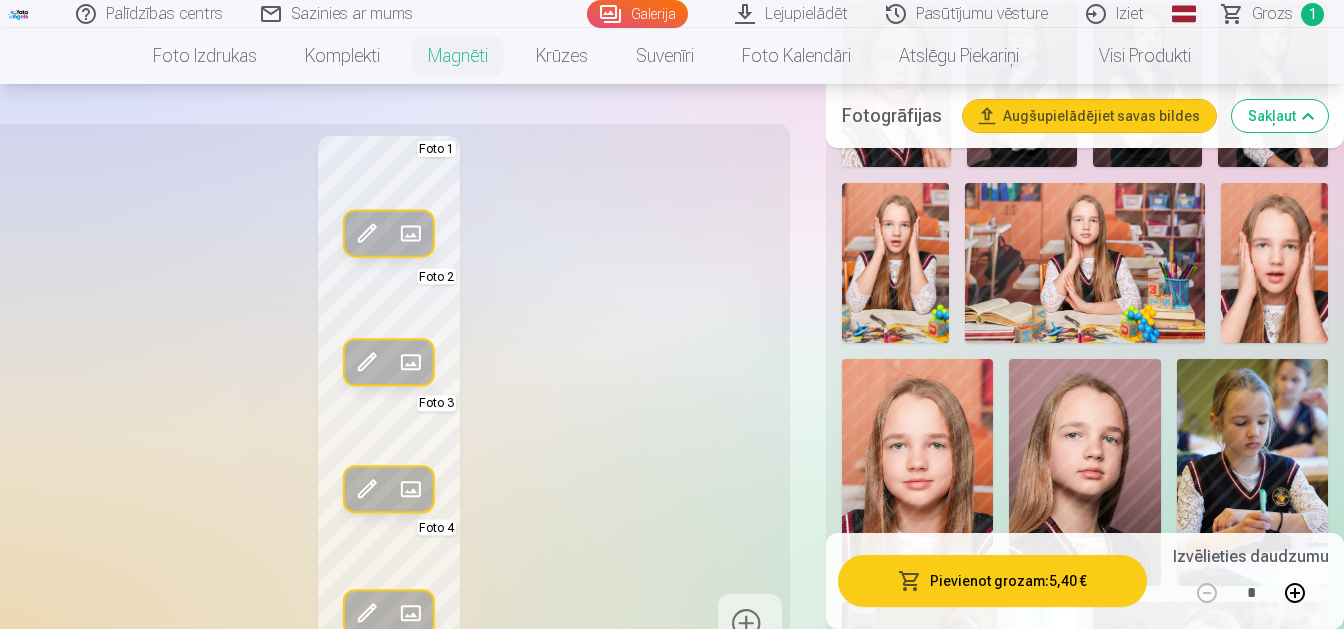 click at bounding box center (895, 263) 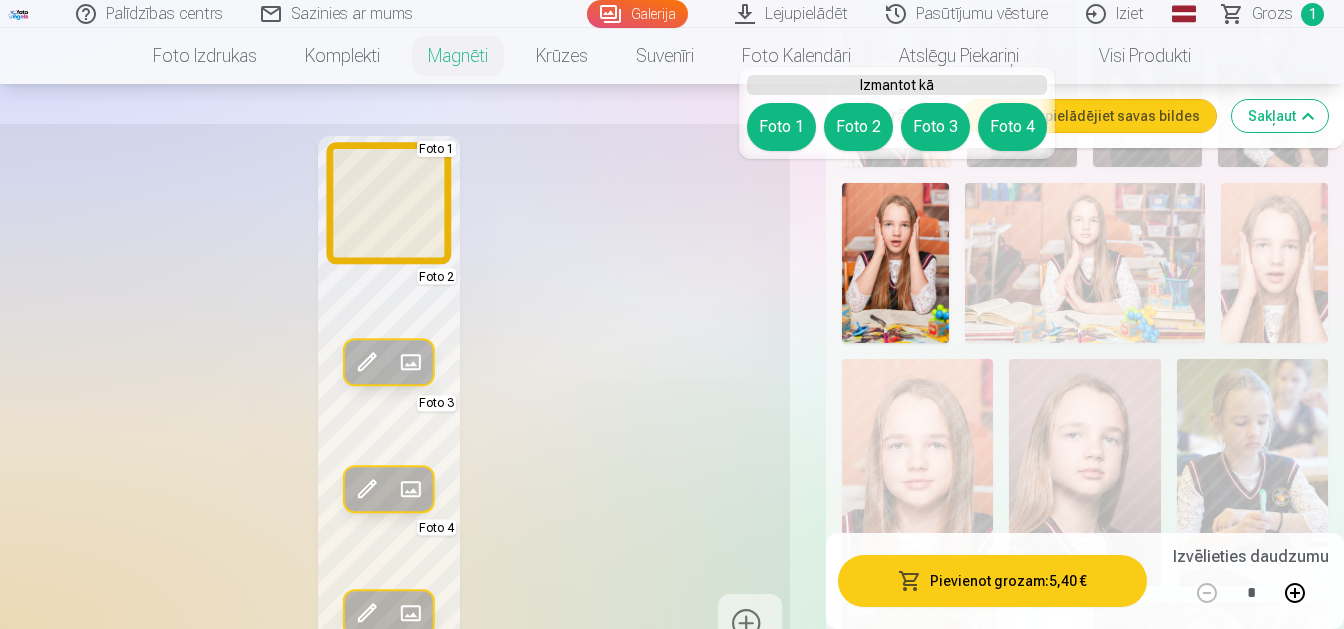 click on "Foto   1" at bounding box center [781, 127] 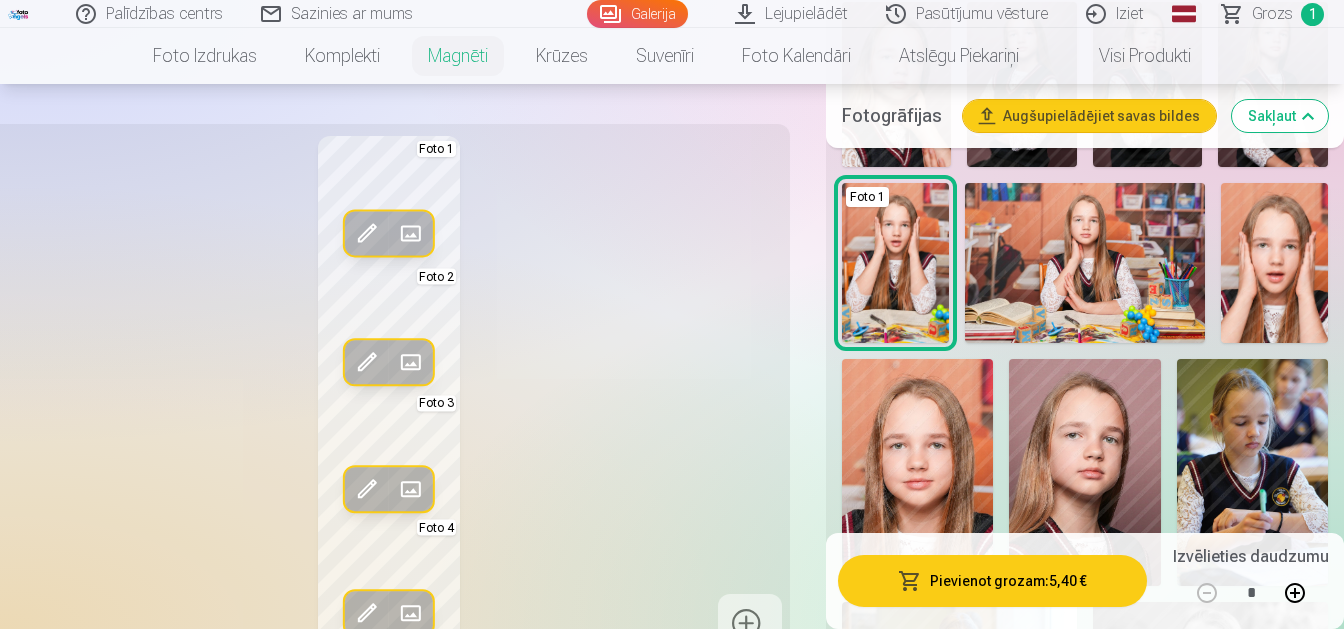 click on "Pievienot grozam :  5,40 €" at bounding box center (992, 581) 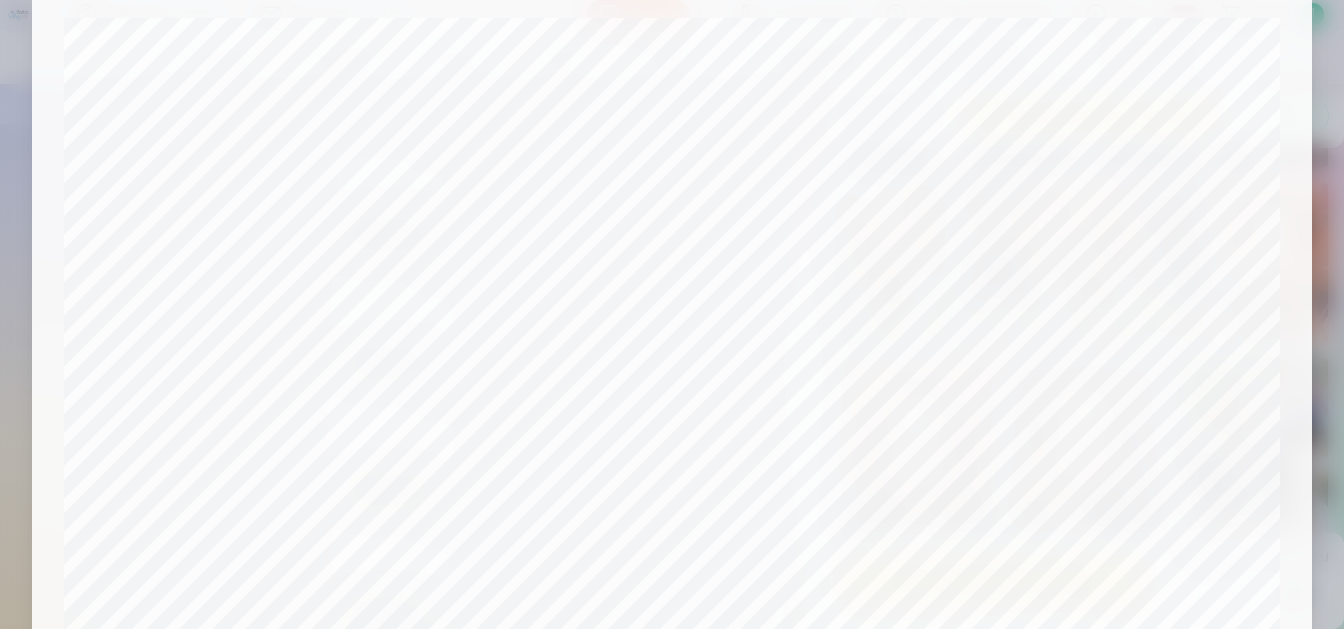 scroll, scrollTop: 810, scrollLeft: 0, axis: vertical 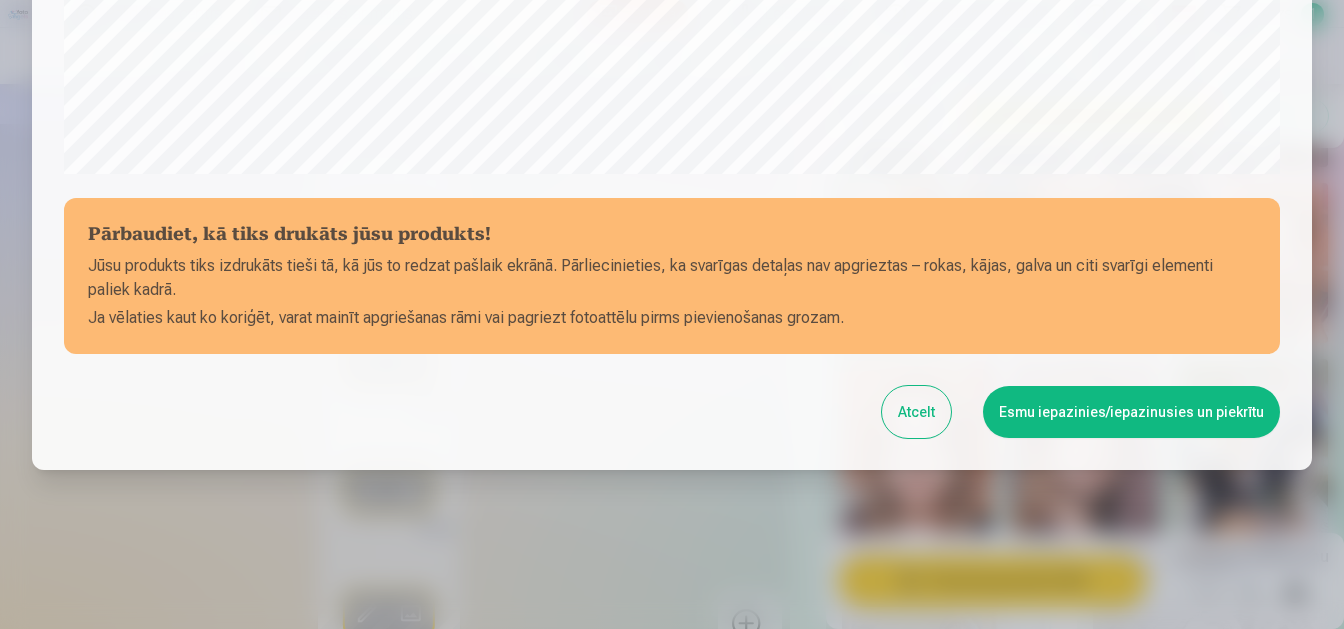 click on "Esmu iepazinies/iepazinusies un piekrītu" at bounding box center [1131, 412] 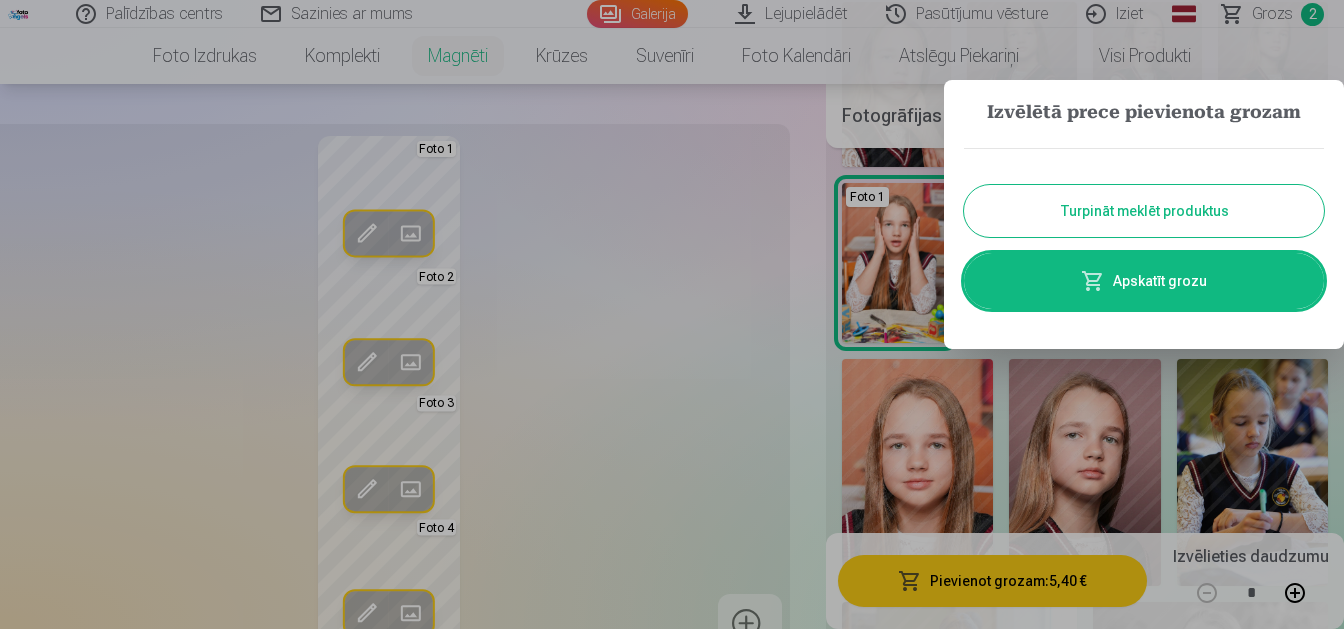 click on "Turpināt meklēt produktus" at bounding box center (1144, 211) 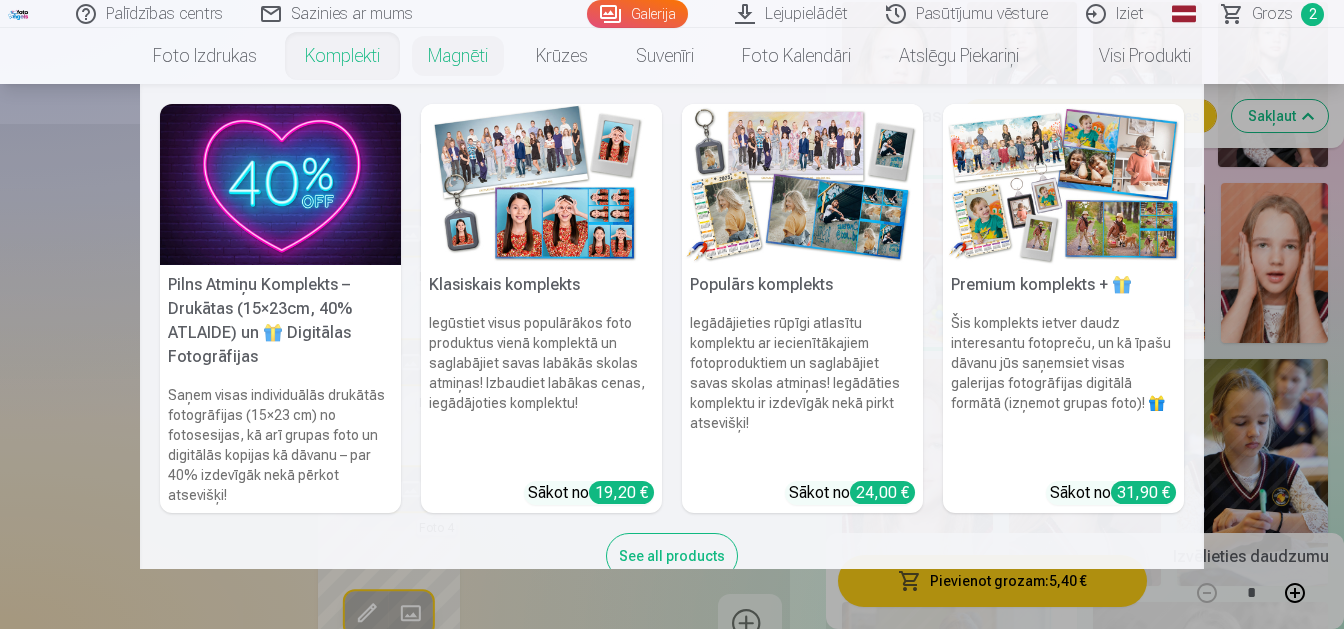 click on "Pilns Atmiņu Komplekts – Drukātas (15×23cm, 40% ATLAIDE) un 🎁 Digitālas Fotogrāfijas" at bounding box center (280, 321) 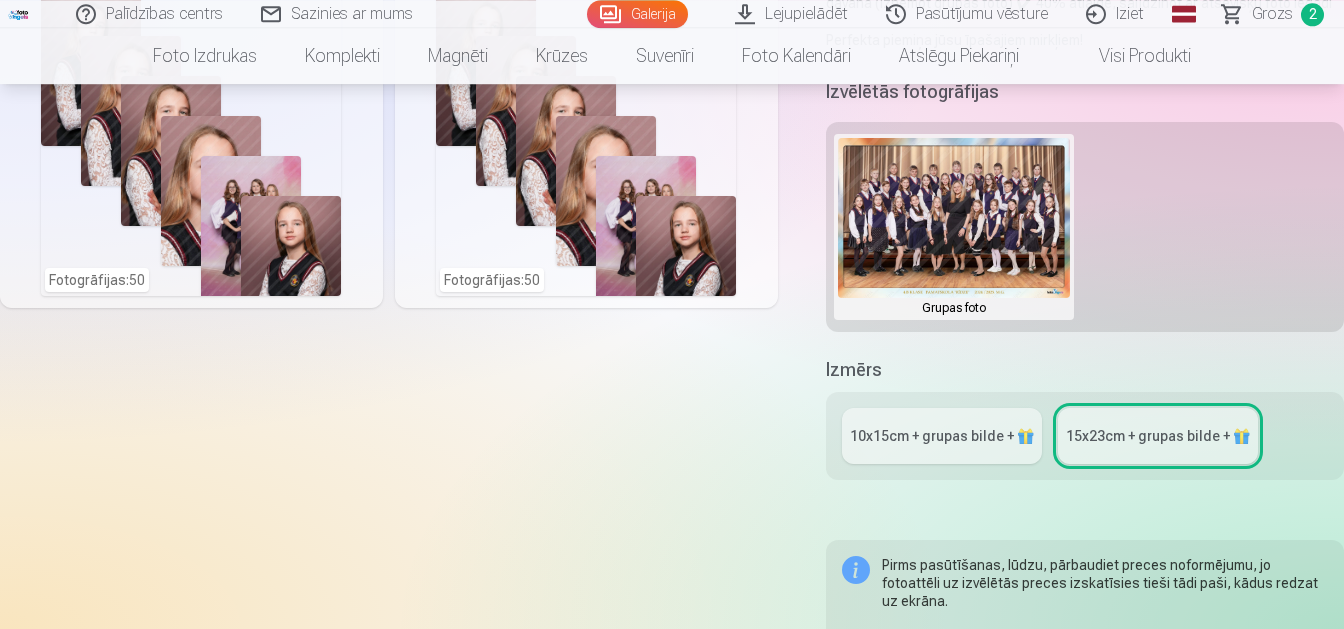 scroll, scrollTop: 630, scrollLeft: 0, axis: vertical 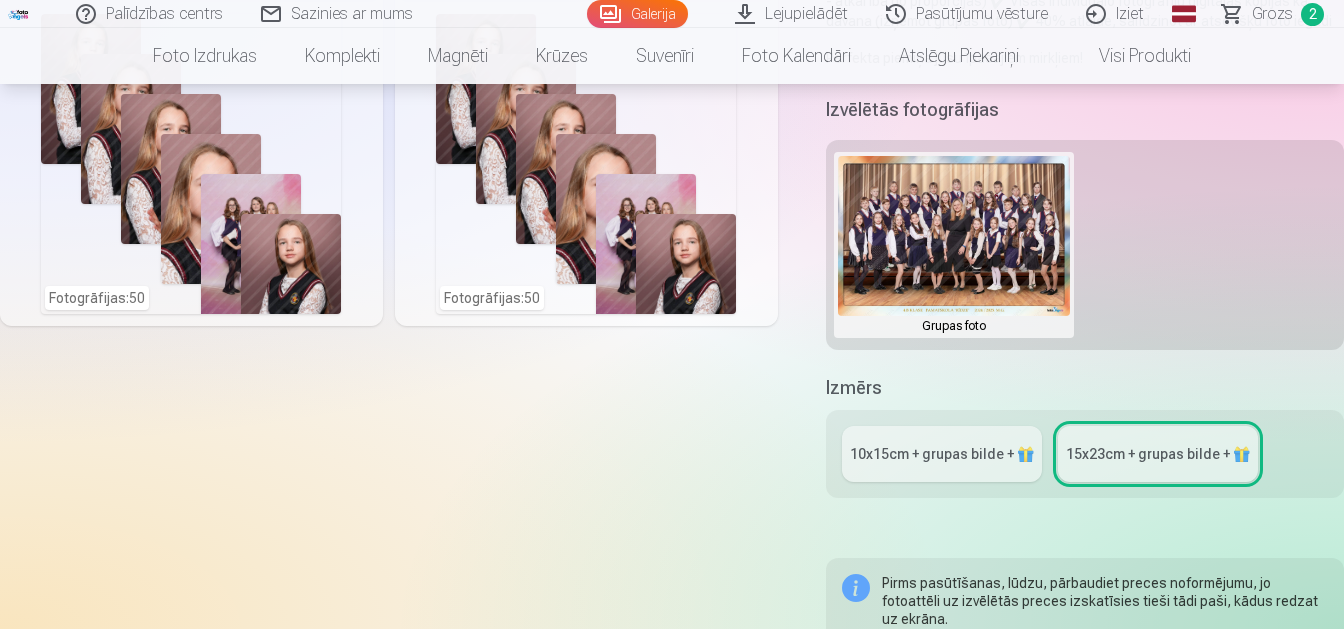 click on "15x23сm + grupas bilde + 🎁" at bounding box center (1158, 454) 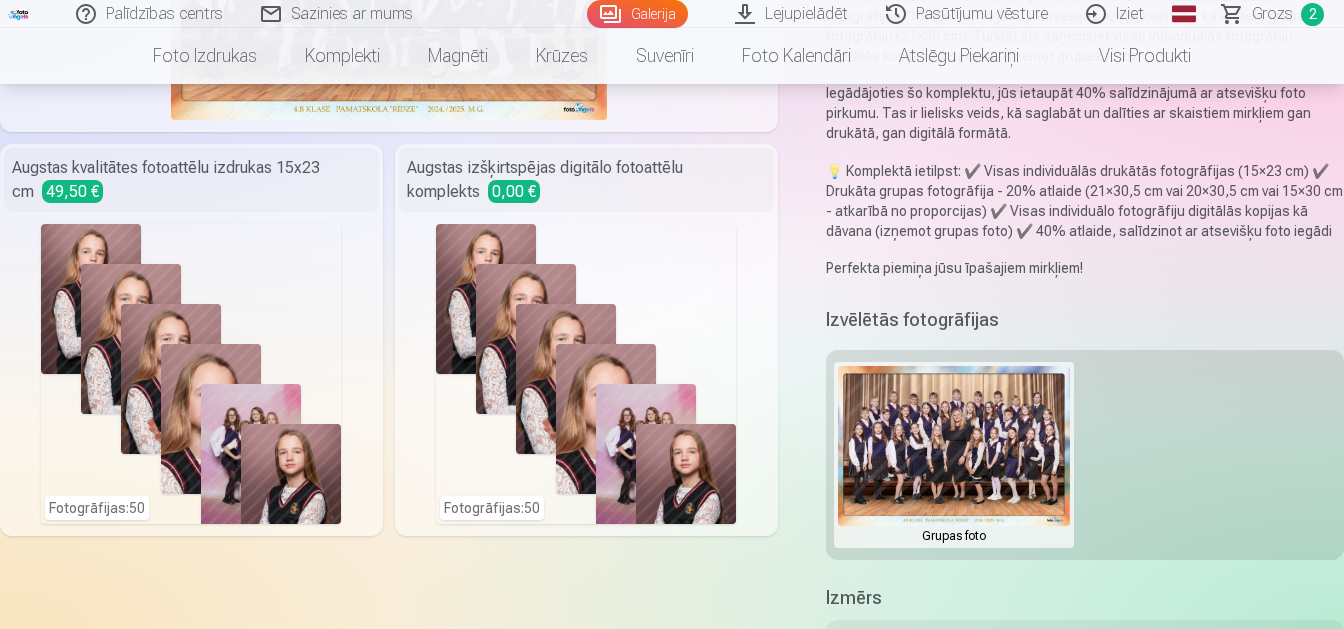 scroll, scrollTop: 525, scrollLeft: 0, axis: vertical 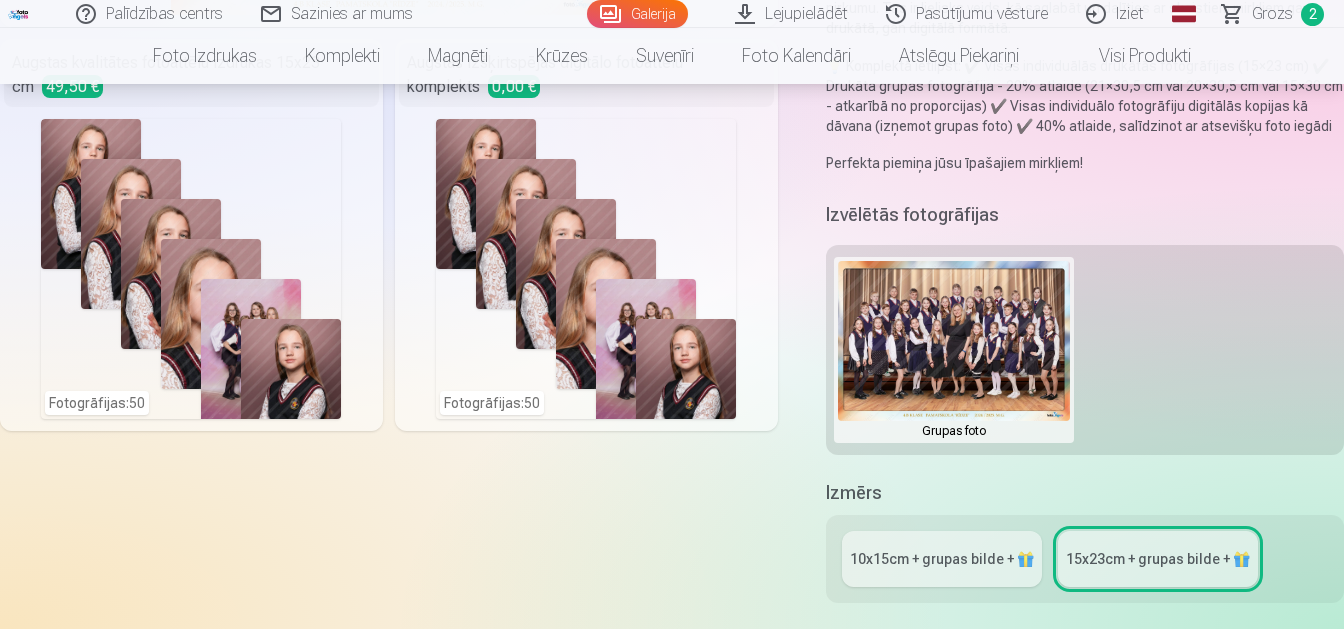 click at bounding box center (954, 350) 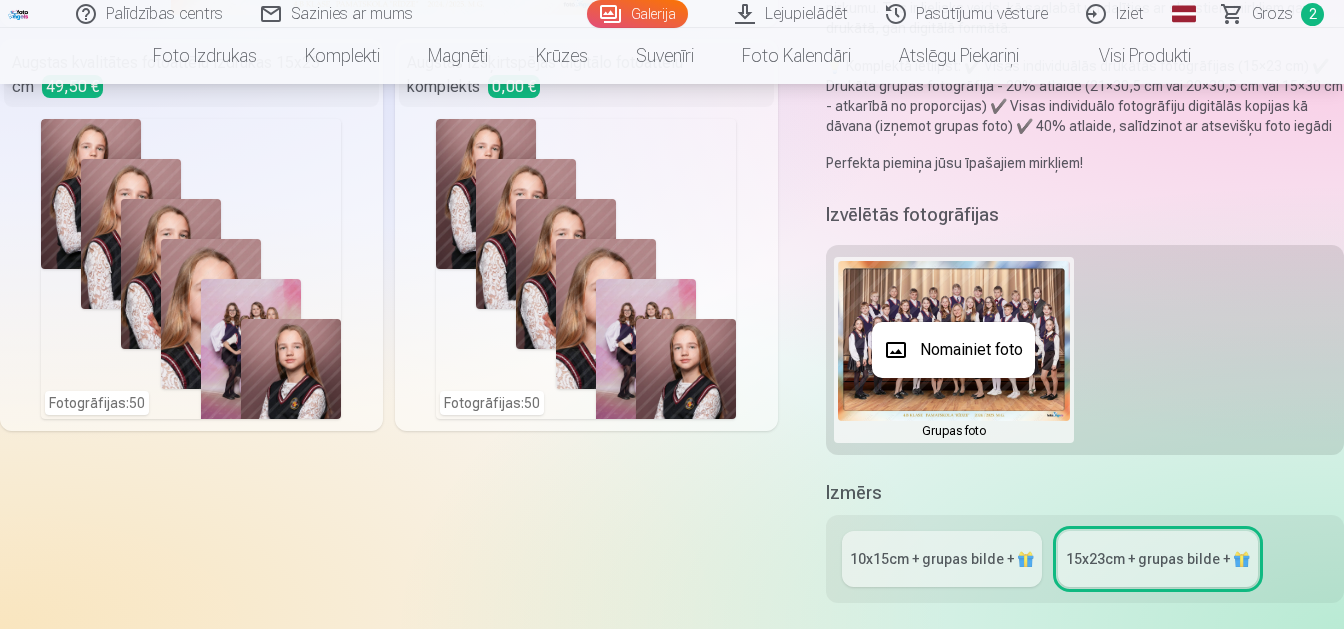 scroll, scrollTop: 630, scrollLeft: 0, axis: vertical 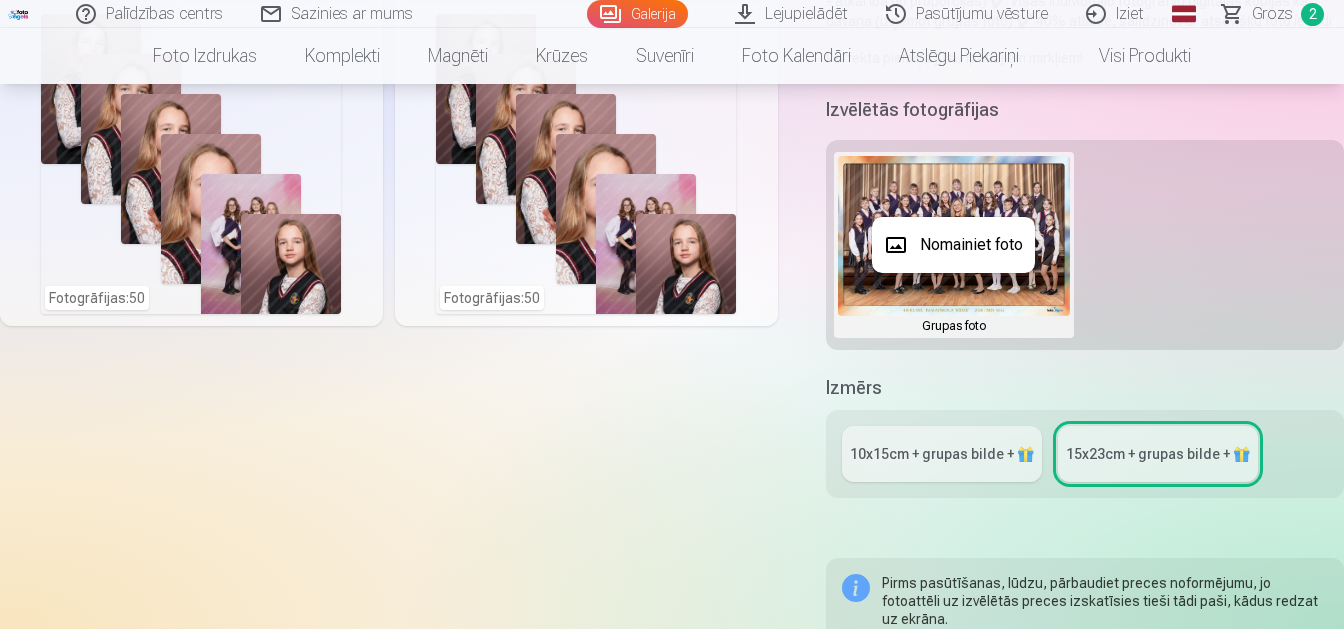 click at bounding box center [672, 314] 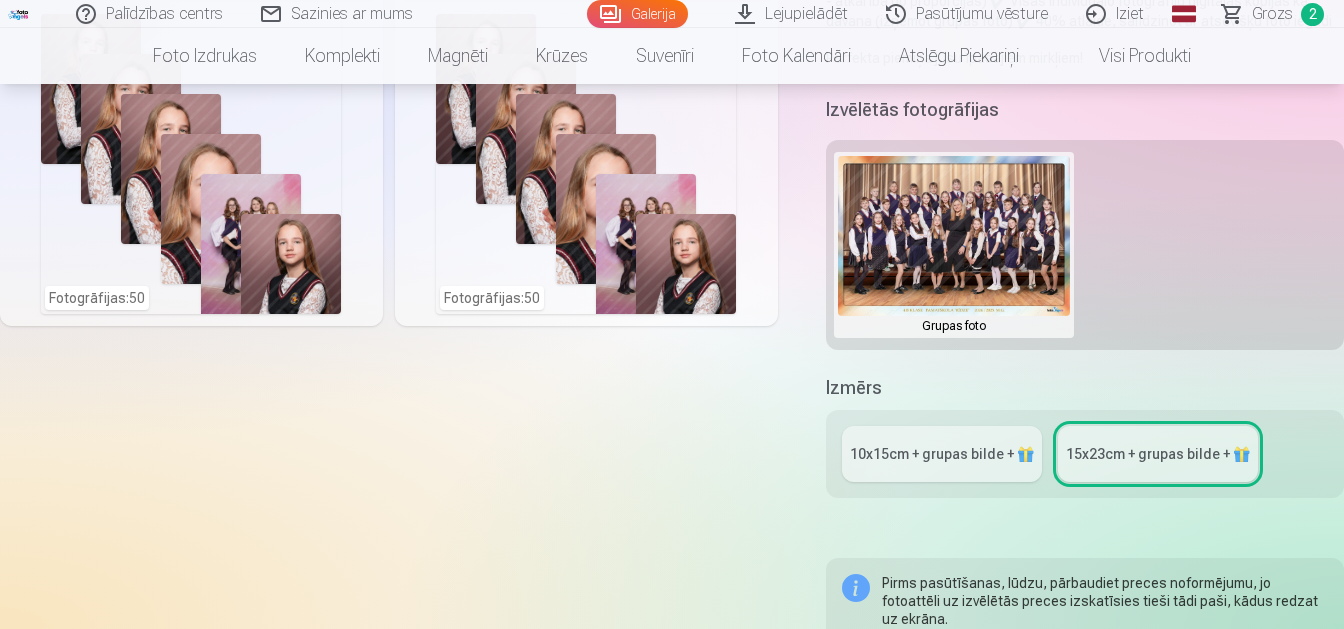 click on "Fotogrāfijas :  50" at bounding box center [191, 164] 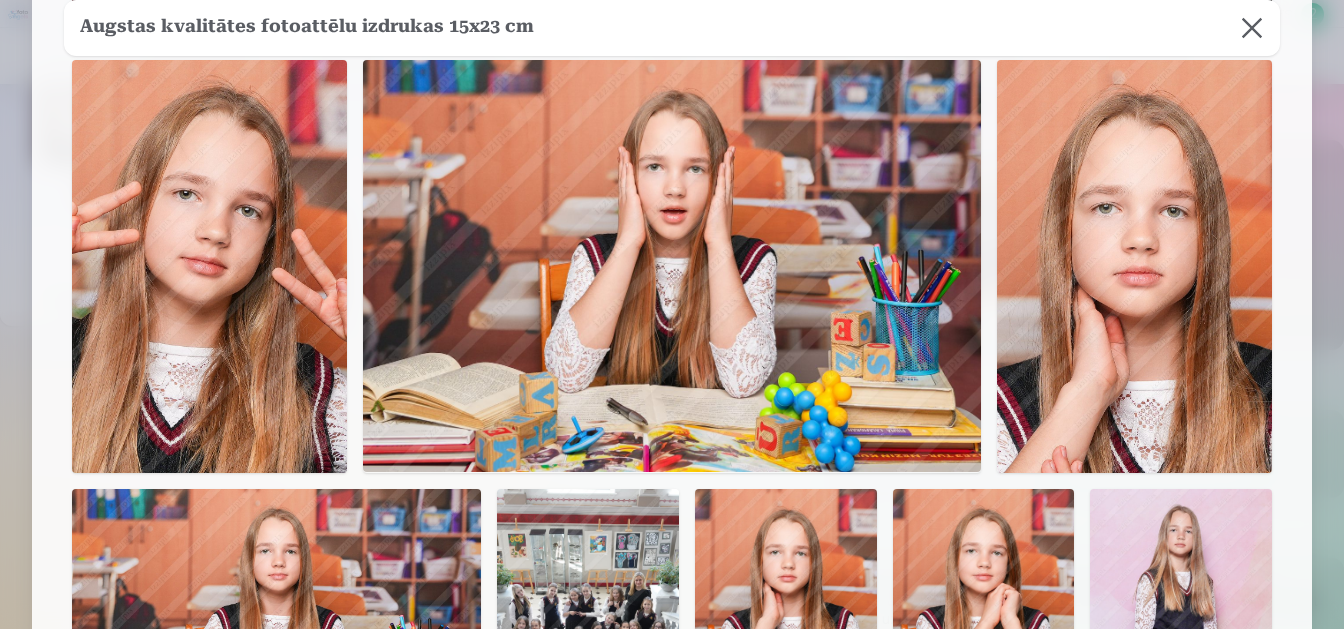 scroll, scrollTop: 3150, scrollLeft: 0, axis: vertical 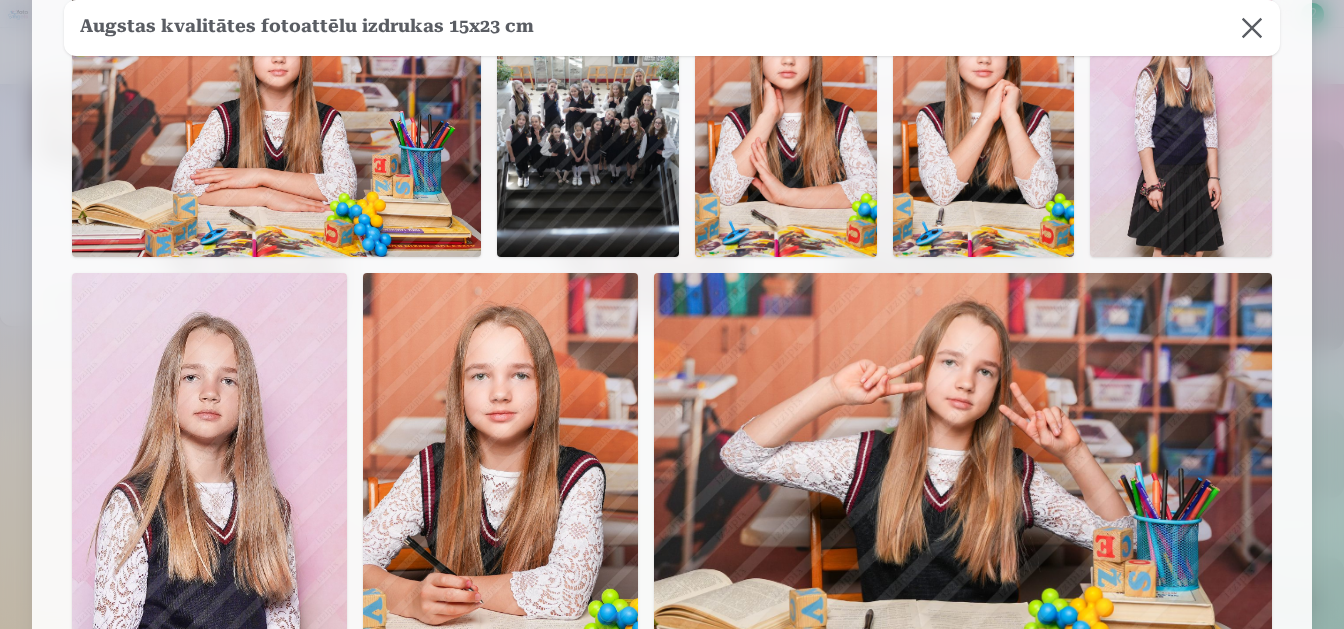 click at bounding box center (1252, 28) 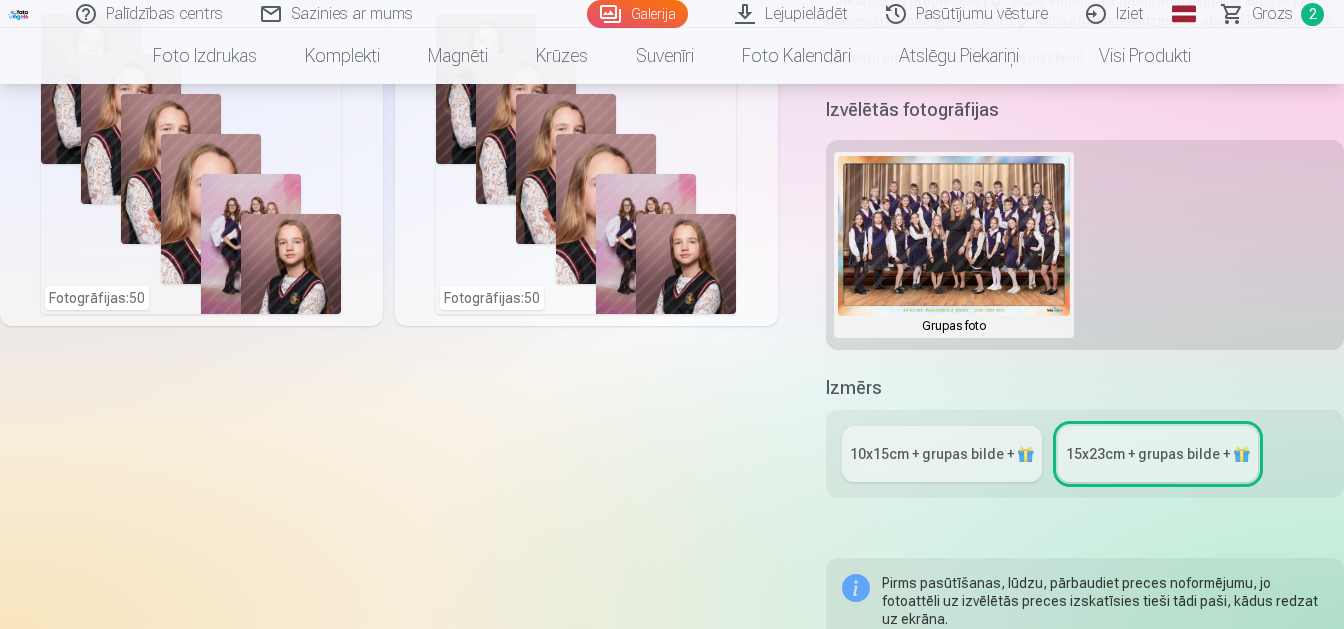 click on "10x15сm + grupas bilde + 🎁" at bounding box center (942, 454) 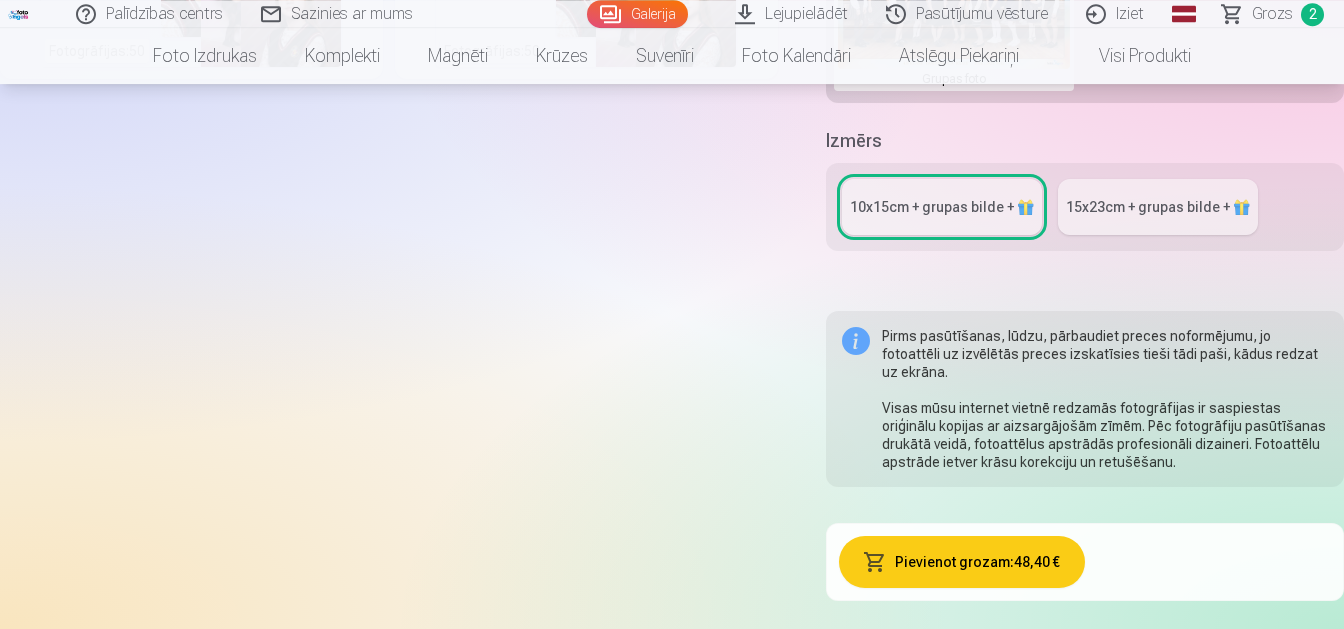 scroll, scrollTop: 735, scrollLeft: 0, axis: vertical 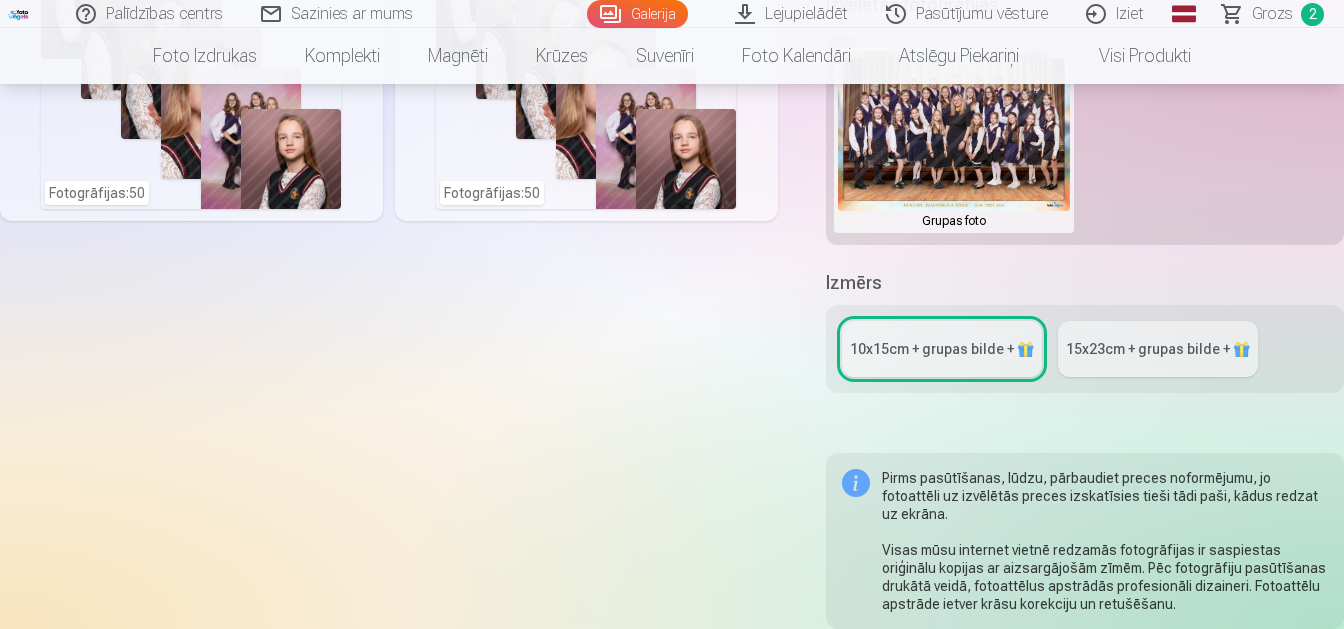 click on "15x23сm + grupas bilde + 🎁" at bounding box center (1158, 349) 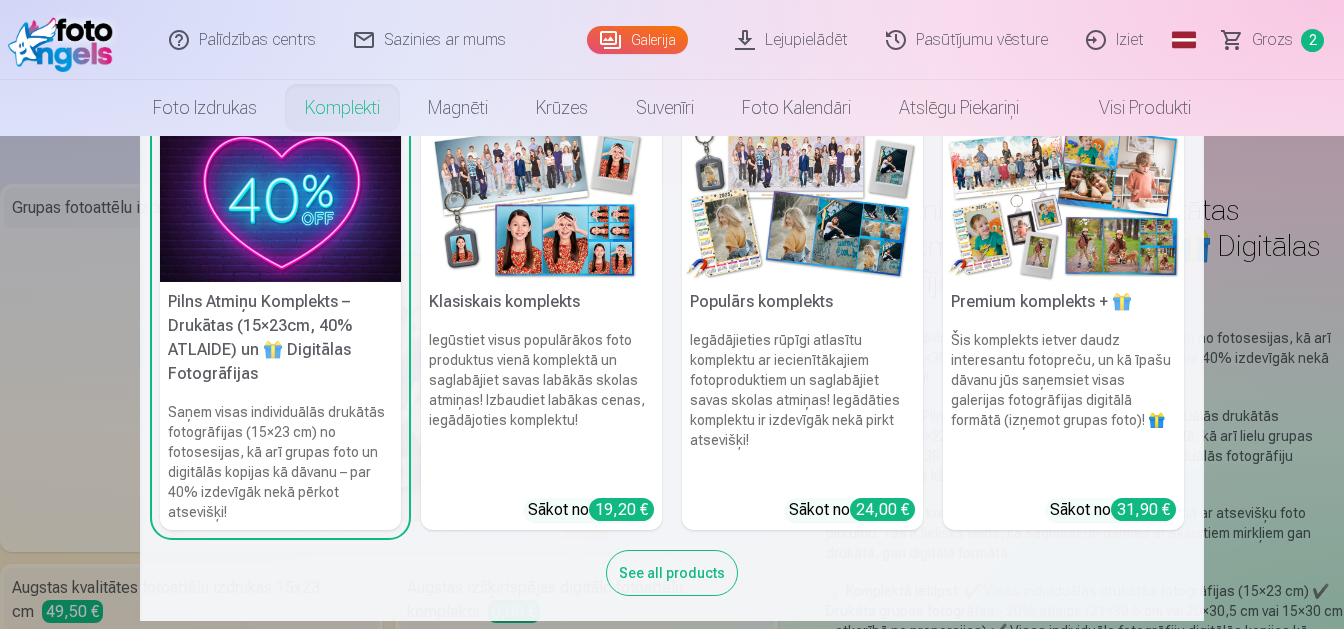 scroll, scrollTop: 49, scrollLeft: 0, axis: vertical 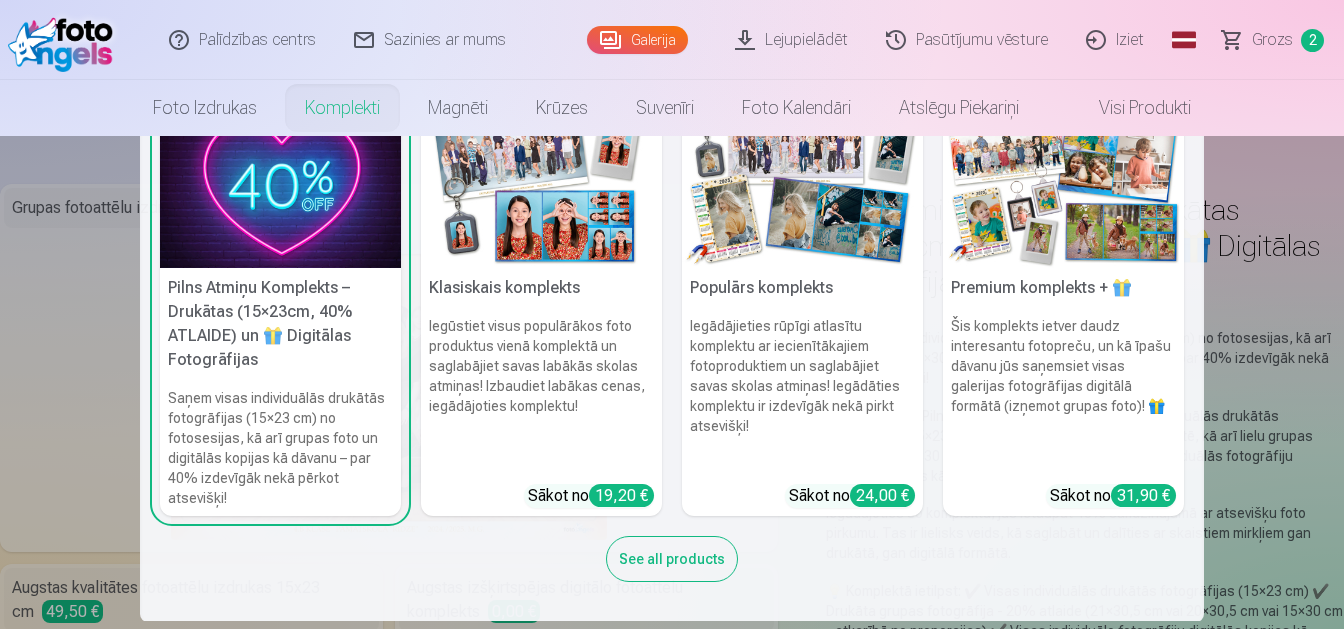 click on "See all products" at bounding box center [672, 559] 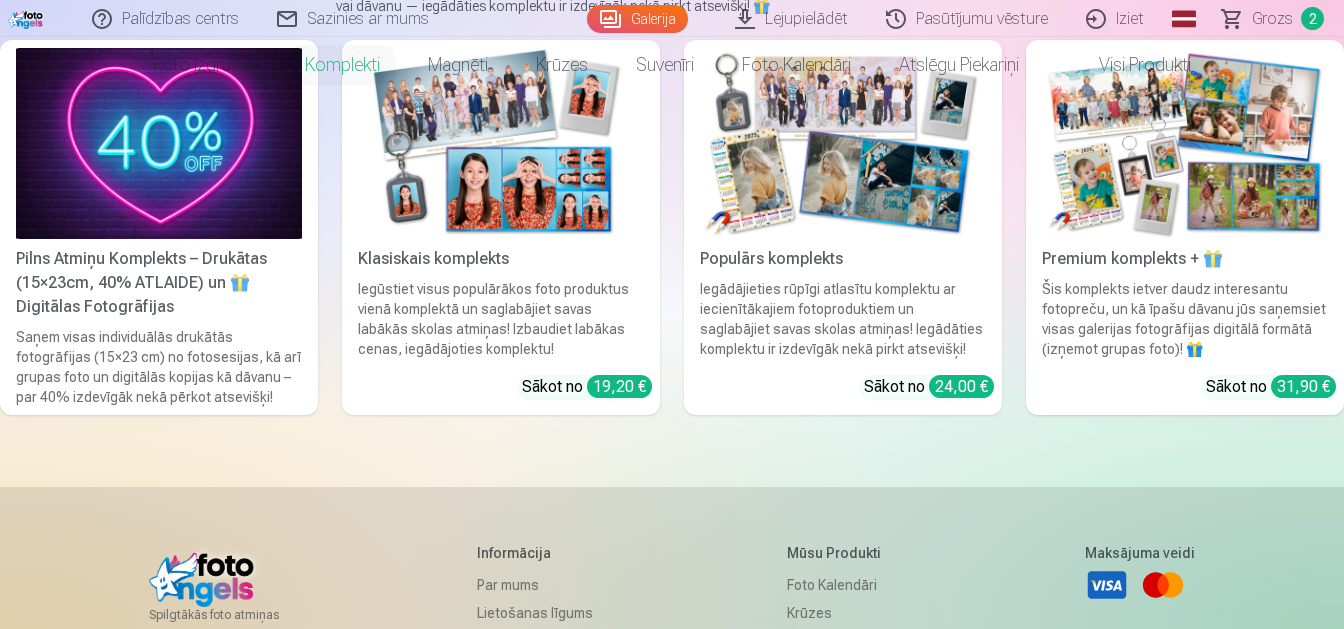 scroll, scrollTop: 315, scrollLeft: 0, axis: vertical 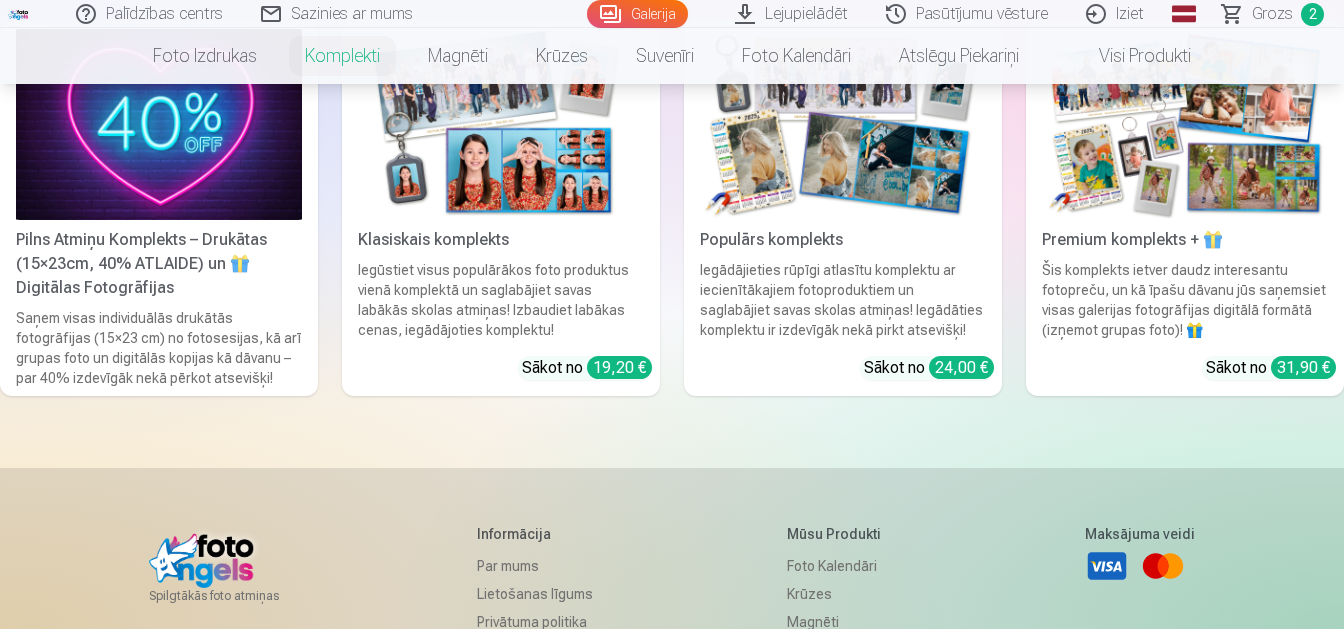 click on "Premium komplekts + 🎁" at bounding box center [1185, 240] 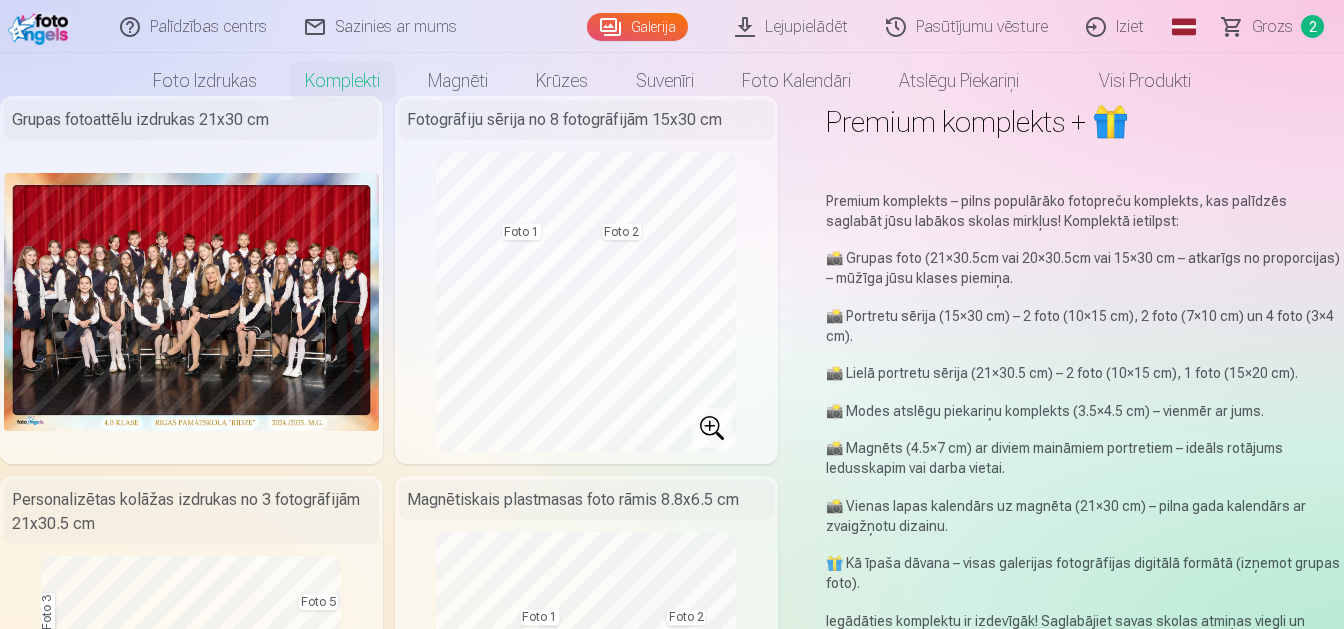 scroll, scrollTop: 0, scrollLeft: 0, axis: both 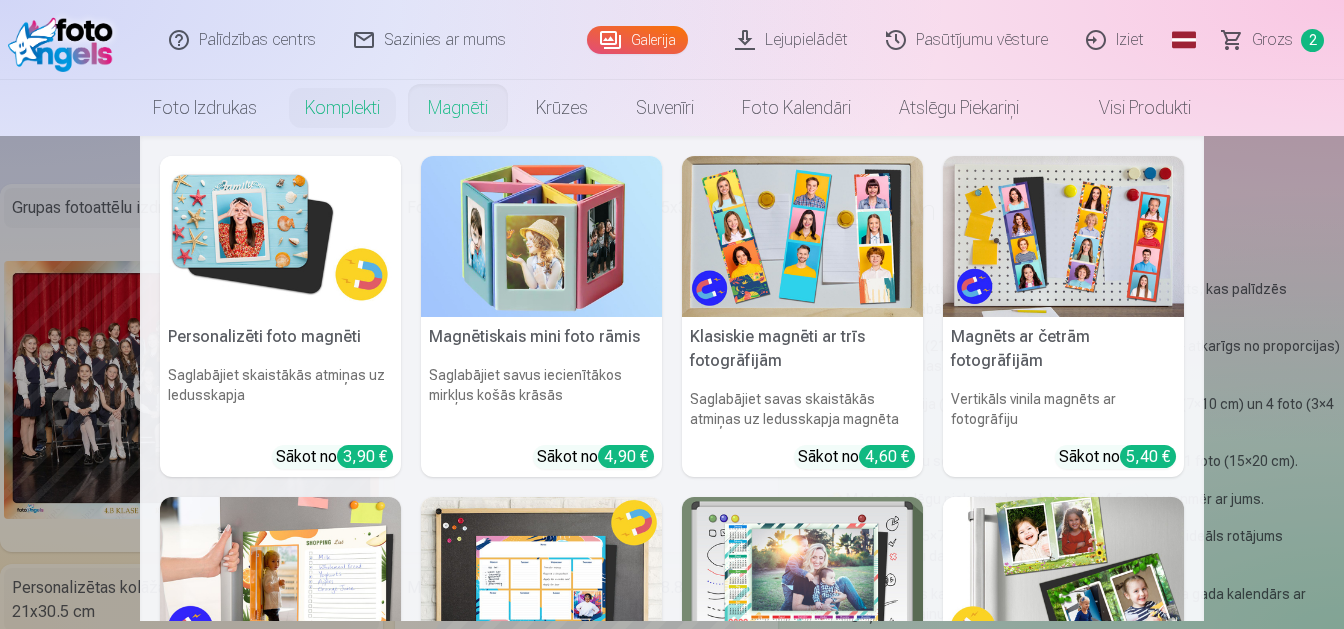 click on "Magnēti" at bounding box center (458, 108) 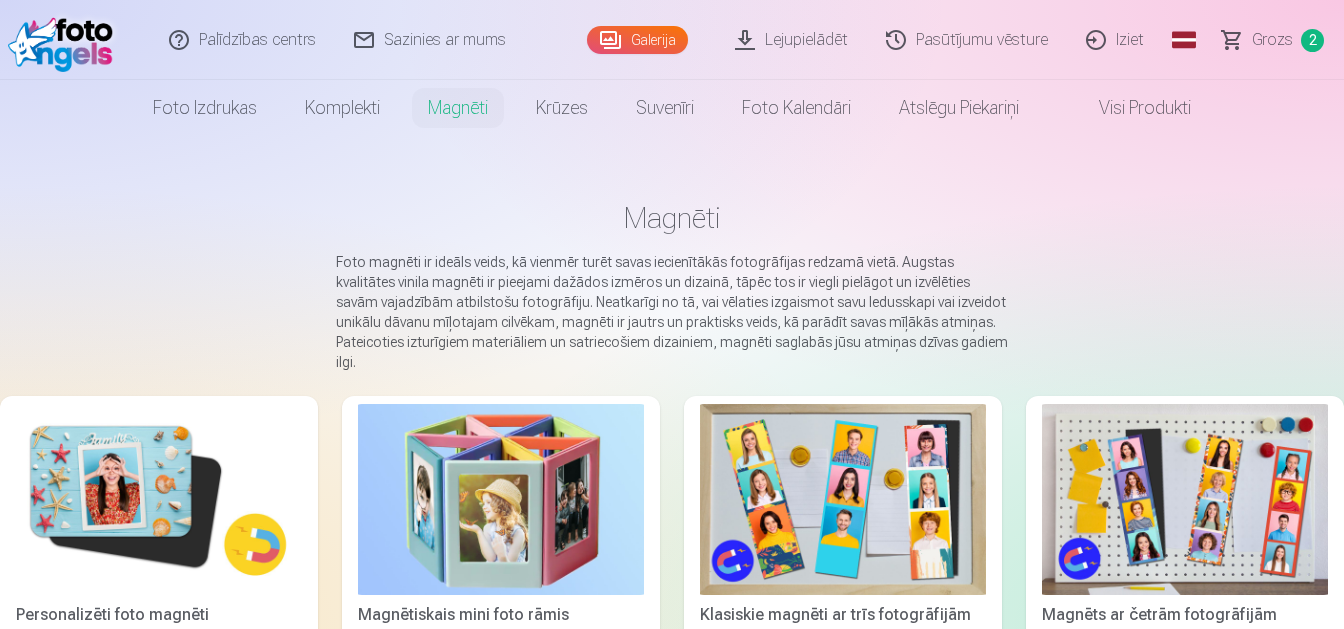 click at bounding box center [159, 499] 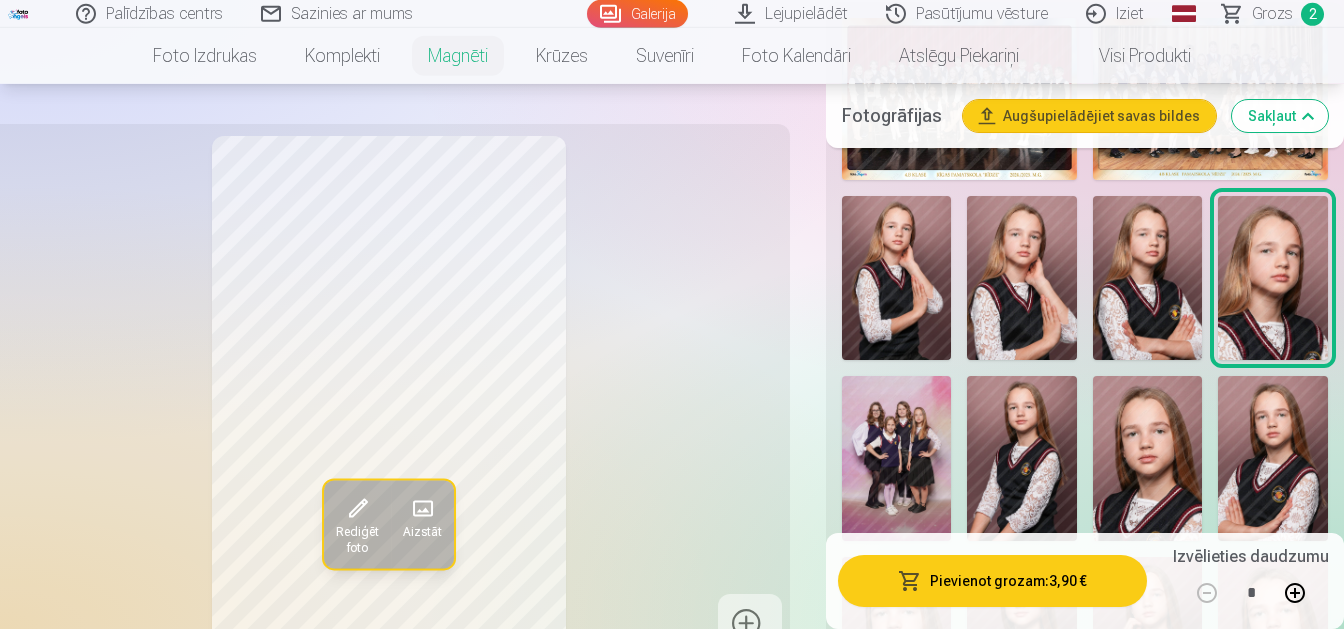 scroll, scrollTop: 840, scrollLeft: 0, axis: vertical 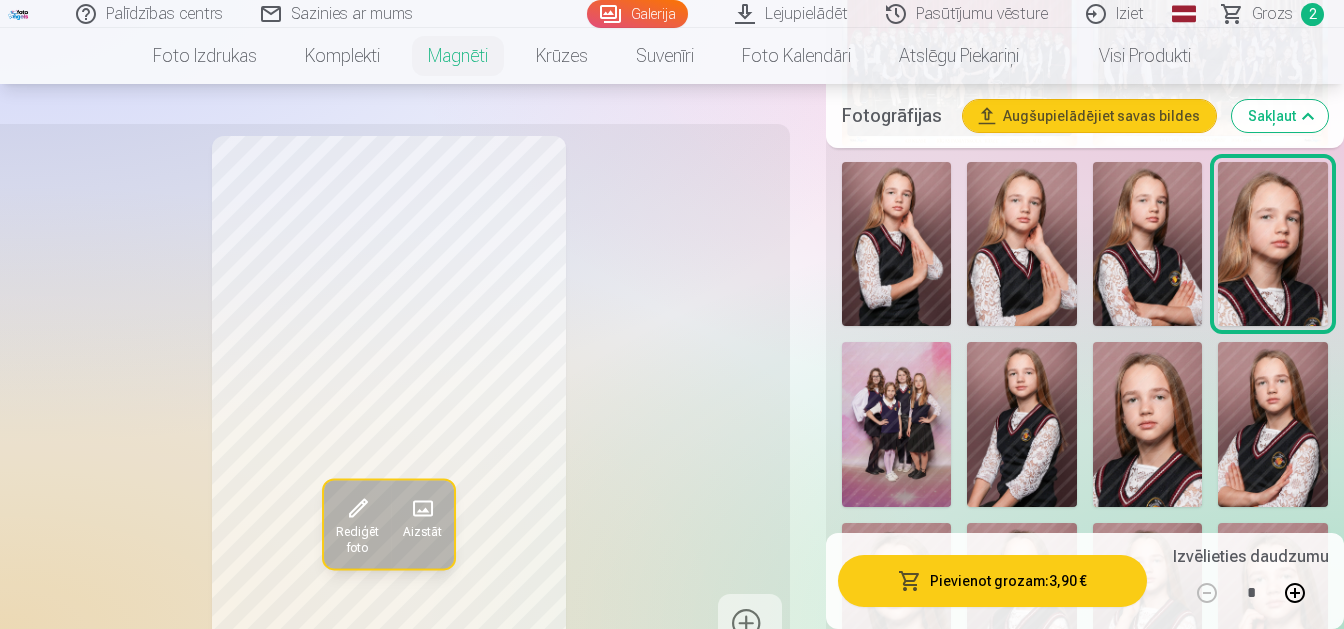 click at bounding box center [897, 424] 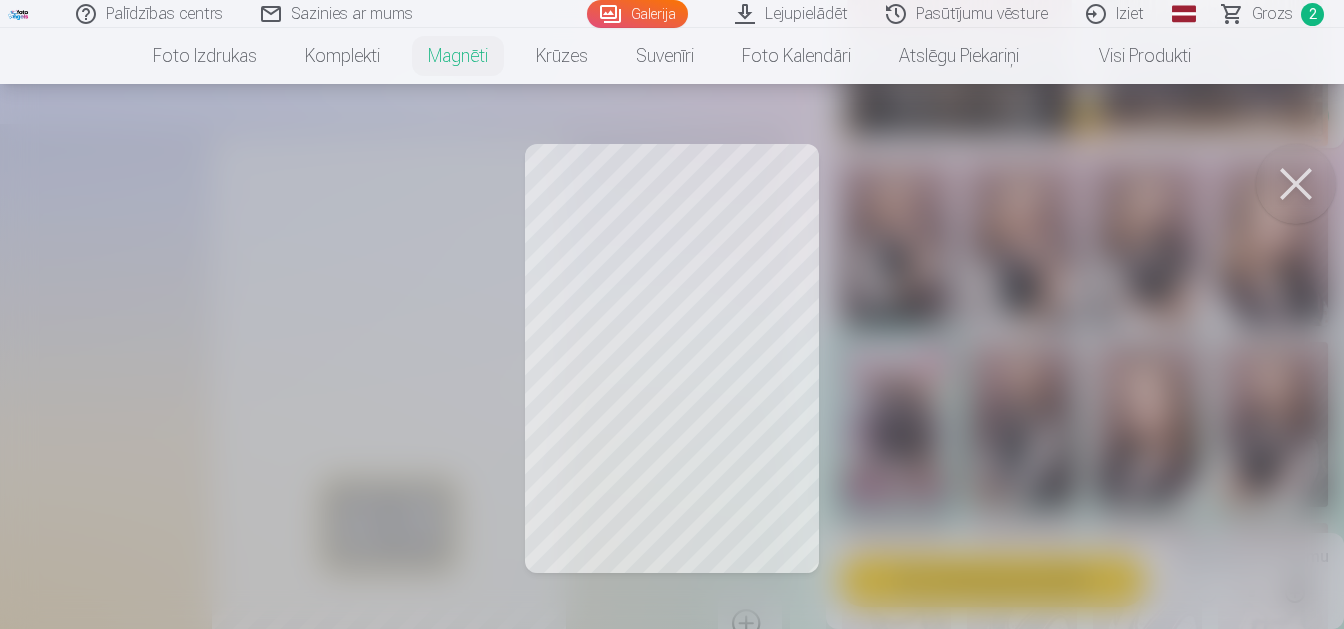 click at bounding box center [672, 314] 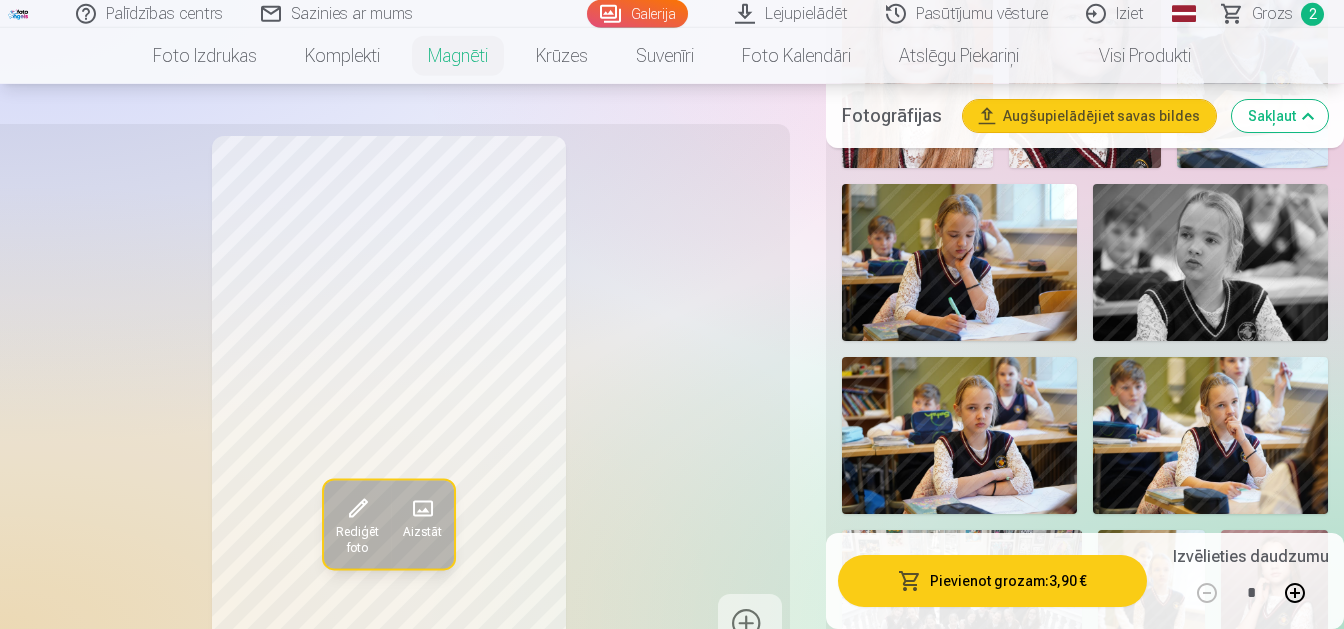 scroll, scrollTop: 2310, scrollLeft: 0, axis: vertical 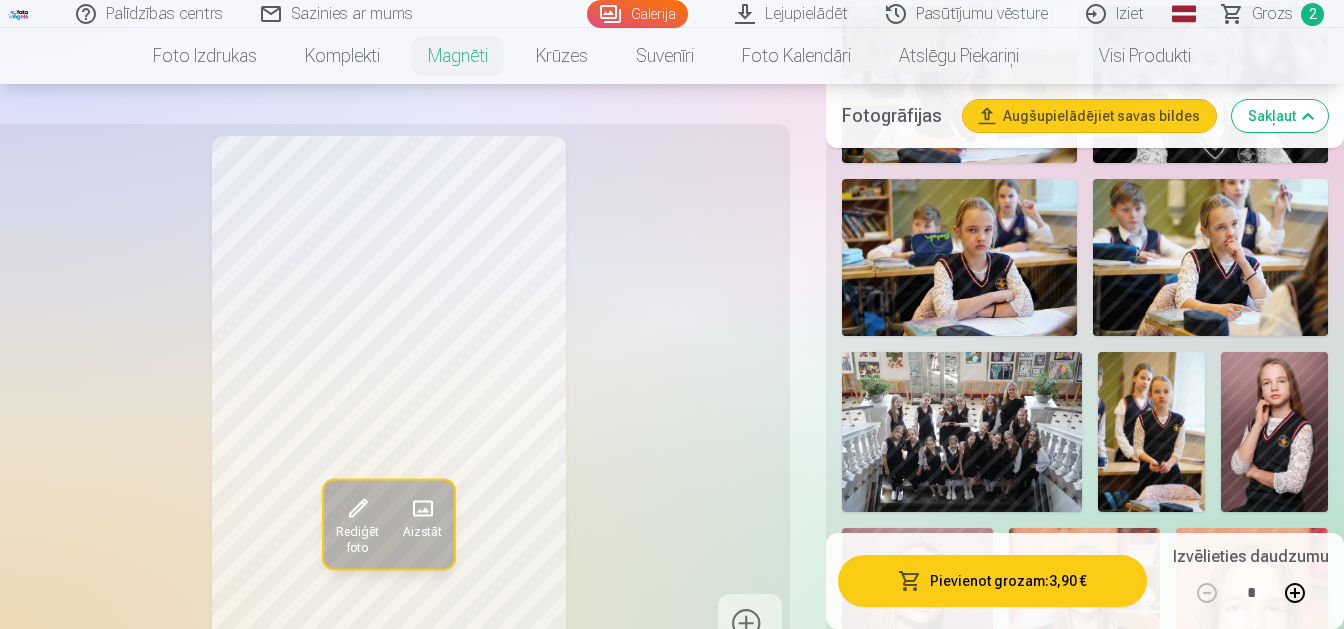 click on "Rediģēt foto" at bounding box center (357, 541) 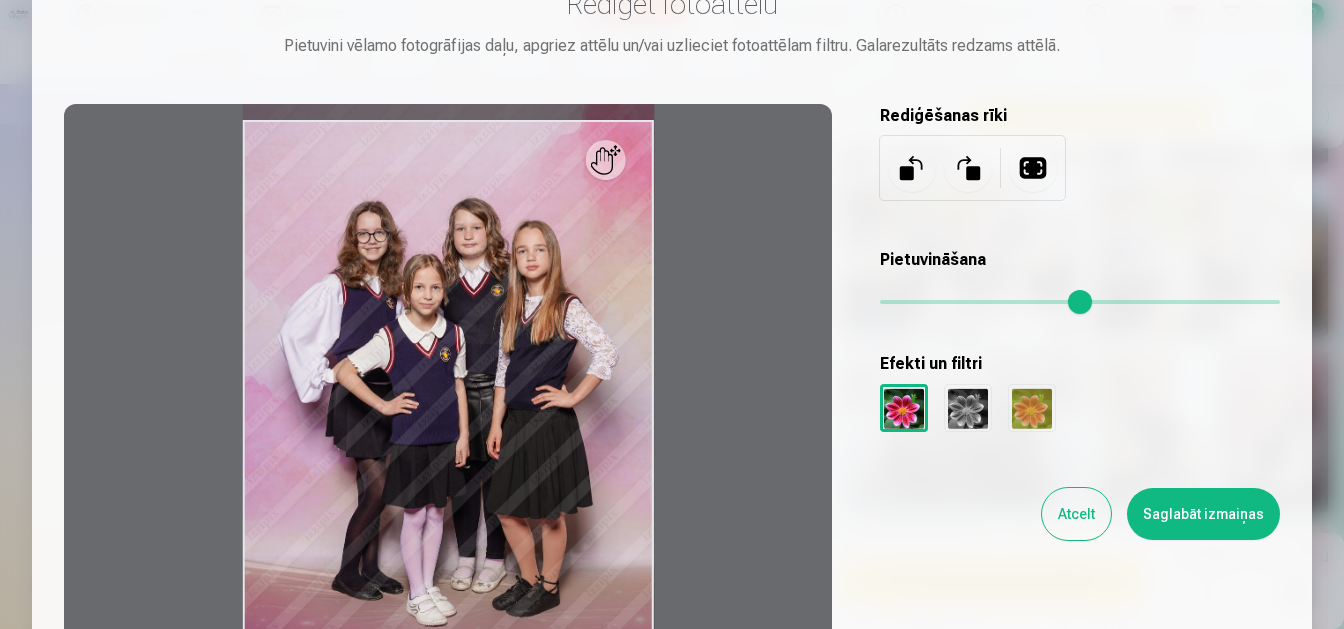 scroll, scrollTop: 126, scrollLeft: 0, axis: vertical 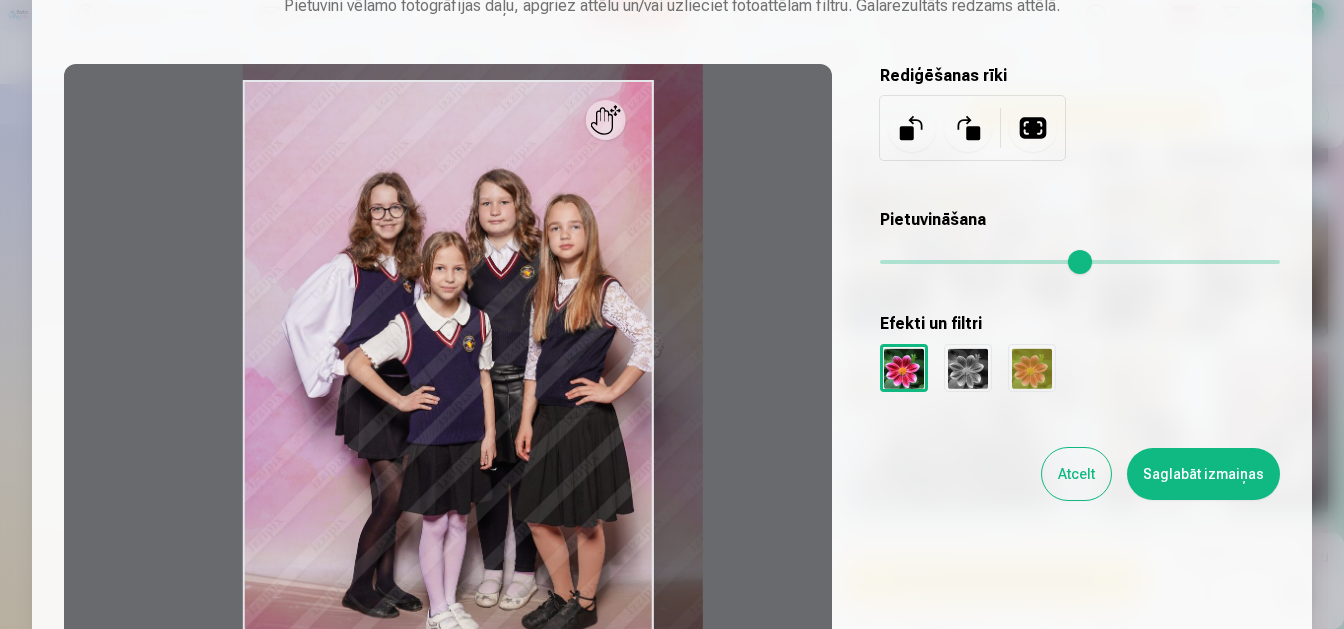 drag, startPoint x: 889, startPoint y: 262, endPoint x: 905, endPoint y: 265, distance: 16.27882 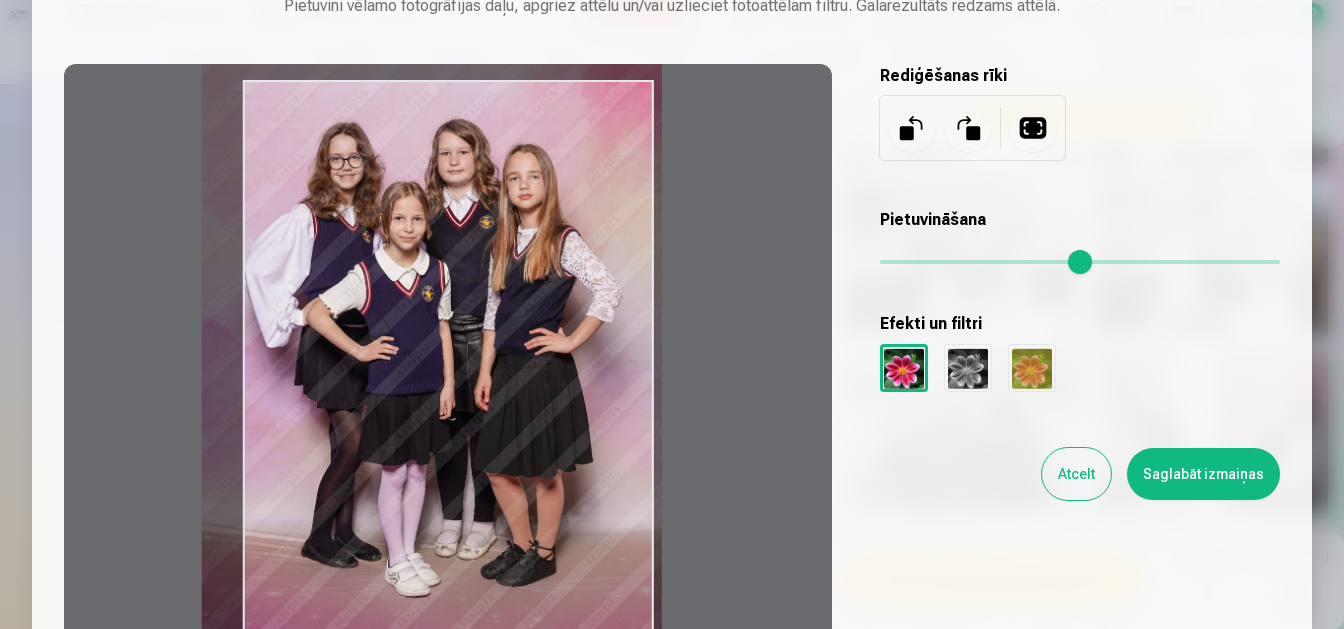drag, startPoint x: 599, startPoint y: 301, endPoint x: 558, endPoint y: 251, distance: 64.66065 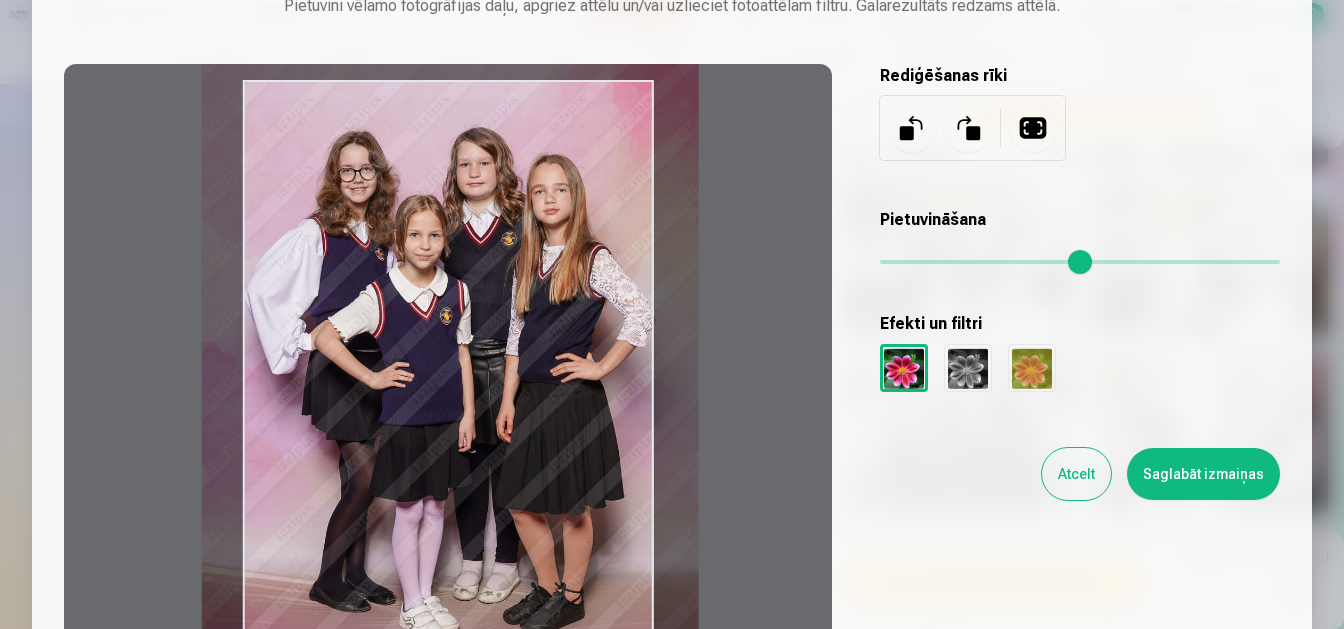 drag, startPoint x: 904, startPoint y: 258, endPoint x: 914, endPoint y: 263, distance: 11.18034 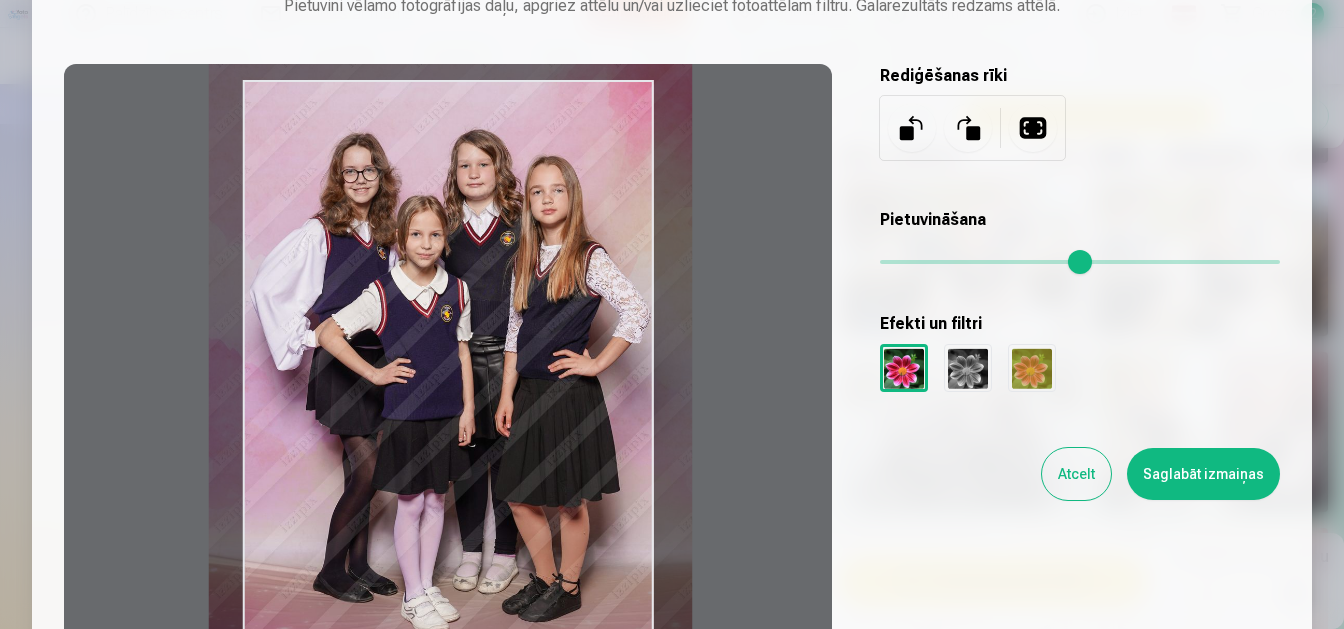 click at bounding box center [448, 380] 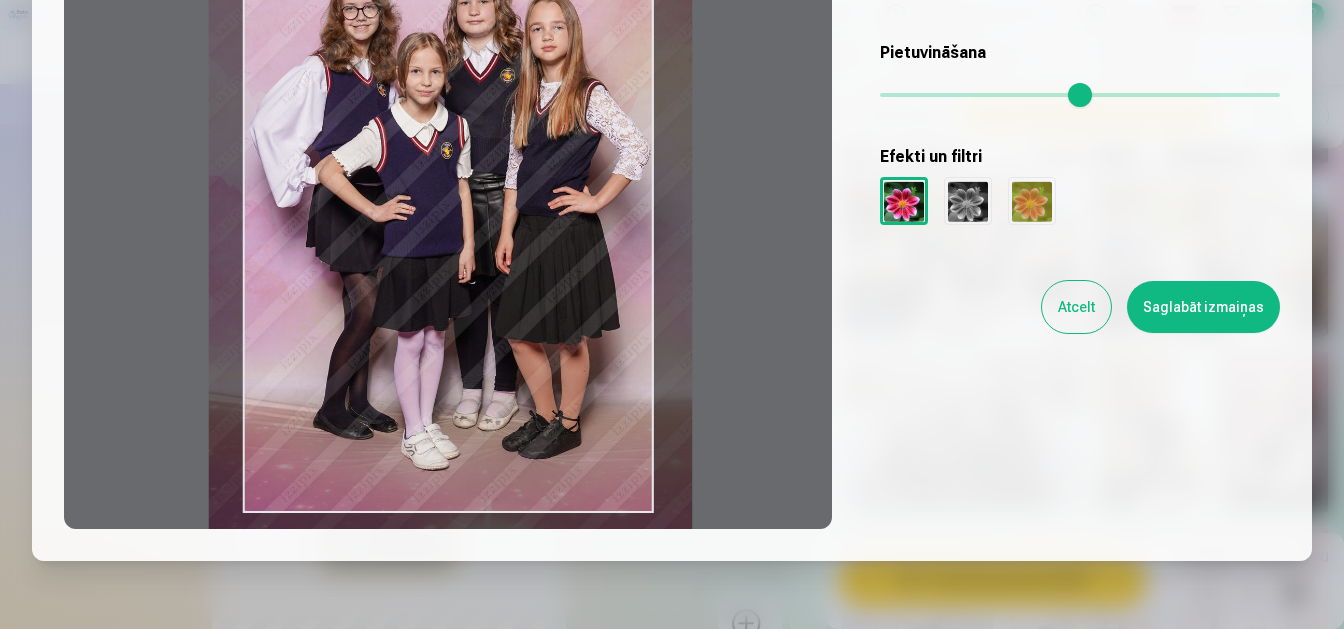 scroll, scrollTop: 252, scrollLeft: 0, axis: vertical 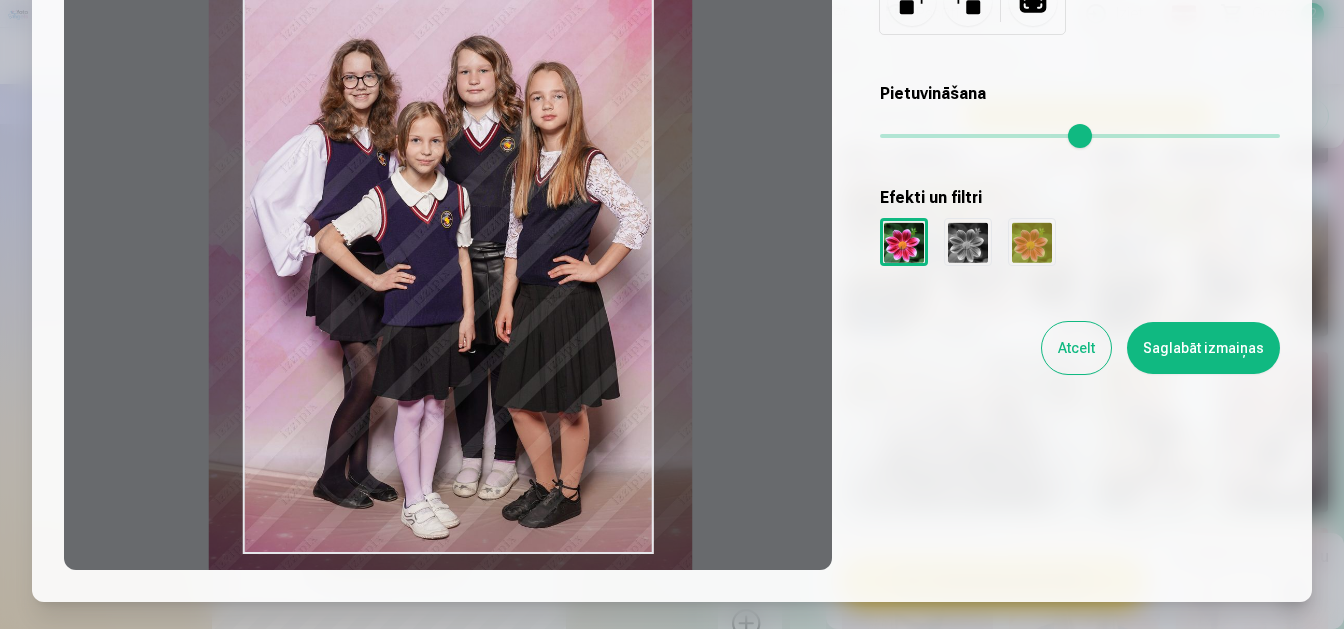 drag, startPoint x: 468, startPoint y: 347, endPoint x: 468, endPoint y: 375, distance: 28 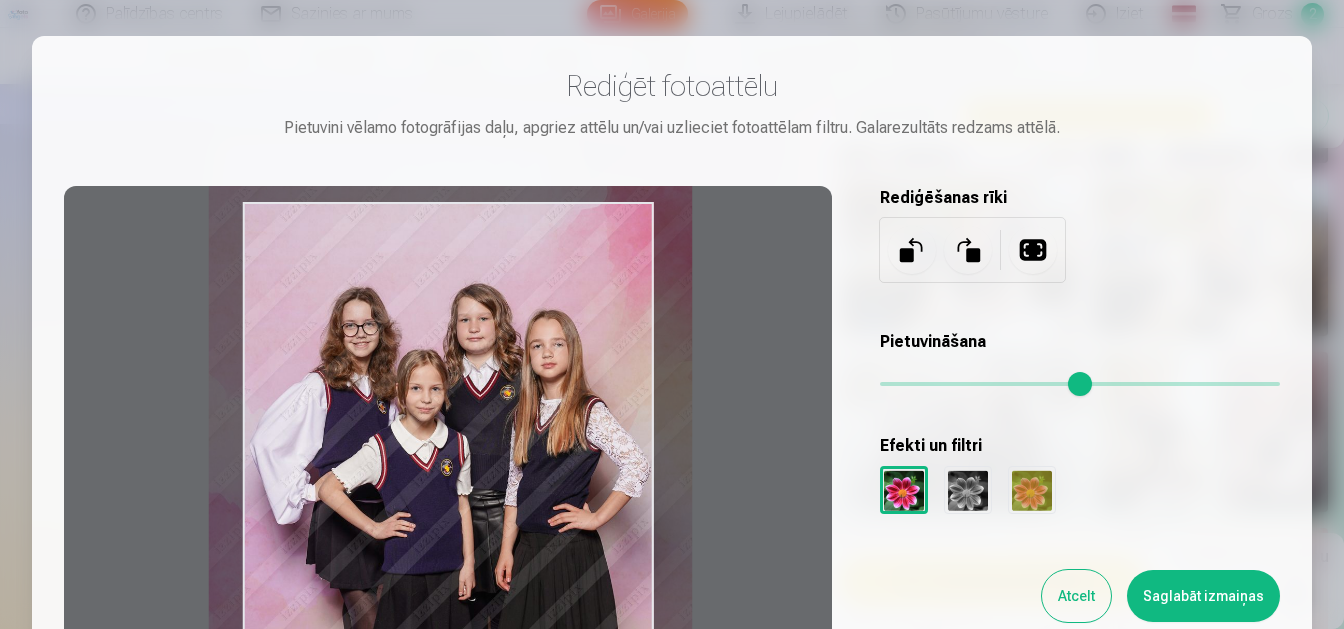 scroll, scrollTop: 0, scrollLeft: 0, axis: both 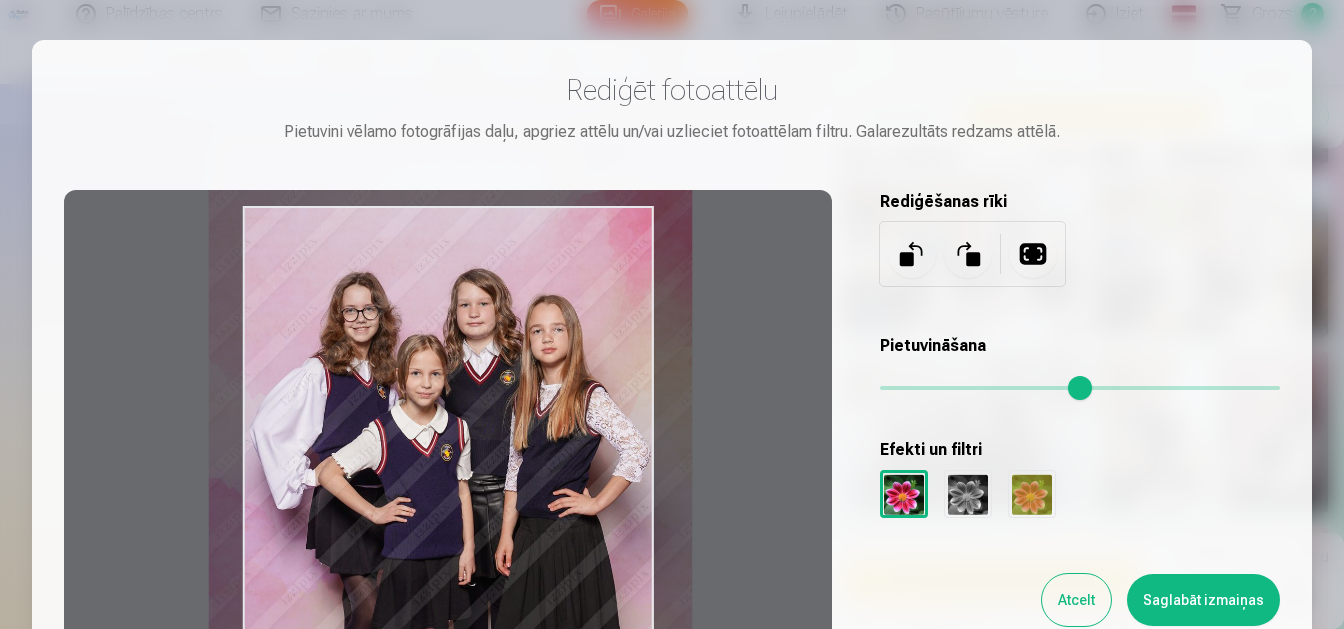 drag, startPoint x: 440, startPoint y: 209, endPoint x: 440, endPoint y: 190, distance: 19 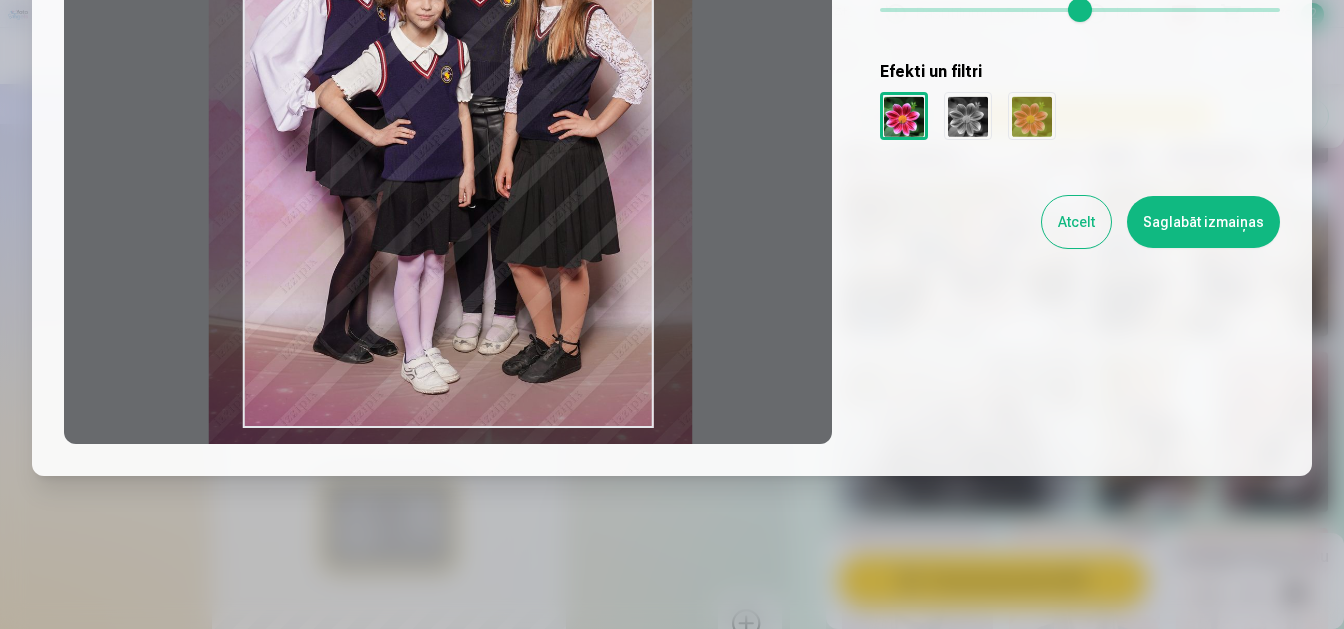 click on "Saglabāt izmaiņas" at bounding box center (1203, 222) 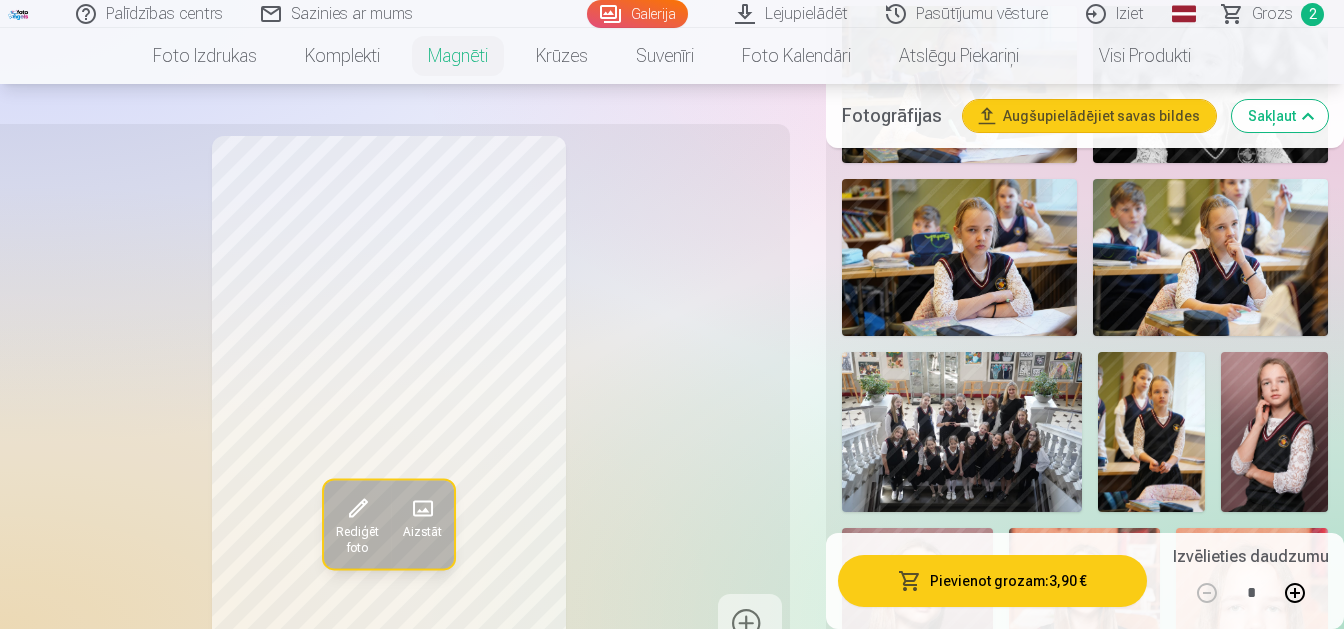 click on "Pievienot grozam :  3,90 €" at bounding box center (992, 581) 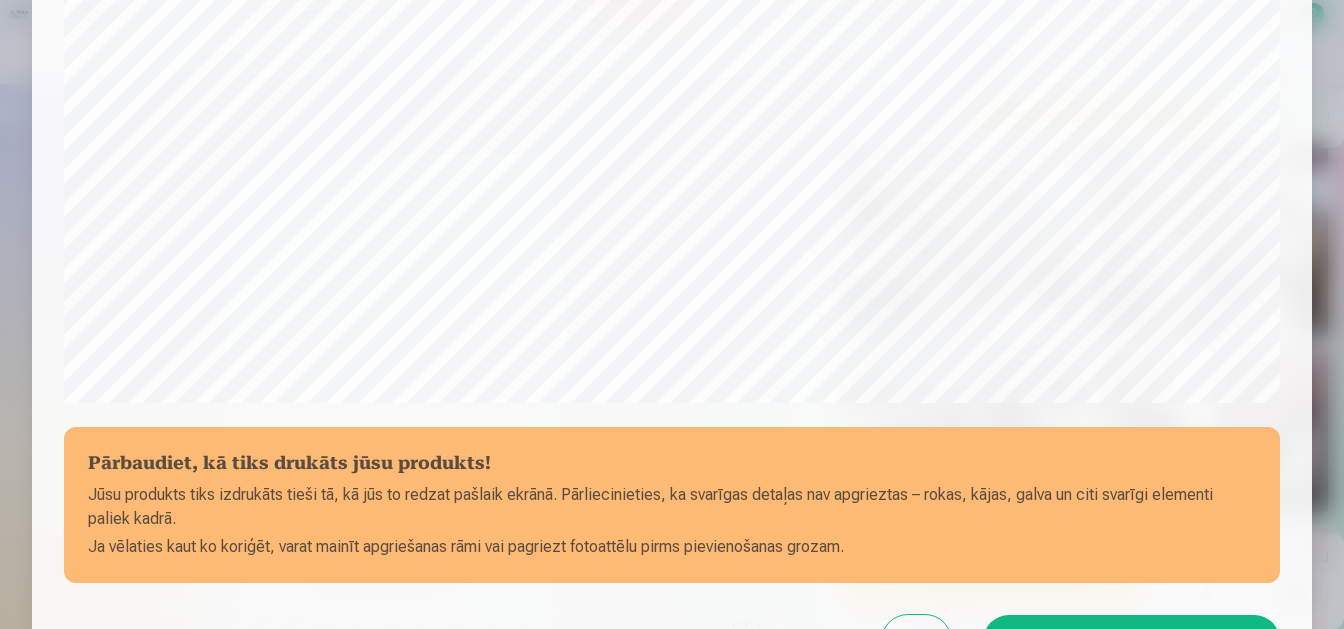 scroll, scrollTop: 684, scrollLeft: 0, axis: vertical 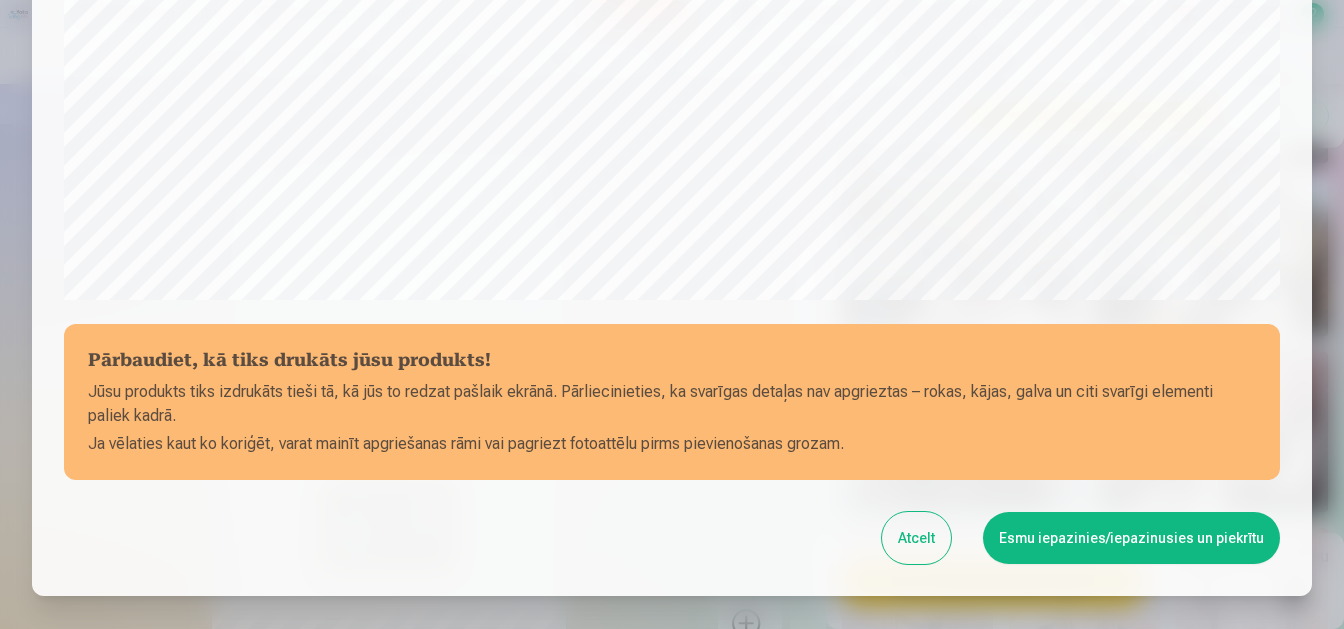 click on "Esmu iepazinies/iepazinusies un piekrītu" at bounding box center (1131, 538) 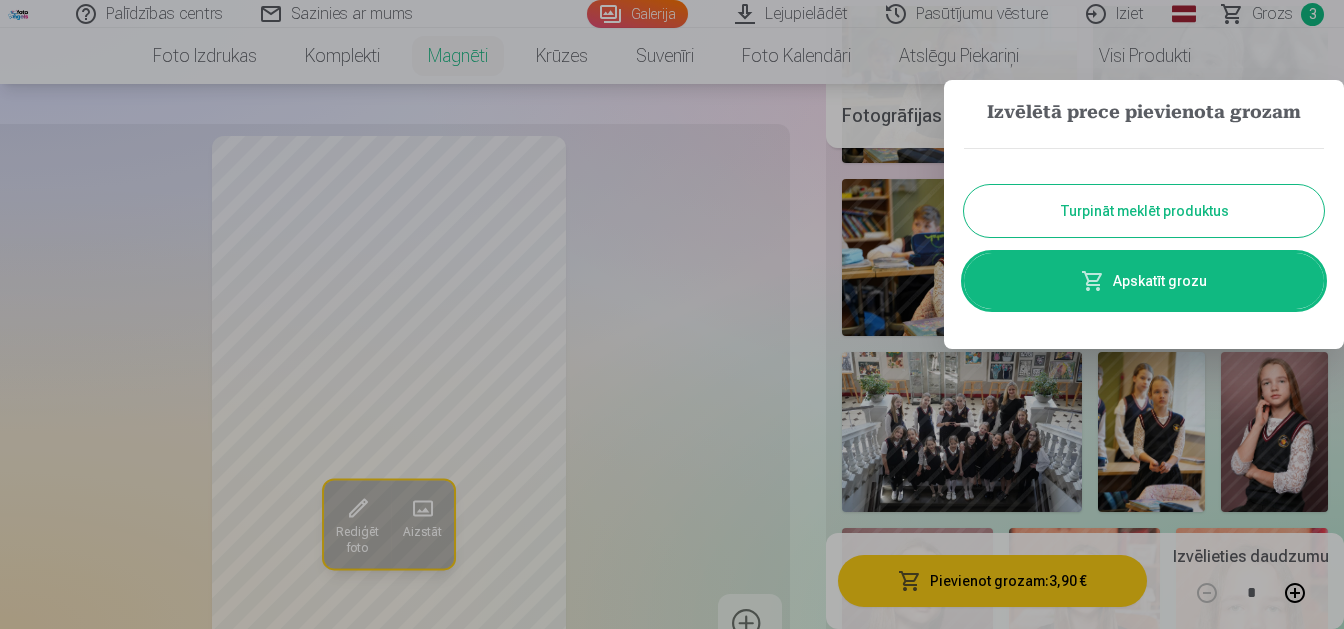 click on "Turpināt meklēt produktus" at bounding box center (1144, 211) 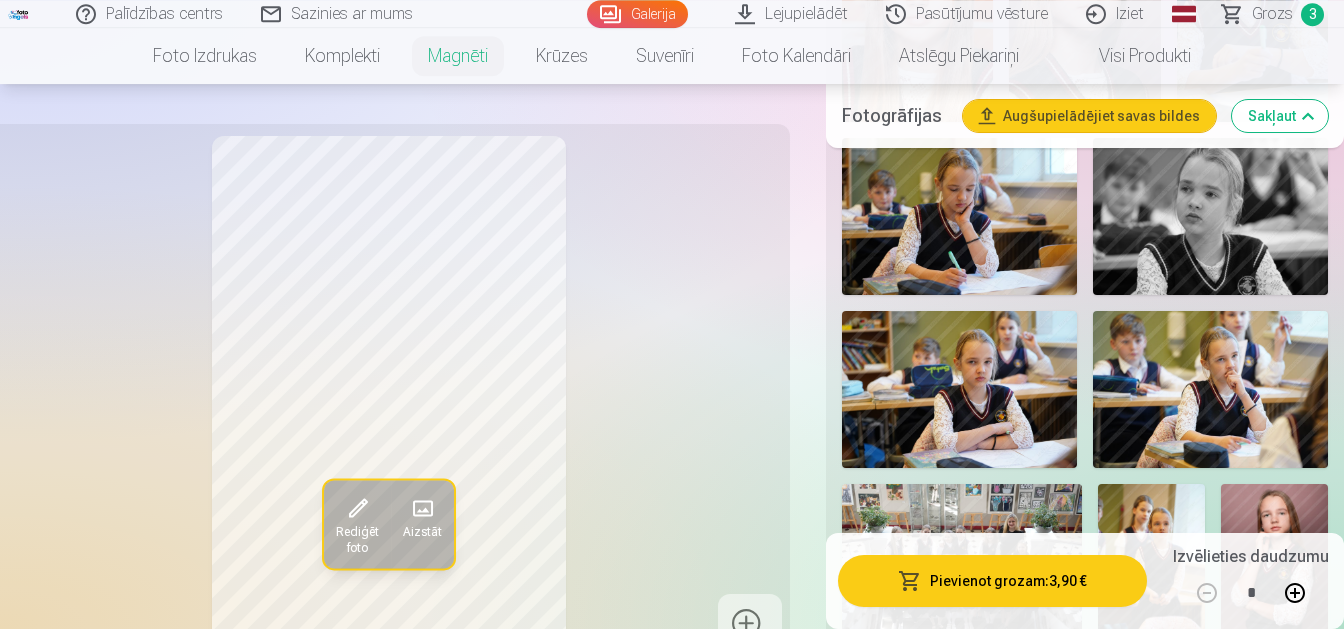 scroll, scrollTop: 2100, scrollLeft: 0, axis: vertical 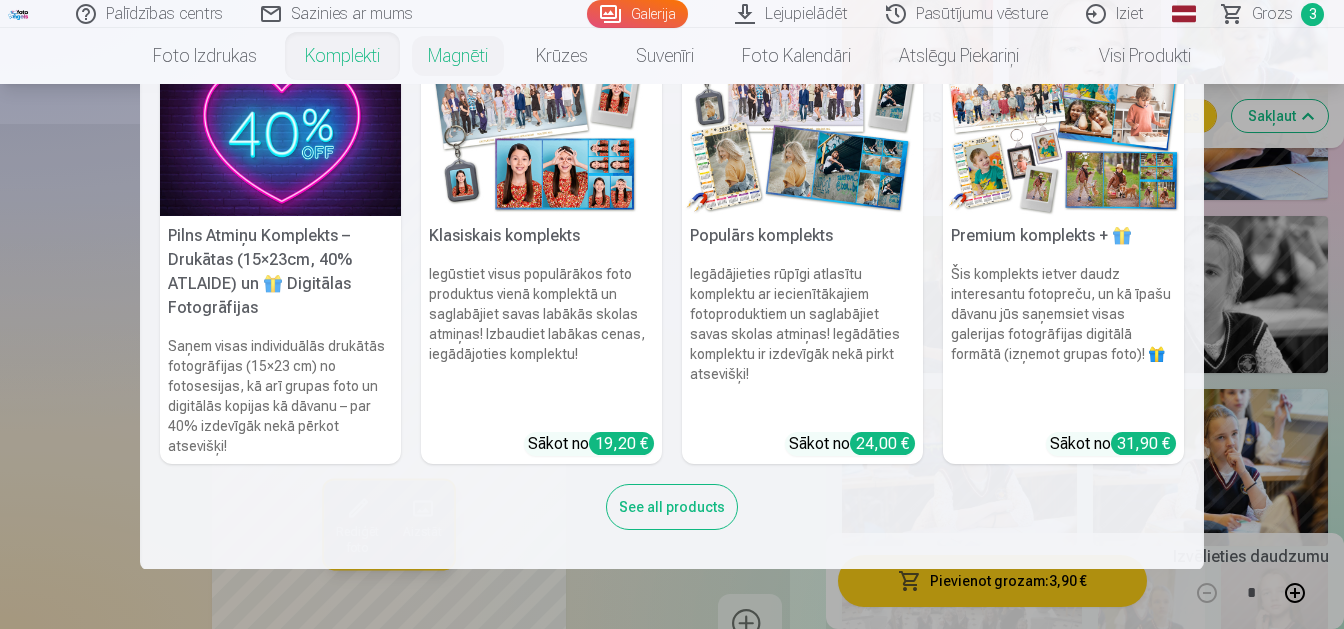 click on "Komplekti" at bounding box center [342, 56] 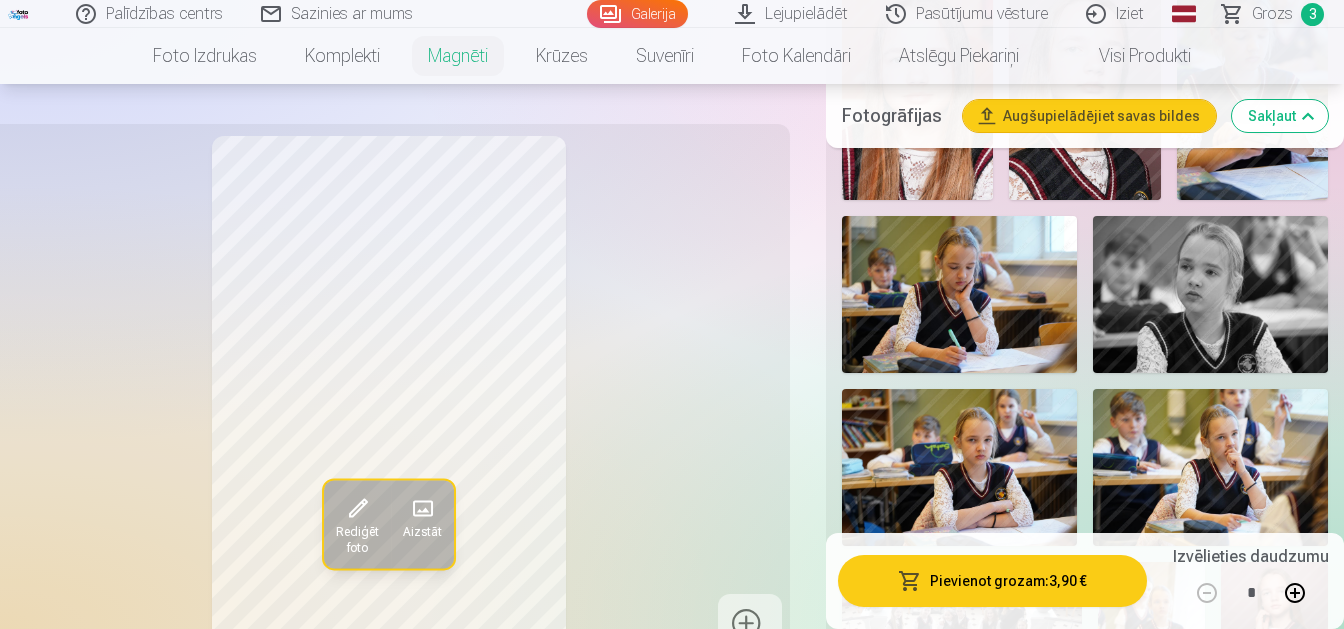 scroll, scrollTop: 0, scrollLeft: 0, axis: both 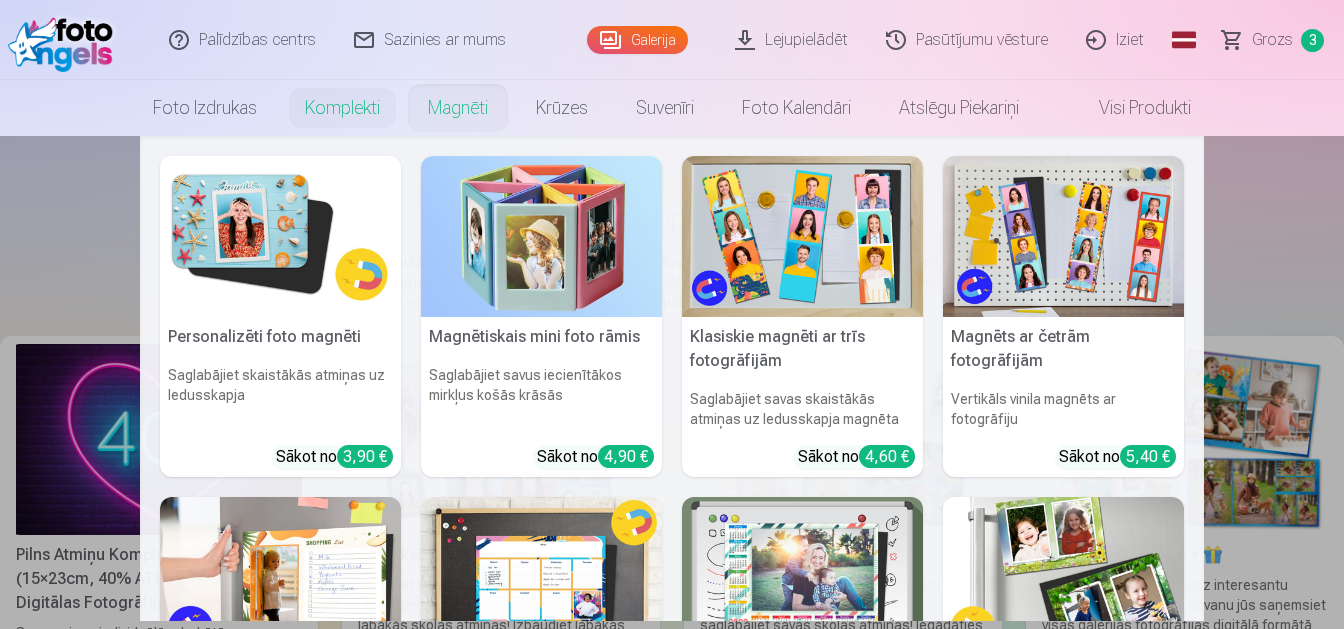 click on "Magnēti" at bounding box center (458, 108) 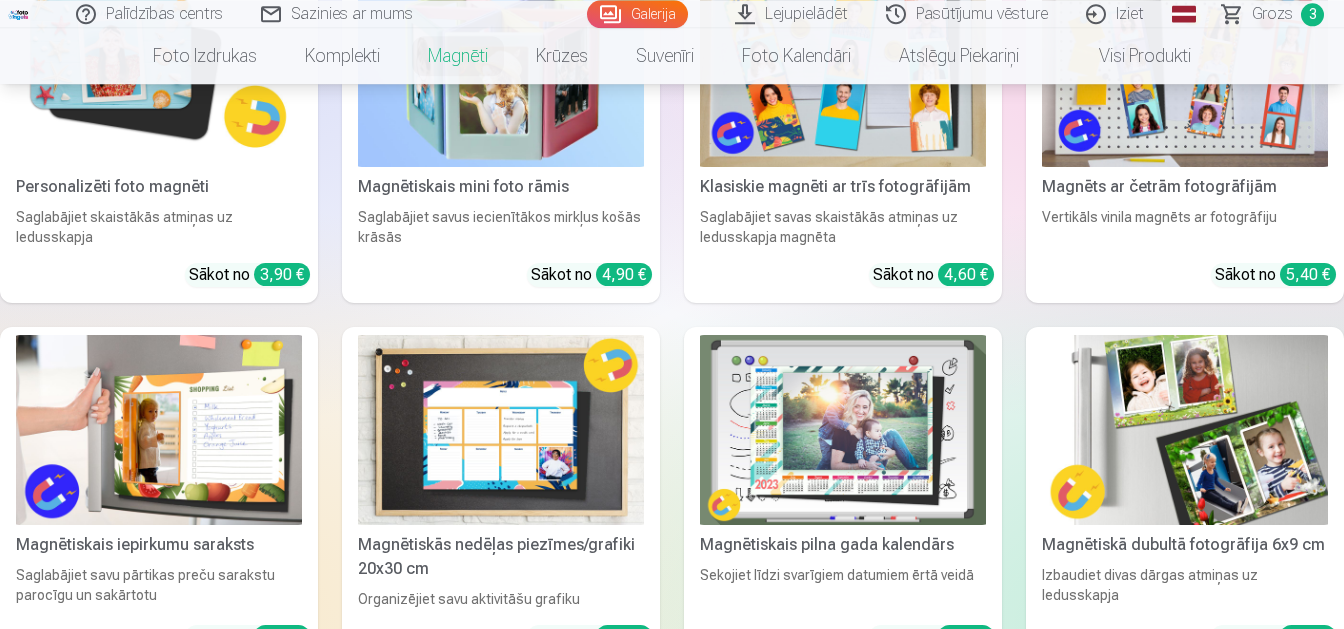 scroll, scrollTop: 315, scrollLeft: 0, axis: vertical 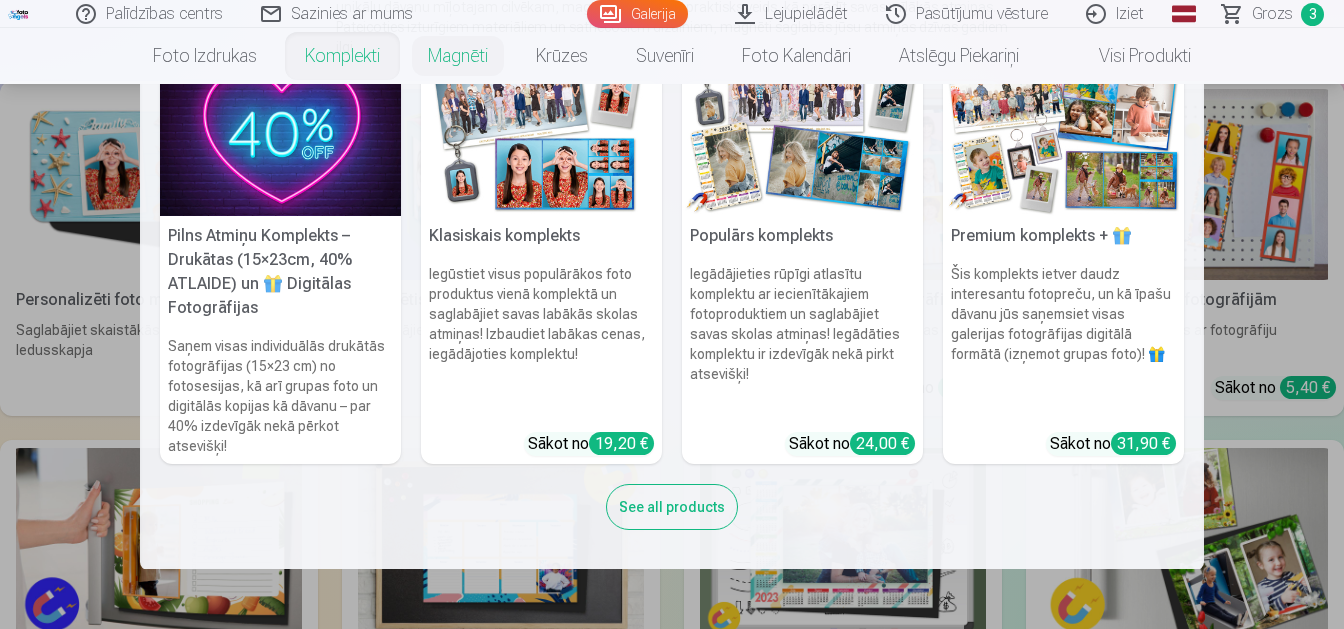 click on "Iegūstiet visus populārākos foto produktus vienā komplektā un saglabājiet savas labākās skolas atmiņas! Izbaudiet labākas cenas, iegādājoties komplektu!" at bounding box center [541, 340] 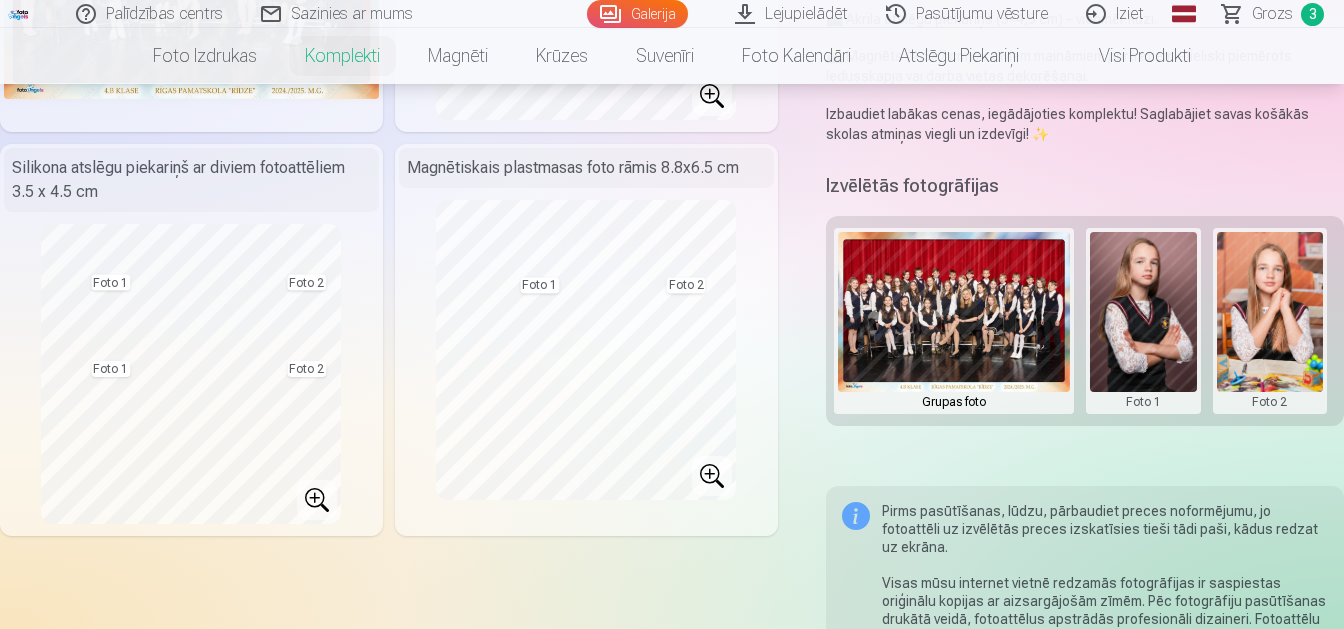 scroll, scrollTop: 0, scrollLeft: 0, axis: both 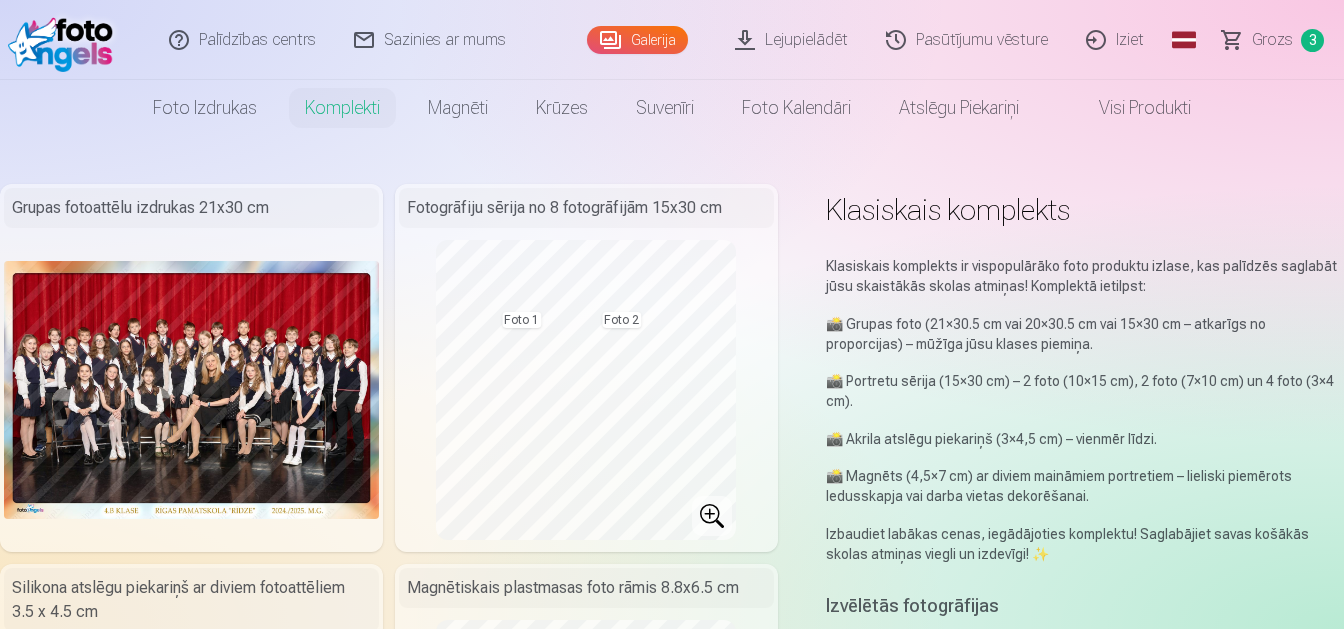 click on "Grozs" at bounding box center [1272, 40] 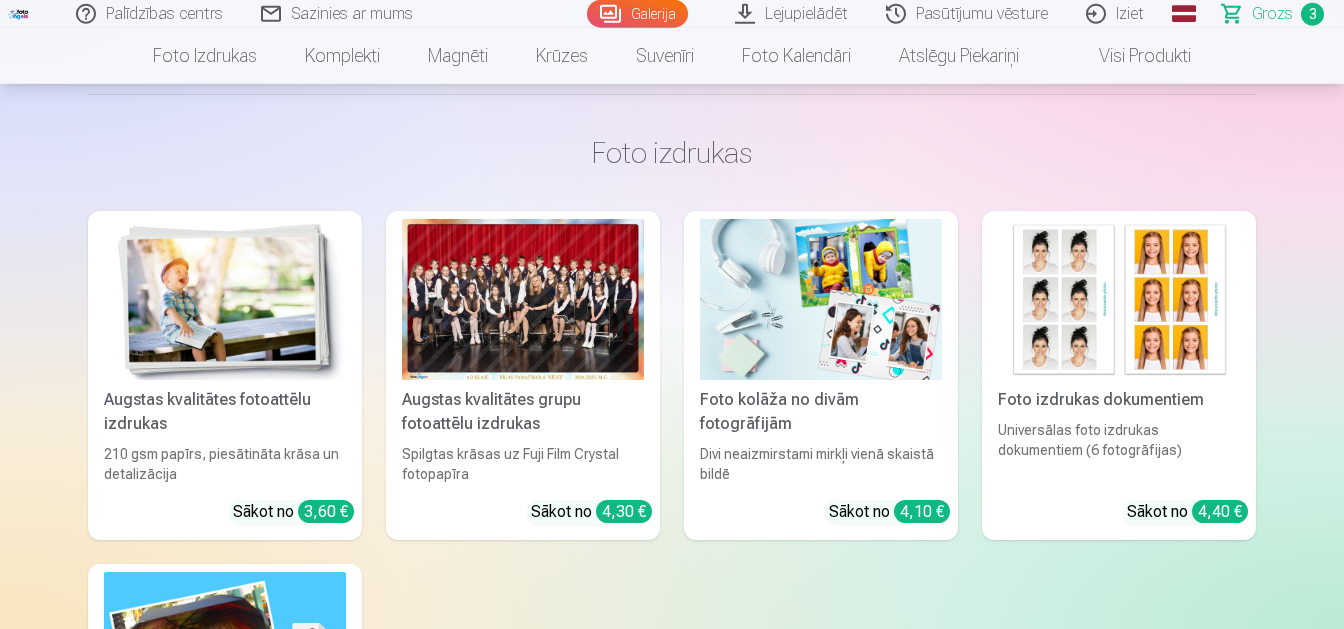 scroll, scrollTop: 1155, scrollLeft: 0, axis: vertical 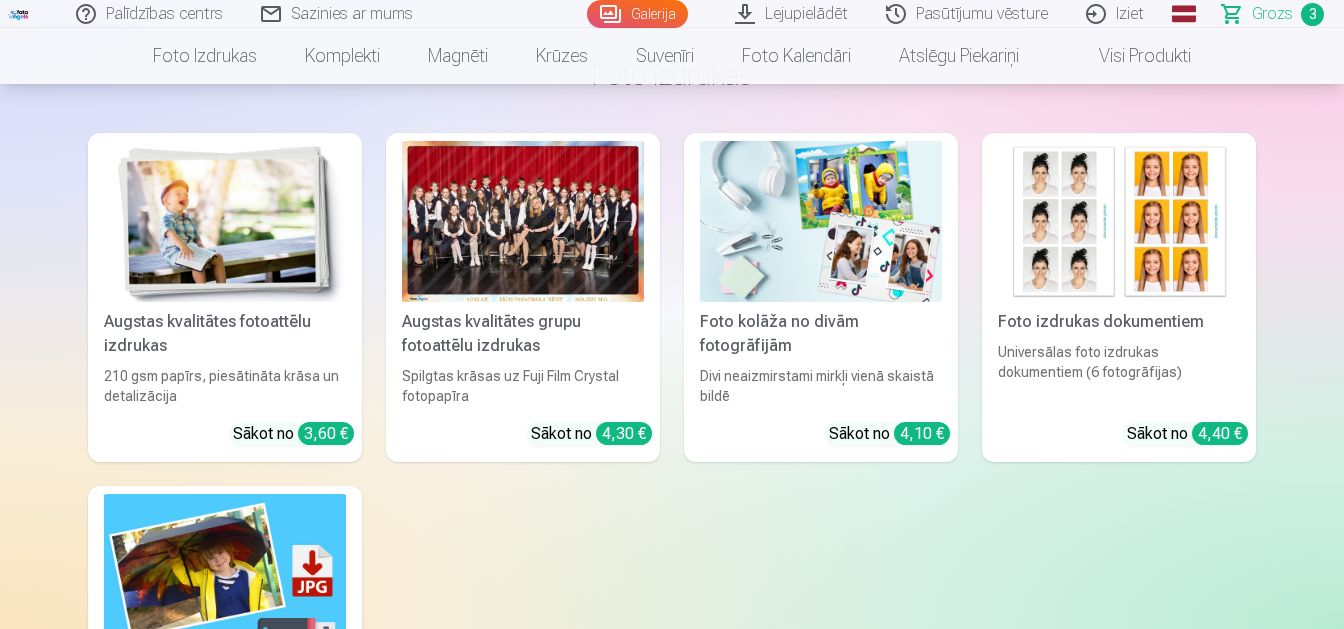 click at bounding box center [1119, 221] 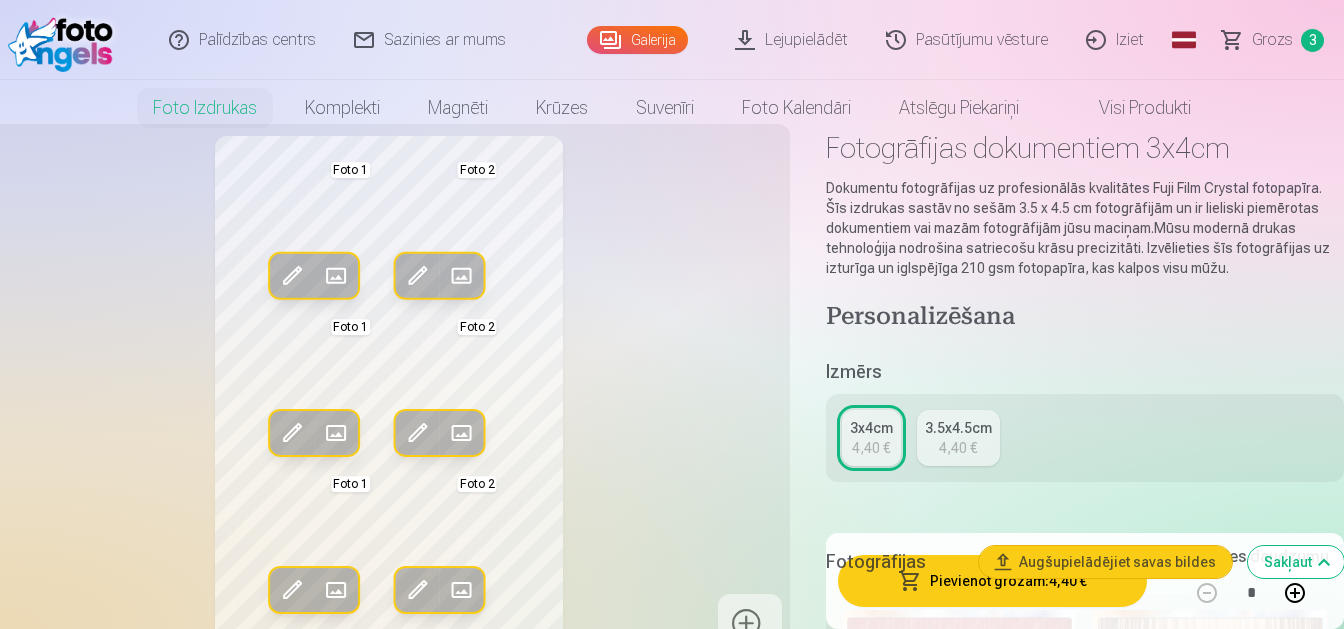 scroll, scrollTop: 105, scrollLeft: 0, axis: vertical 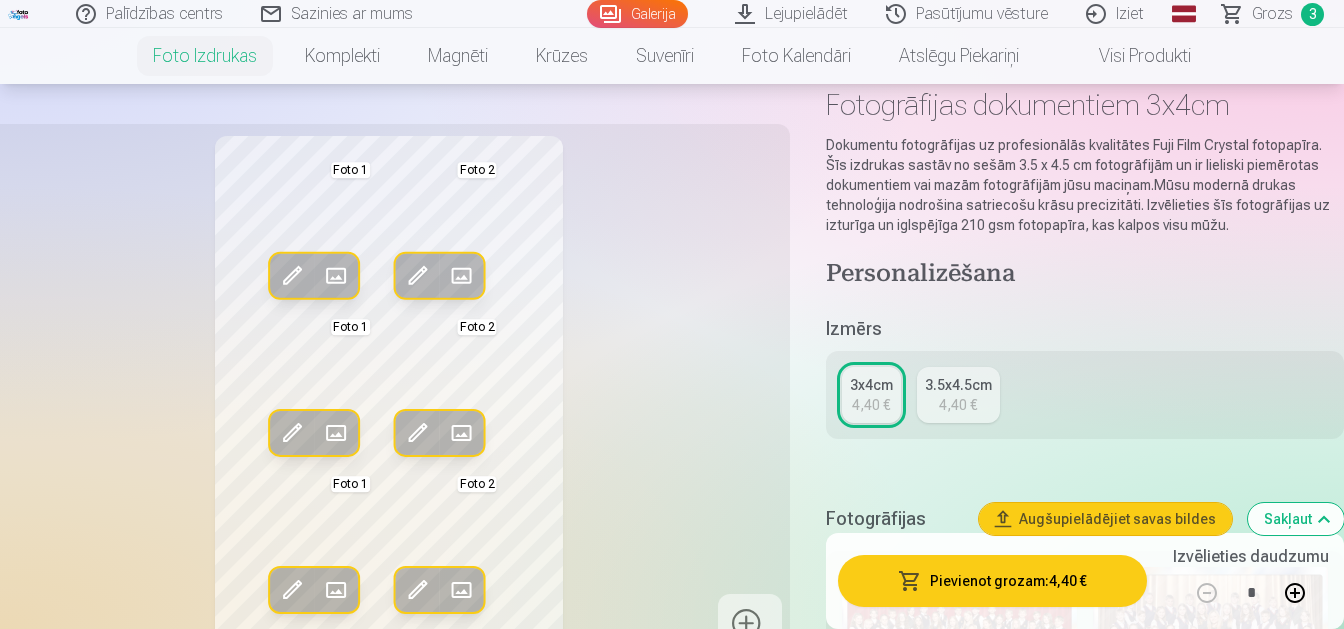 click on "3.5x4.5cm" at bounding box center [958, 385] 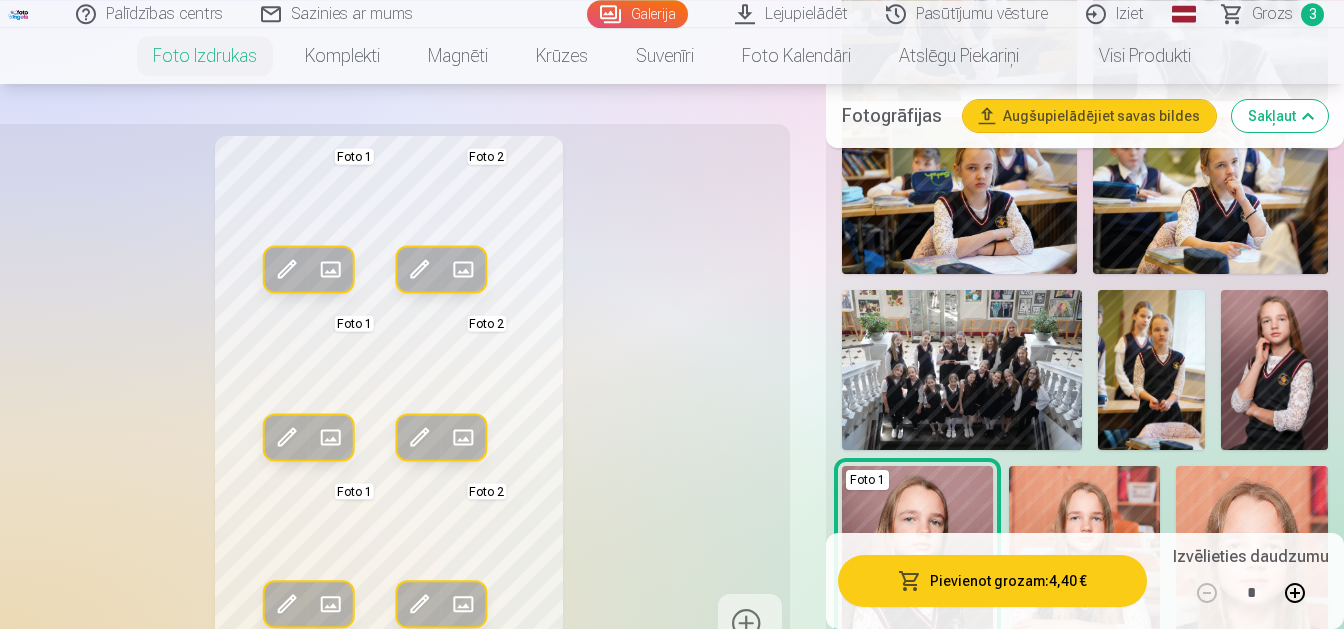 scroll, scrollTop: 2415, scrollLeft: 0, axis: vertical 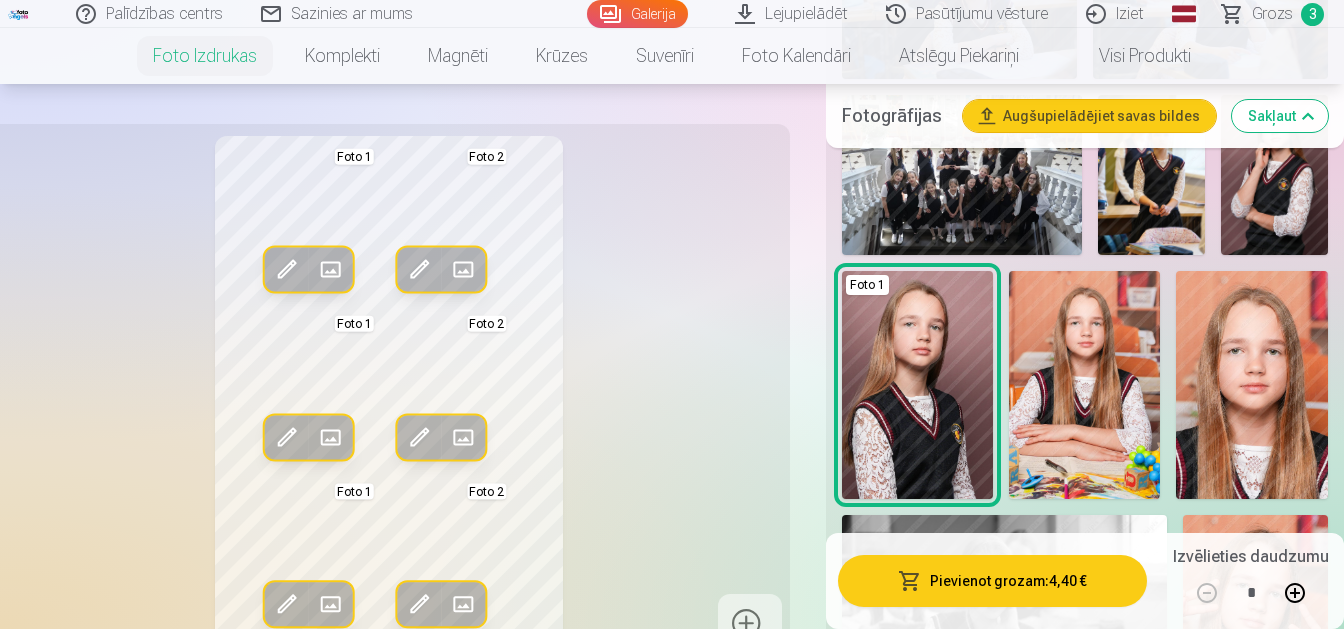 click at bounding box center [917, 384] 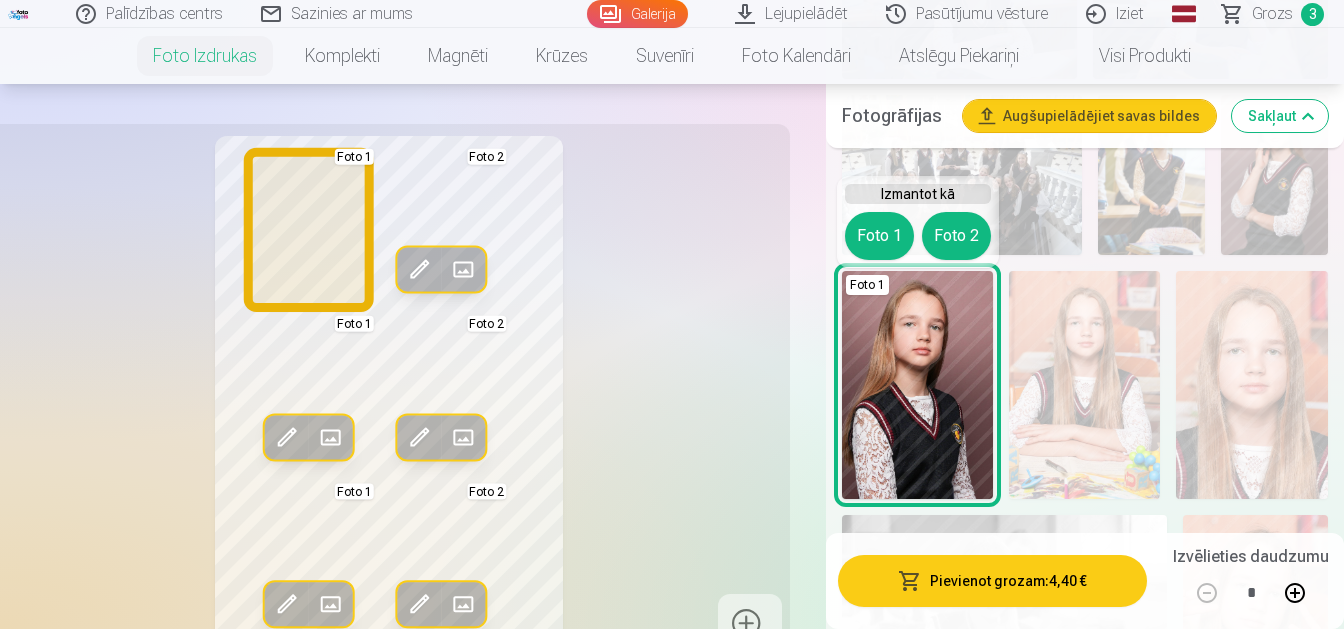 click on "Foto   1" at bounding box center (879, 236) 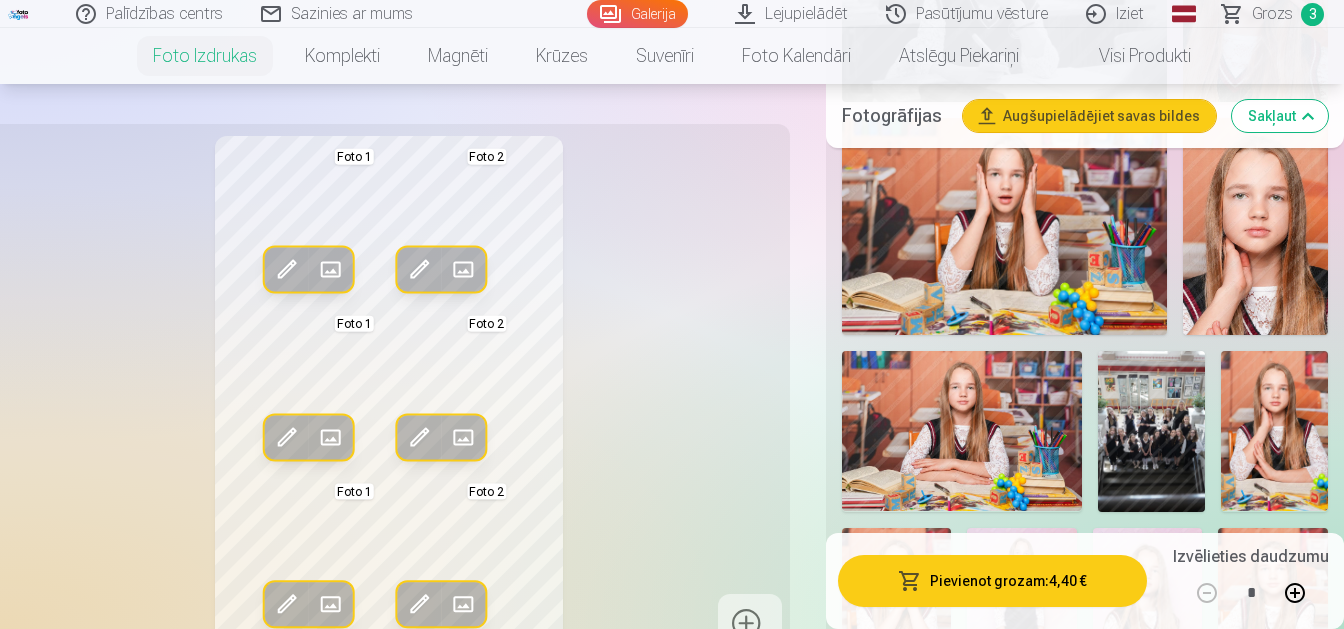 scroll, scrollTop: 3255, scrollLeft: 0, axis: vertical 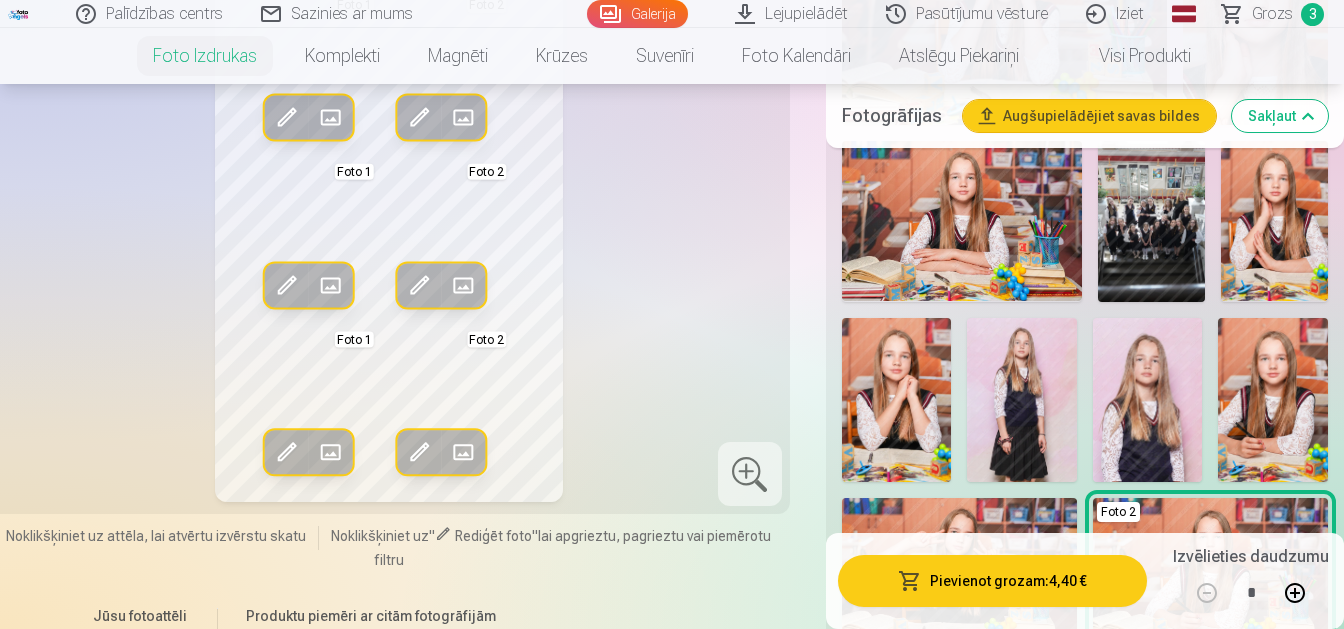 click at bounding box center [1148, 400] 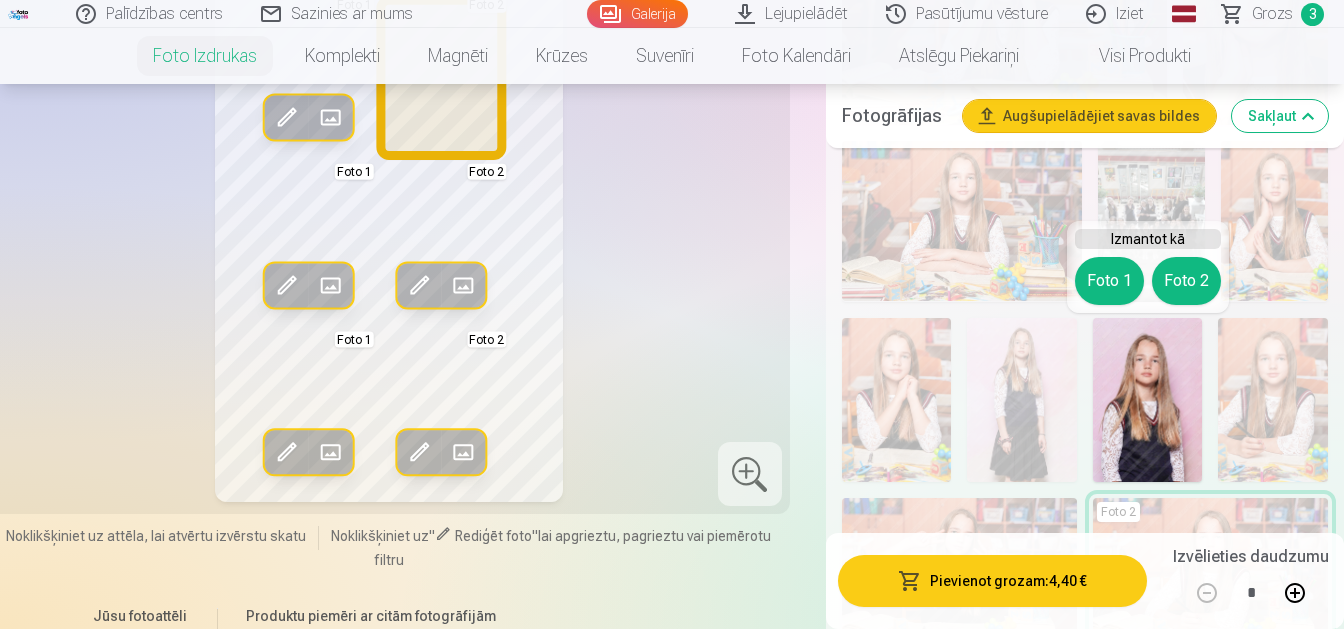 click on "Foto   2" at bounding box center (1186, 281) 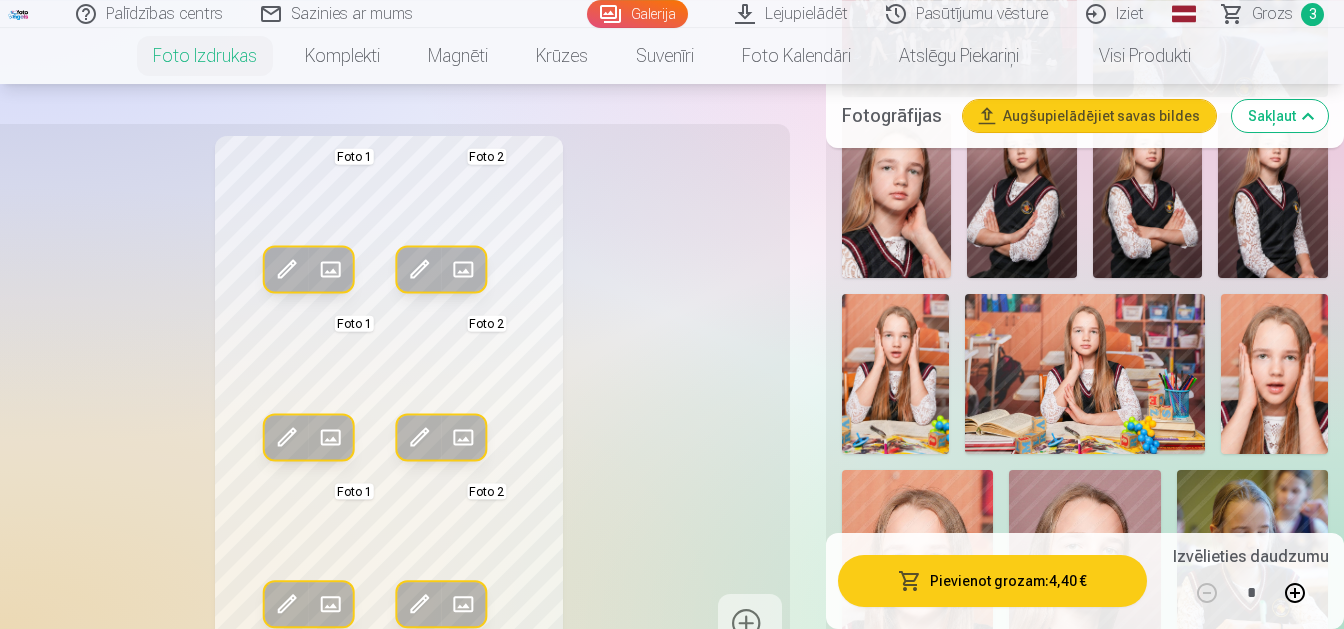 scroll, scrollTop: 1365, scrollLeft: 0, axis: vertical 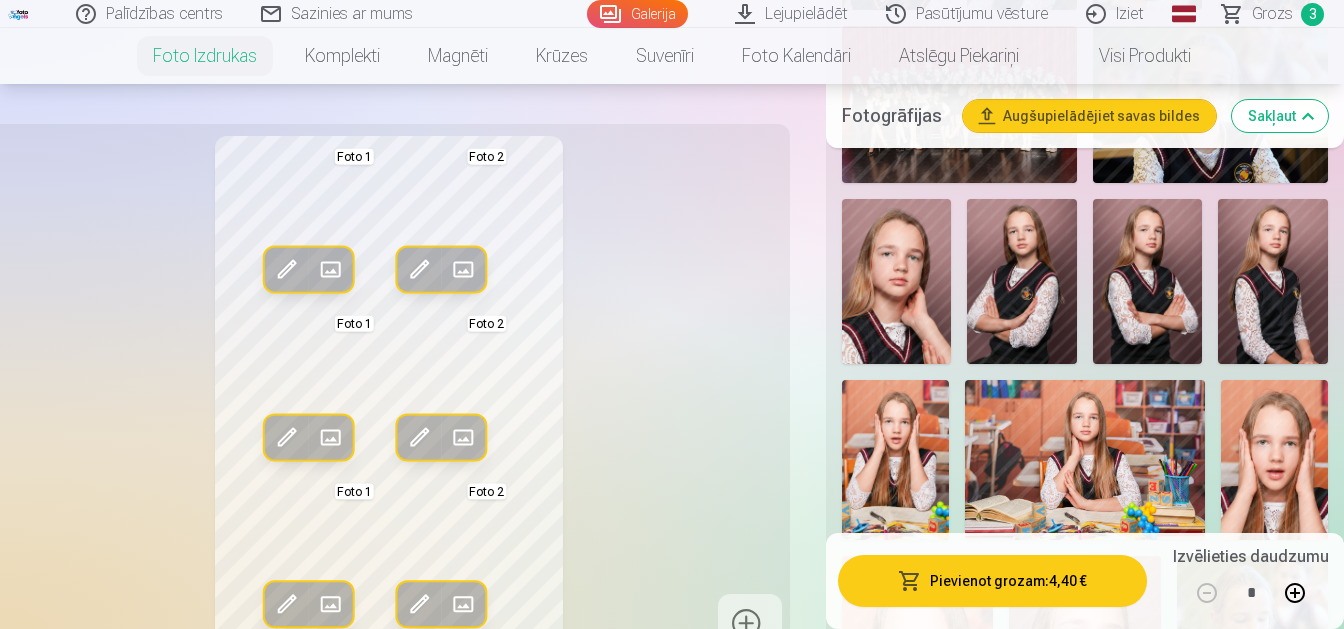 click at bounding box center [1022, 281] 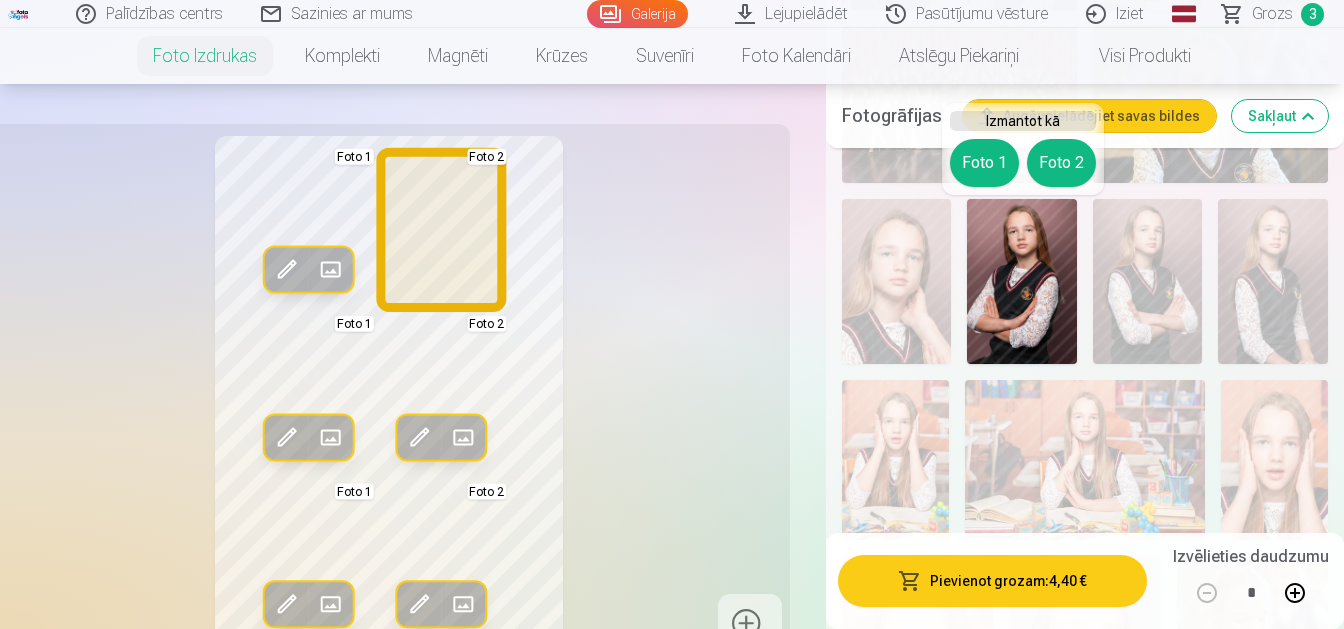 click on "Foto   2" at bounding box center (1061, 163) 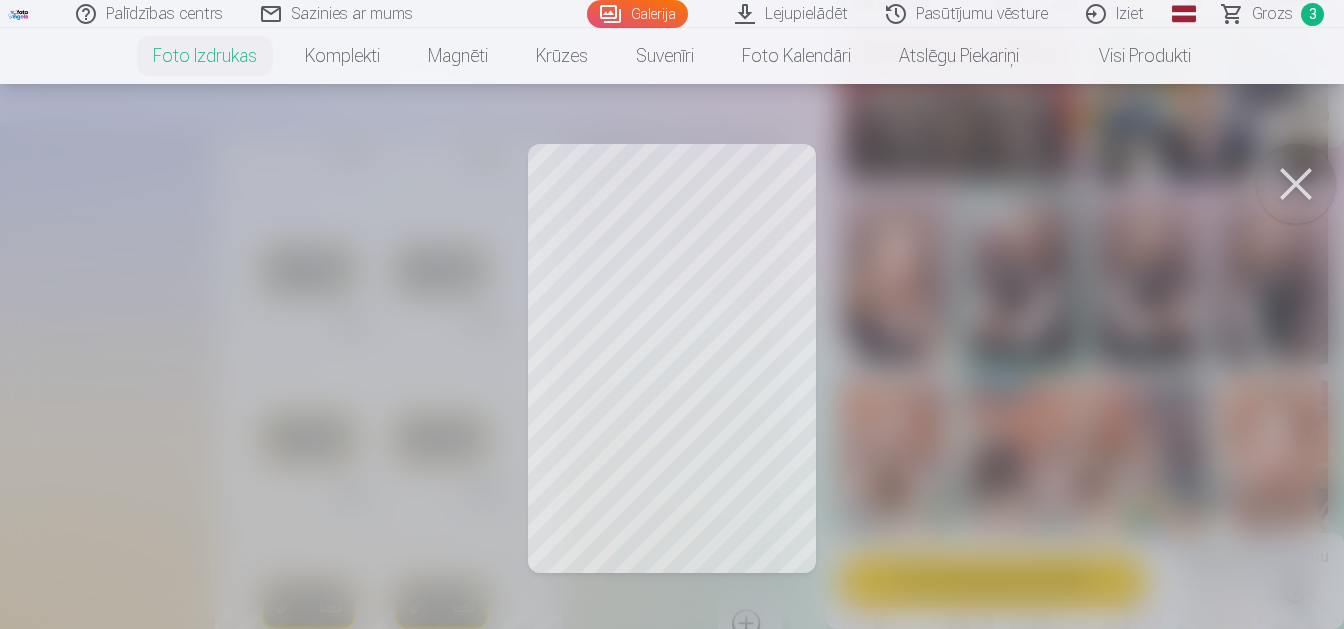 click at bounding box center [672, 314] 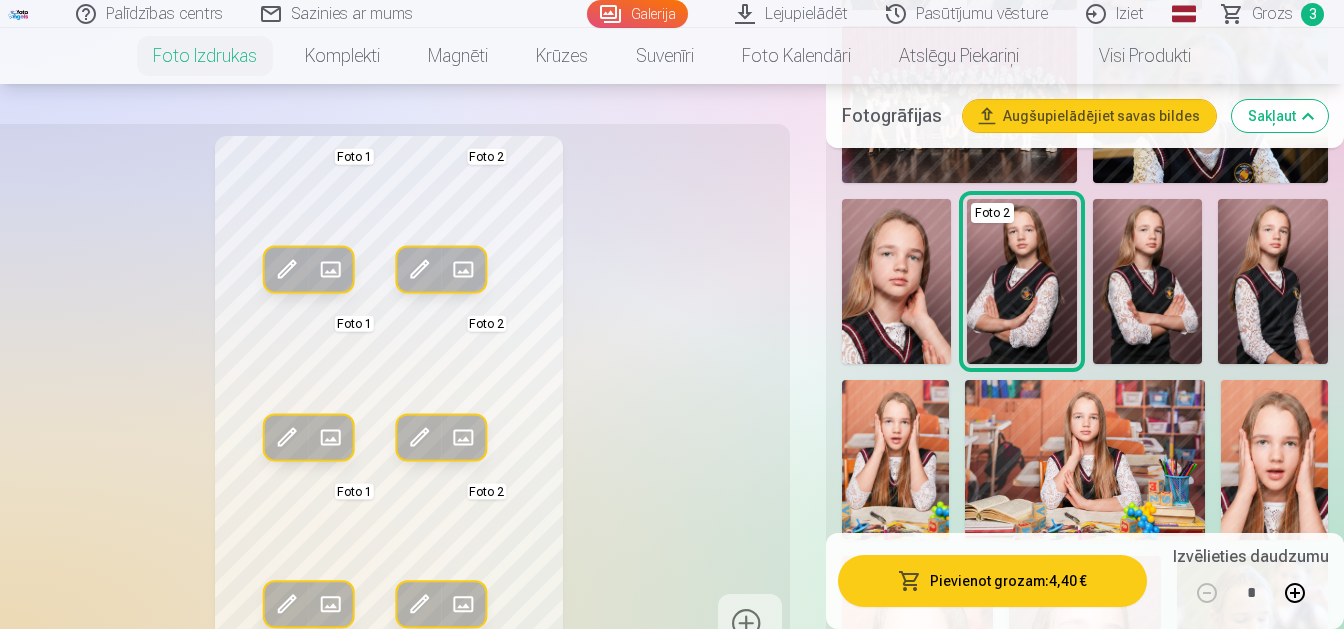 click at bounding box center (287, 270) 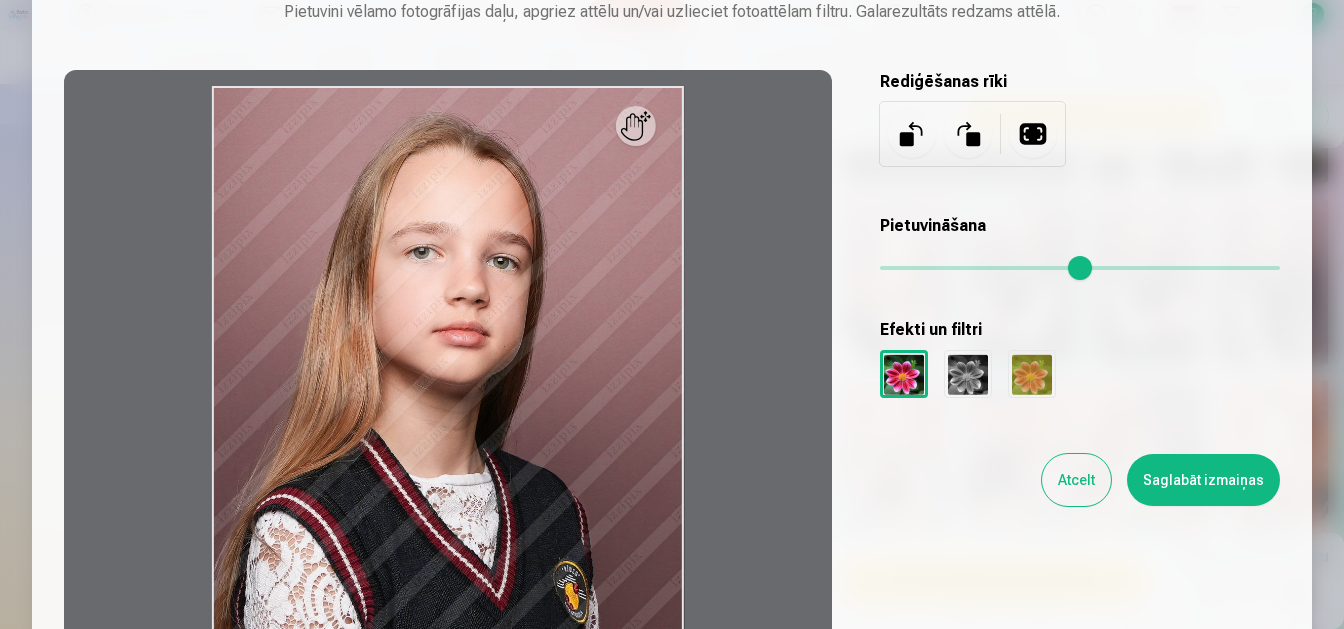 scroll, scrollTop: 252, scrollLeft: 0, axis: vertical 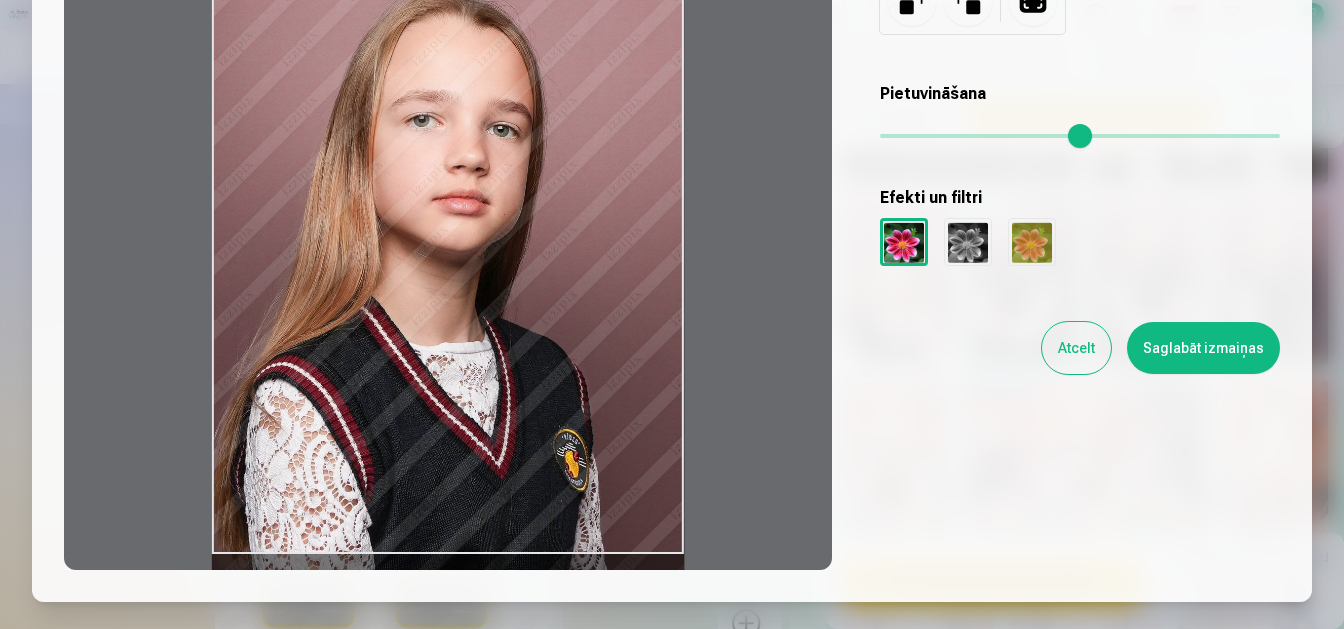 drag, startPoint x: 547, startPoint y: 396, endPoint x: 565, endPoint y: 403, distance: 19.313208 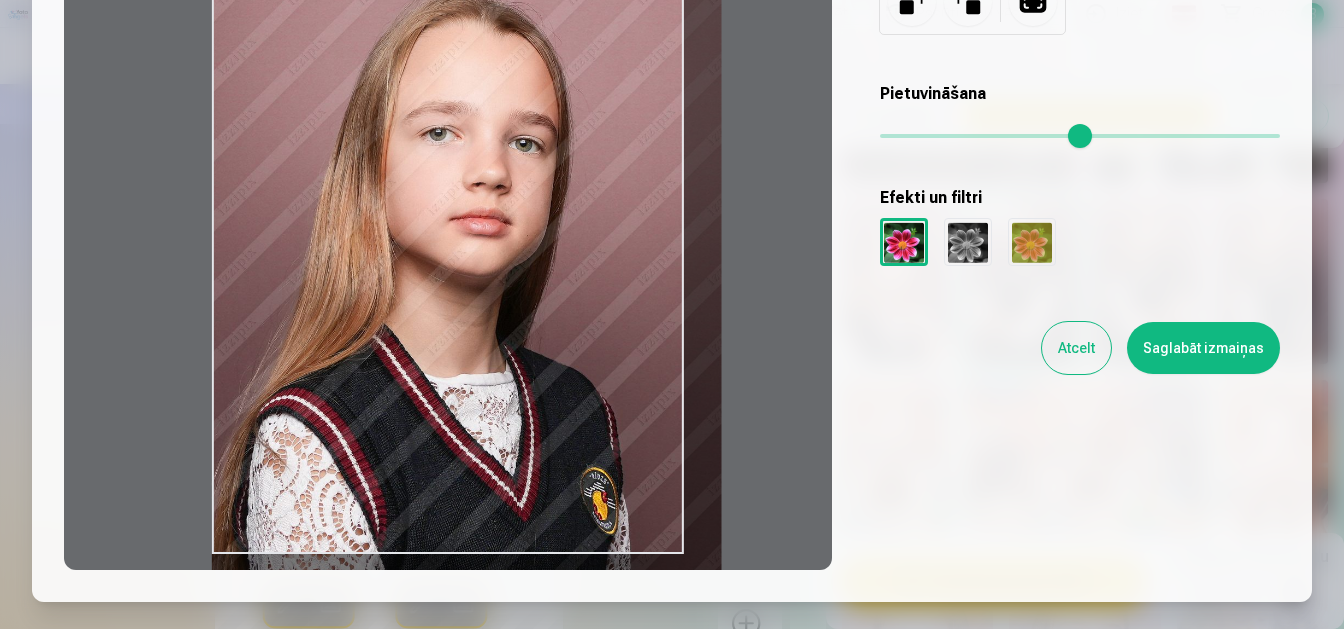 drag, startPoint x: 890, startPoint y: 132, endPoint x: 900, endPoint y: 133, distance: 10.049875 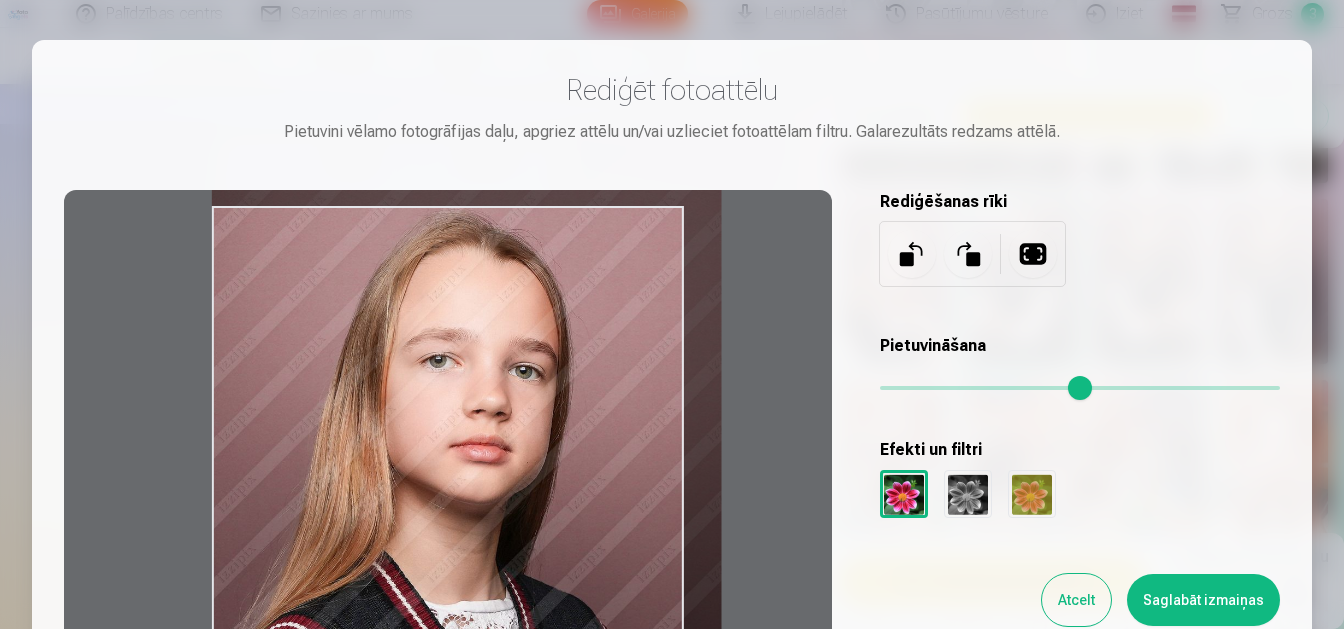 drag, startPoint x: 517, startPoint y: 428, endPoint x: 531, endPoint y: 403, distance: 28.653097 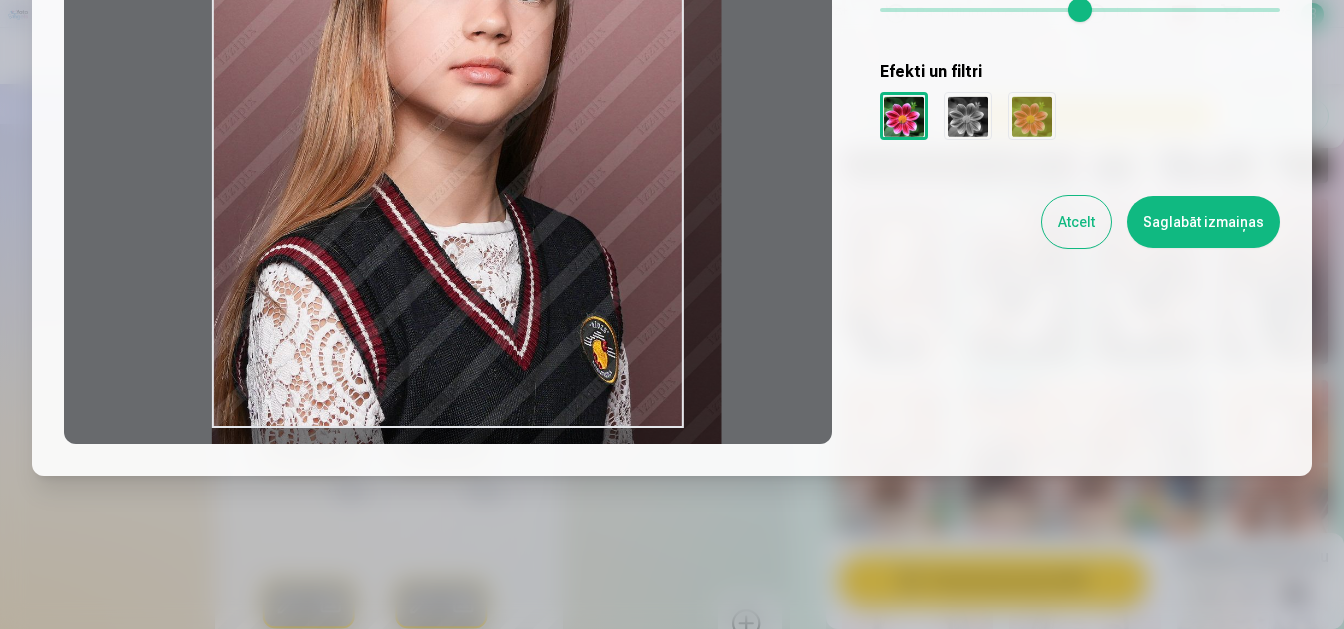 click on "Saglabāt izmaiņas" at bounding box center (1203, 222) 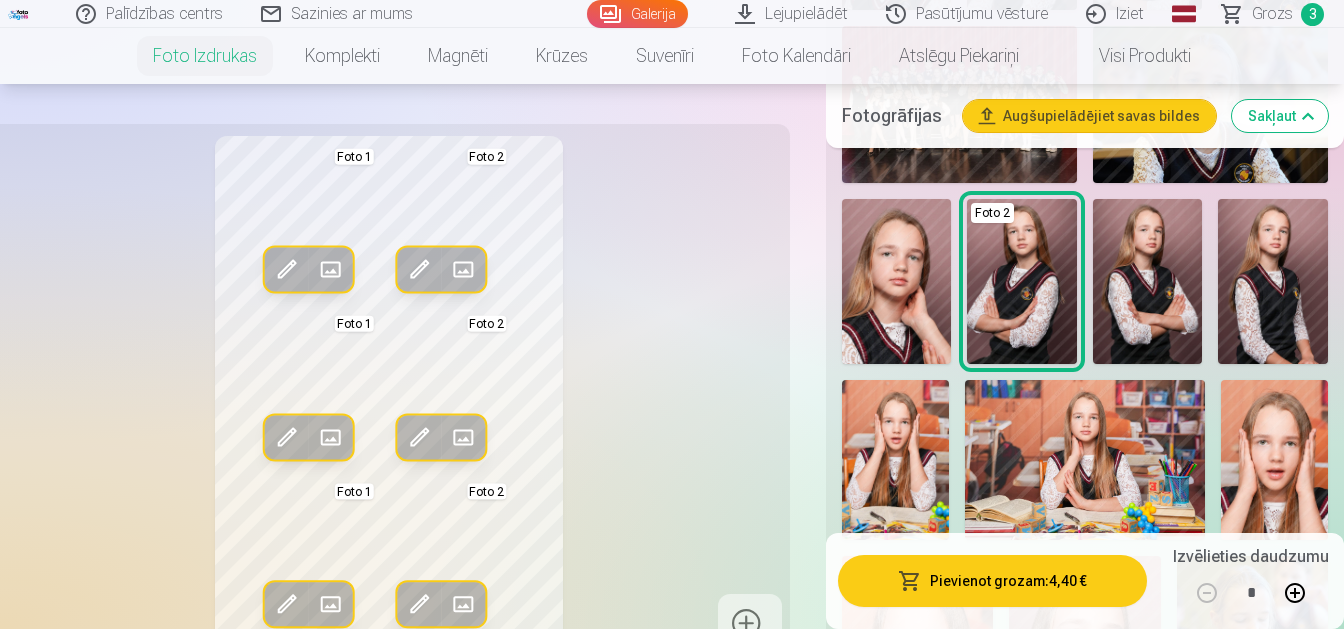 click at bounding box center [420, 270] 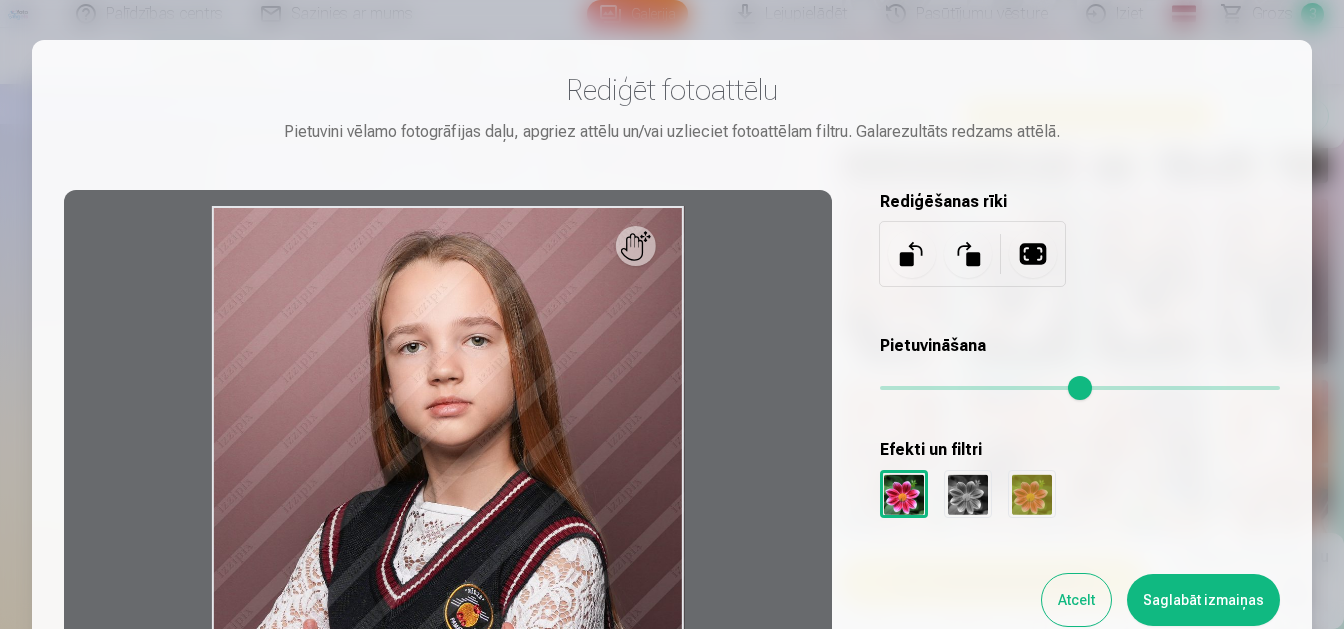 scroll, scrollTop: 252, scrollLeft: 0, axis: vertical 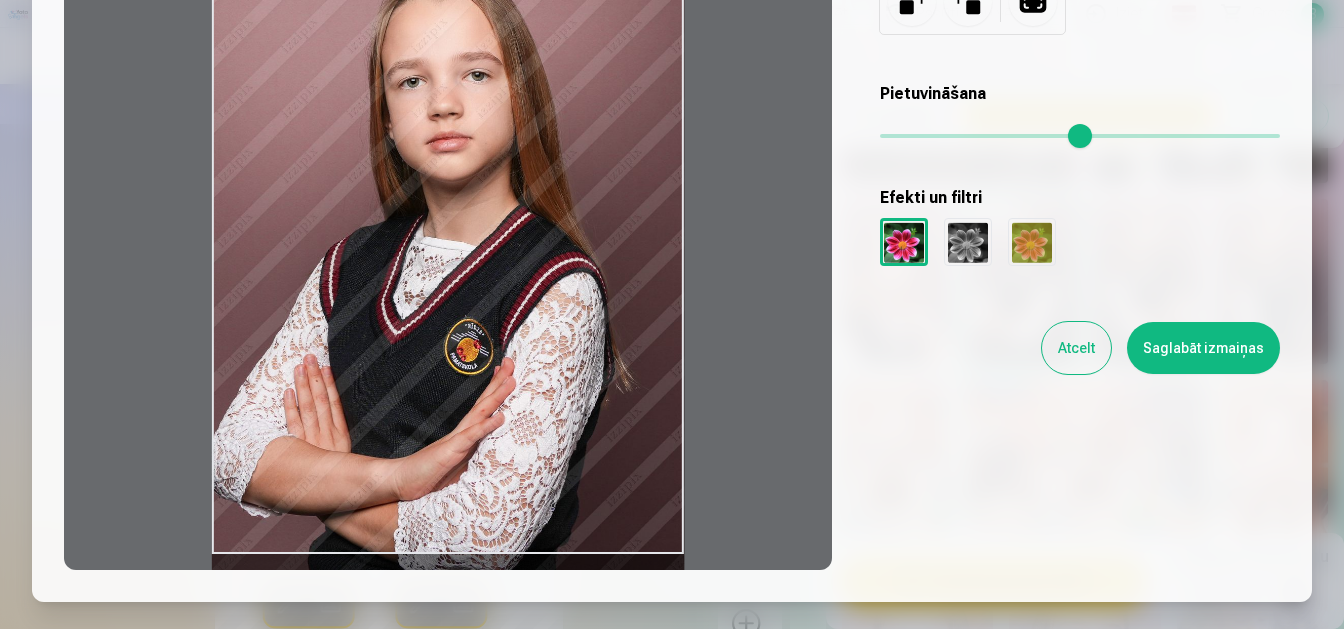 drag, startPoint x: 510, startPoint y: 397, endPoint x: 526, endPoint y: 398, distance: 16.03122 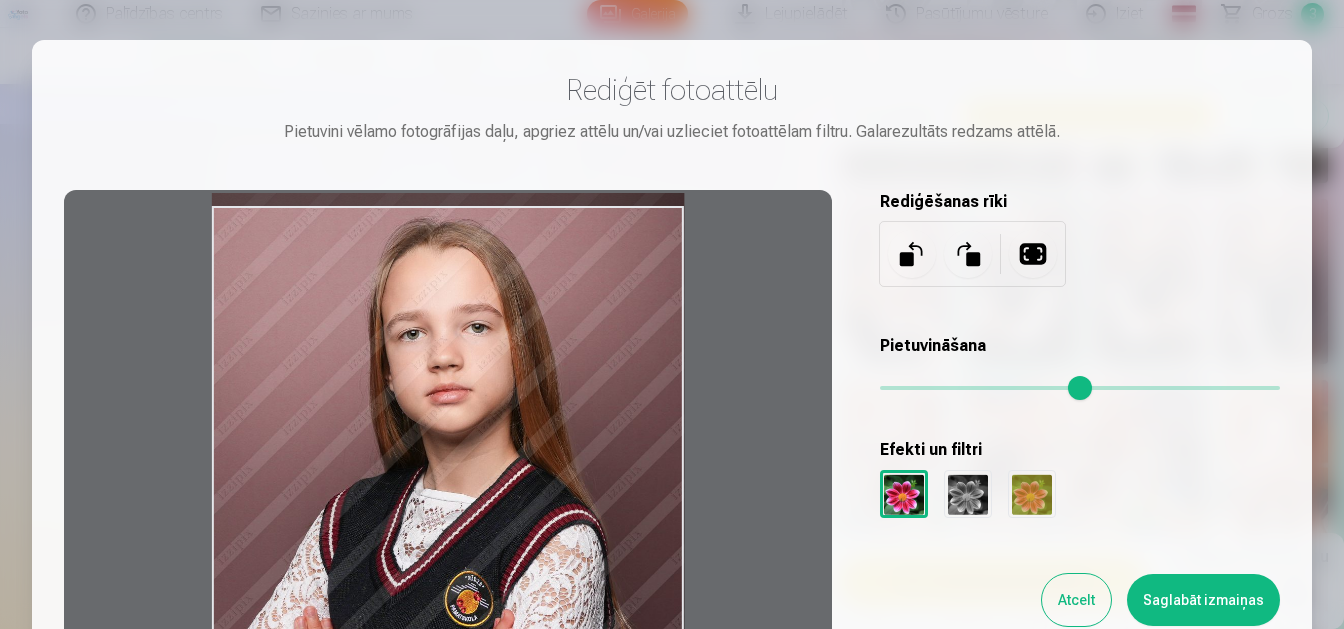 scroll, scrollTop: 0, scrollLeft: 0, axis: both 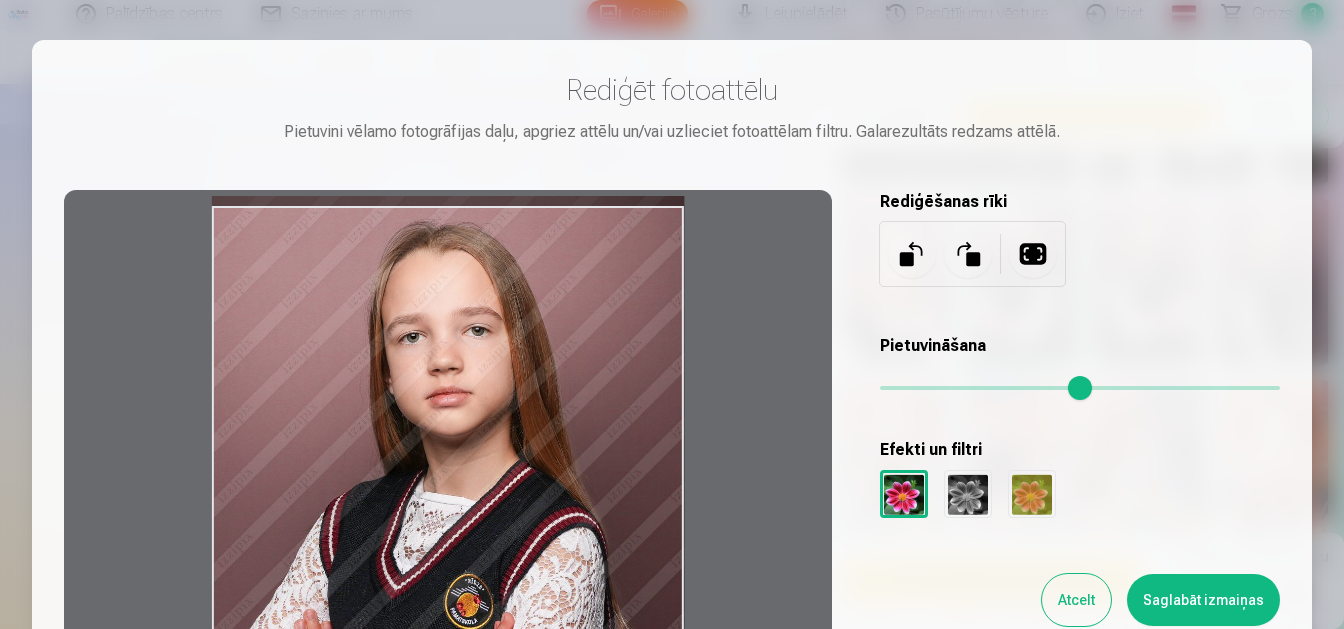 drag, startPoint x: 524, startPoint y: 428, endPoint x: 521, endPoint y: 439, distance: 11.401754 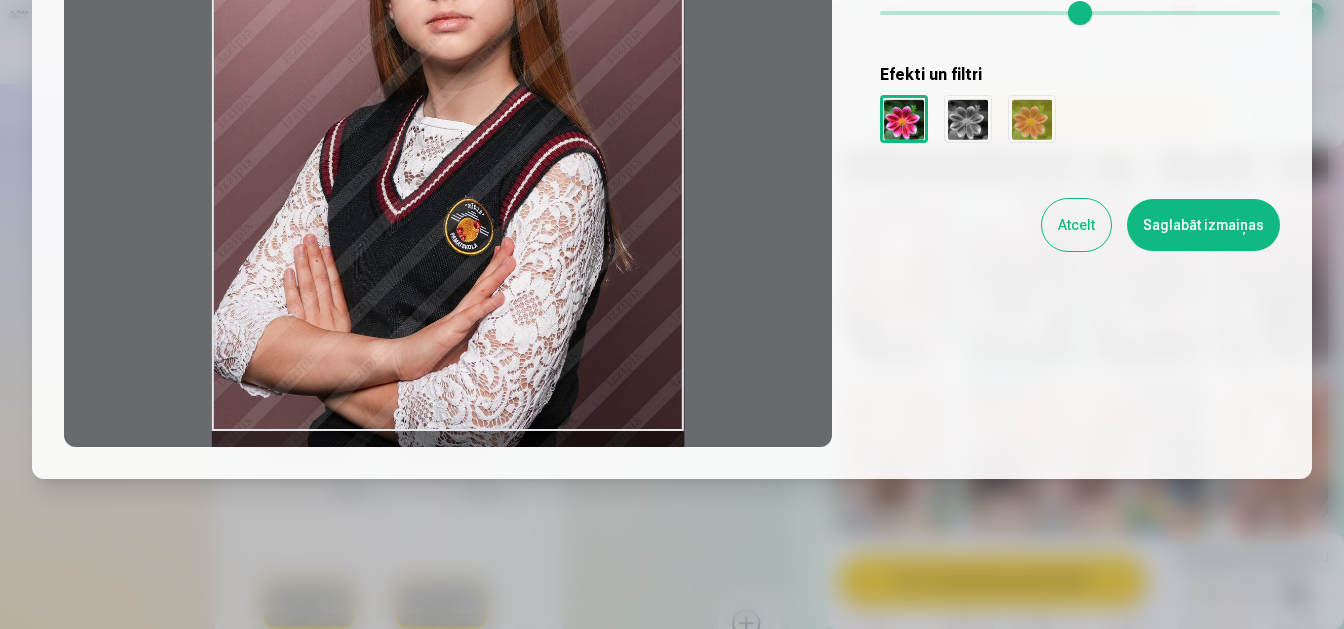 scroll, scrollTop: 378, scrollLeft: 0, axis: vertical 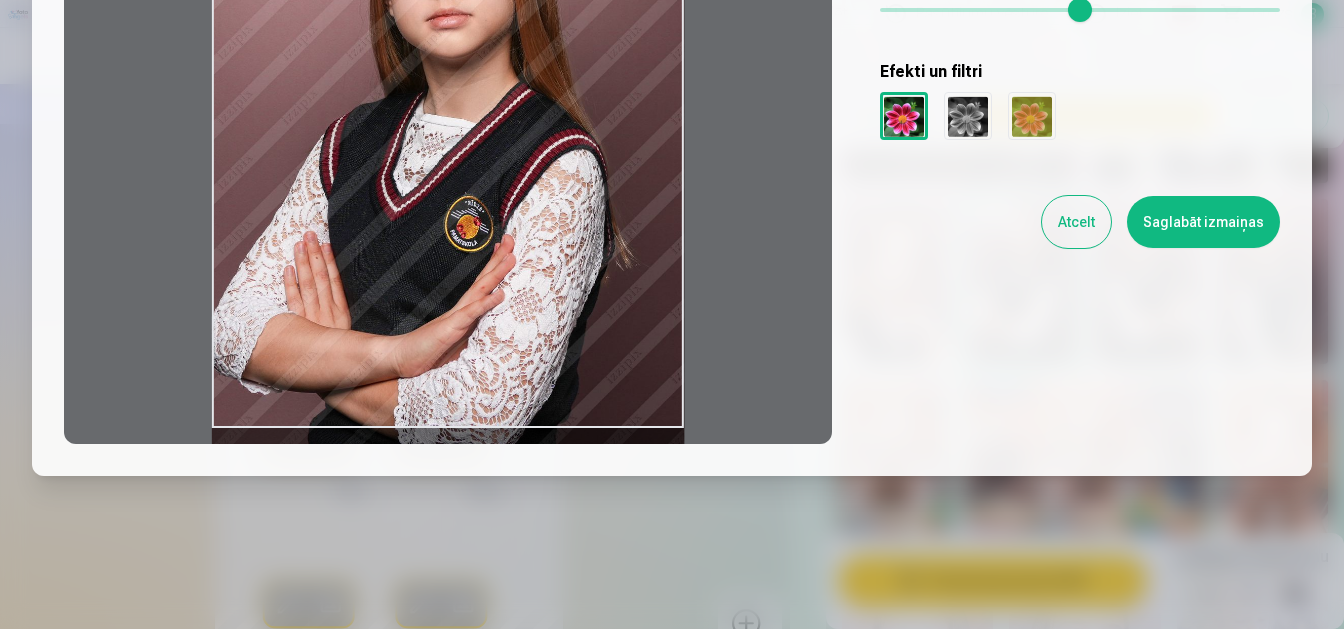 click on "Saglabāt izmaiņas" at bounding box center [1203, 222] 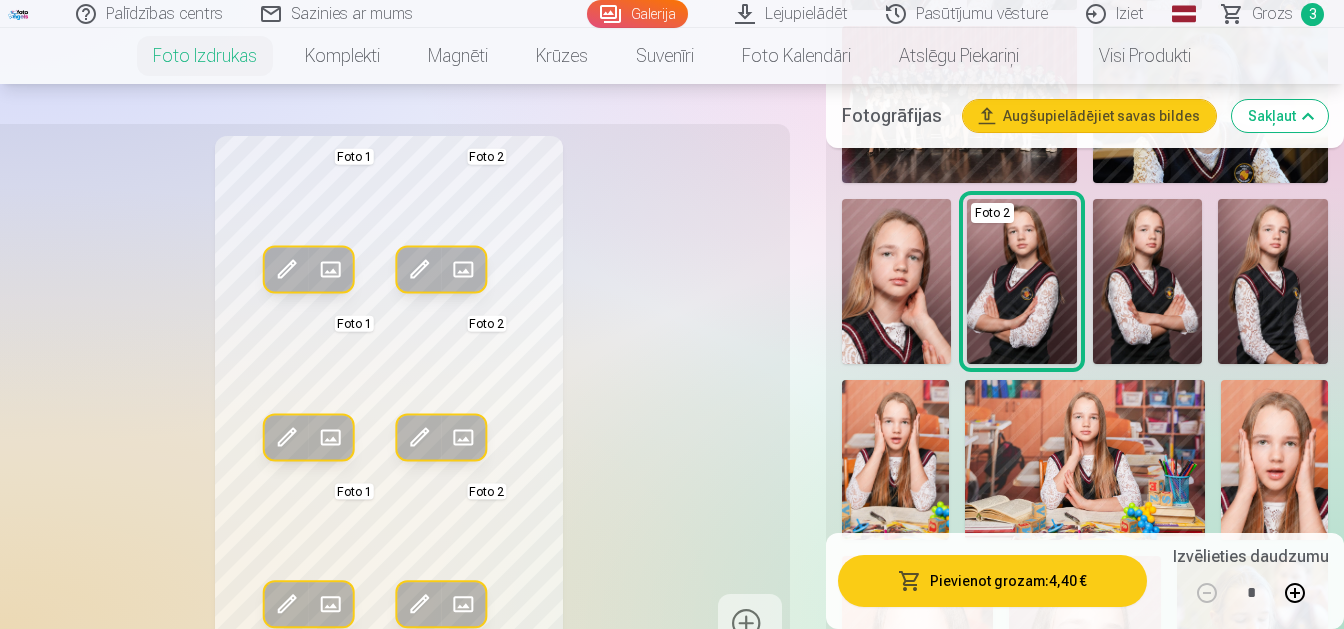 click on "Pievienot grozam :  4,40 €" at bounding box center [992, 581] 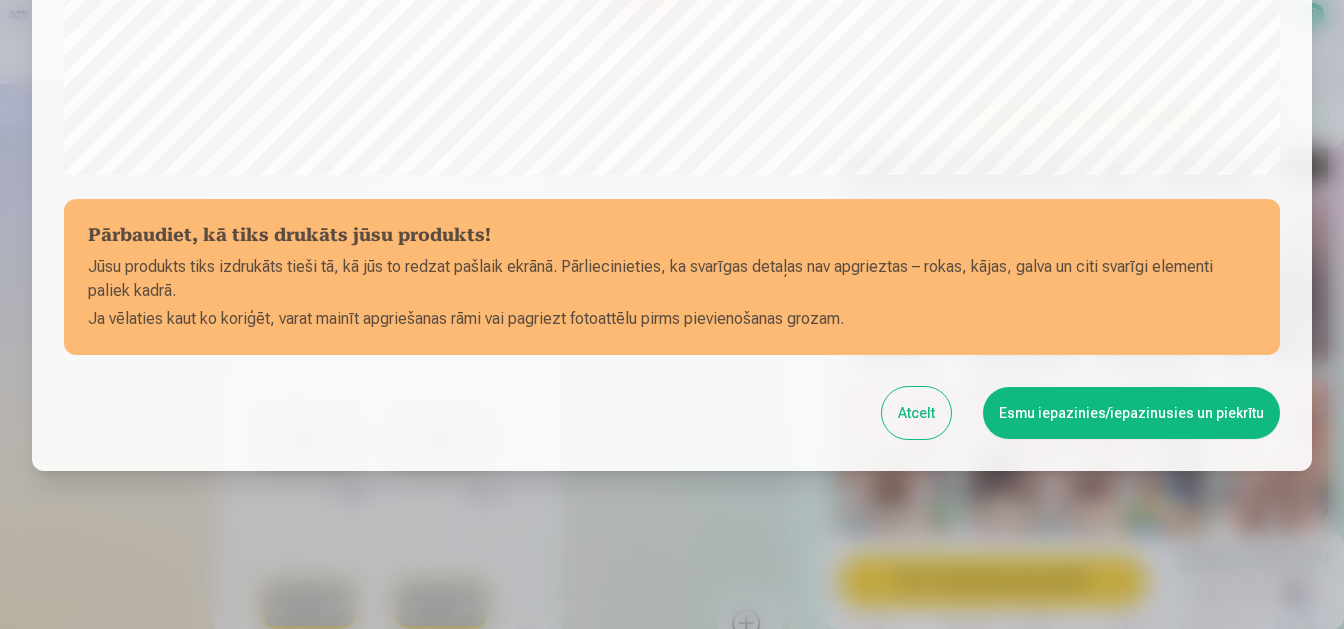 scroll, scrollTop: 810, scrollLeft: 0, axis: vertical 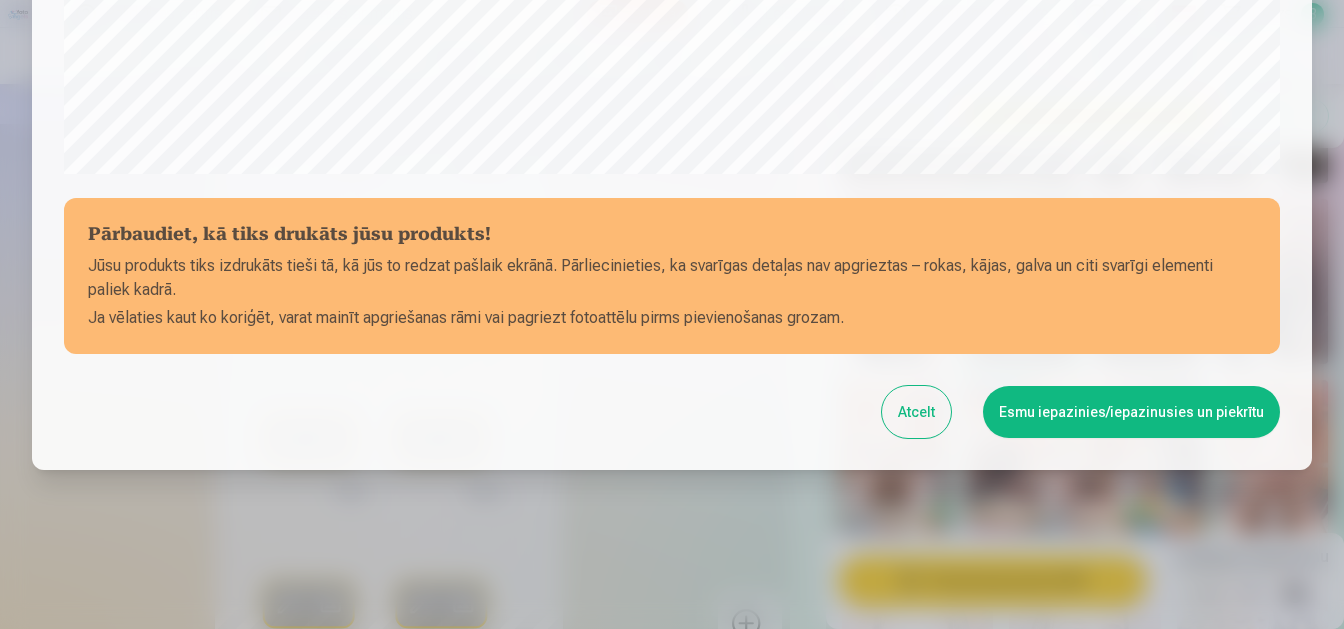 click on "Esmu iepazinies/iepazinusies un piekrītu" at bounding box center (1131, 412) 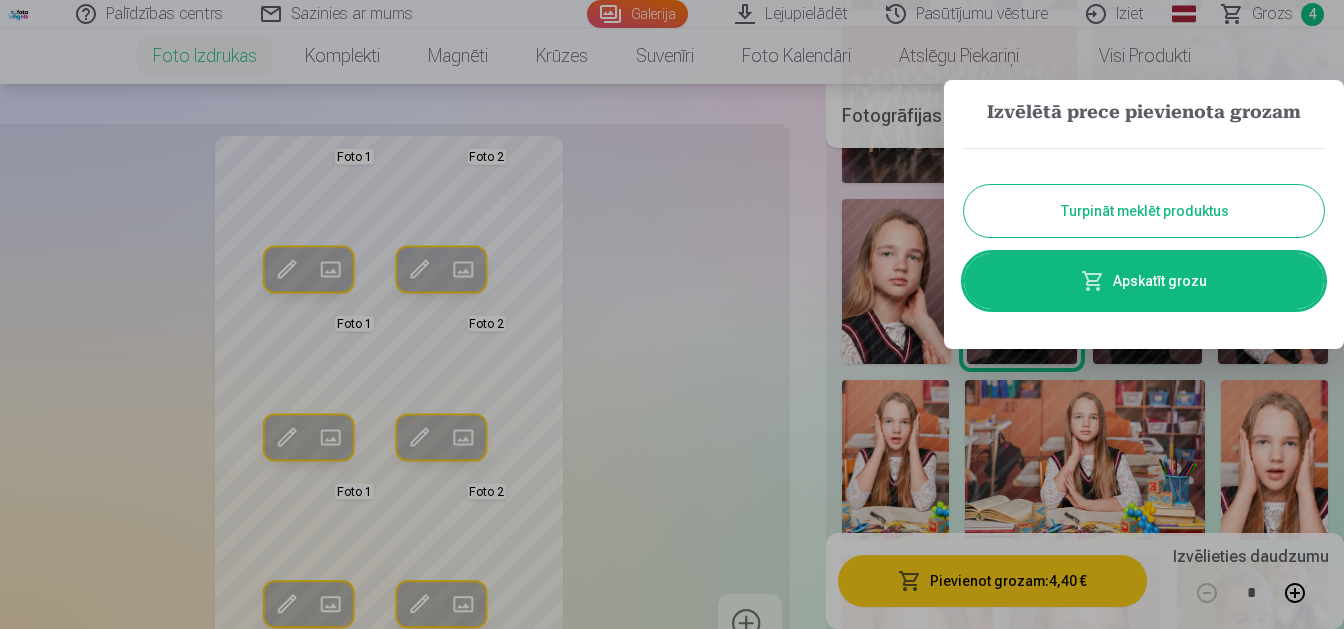 click on "Turpināt meklēt produktus" at bounding box center (1144, 211) 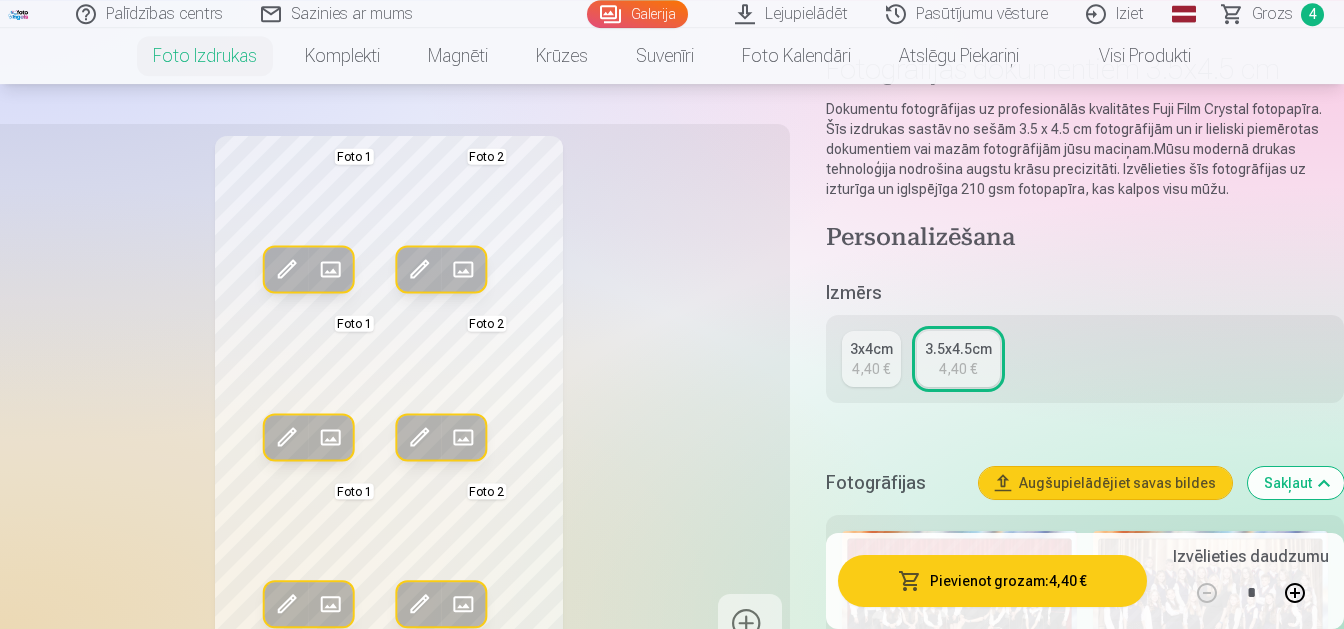 scroll, scrollTop: 105, scrollLeft: 0, axis: vertical 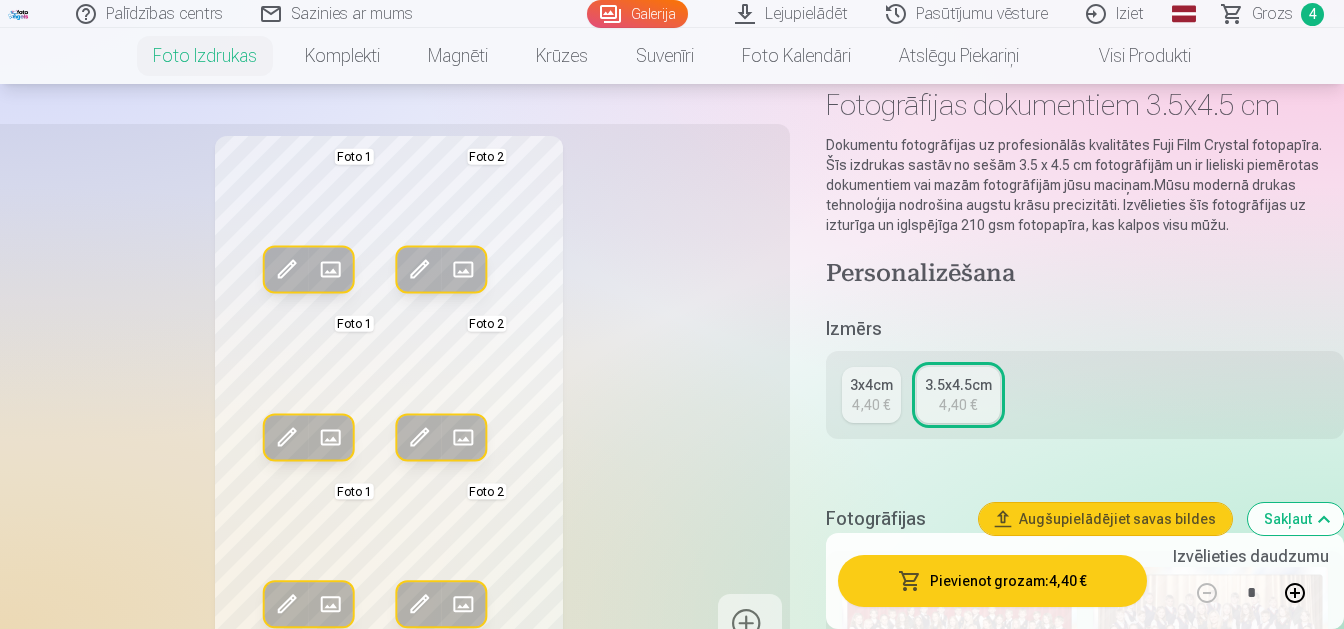 click on "Galerija" at bounding box center [637, 14] 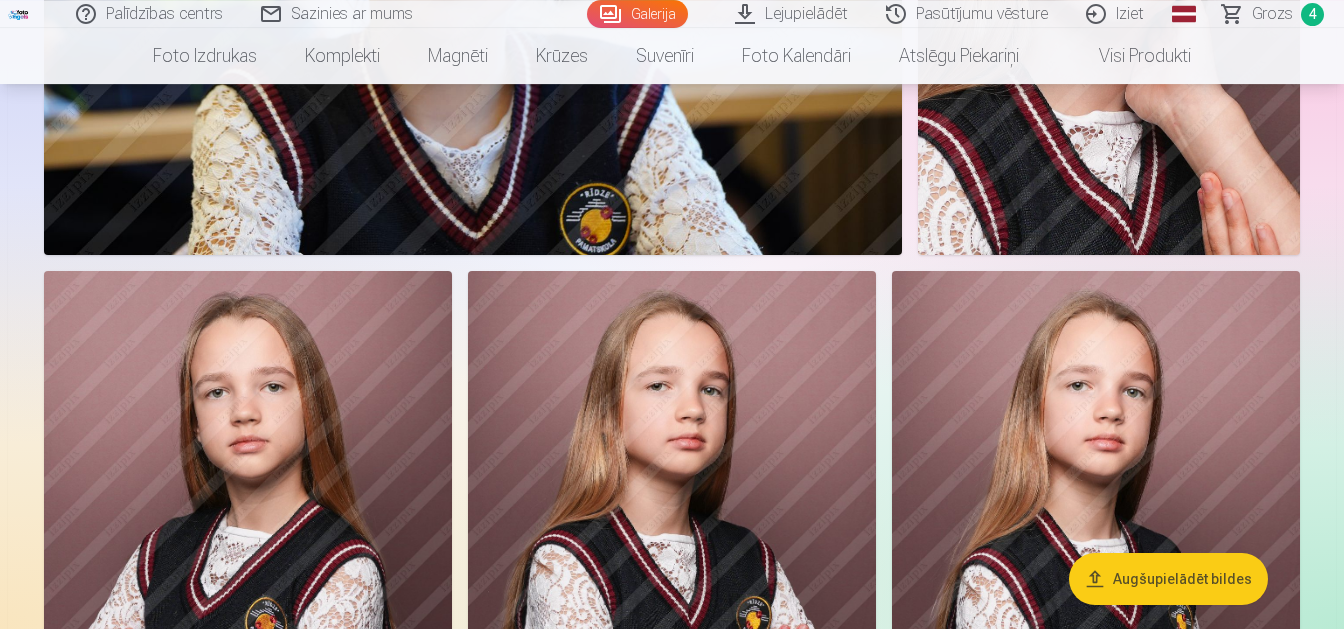 scroll, scrollTop: 5985, scrollLeft: 0, axis: vertical 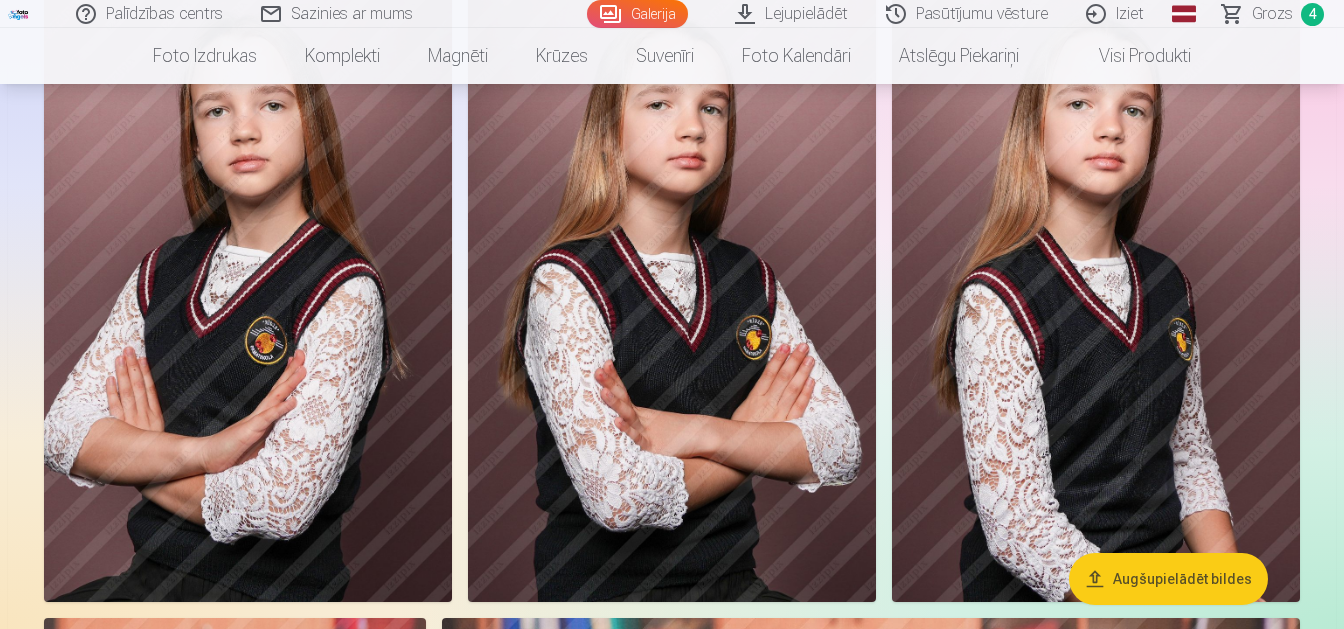 click on "Augšupielādēt bildes" at bounding box center [1168, 579] 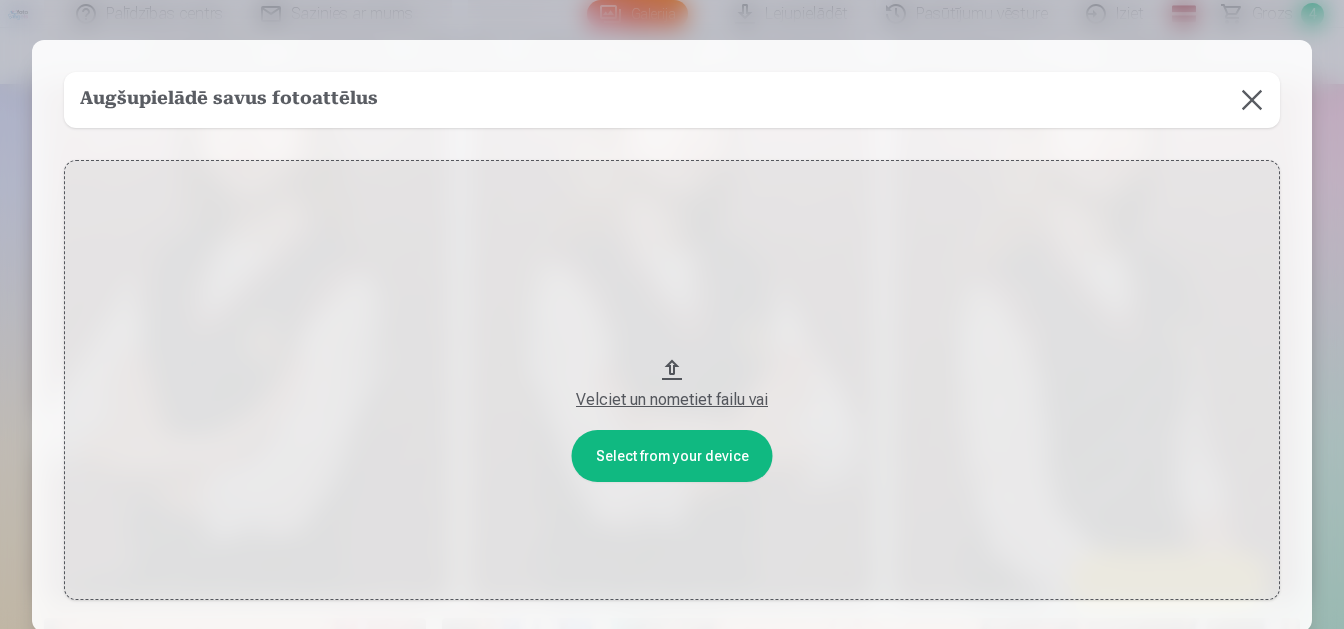 click on "Velciet un nometiet failu vai" at bounding box center [672, 400] 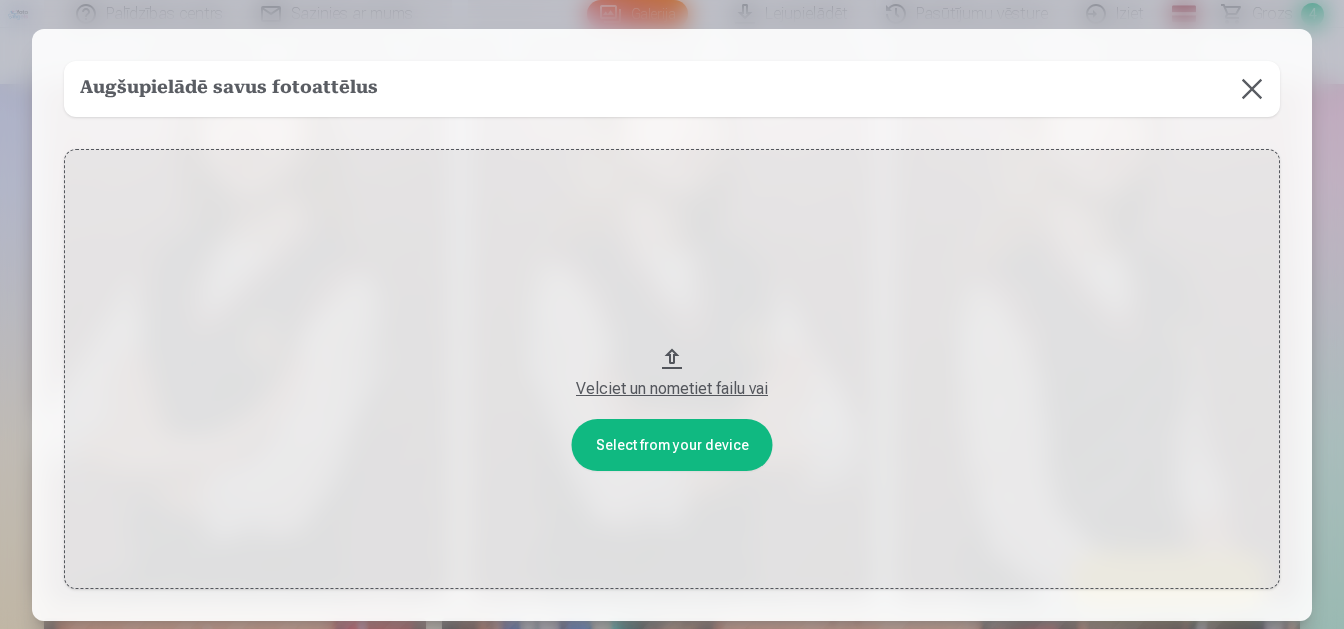 scroll, scrollTop: 0, scrollLeft: 0, axis: both 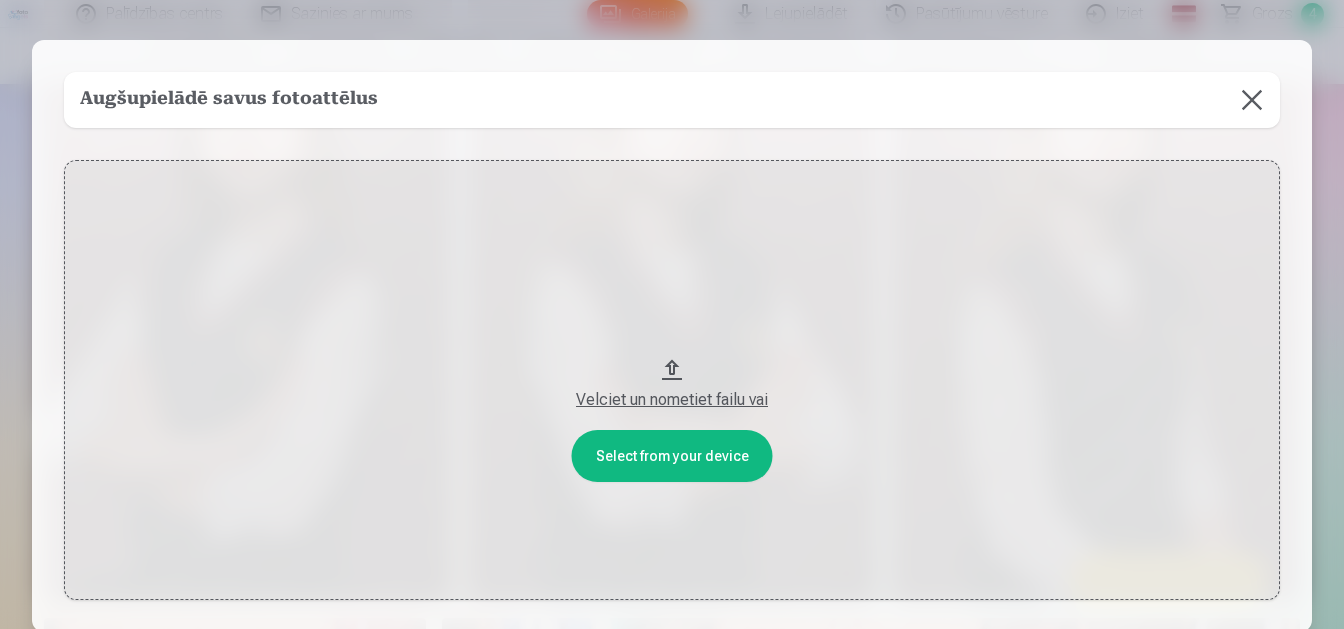 click at bounding box center [1252, 100] 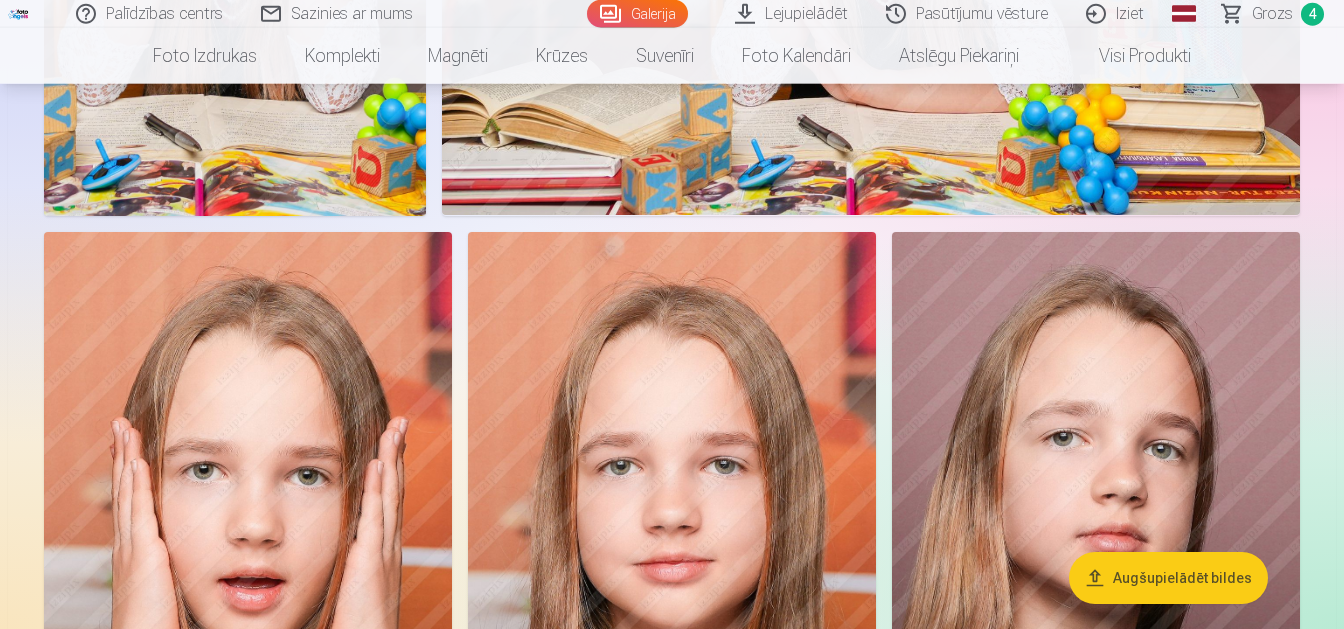 scroll, scrollTop: 6930, scrollLeft: 0, axis: vertical 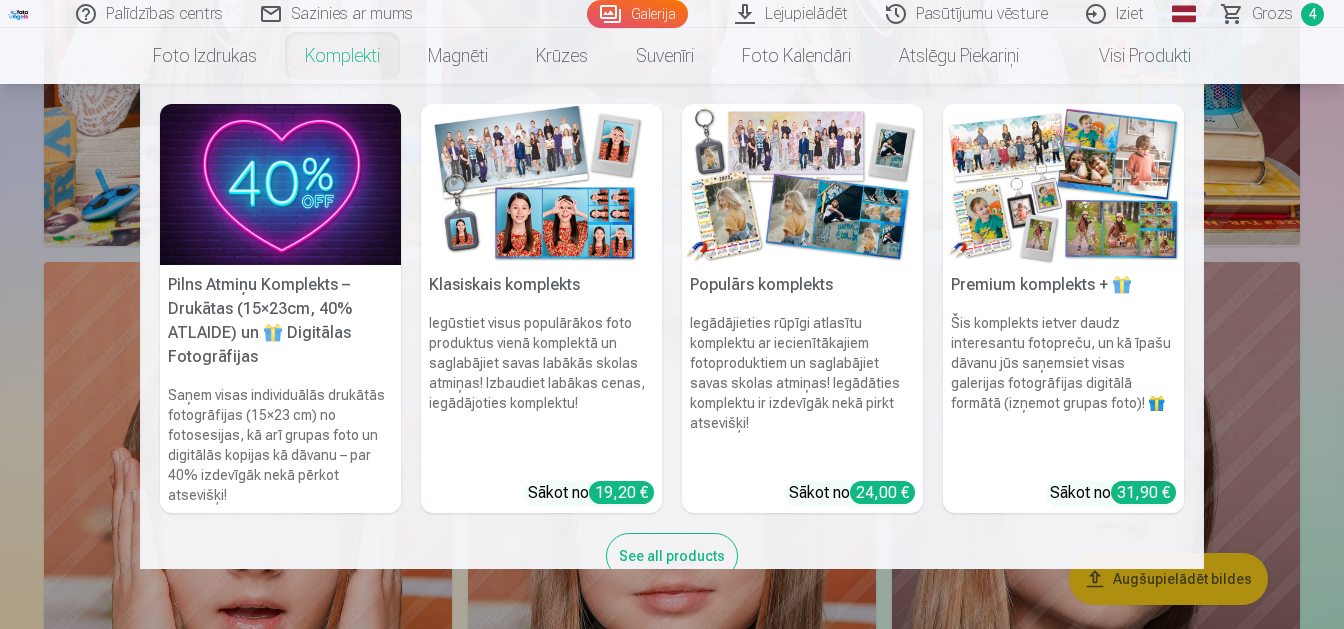 click on "Komplekti" at bounding box center [342, 56] 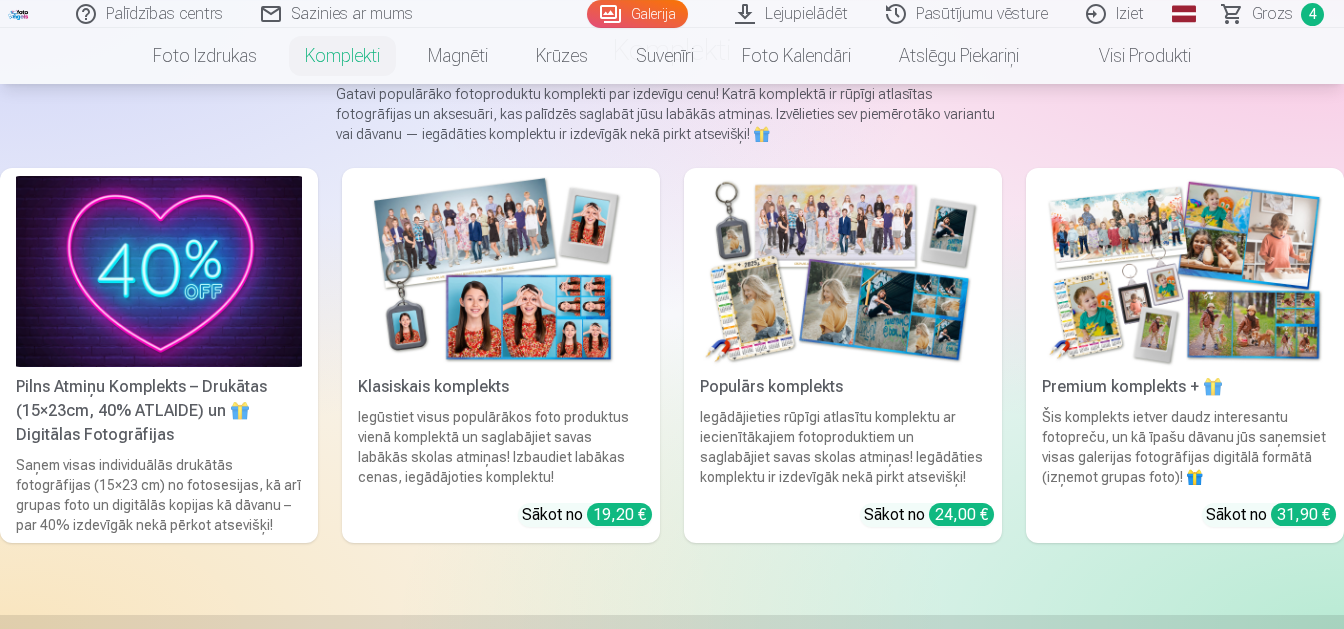 scroll, scrollTop: 210, scrollLeft: 0, axis: vertical 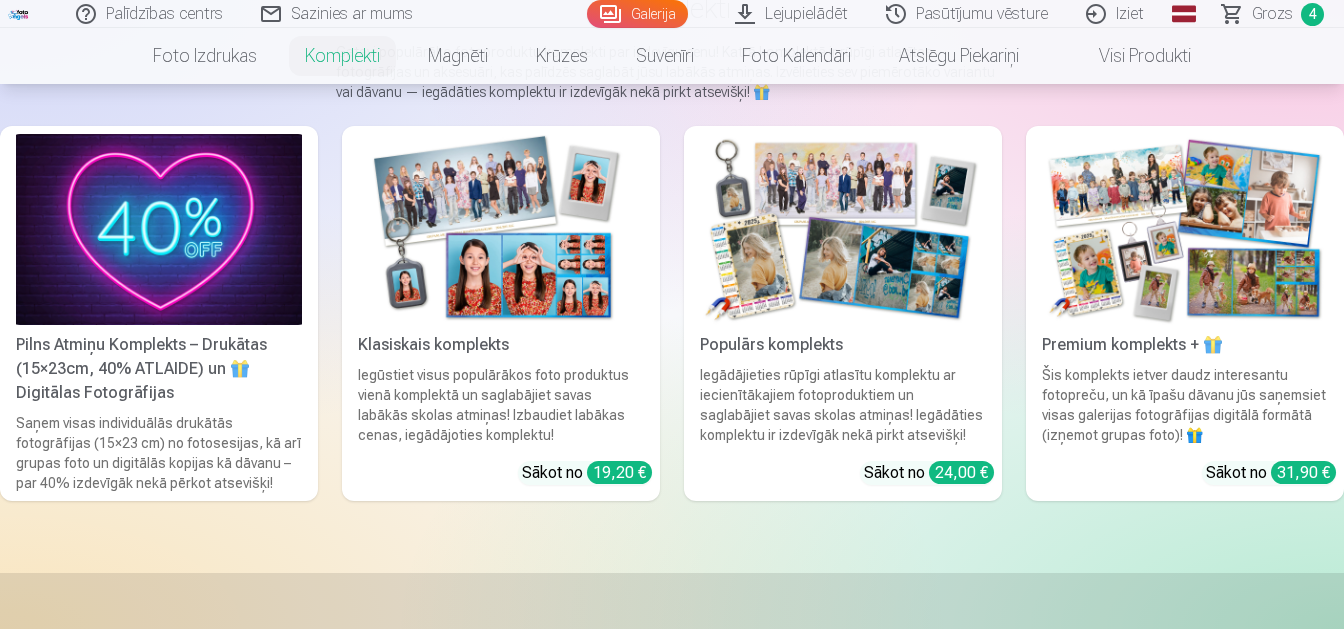 click on "Pilns Atmiņu Komplekts – Drukātas (15×23cm, 40% ATLAIDE) un 🎁 Digitālas Fotogrāfijas" at bounding box center [159, 369] 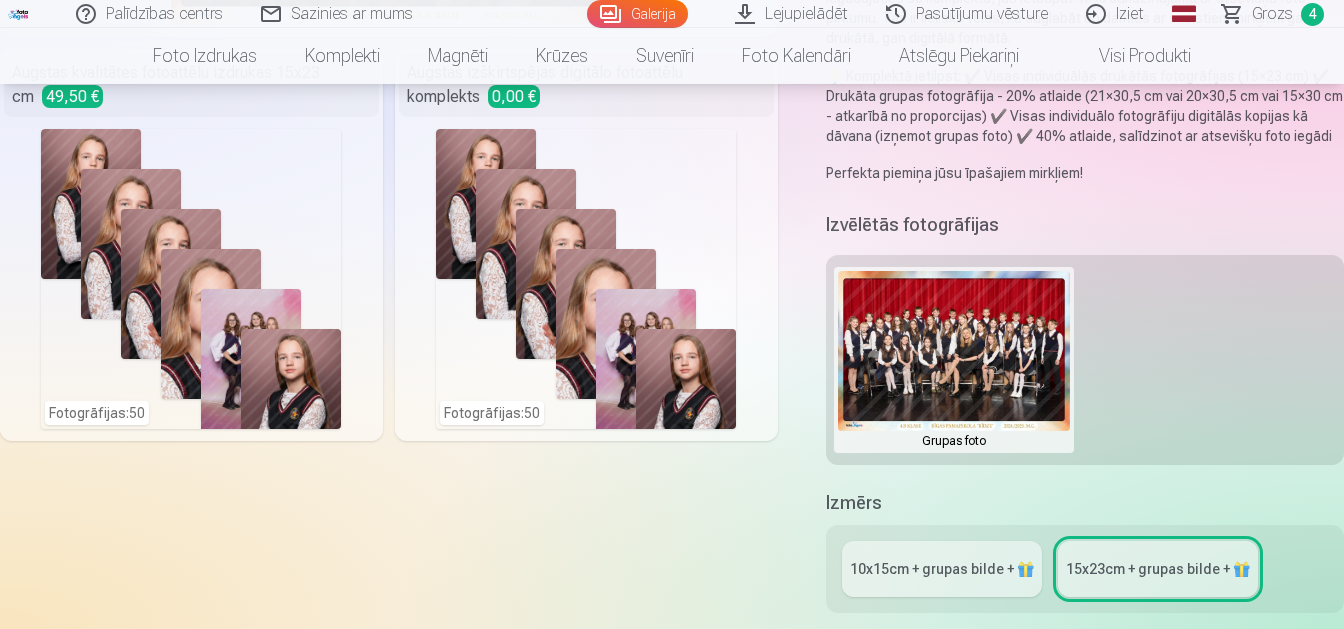 scroll, scrollTop: 525, scrollLeft: 0, axis: vertical 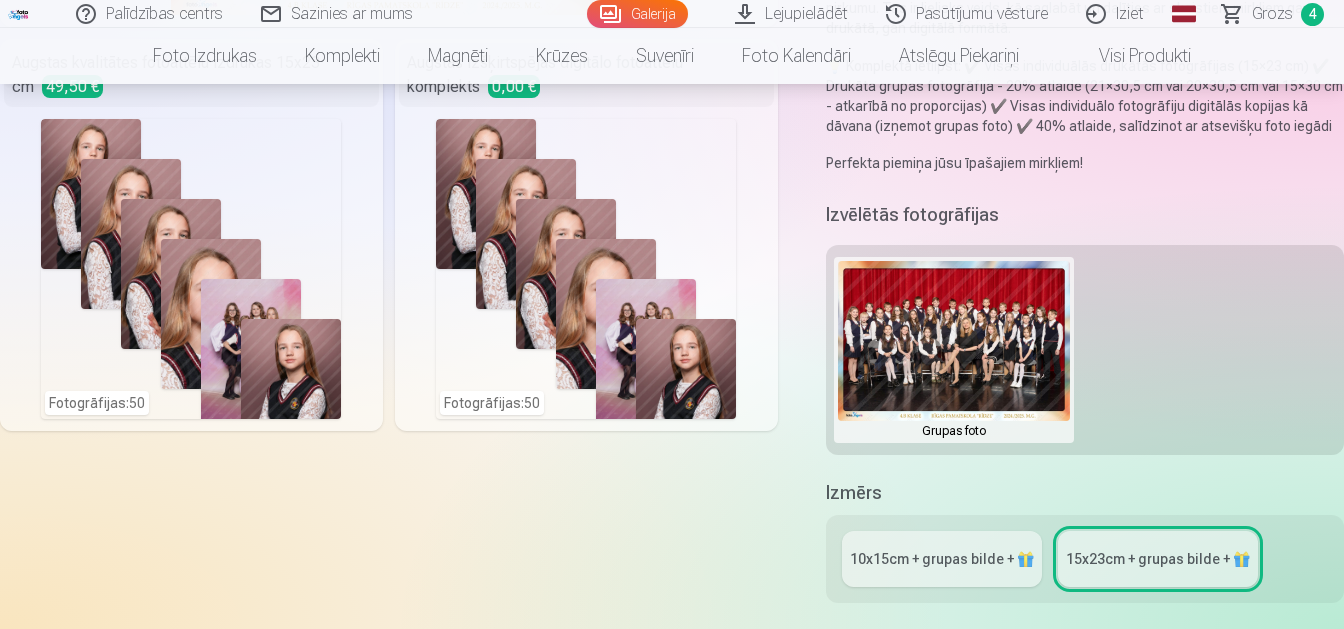 click at bounding box center [954, 350] 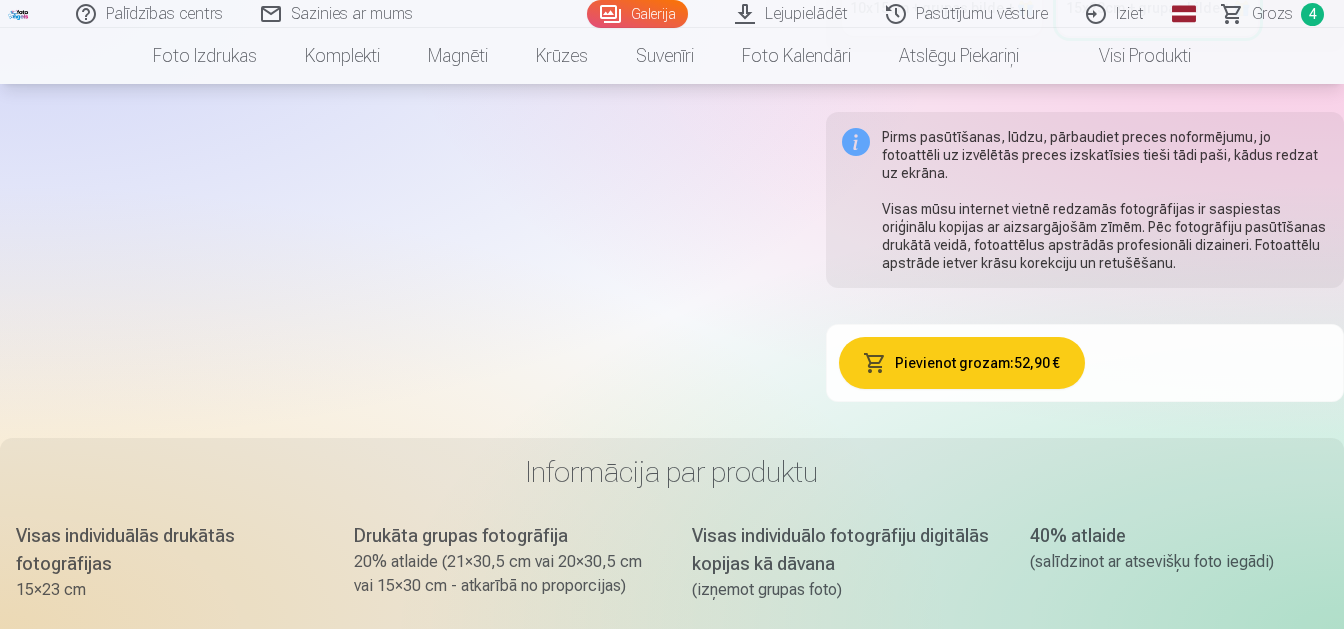 scroll, scrollTop: 1260, scrollLeft: 0, axis: vertical 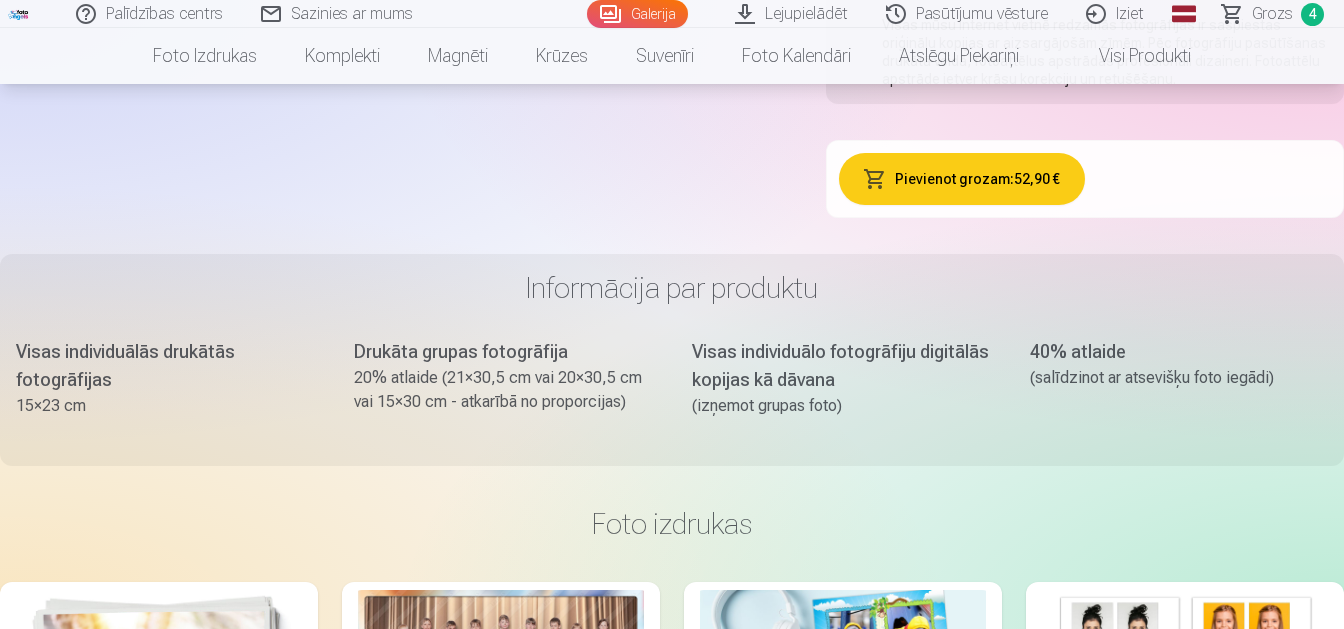 click at bounding box center [672, 314] 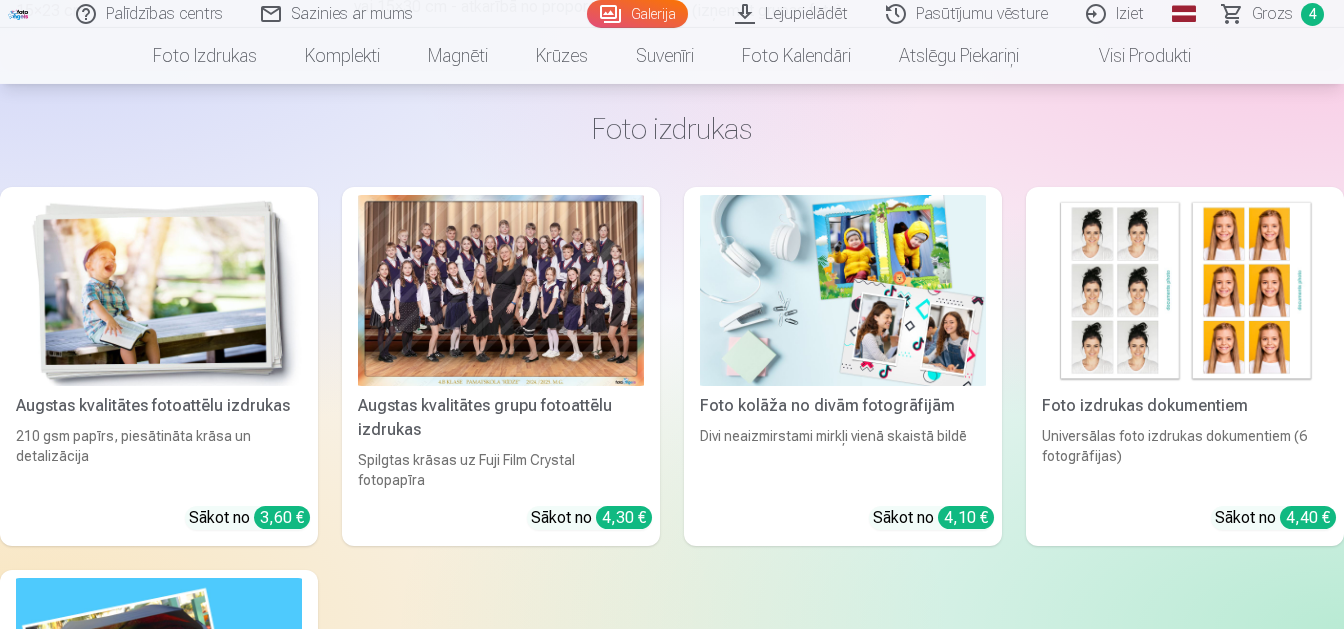 scroll, scrollTop: 1680, scrollLeft: 0, axis: vertical 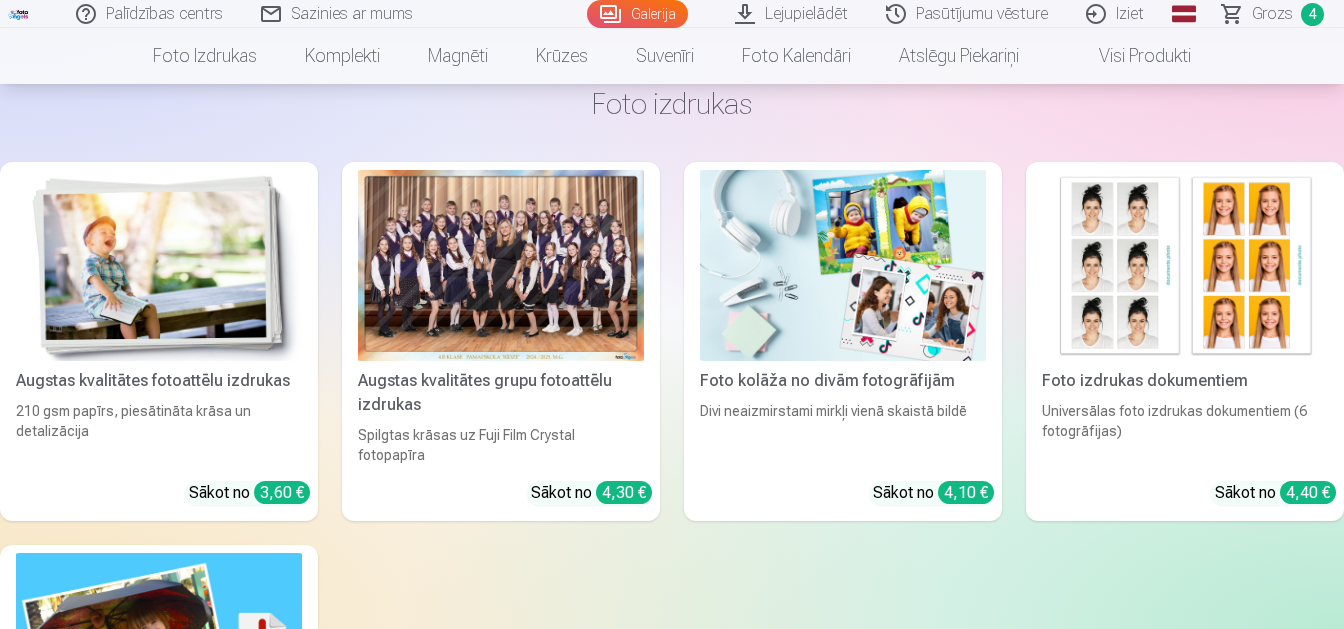 click at bounding box center [501, 265] 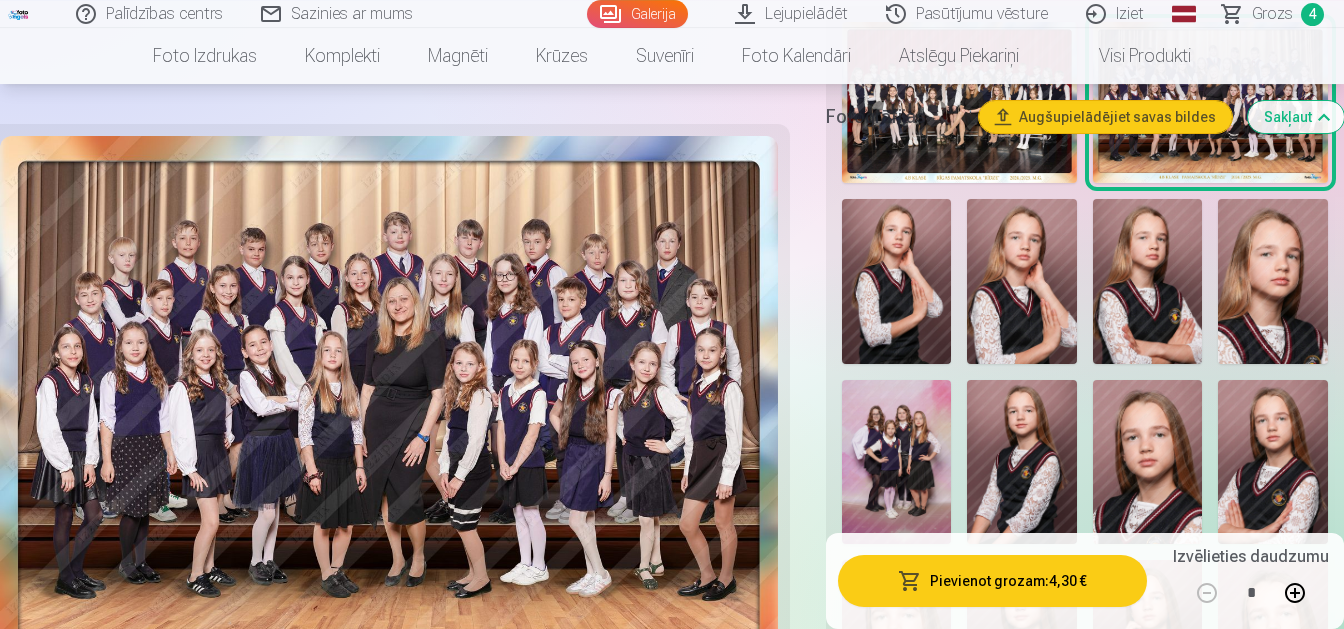 scroll, scrollTop: 630, scrollLeft: 0, axis: vertical 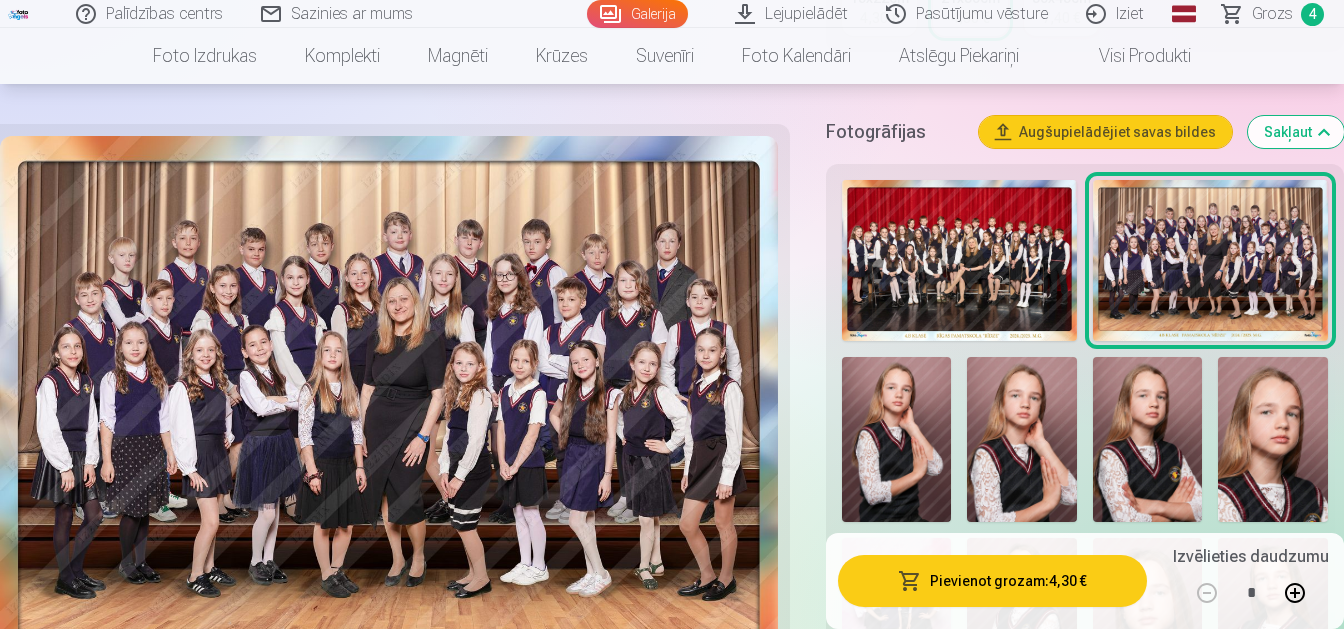 click at bounding box center (959, 261) 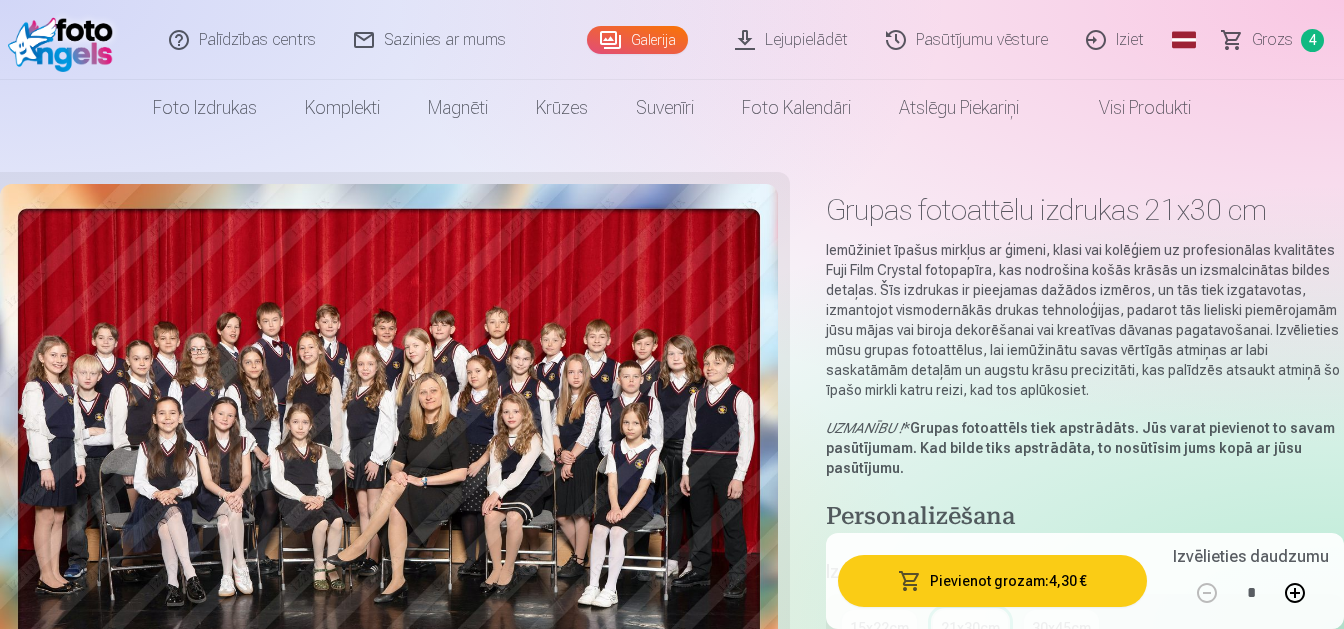 click on "Pievienot grozam :  4,30 €" at bounding box center (992, 581) 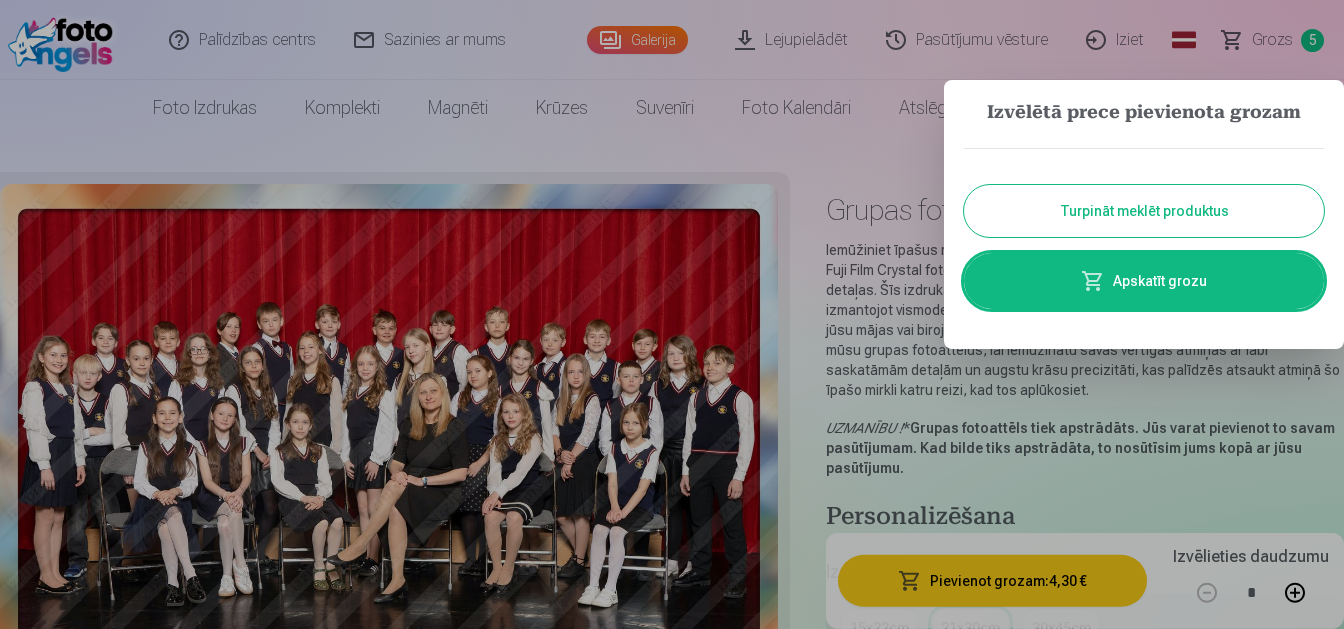 click on "Turpināt meklēt produktus" at bounding box center (1144, 211) 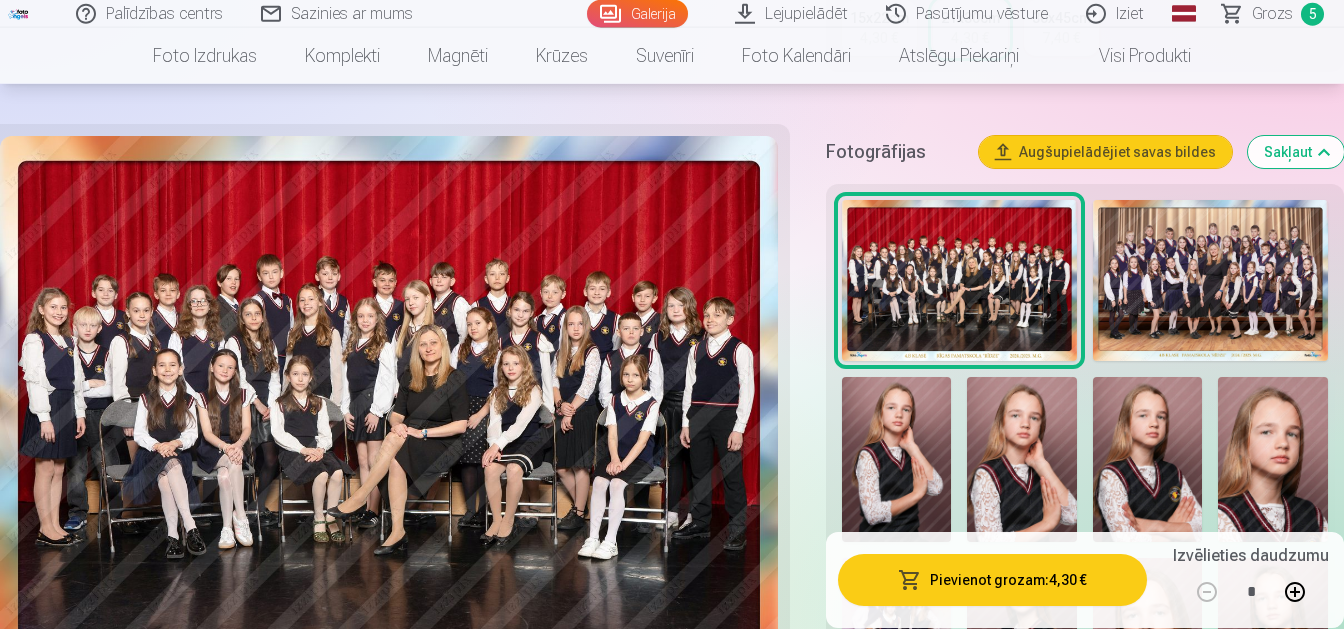 scroll, scrollTop: 630, scrollLeft: 0, axis: vertical 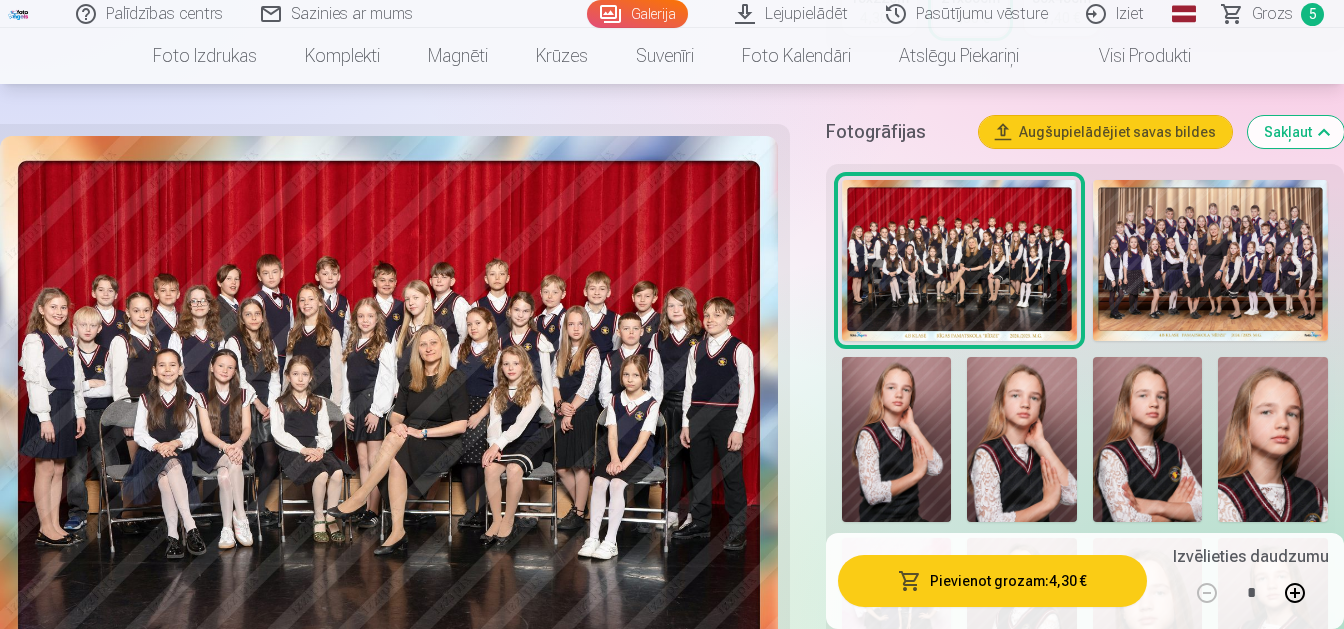 click at bounding box center (1210, 261) 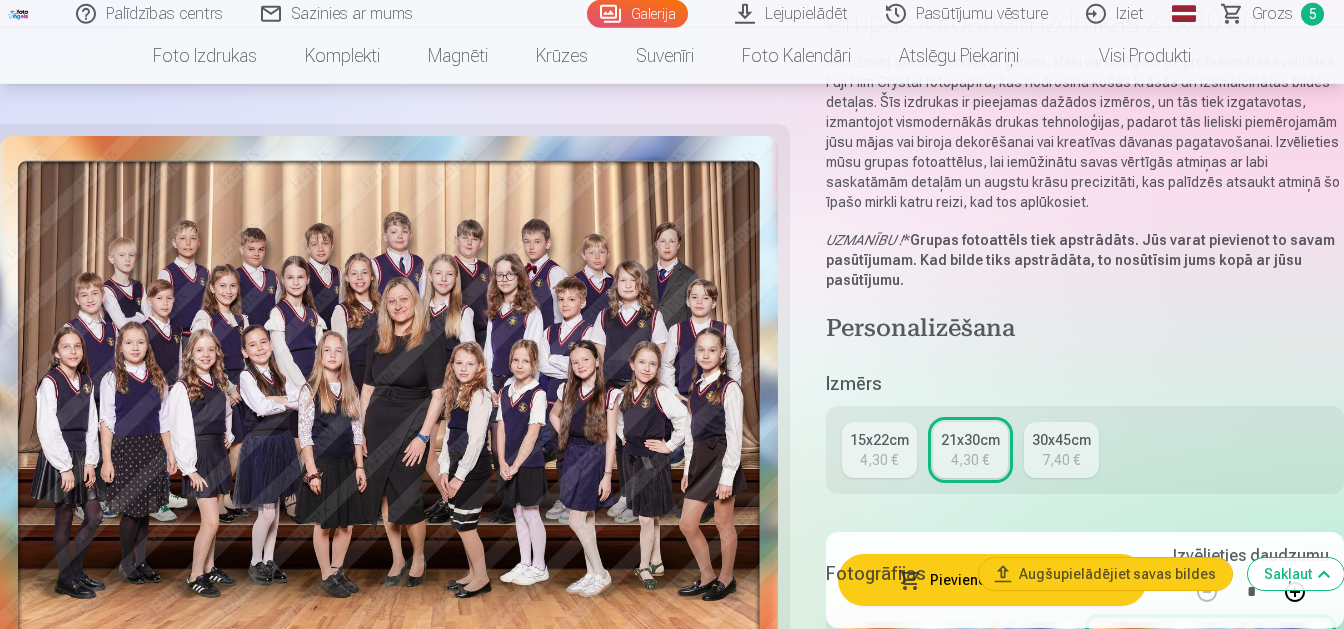 scroll, scrollTop: 210, scrollLeft: 0, axis: vertical 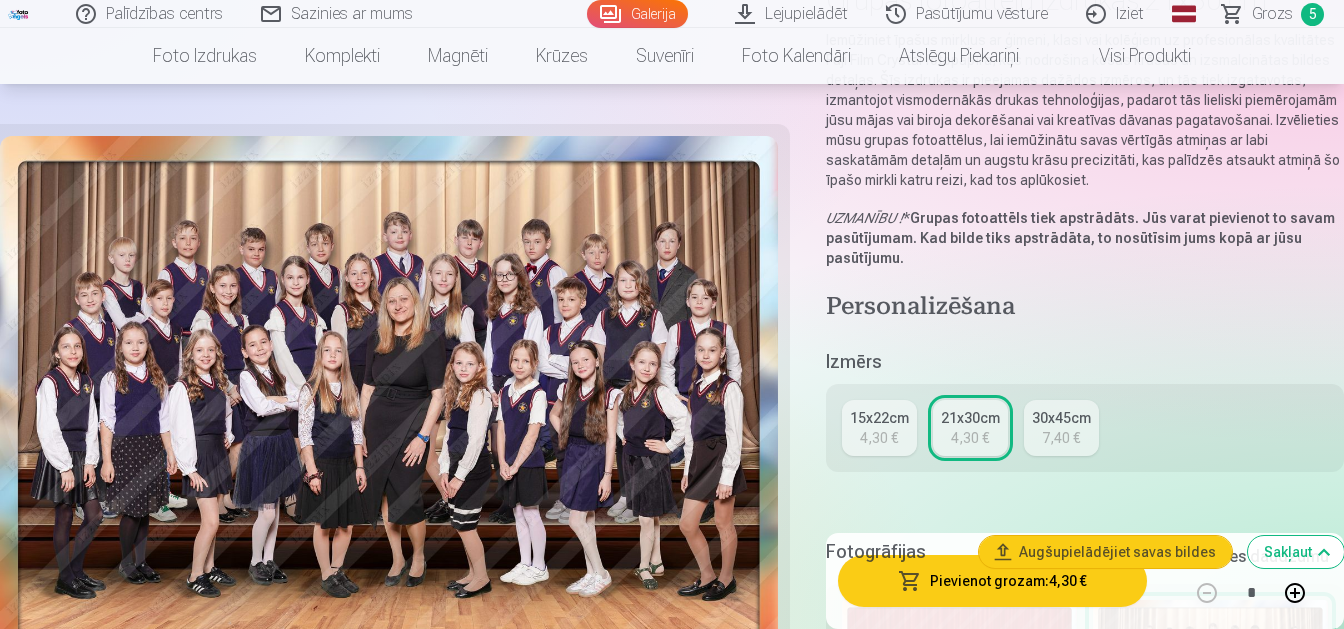 click on "Fotogrāfijas Augšupielādējiet savas bildes Sakļaut" at bounding box center (1085, 552) 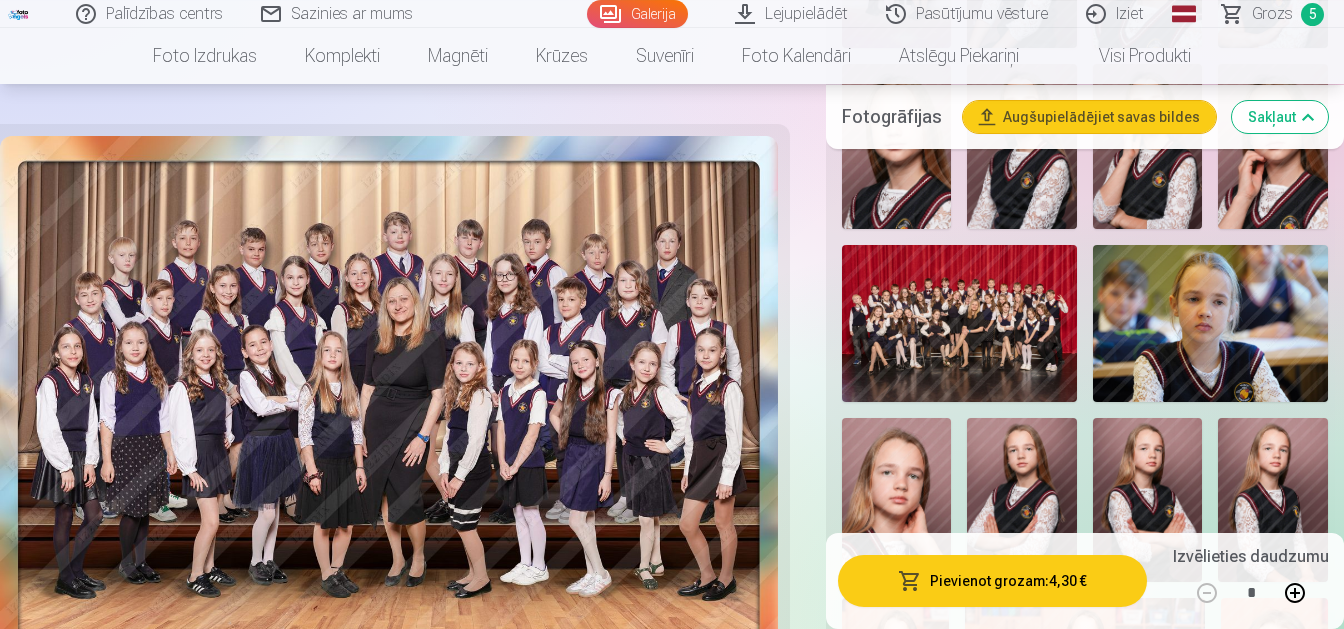 scroll, scrollTop: 1365, scrollLeft: 0, axis: vertical 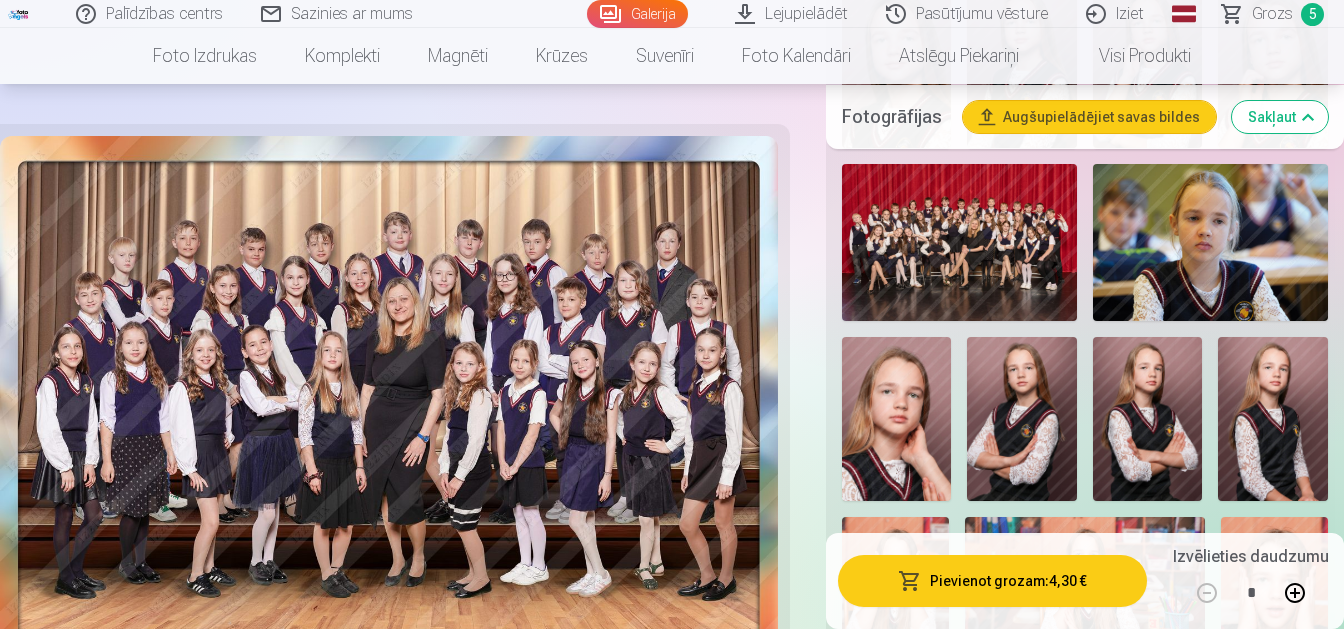 click at bounding box center (959, 242) 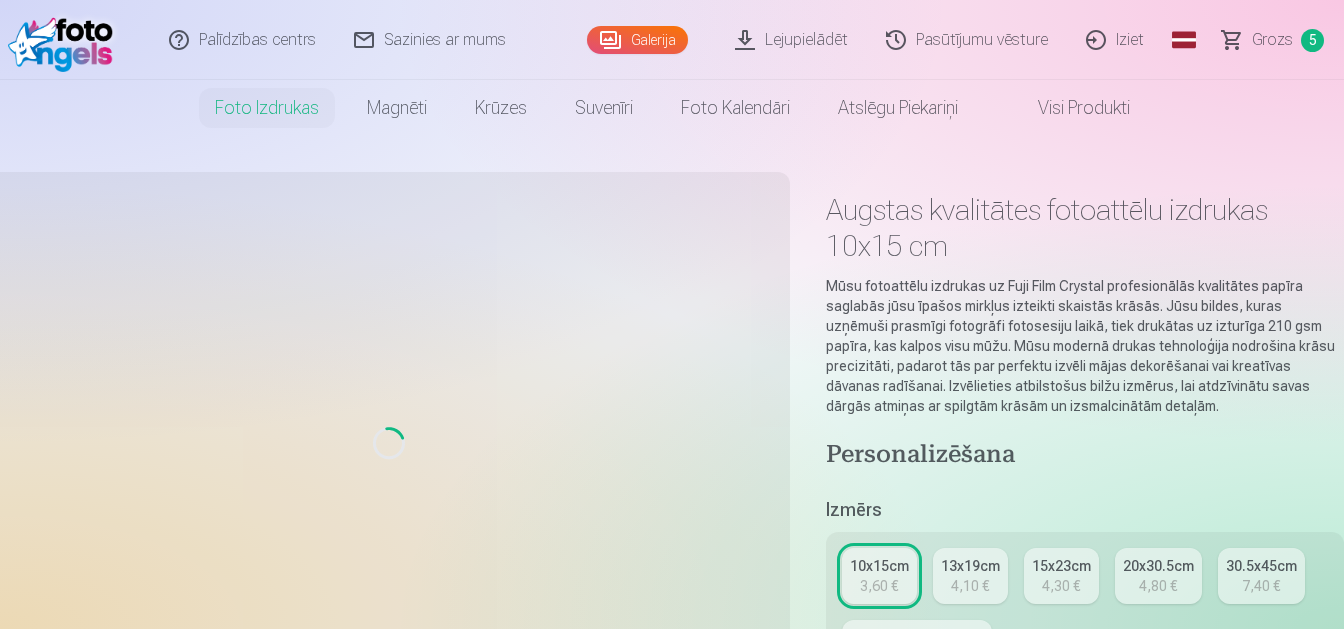 scroll, scrollTop: 0, scrollLeft: 0, axis: both 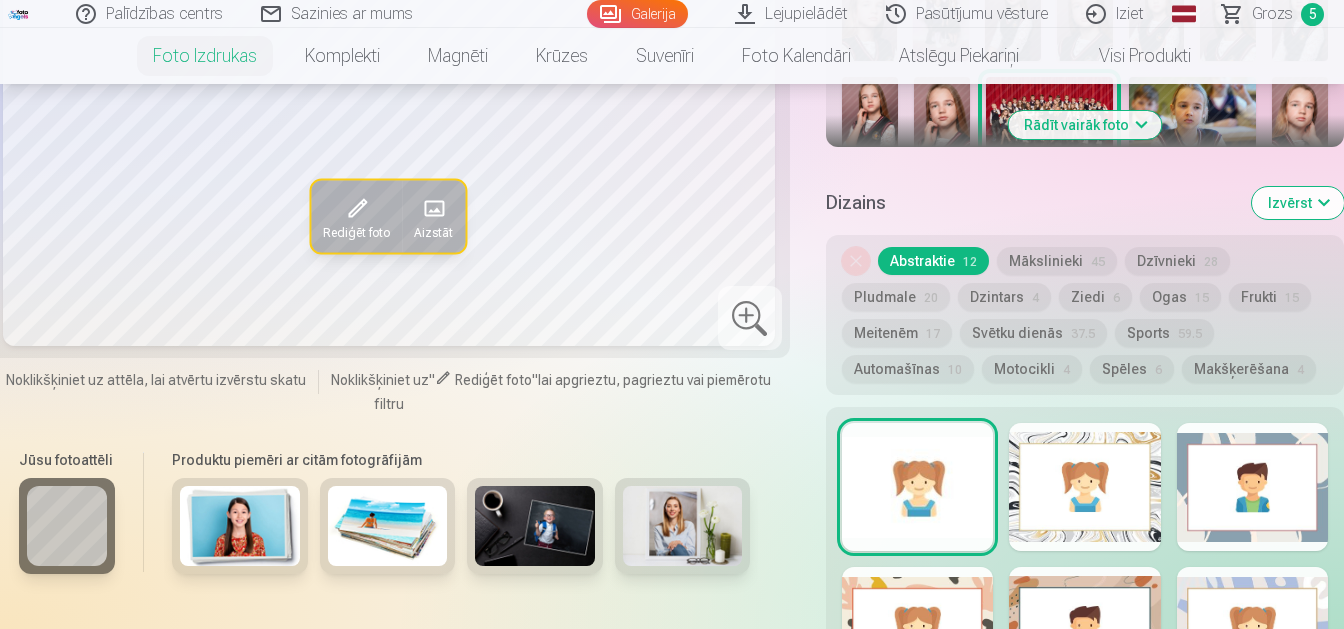 drag, startPoint x: 1030, startPoint y: 330, endPoint x: 1019, endPoint y: 382, distance: 53.15073 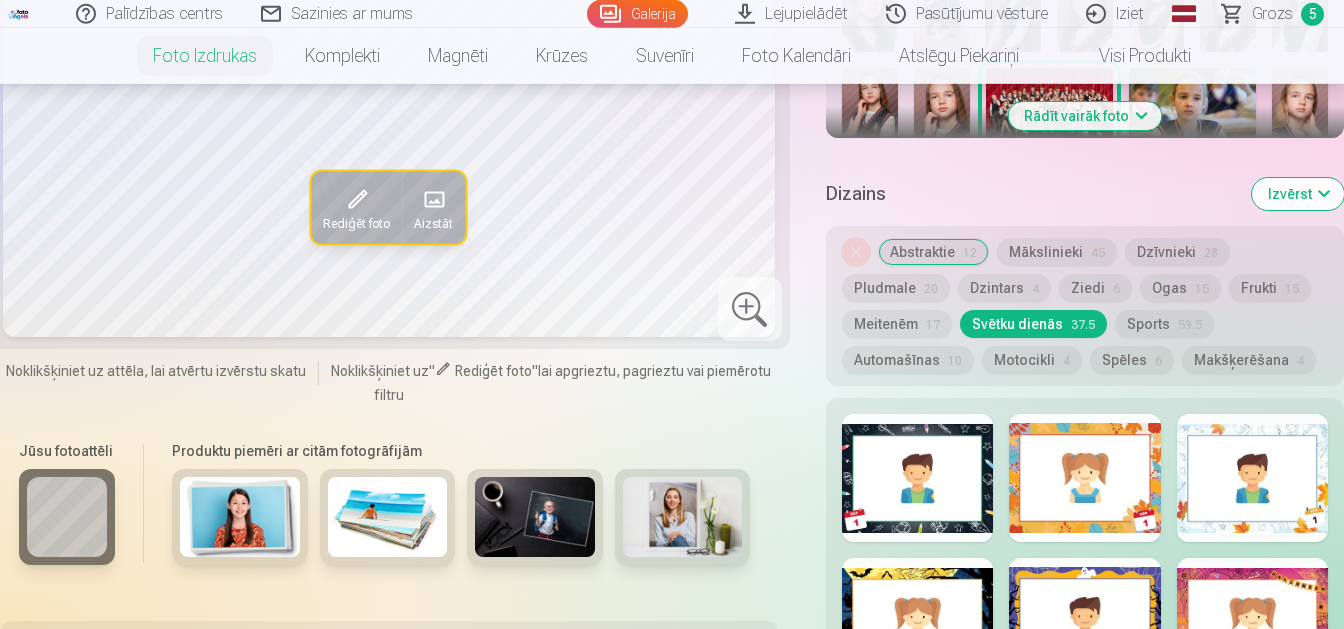 scroll, scrollTop: 945, scrollLeft: 0, axis: vertical 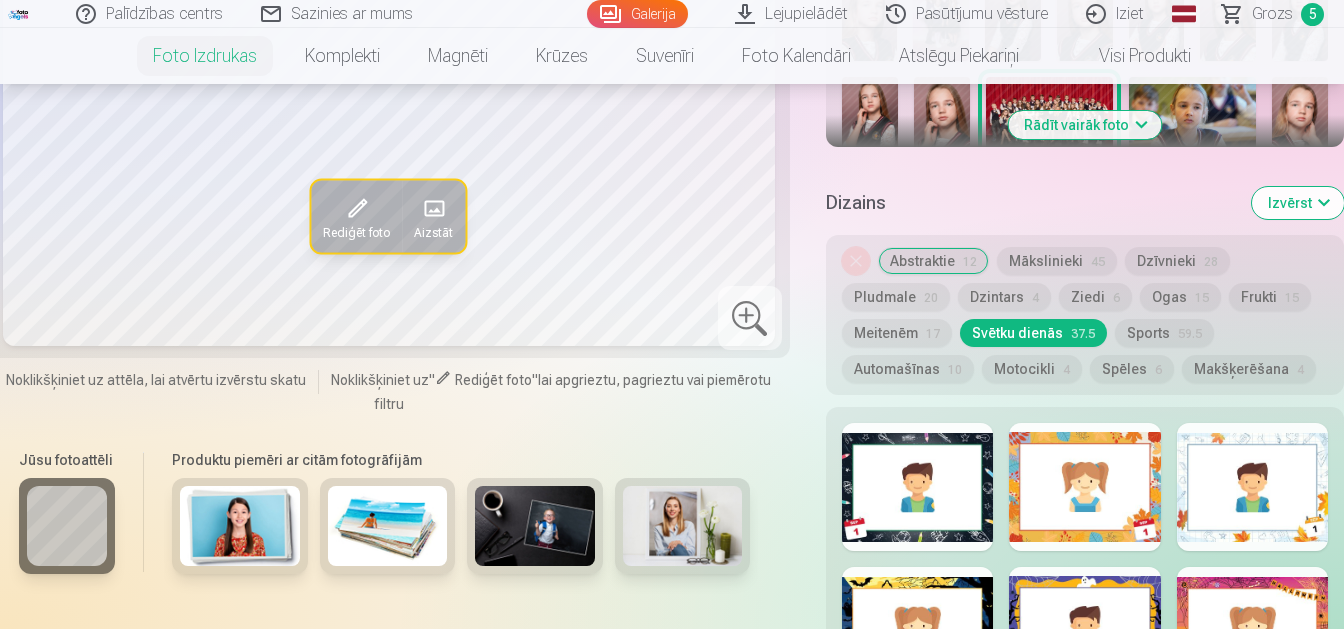 click on "Mākslinieki 45" at bounding box center [1057, 261] 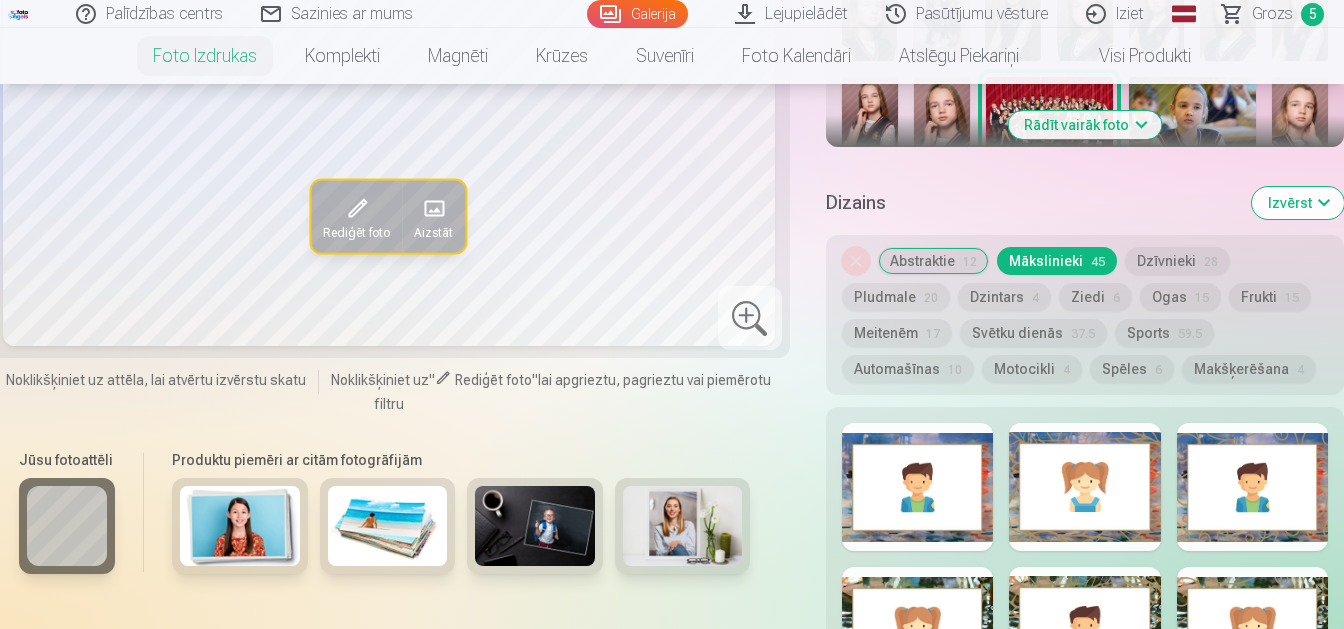 click on "Abstraktie 12" at bounding box center (933, 261) 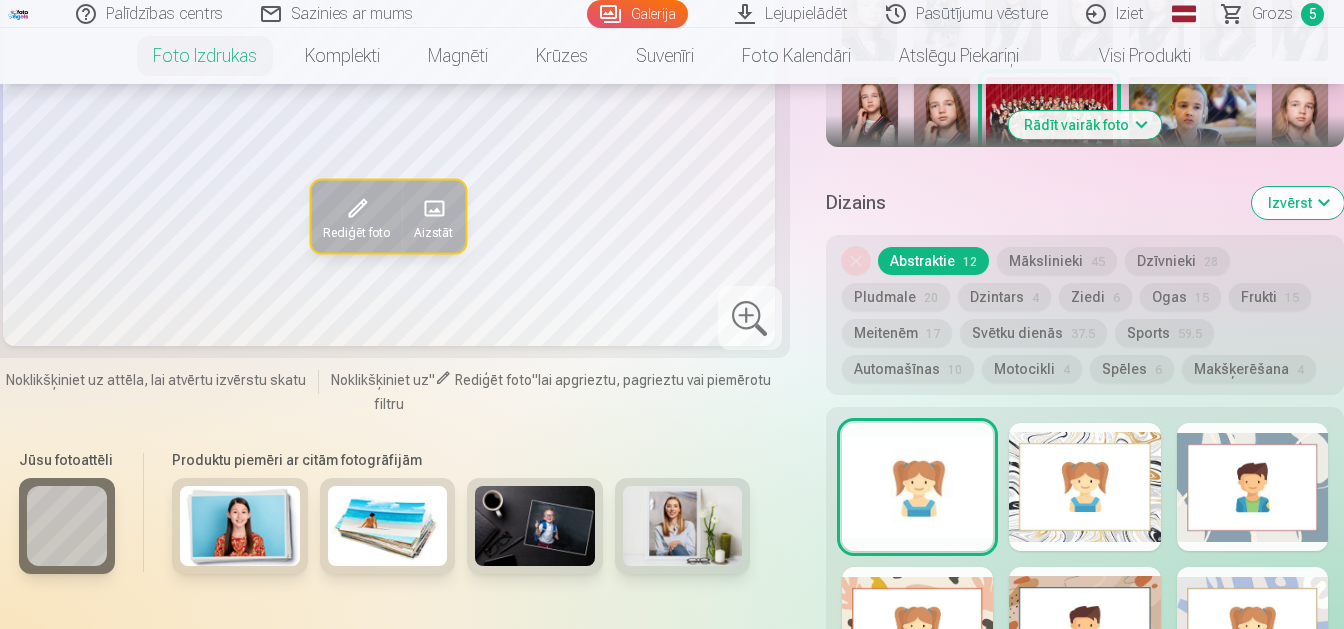 click on "Meitenēm 17" at bounding box center (897, 333) 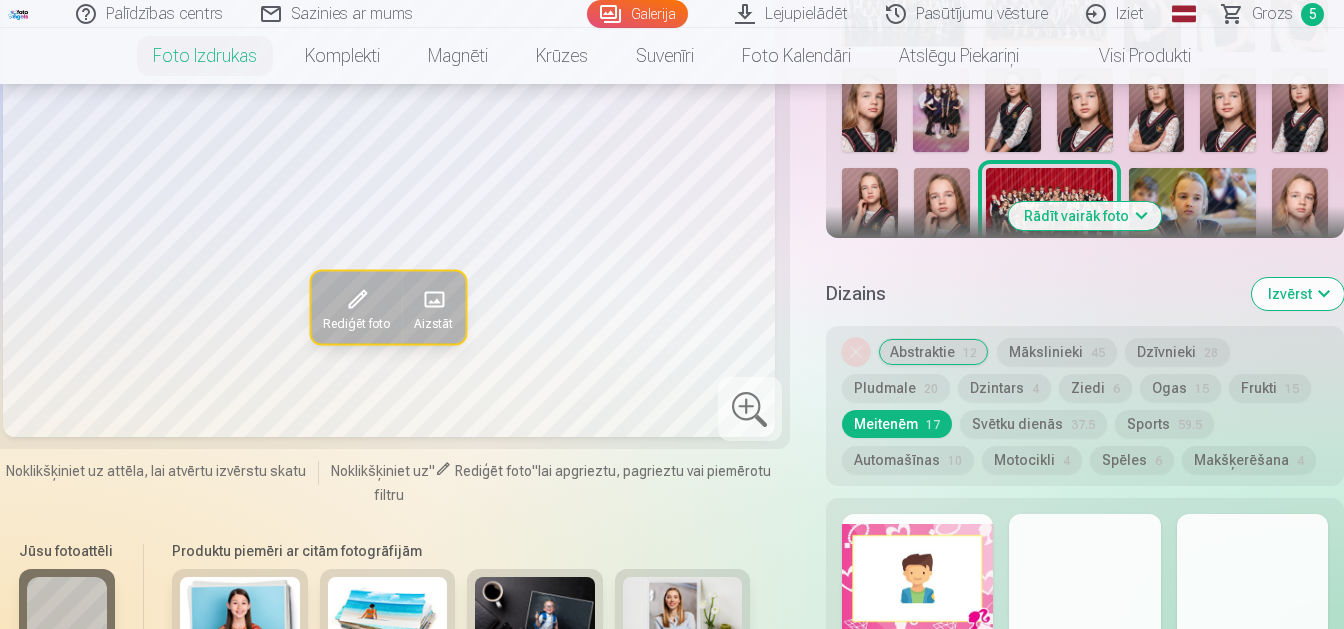 scroll, scrollTop: 735, scrollLeft: 0, axis: vertical 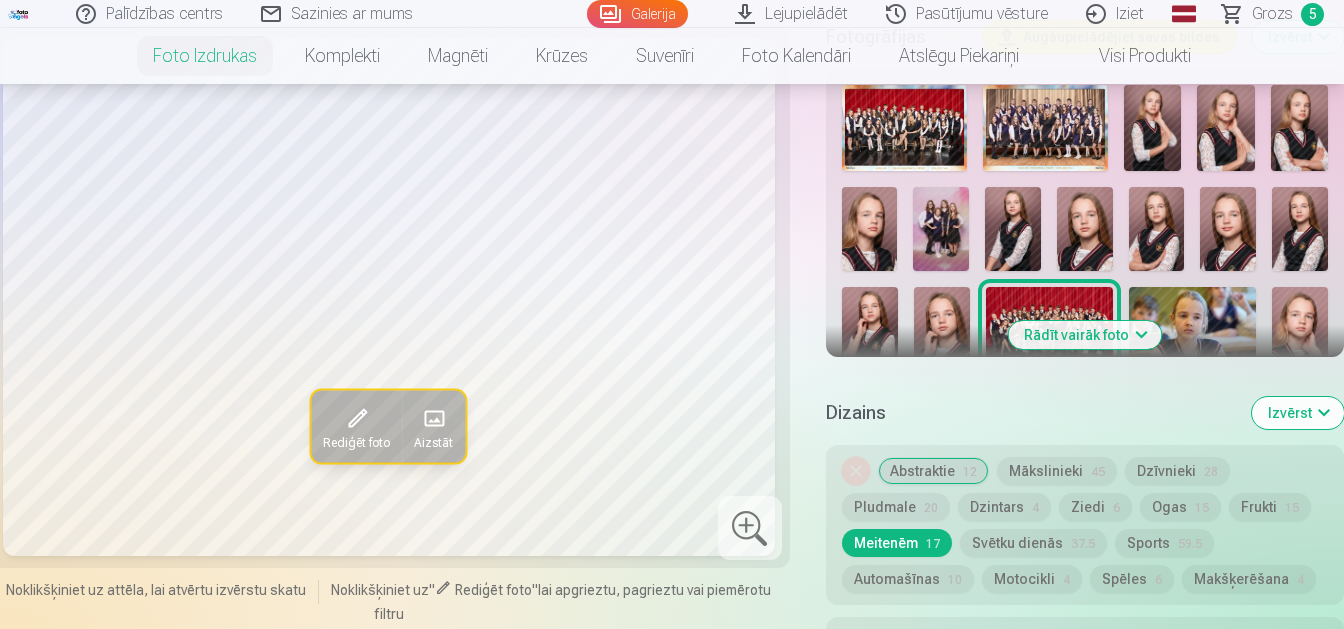 click on "Ogas 15" at bounding box center (1180, 507) 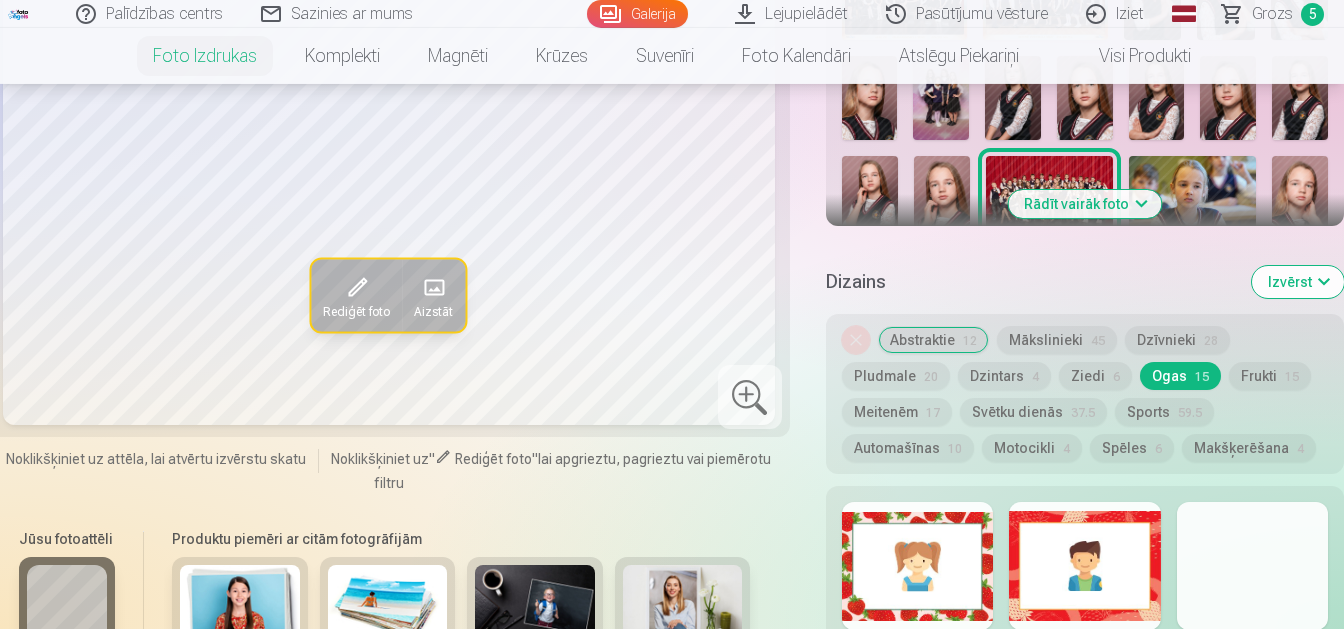 scroll, scrollTop: 1050, scrollLeft: 0, axis: vertical 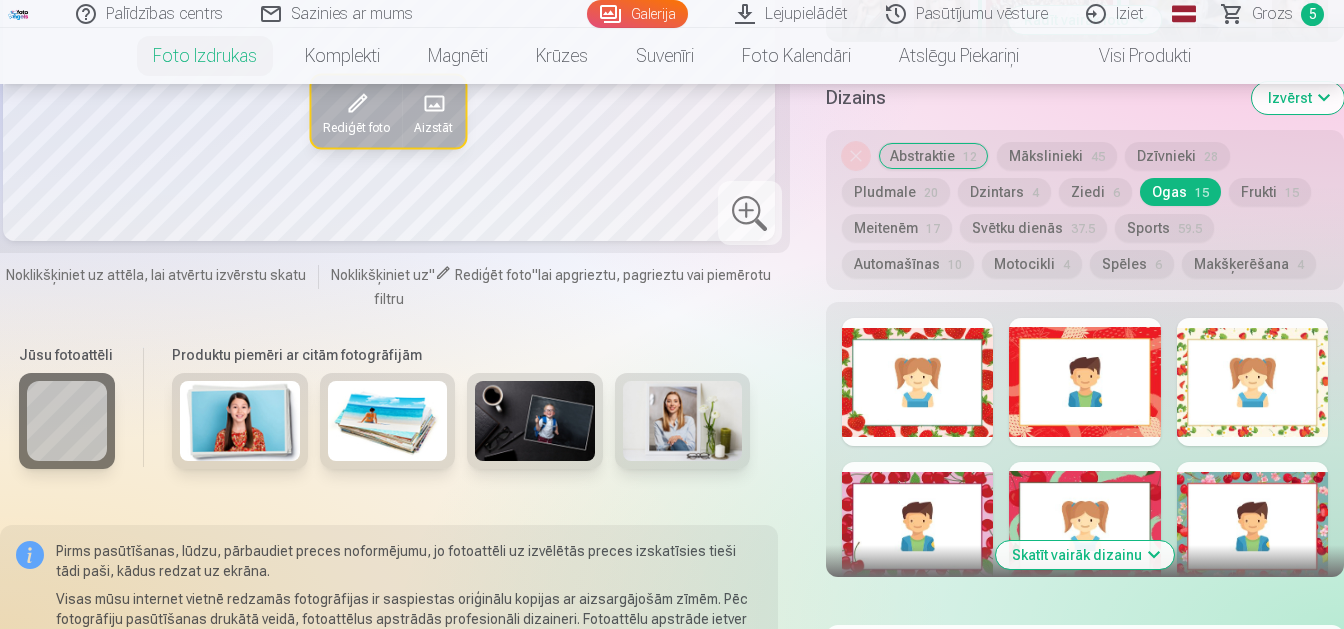 click on "Spēles 6" at bounding box center [1132, 264] 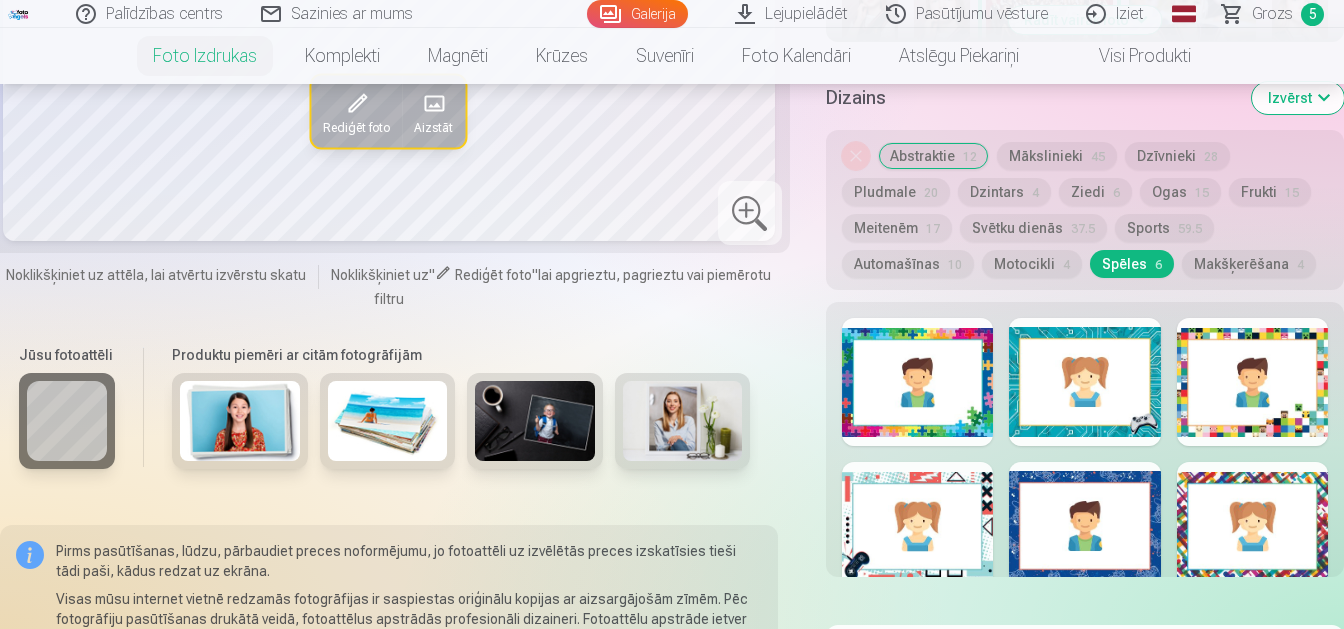 click on "Motocikli 4" at bounding box center [1032, 264] 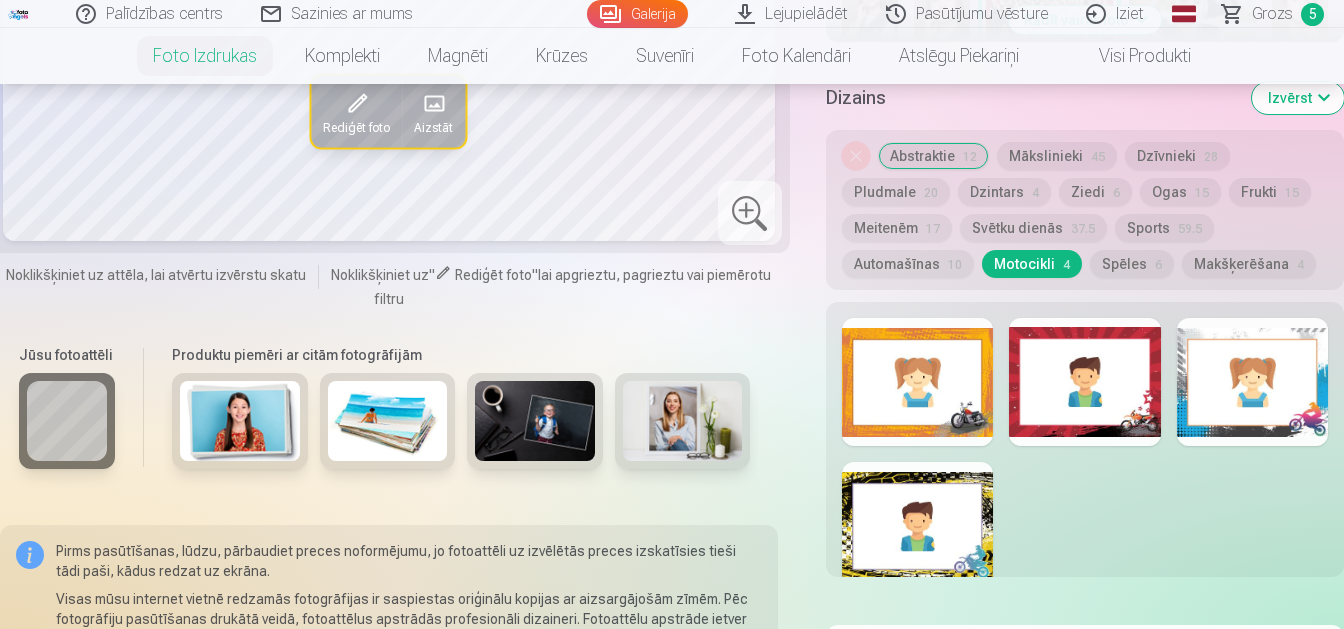 click on "Automašīnas 10" at bounding box center (908, 264) 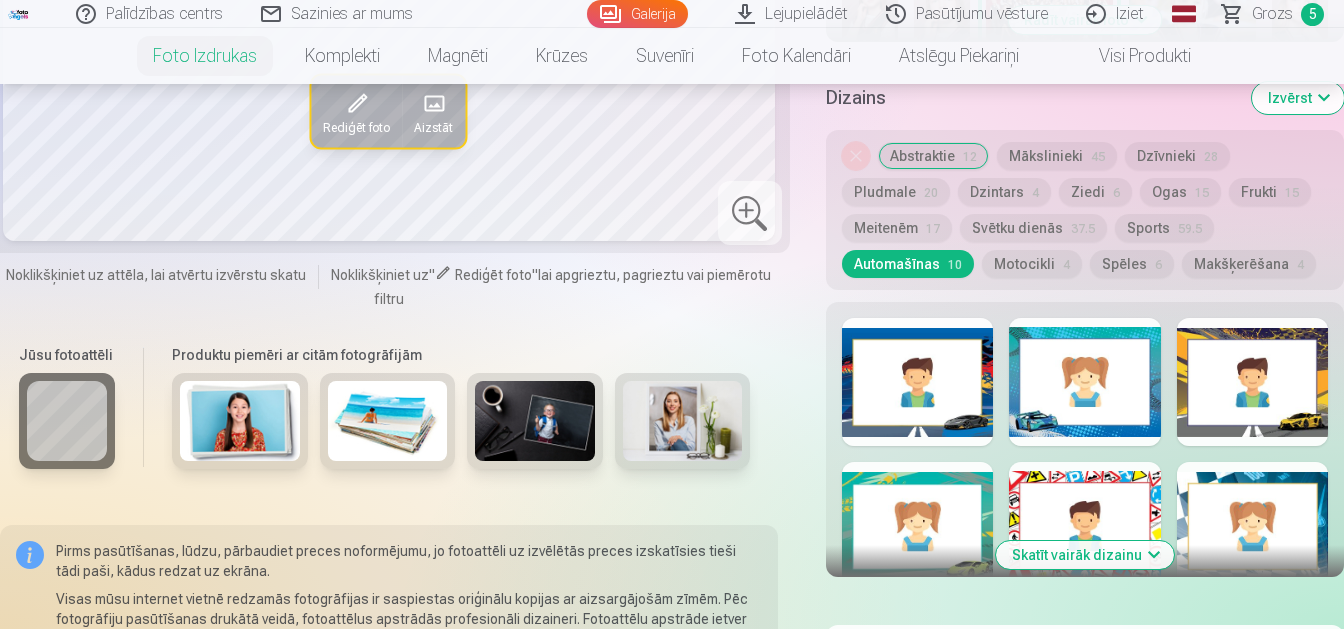 click on "Meitenēm 17" at bounding box center (897, 228) 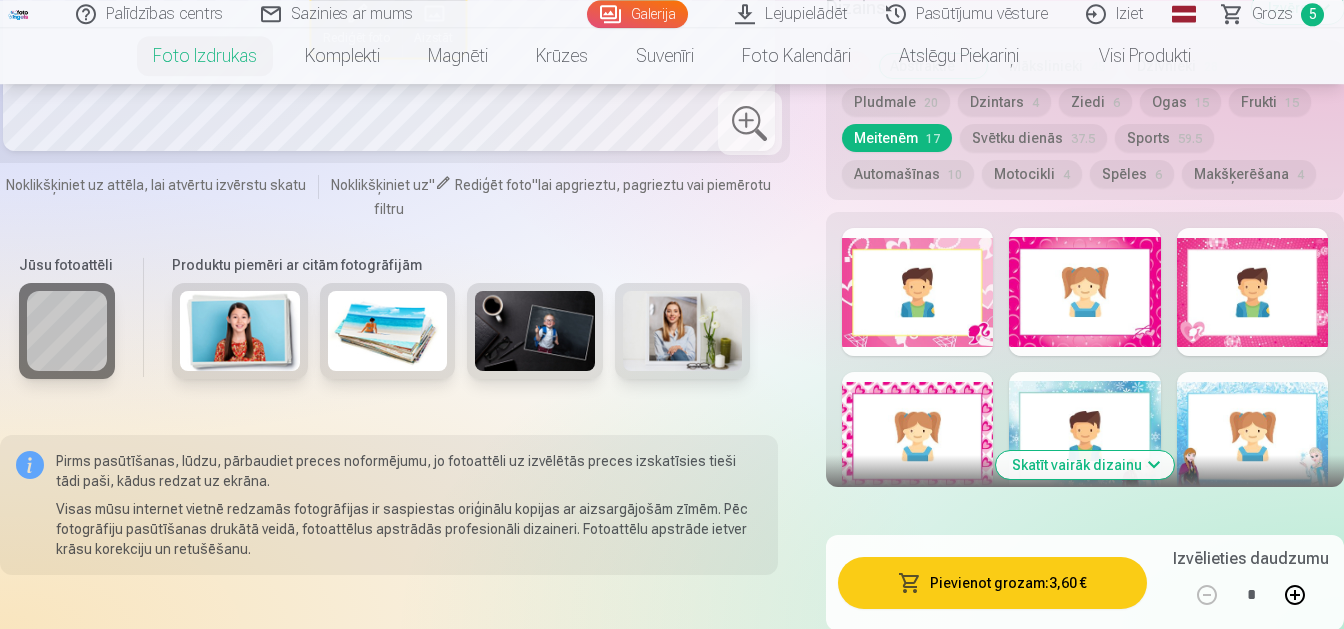 scroll, scrollTop: 1260, scrollLeft: 0, axis: vertical 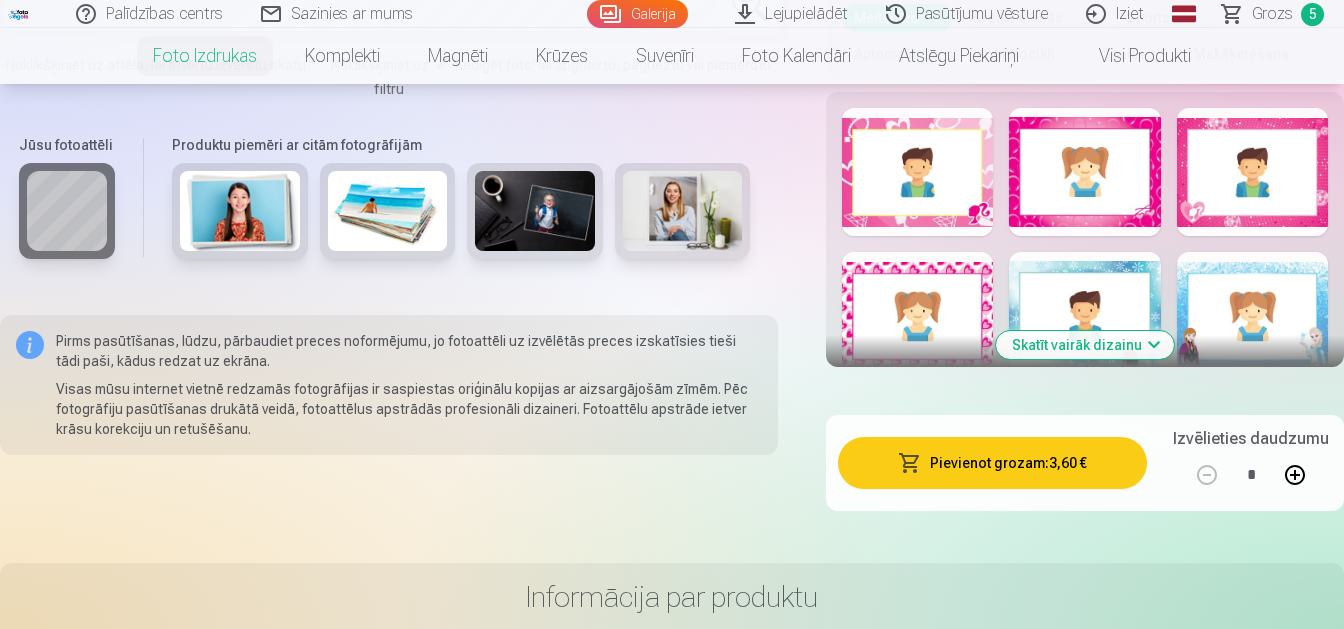 click on "Skatīt vairāk dizainu" at bounding box center (1085, 345) 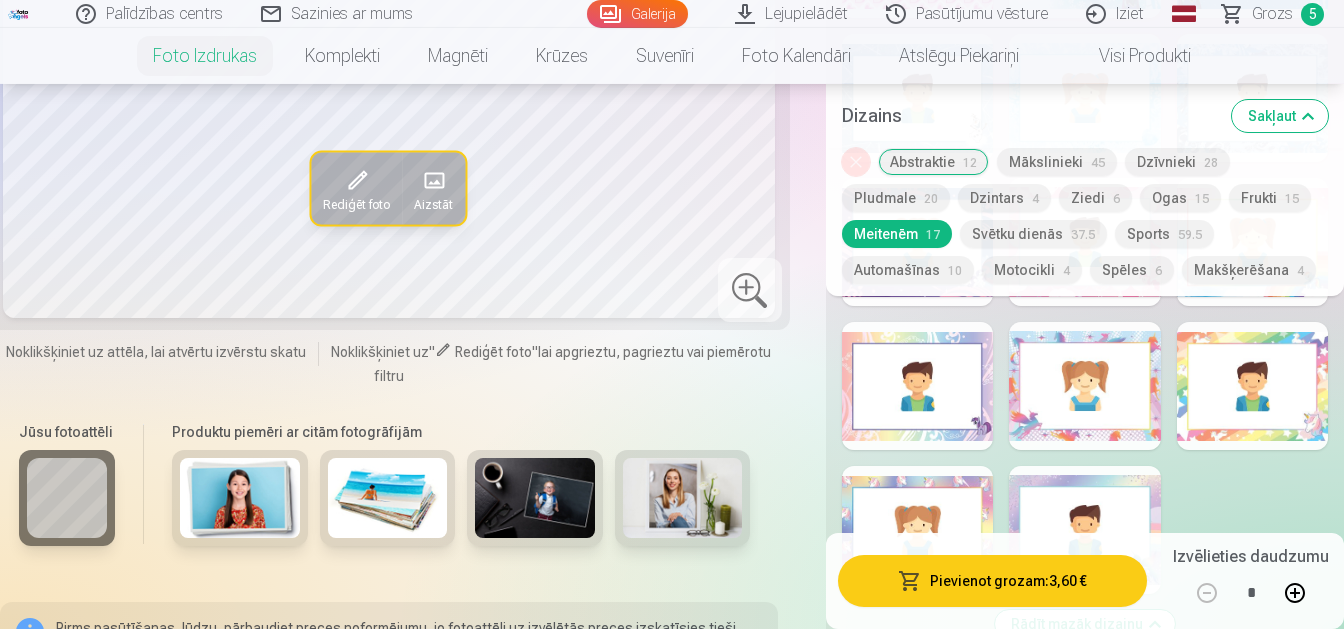 scroll, scrollTop: 1575, scrollLeft: 0, axis: vertical 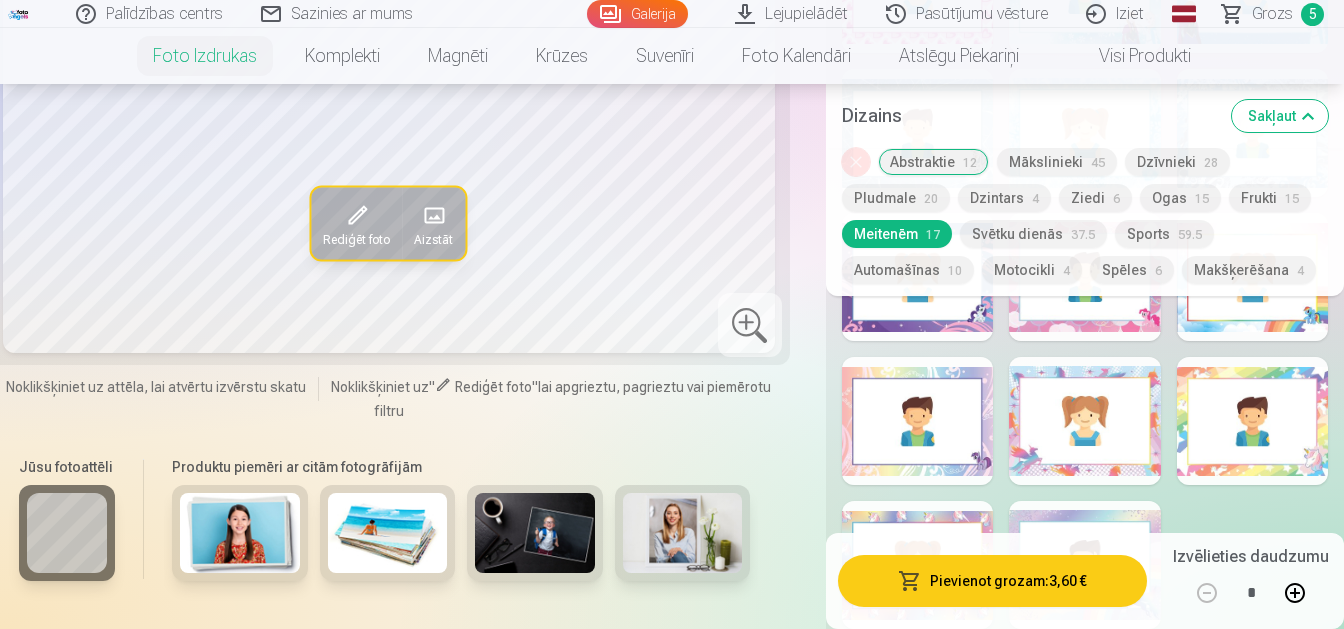 click at bounding box center (357, 215) 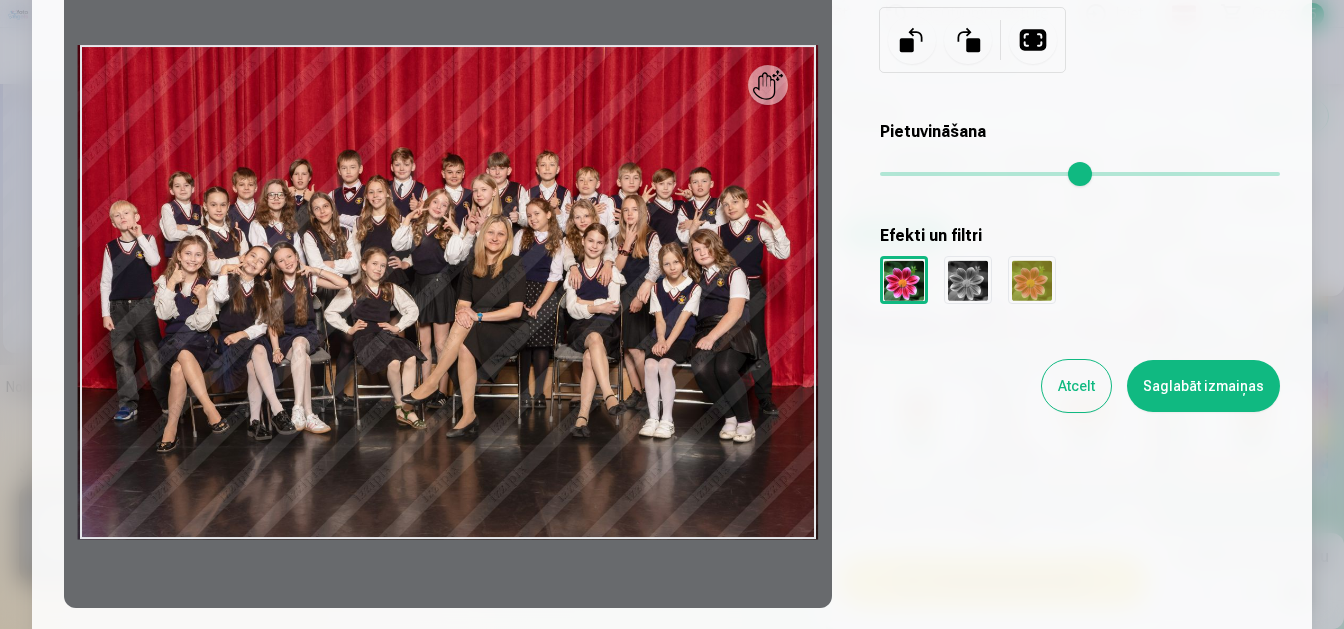 scroll, scrollTop: 252, scrollLeft: 0, axis: vertical 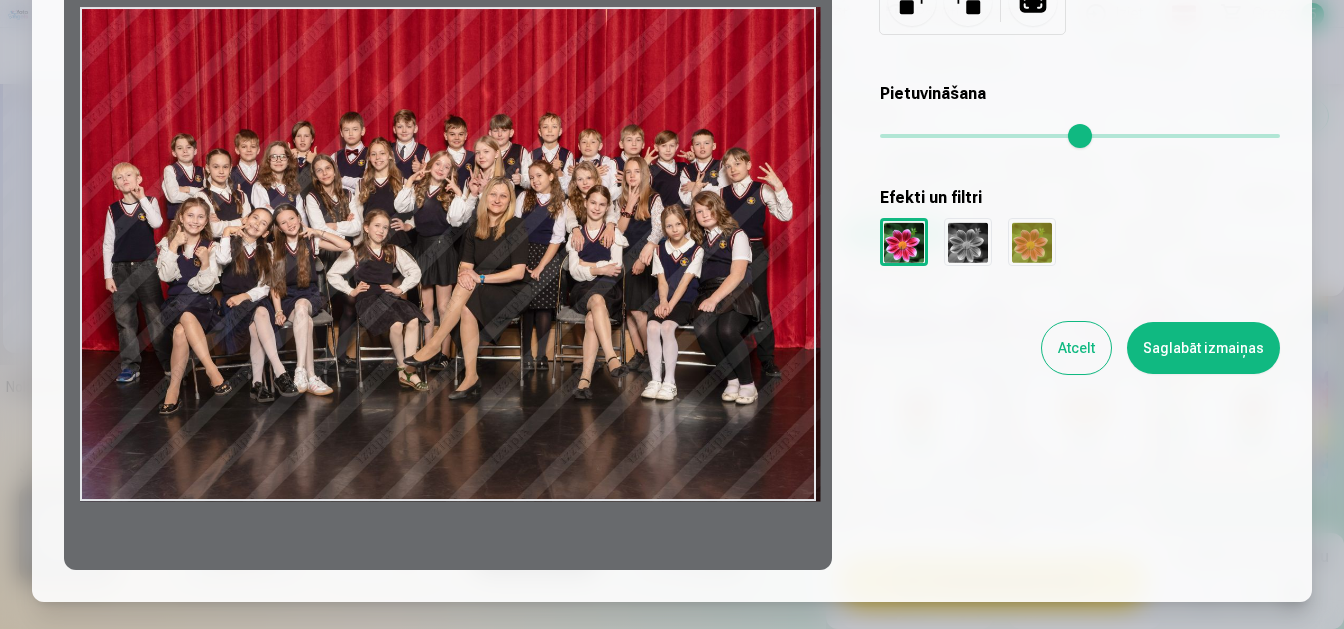 drag, startPoint x: 449, startPoint y: 505, endPoint x: 472, endPoint y: 482, distance: 32.526913 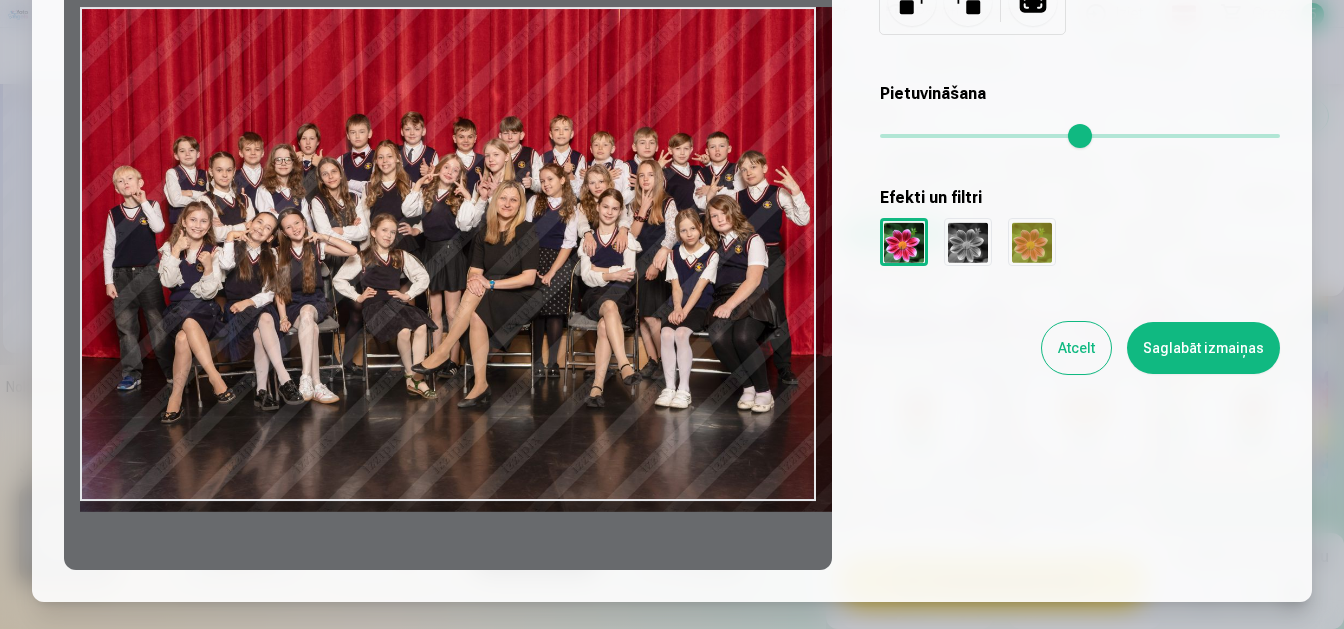 drag, startPoint x: 883, startPoint y: 129, endPoint x: 893, endPoint y: 132, distance: 10.440307 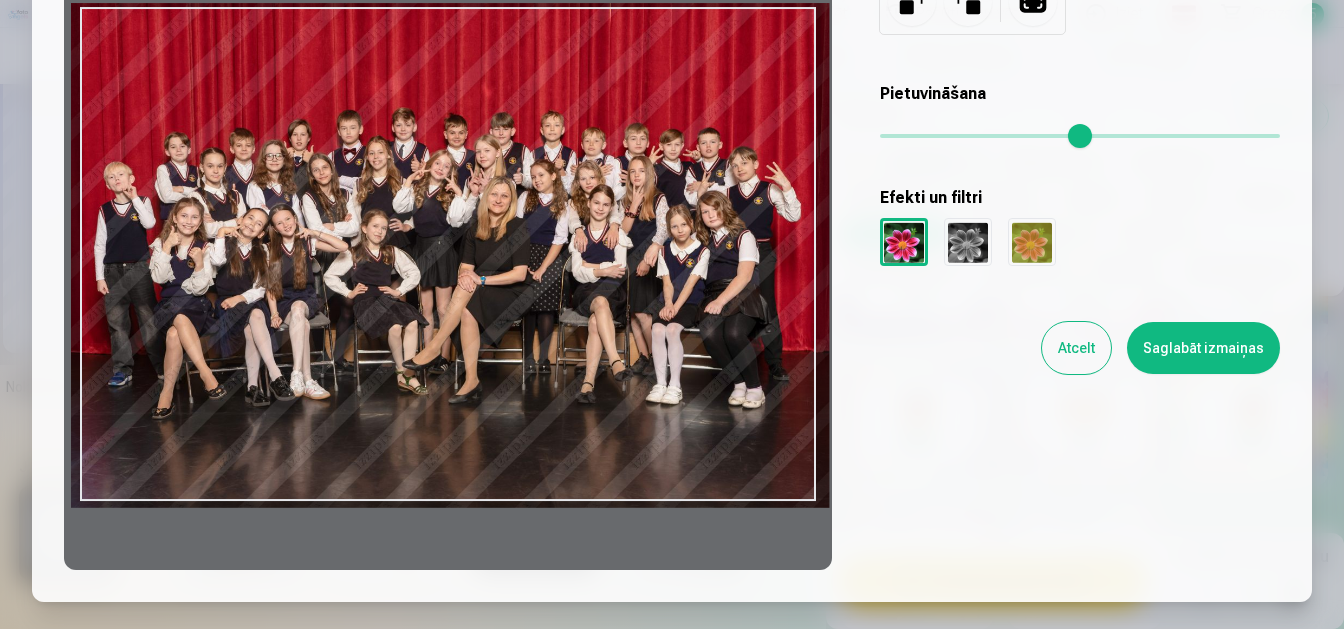 drag, startPoint x: 477, startPoint y: 295, endPoint x: 466, endPoint y: 293, distance: 11.18034 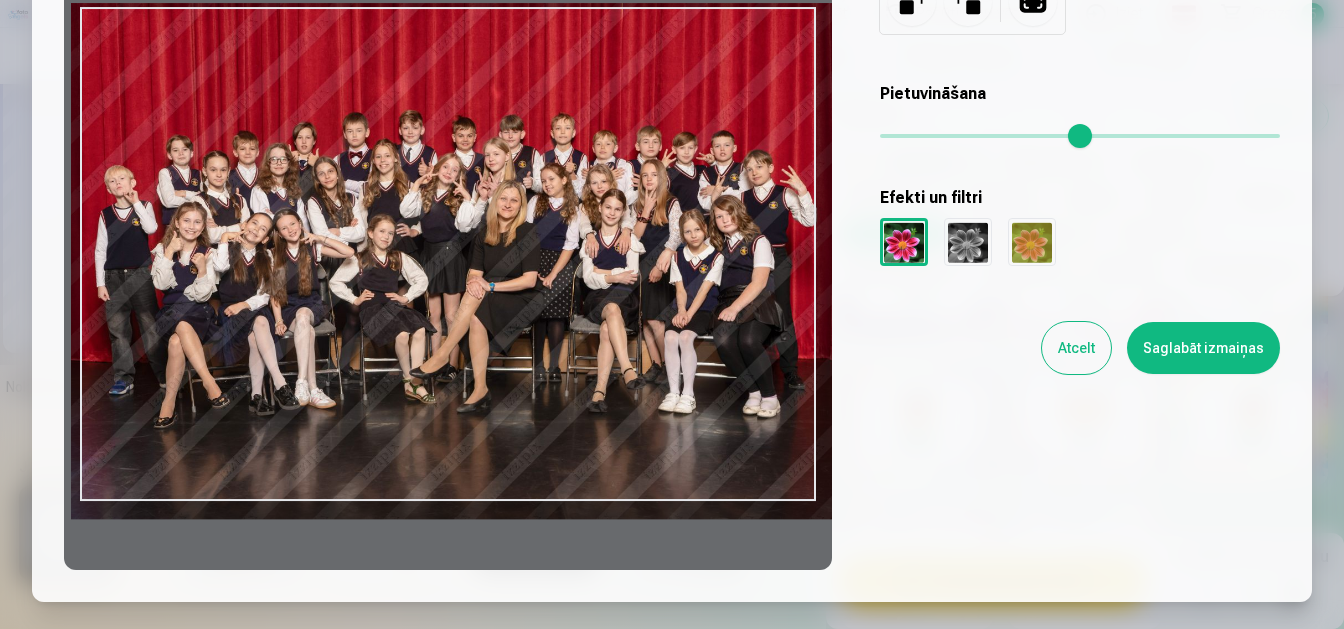type on "****" 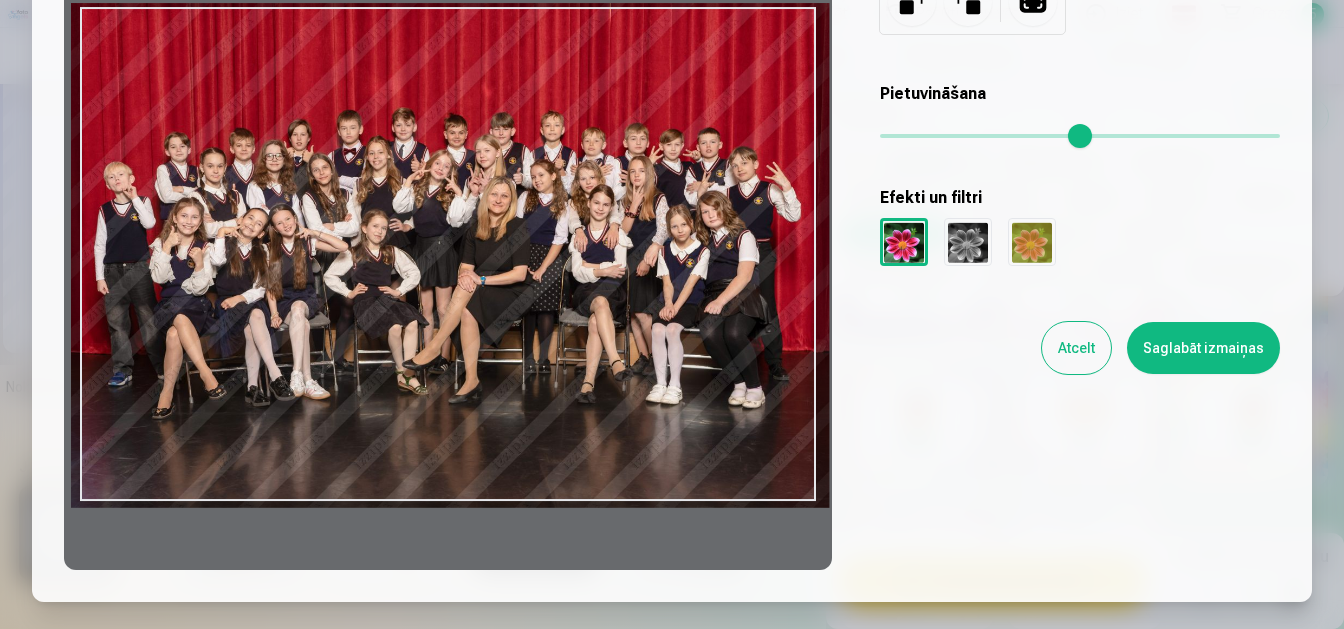 click at bounding box center [1080, 136] 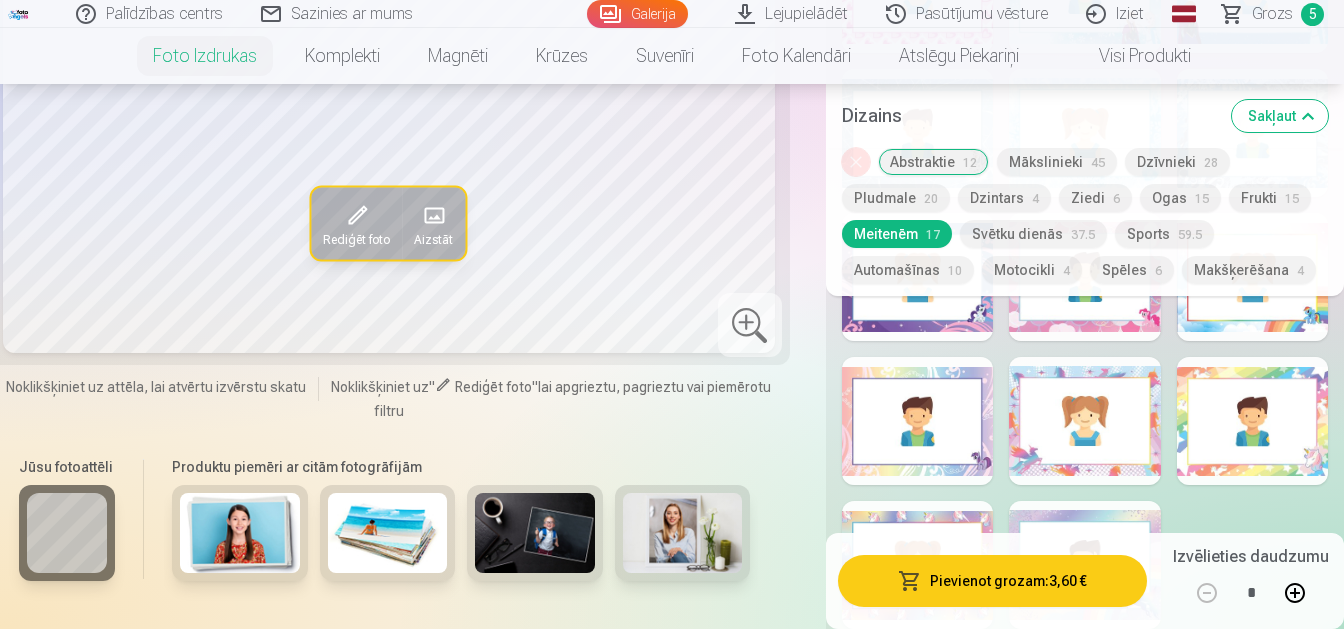 click on "Svētku dienās 37.5" at bounding box center (1033, 234) 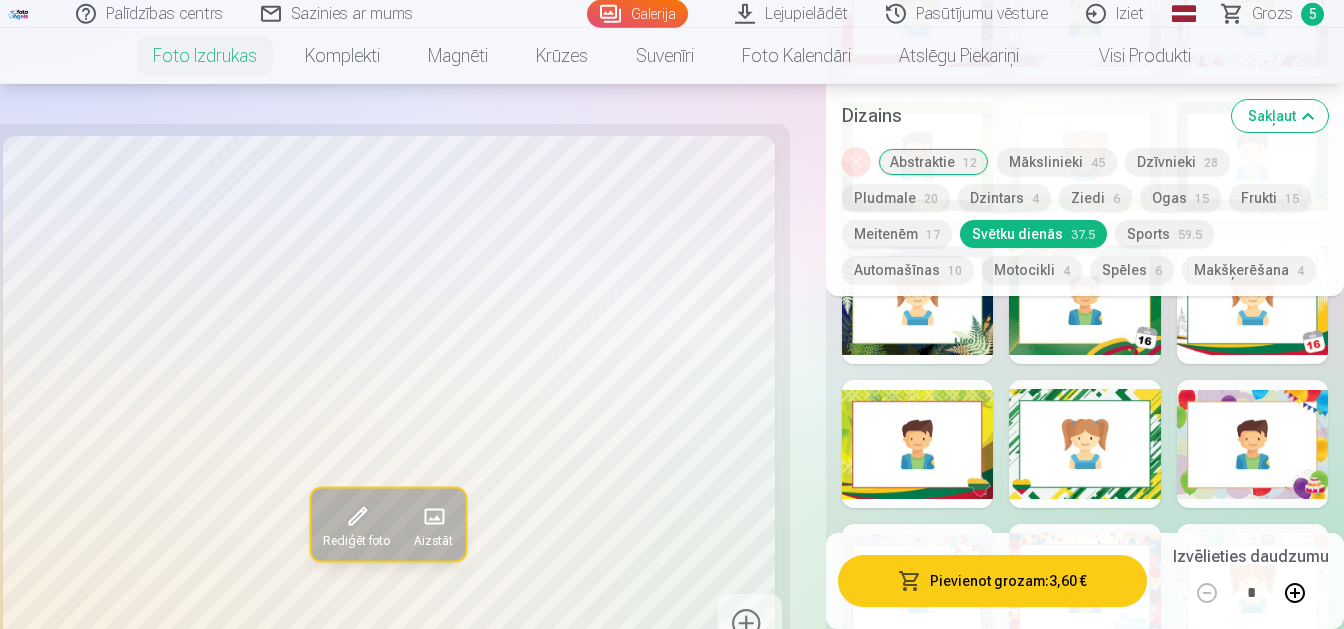 scroll, scrollTop: 1890, scrollLeft: 0, axis: vertical 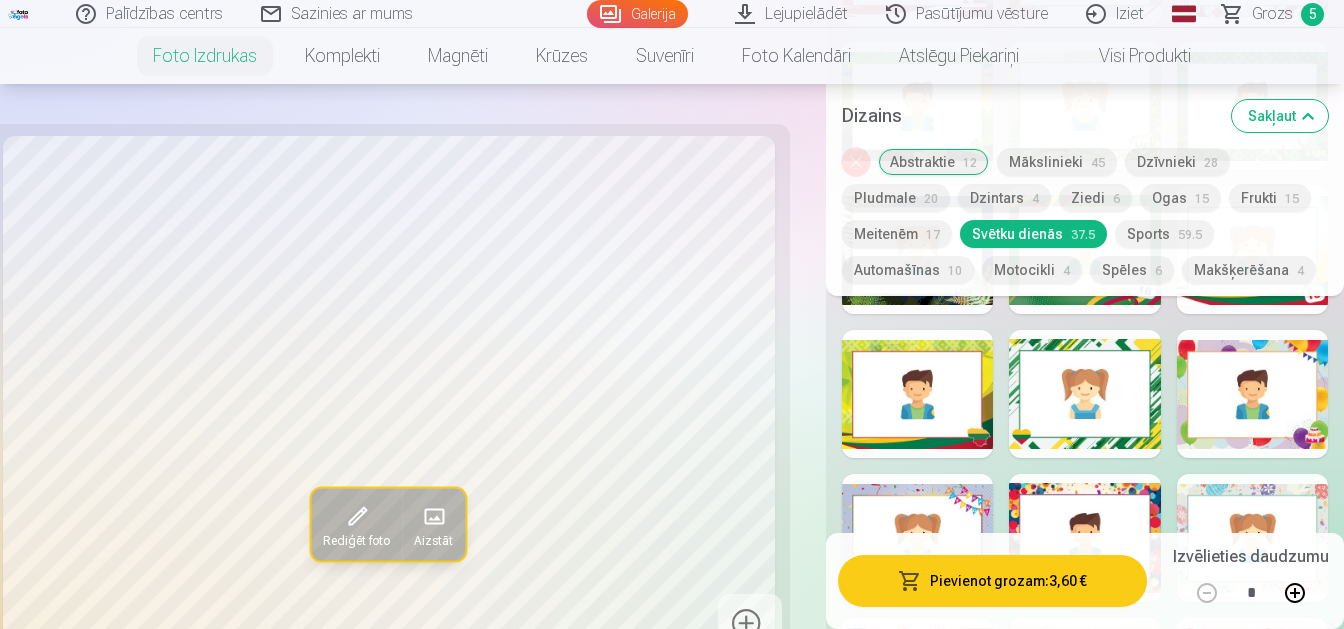 click on "Sports 59.5" at bounding box center [1164, 234] 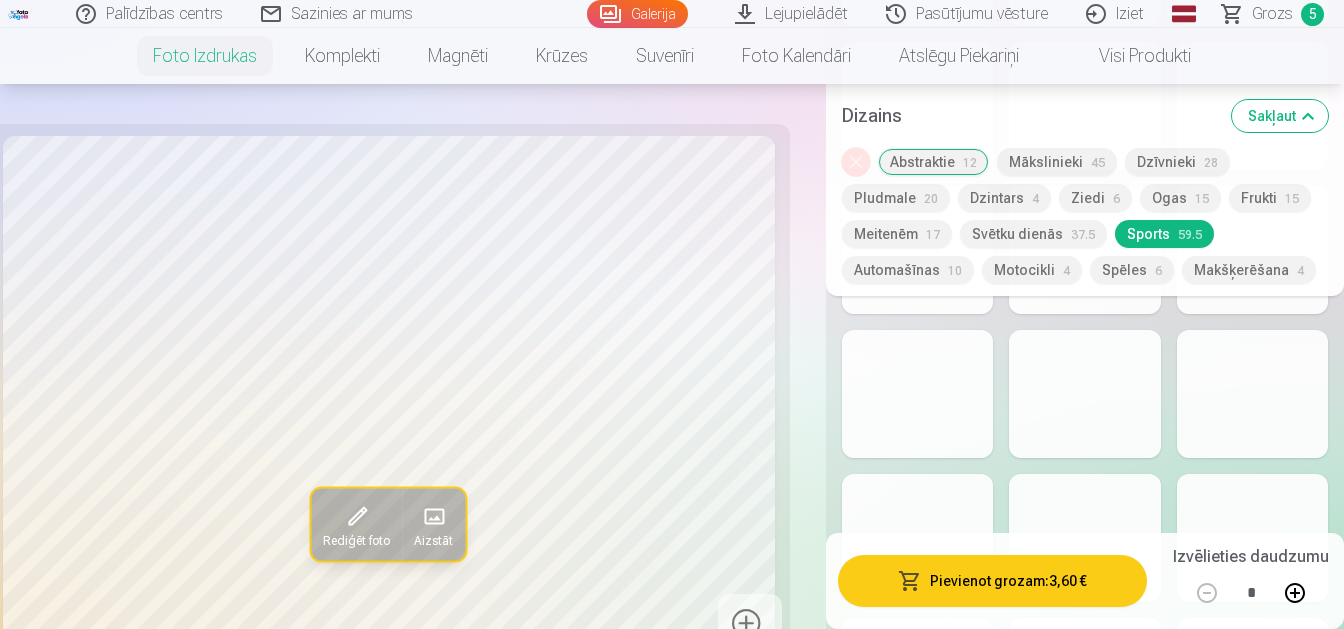 scroll, scrollTop: 1995, scrollLeft: 0, axis: vertical 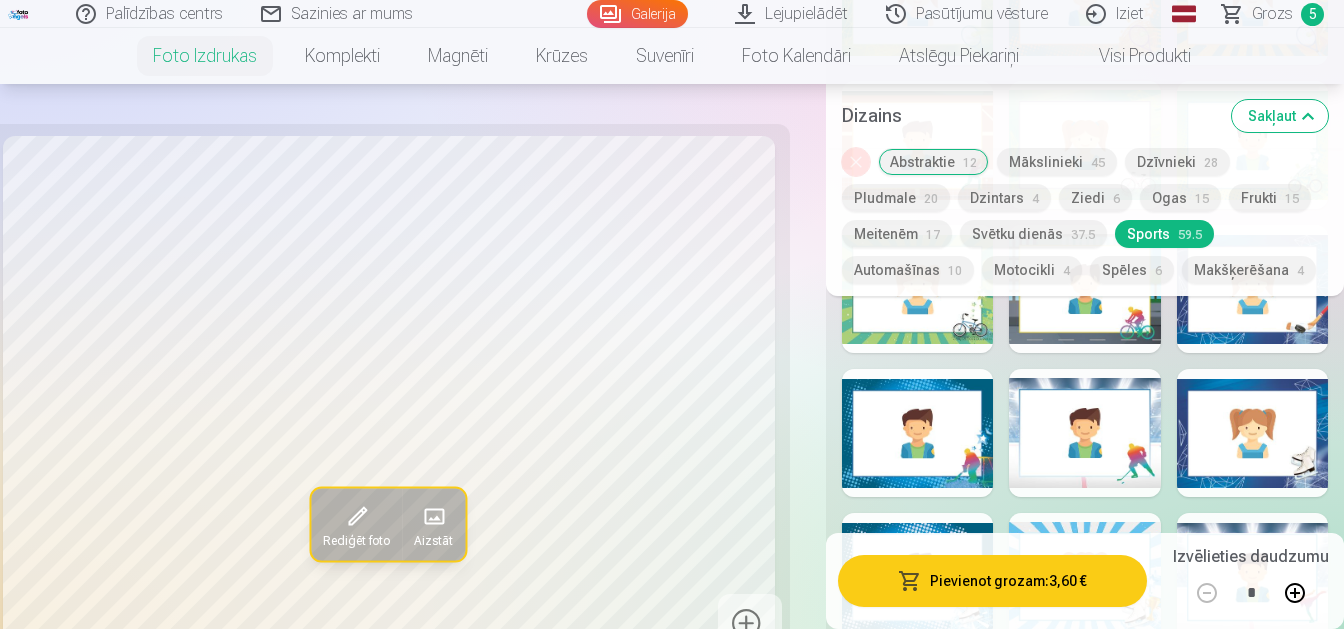 click on "Dzintars 4" at bounding box center [1004, 198] 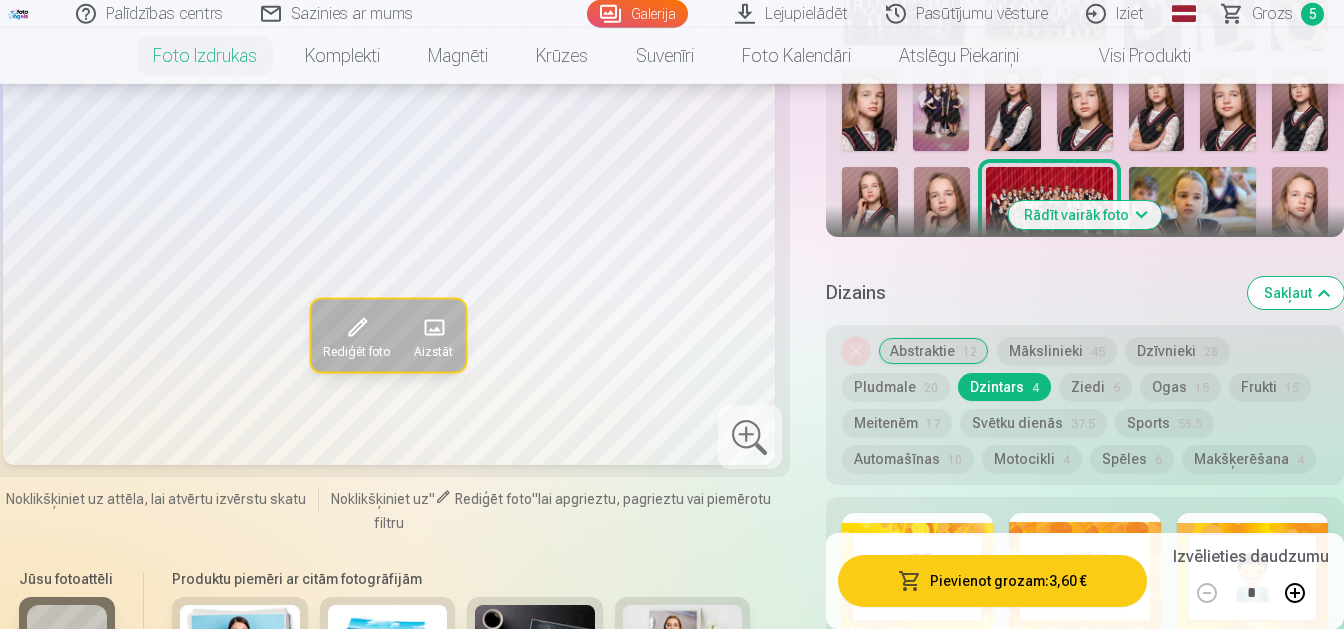 scroll, scrollTop: 840, scrollLeft: 0, axis: vertical 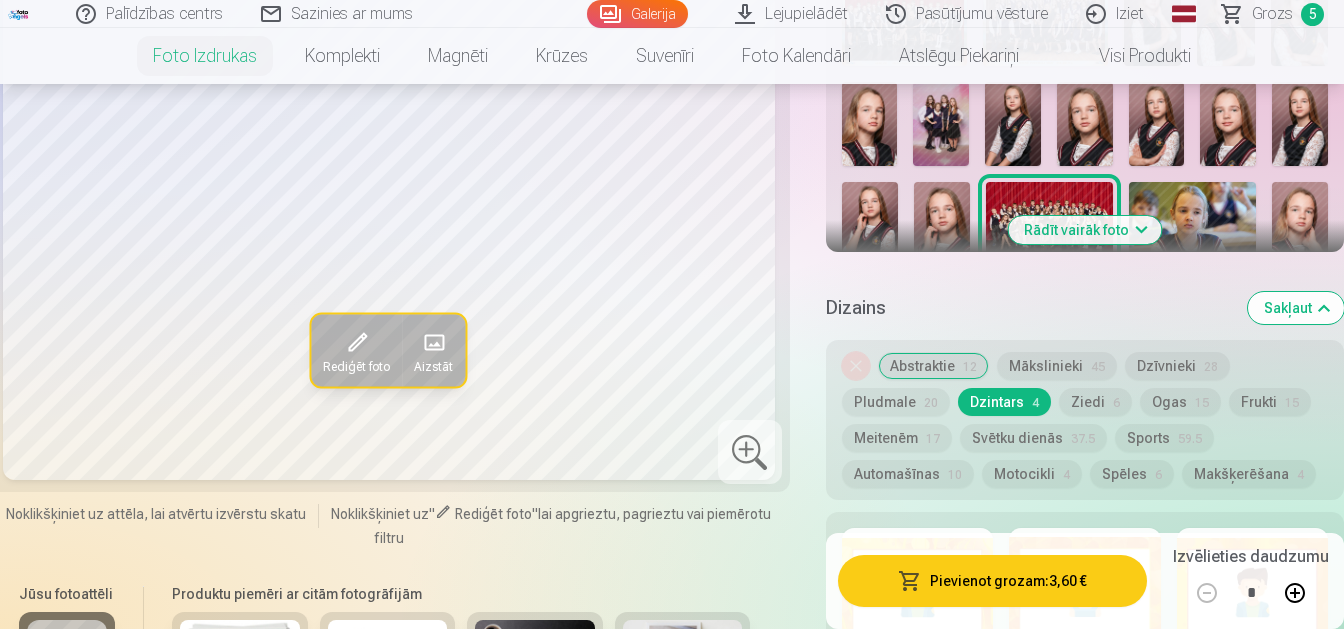 click on "Mākslinieki 45" at bounding box center [1057, 366] 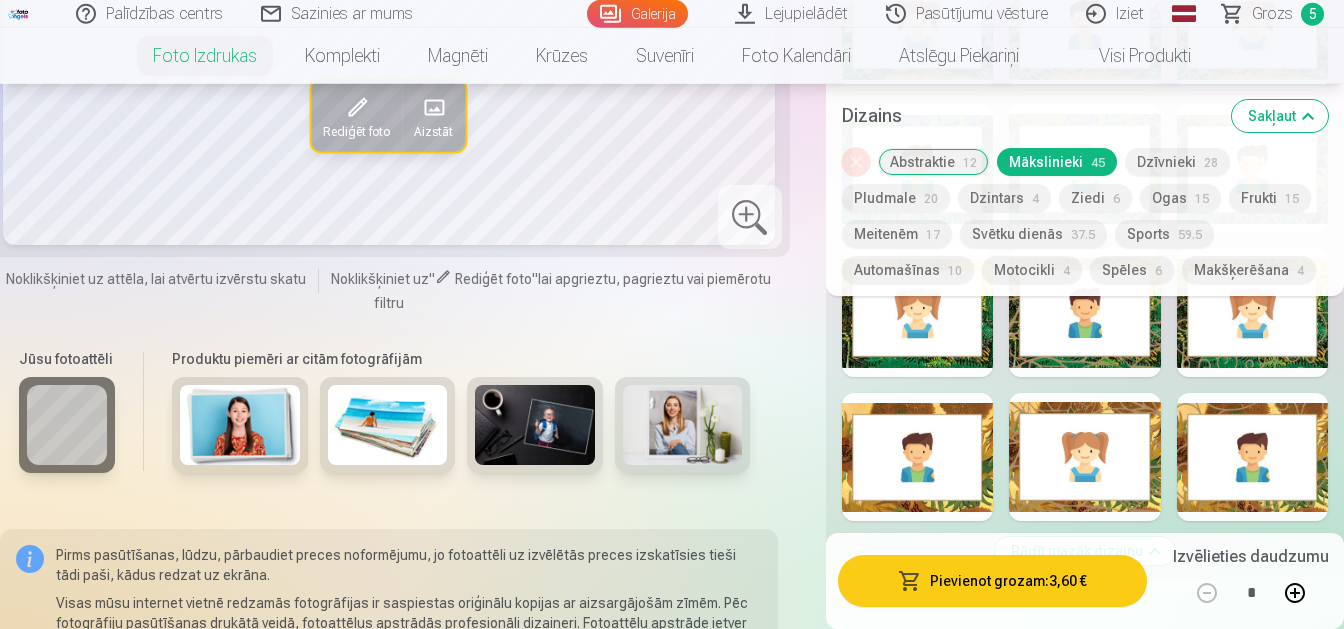 scroll, scrollTop: 2940, scrollLeft: 0, axis: vertical 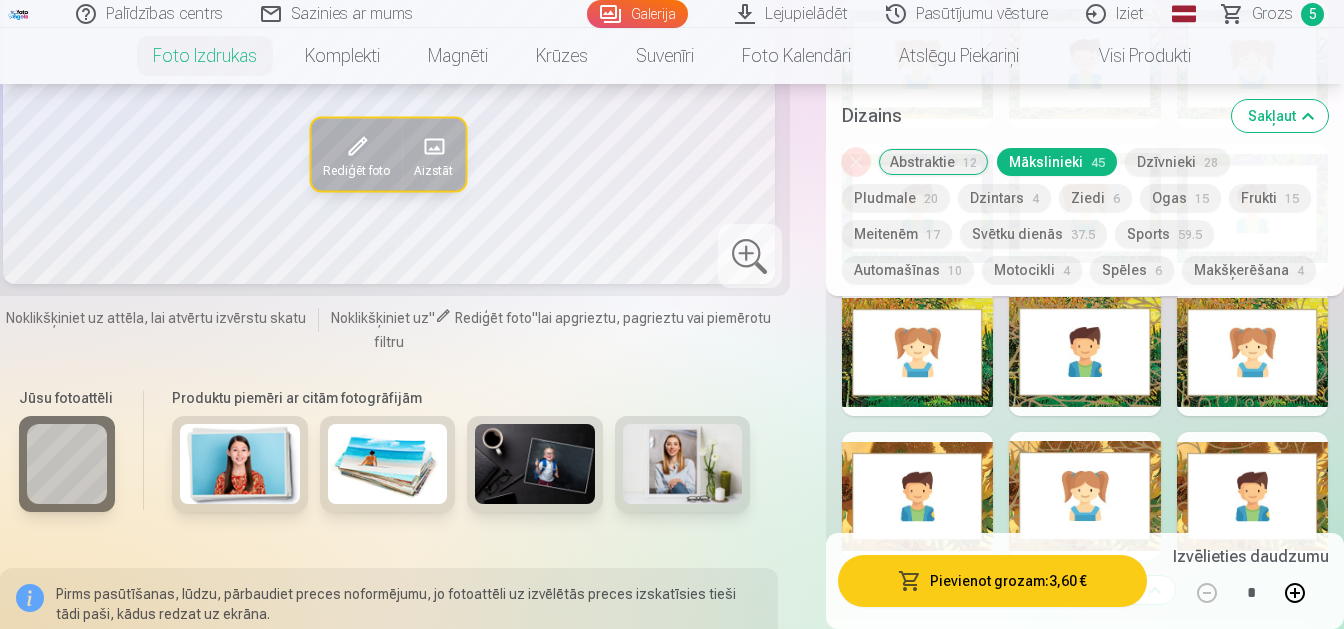 click on "Dzīvnieki 28" at bounding box center [1177, 162] 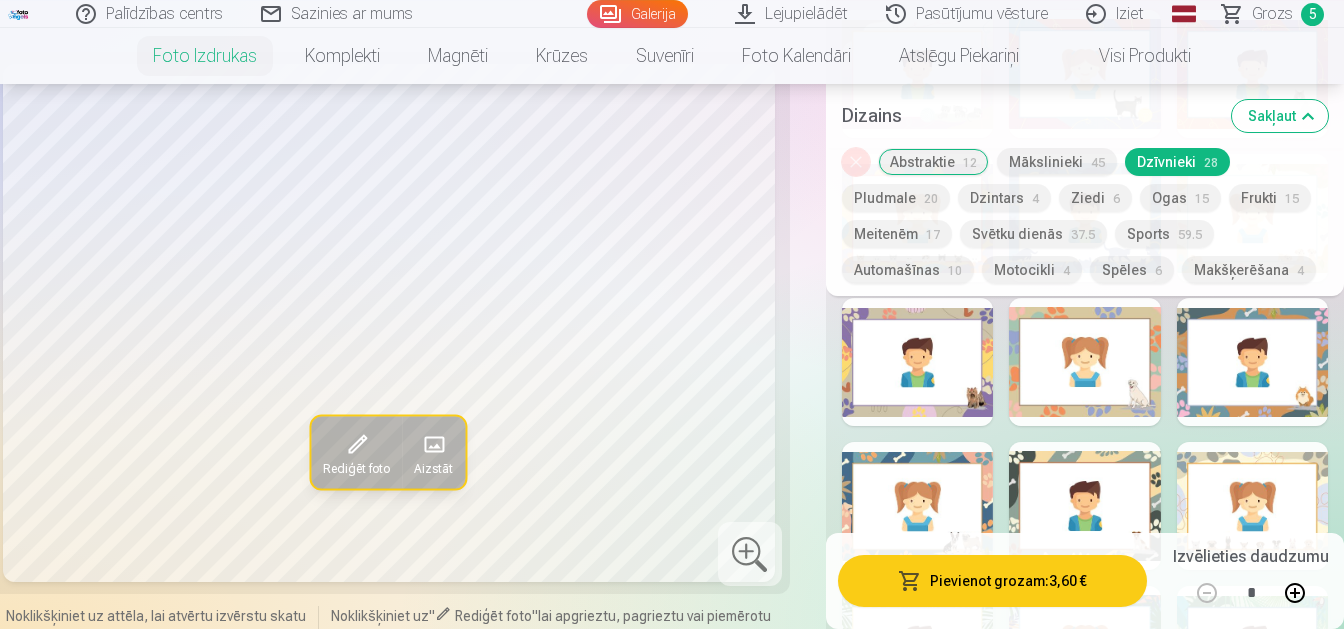 scroll, scrollTop: 1890, scrollLeft: 0, axis: vertical 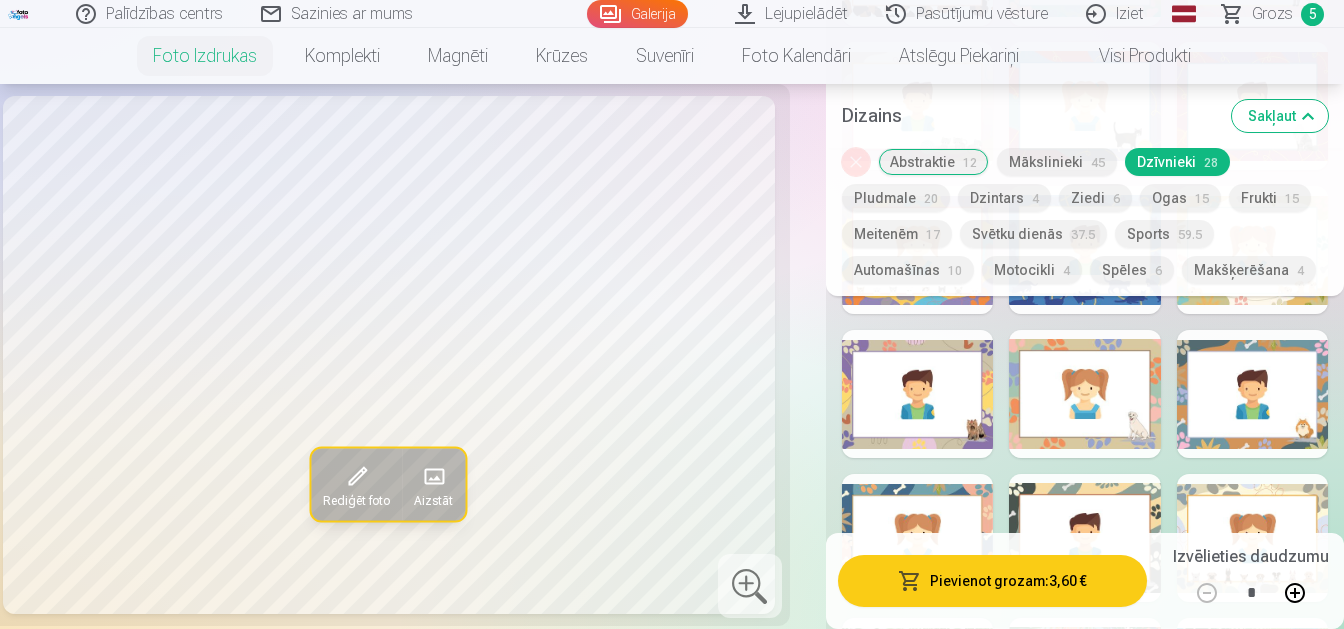 click on "Mākslinieki 45" at bounding box center (1057, 162) 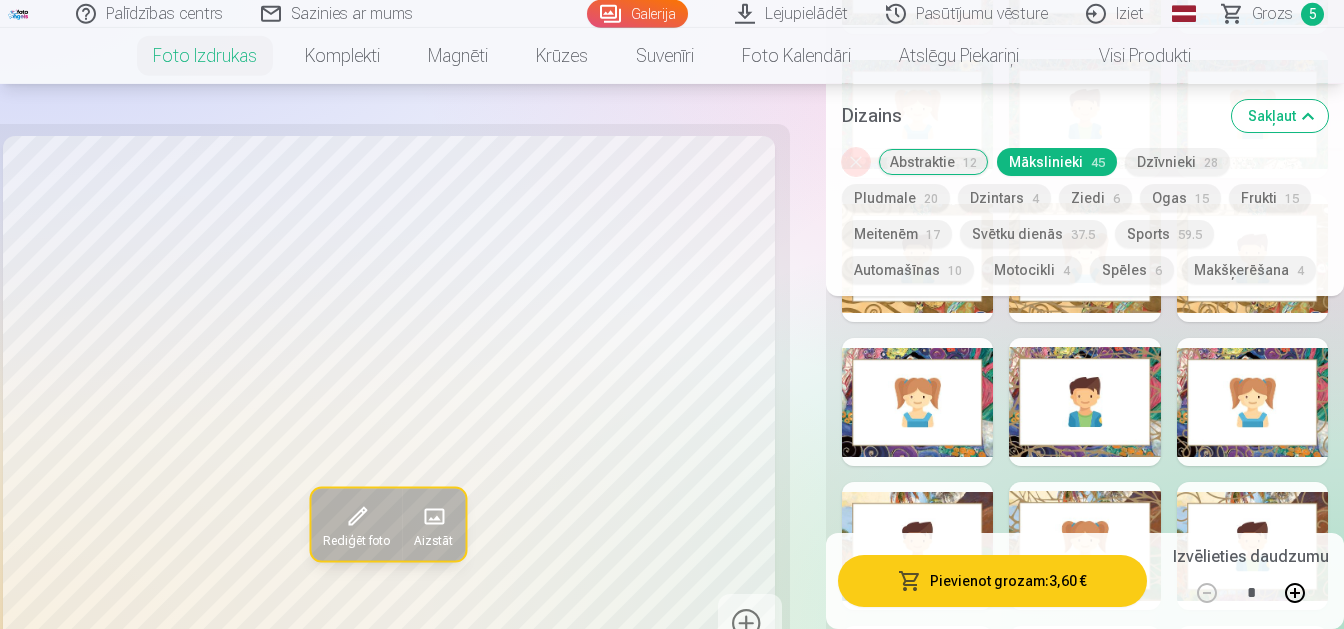 scroll, scrollTop: 1785, scrollLeft: 0, axis: vertical 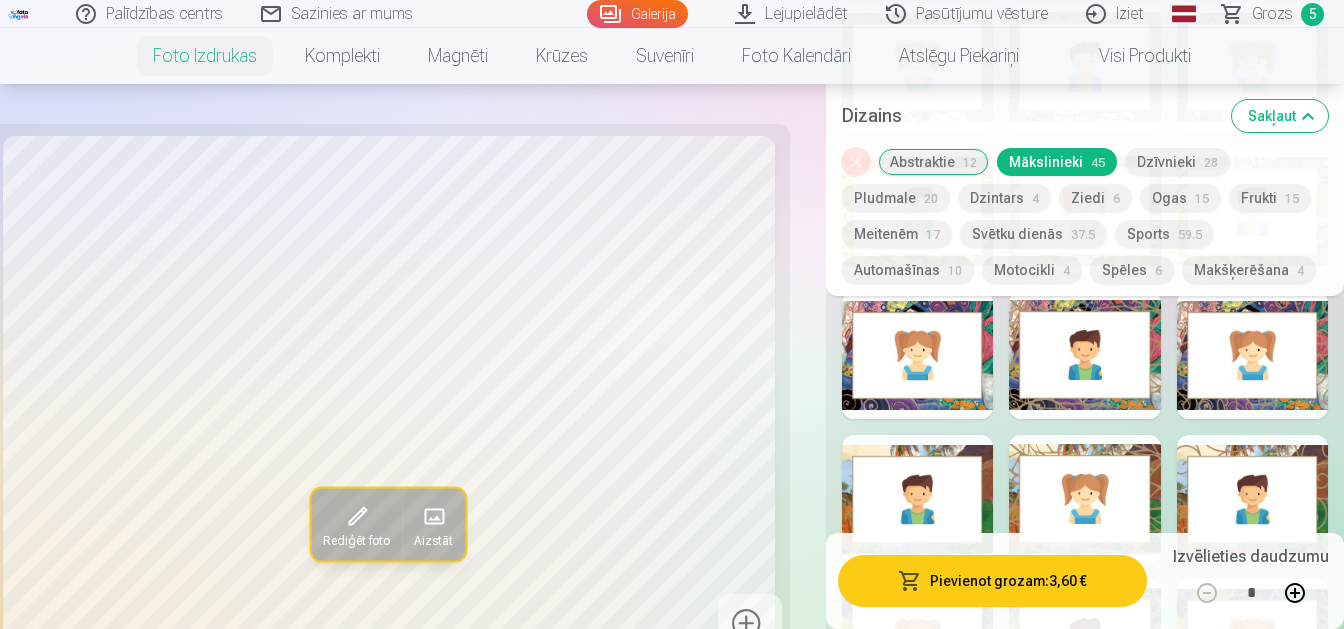 click at bounding box center [1084, 355] 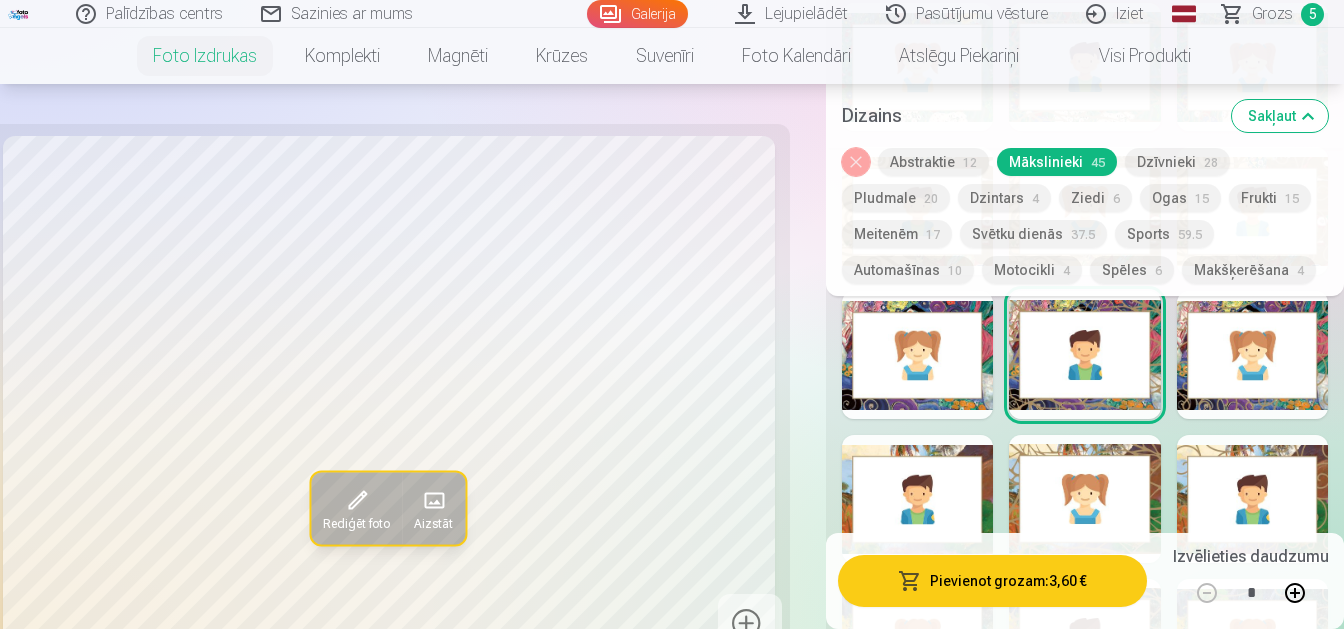 click at bounding box center [357, 500] 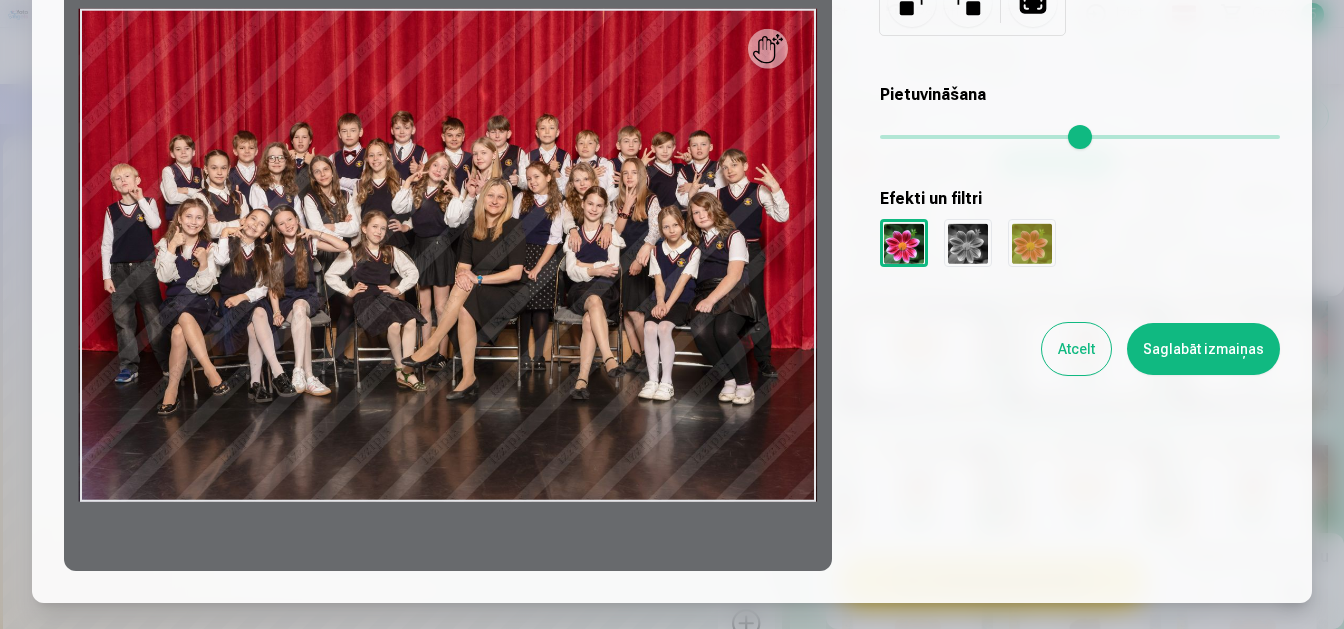 scroll, scrollTop: 252, scrollLeft: 0, axis: vertical 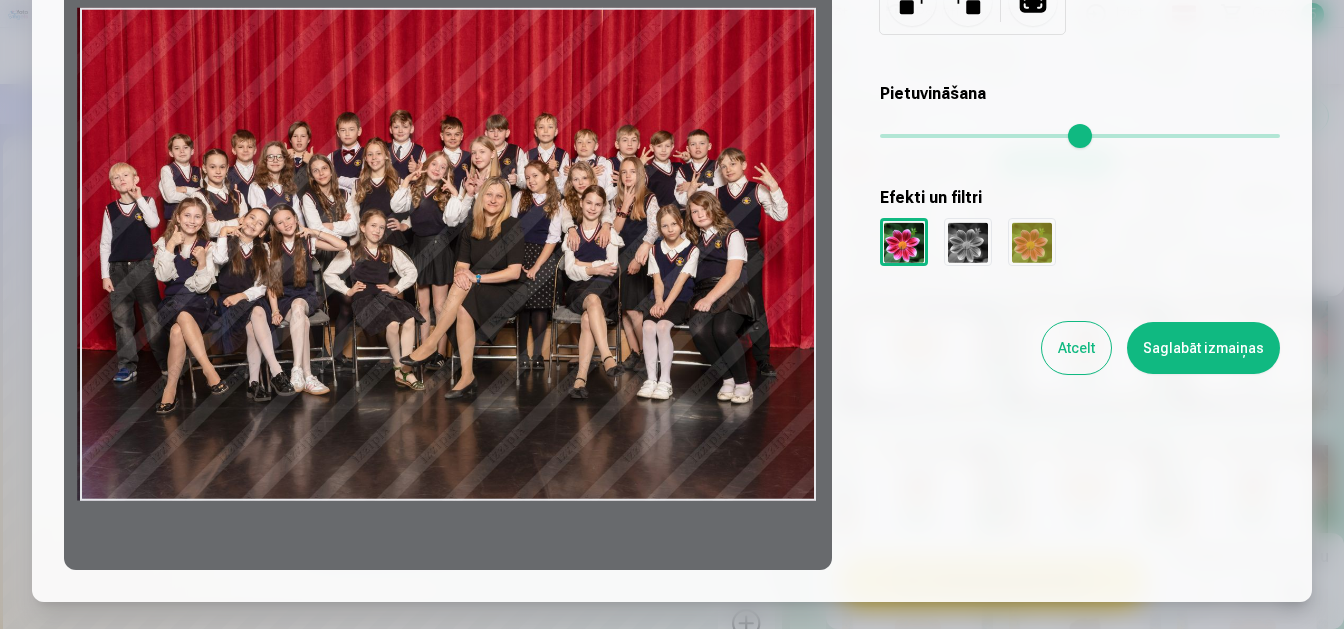 drag, startPoint x: 435, startPoint y: 504, endPoint x: 405, endPoint y: 460, distance: 53.25411 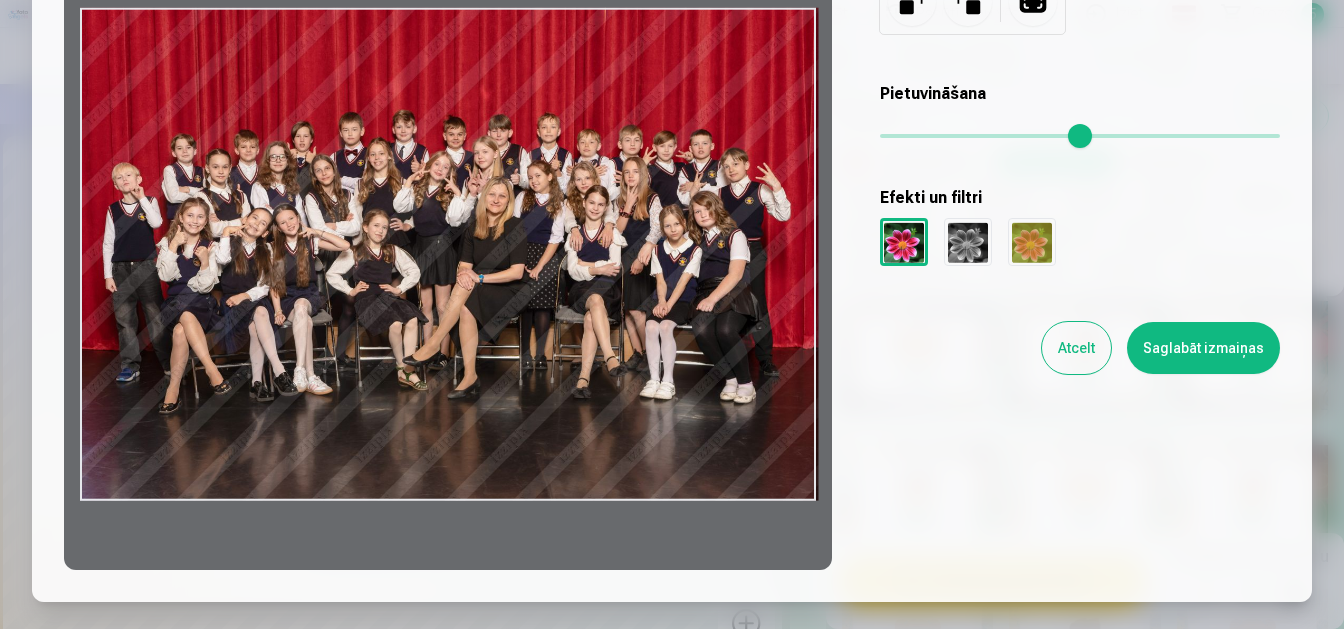 drag, startPoint x: 648, startPoint y: 358, endPoint x: 658, endPoint y: 356, distance: 10.198039 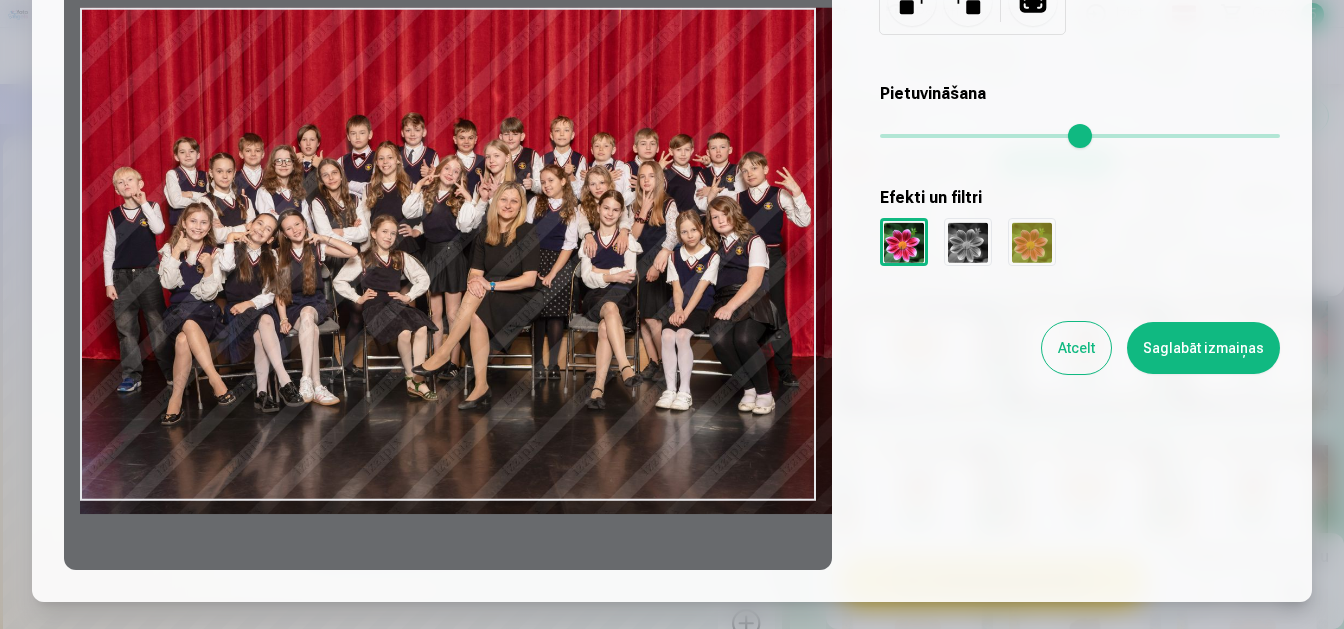 click at bounding box center (1080, 136) 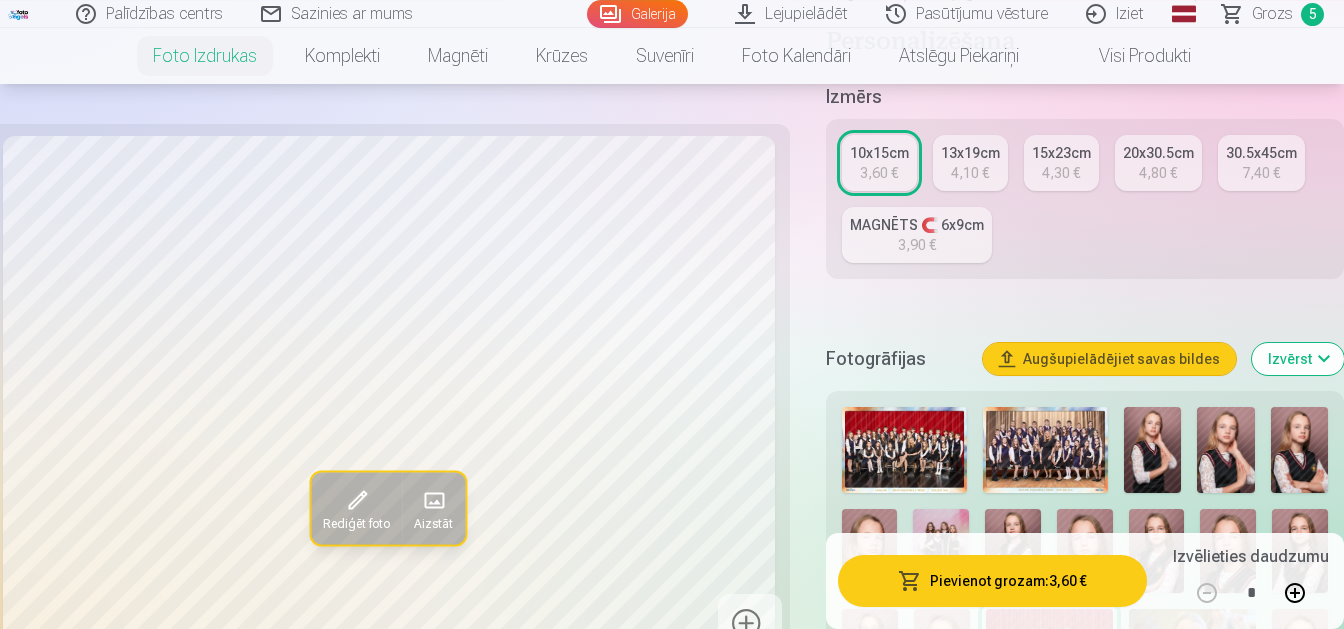 scroll, scrollTop: 315, scrollLeft: 0, axis: vertical 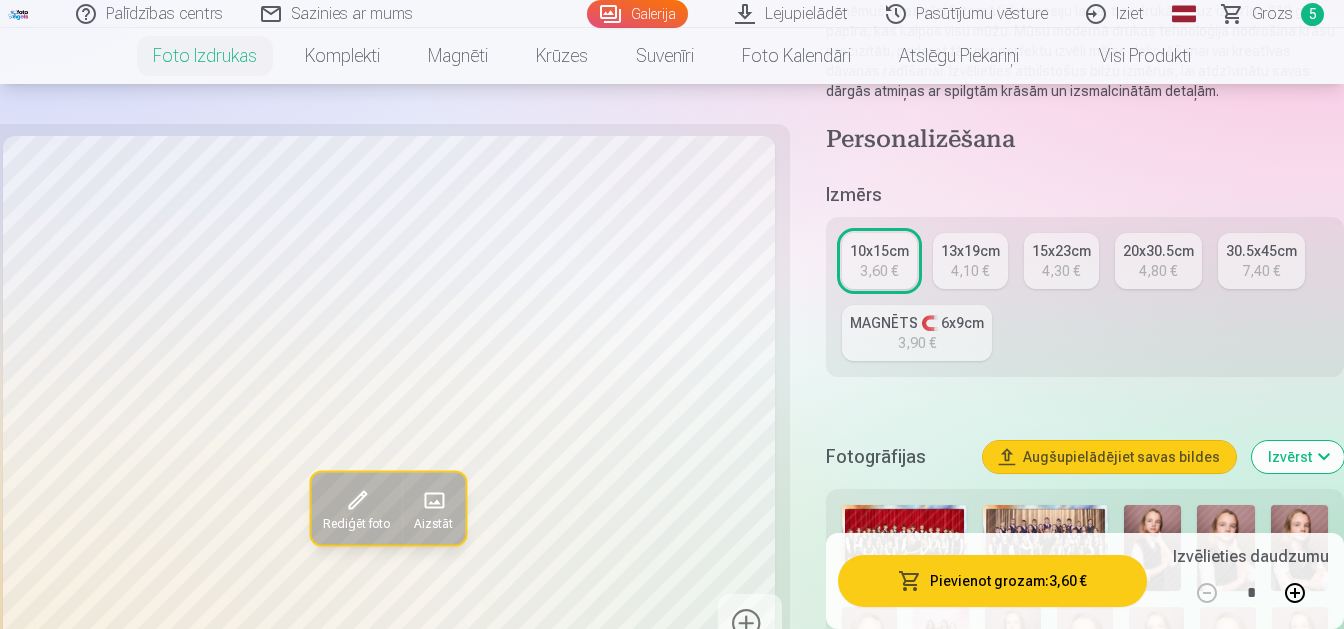 click on "4,80 €" at bounding box center (1158, 271) 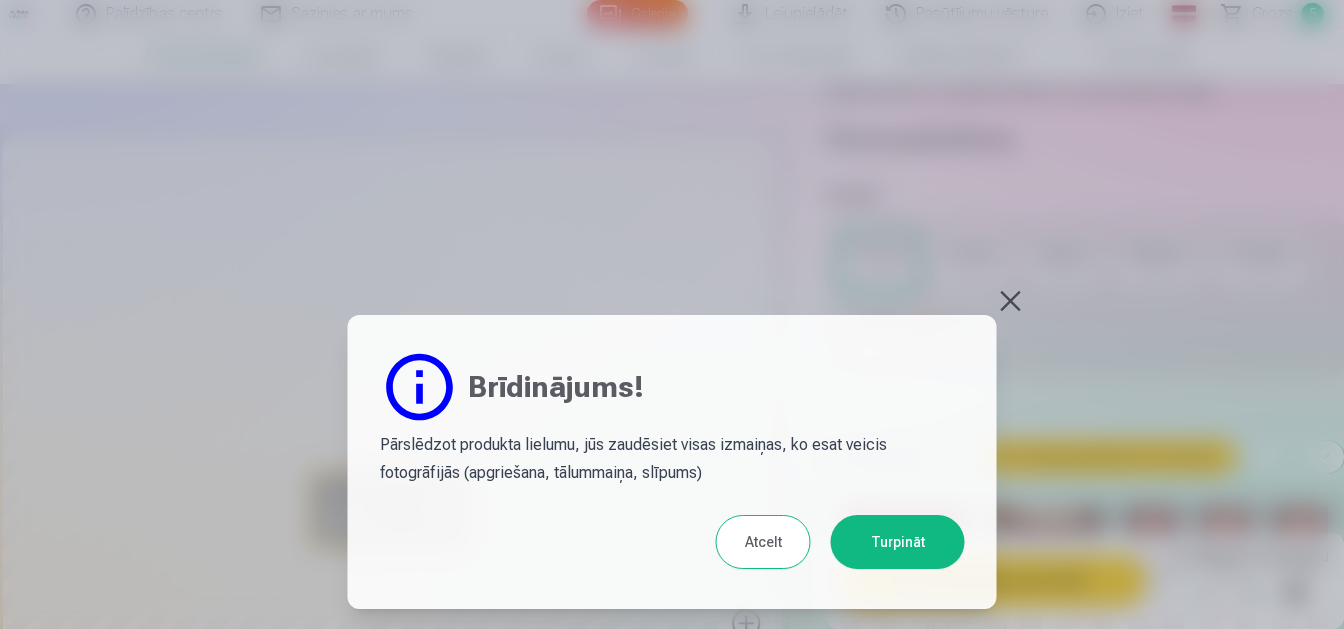 click on "Turpināt" at bounding box center (898, 542) 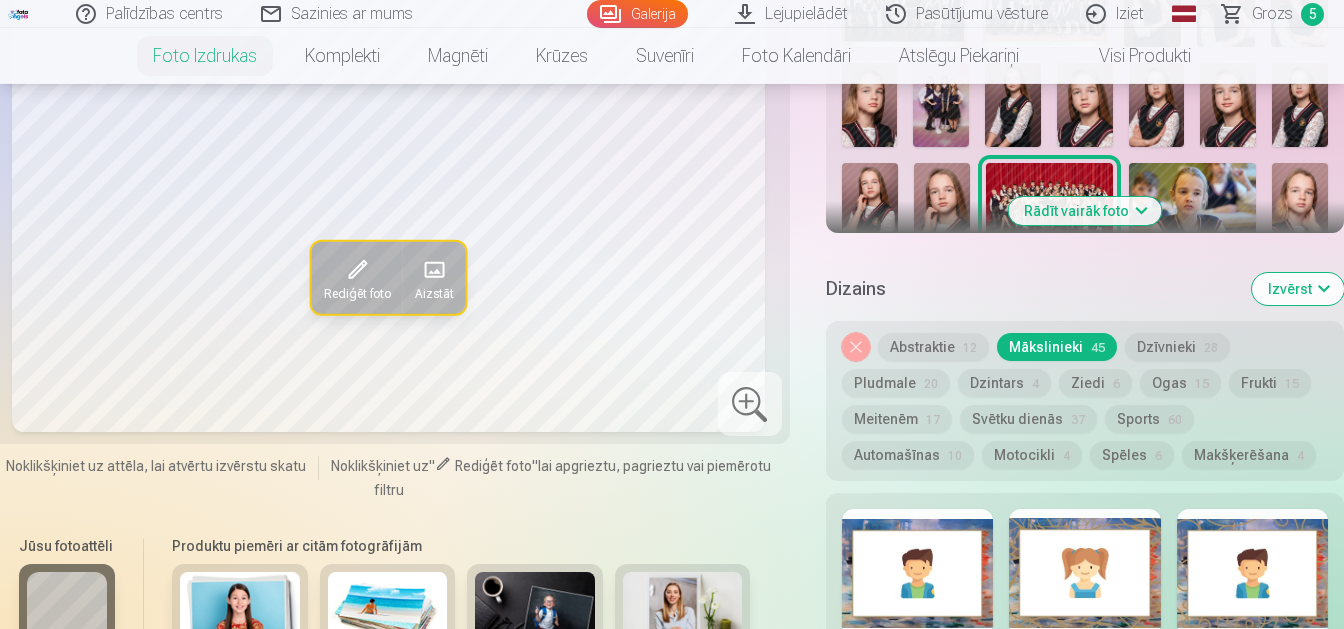 scroll, scrollTop: 945, scrollLeft: 0, axis: vertical 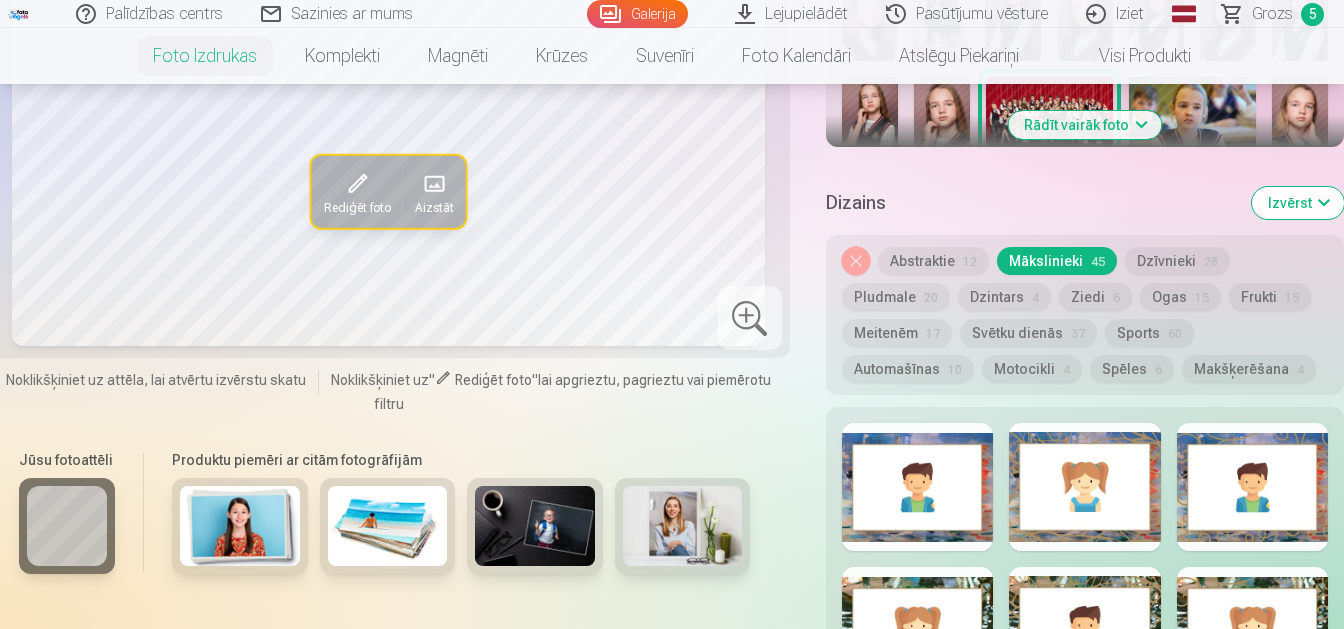 drag, startPoint x: 1045, startPoint y: 261, endPoint x: 1072, endPoint y: 391, distance: 132.77425 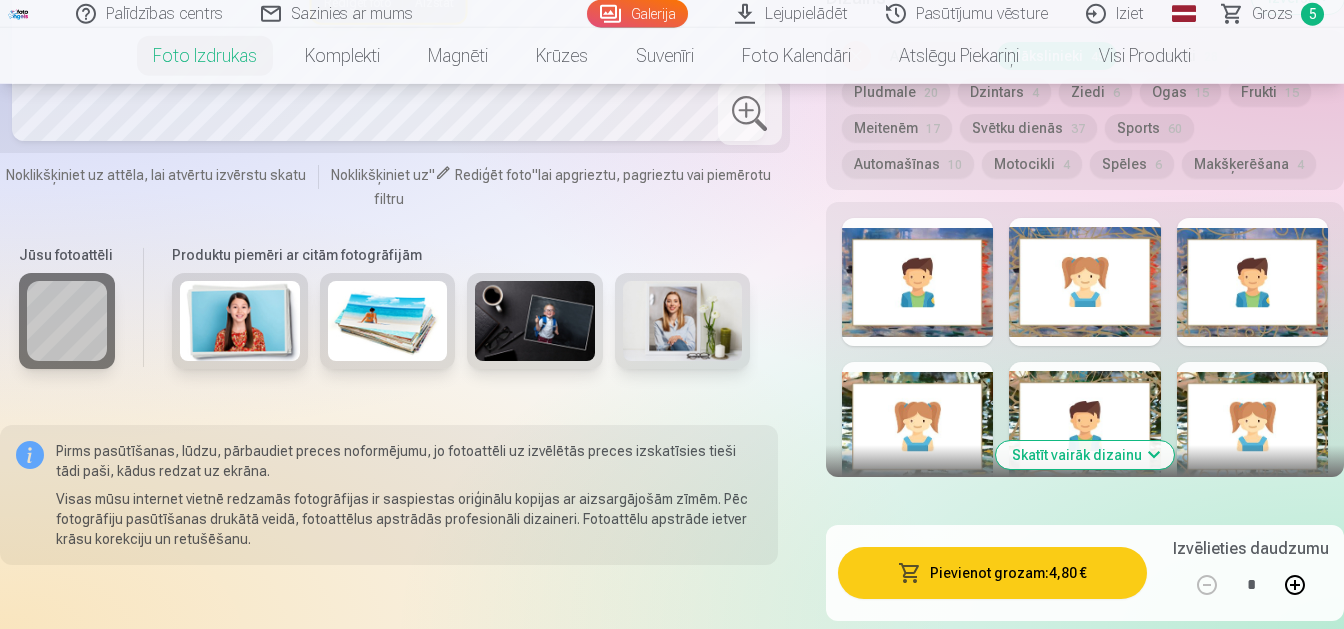 scroll, scrollTop: 1155, scrollLeft: 0, axis: vertical 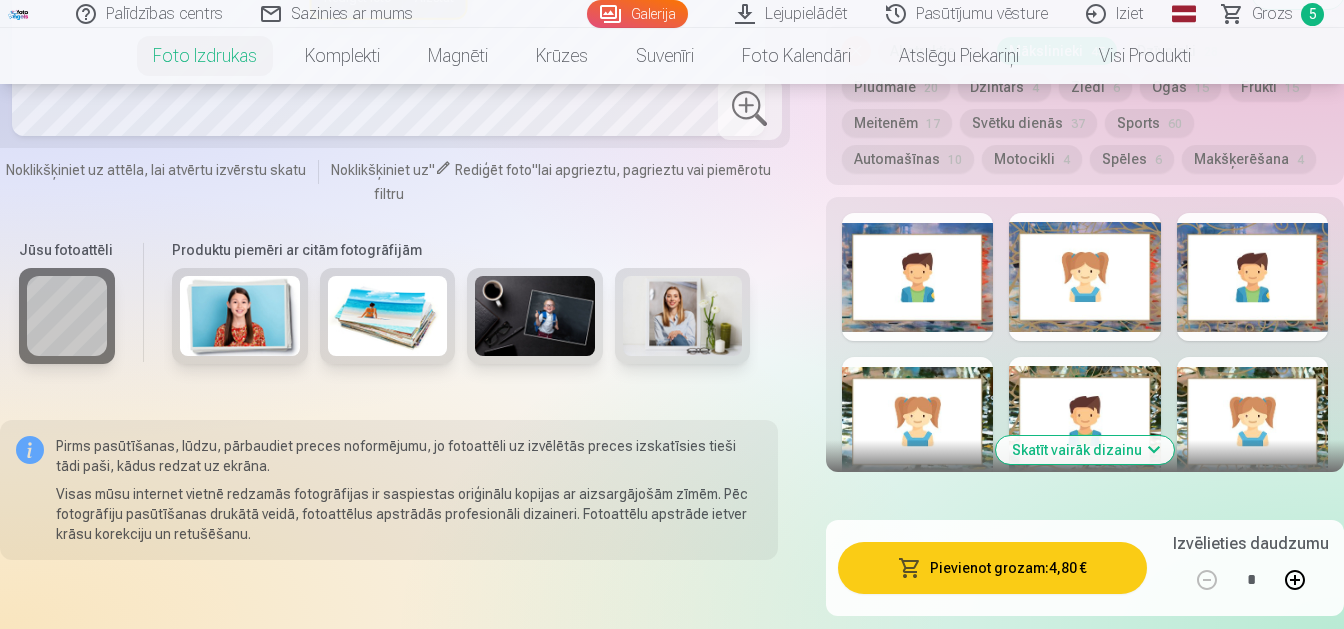 click at bounding box center (1084, 421) 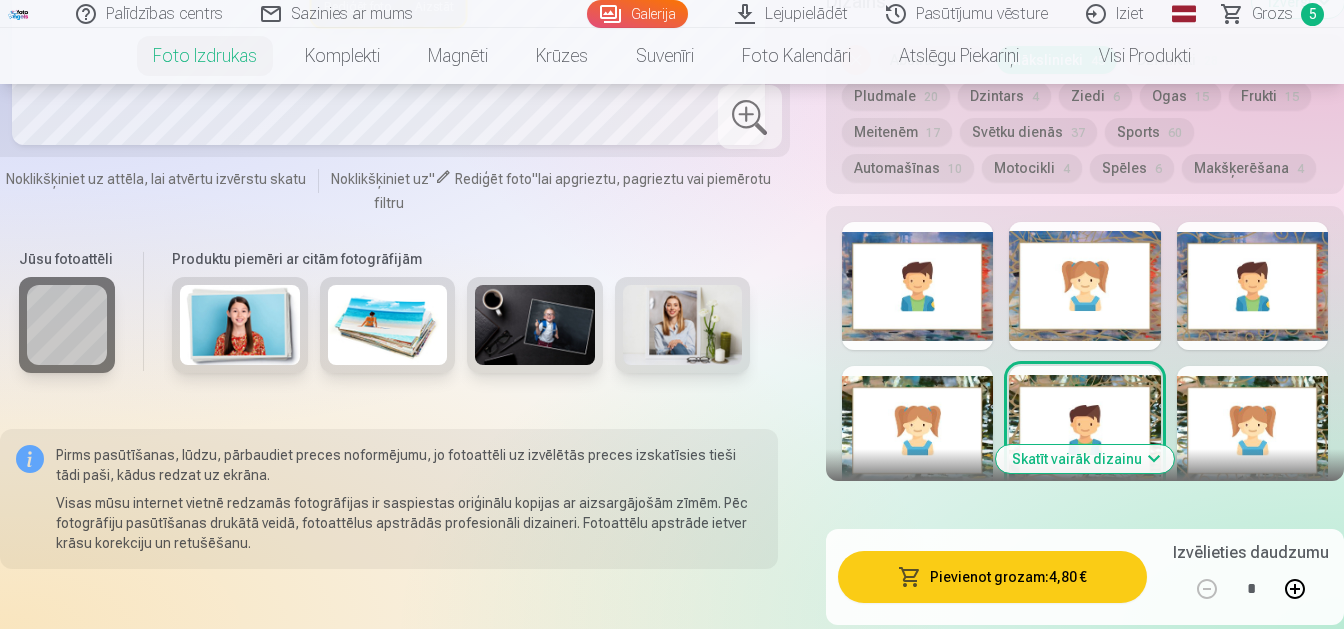 scroll, scrollTop: 1260, scrollLeft: 0, axis: vertical 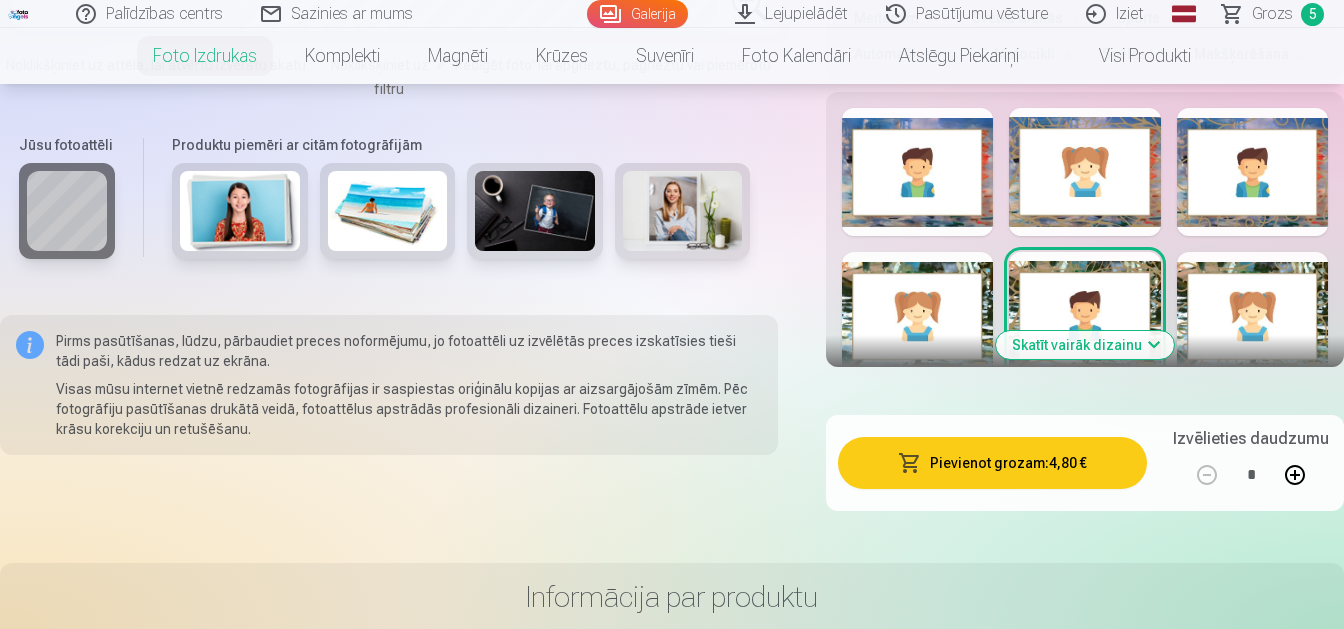 click on "Skatīt vairāk dizainu" at bounding box center [1085, 345] 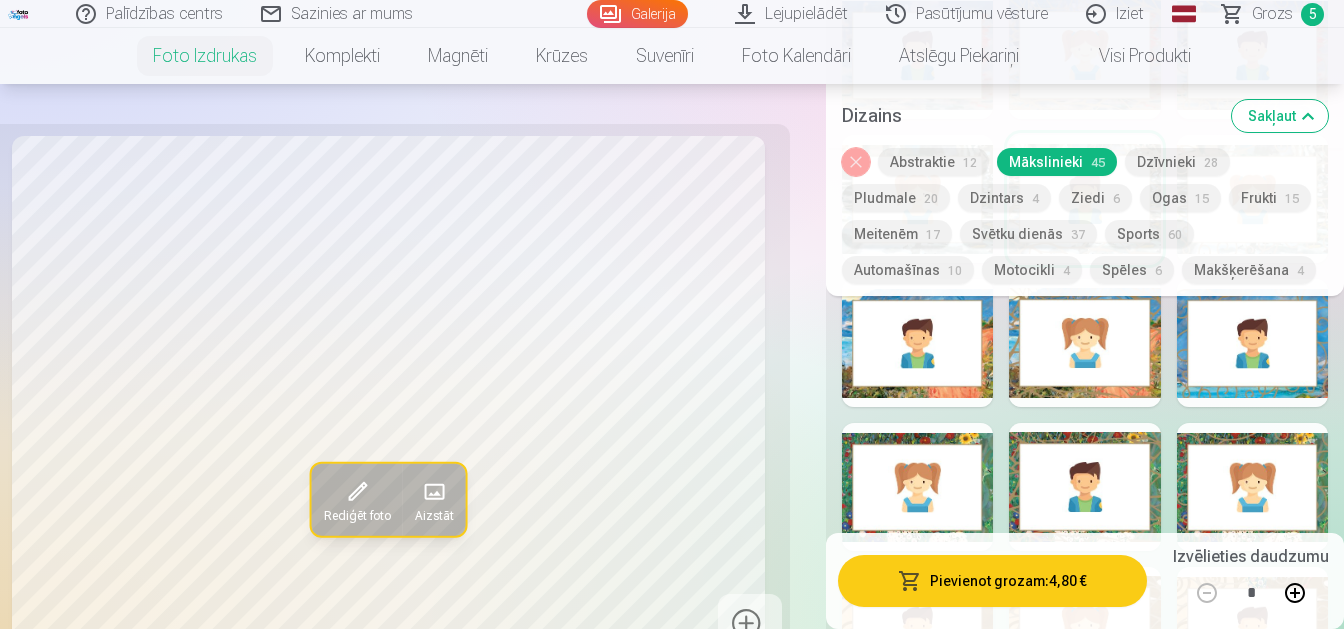 scroll, scrollTop: 1470, scrollLeft: 0, axis: vertical 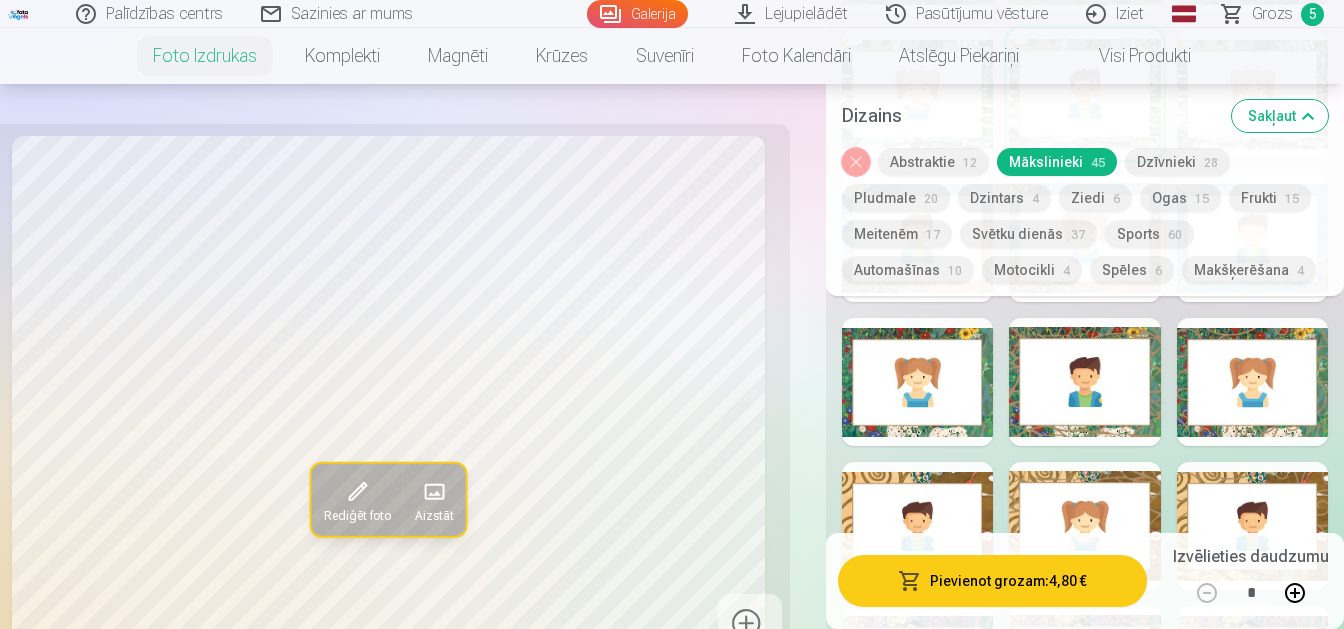 click at bounding box center (917, 382) 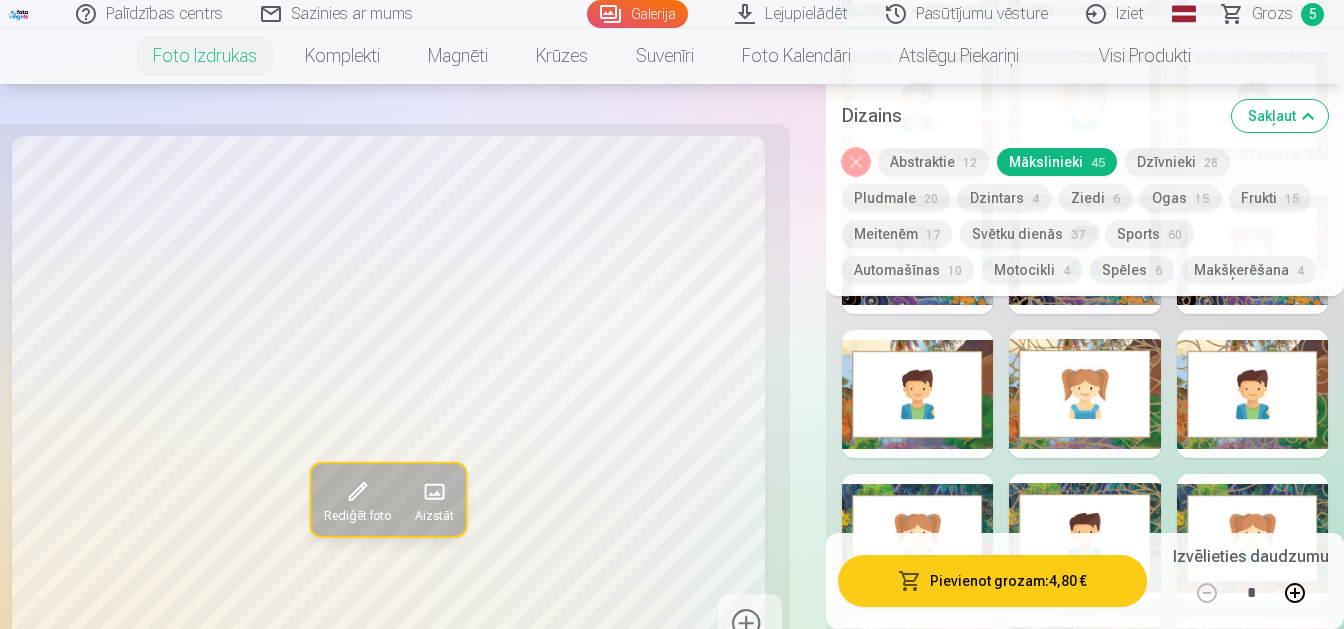 scroll, scrollTop: 1995, scrollLeft: 0, axis: vertical 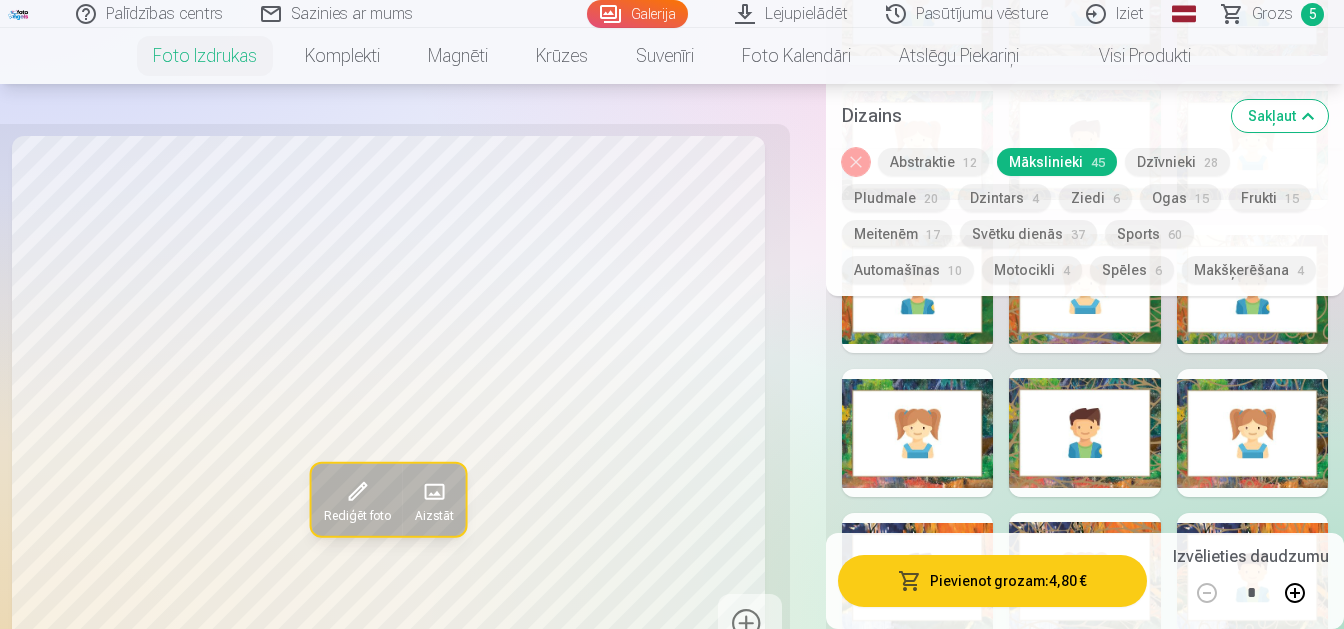 click at bounding box center [1084, 433] 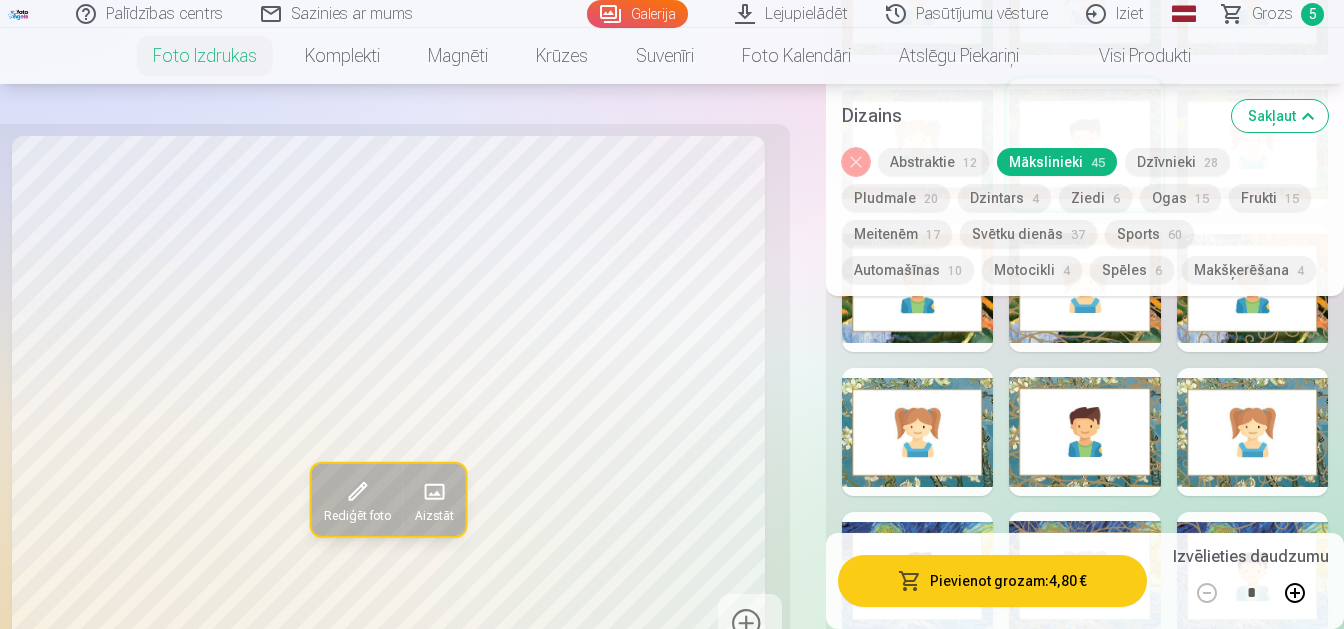 scroll, scrollTop: 2310, scrollLeft: 0, axis: vertical 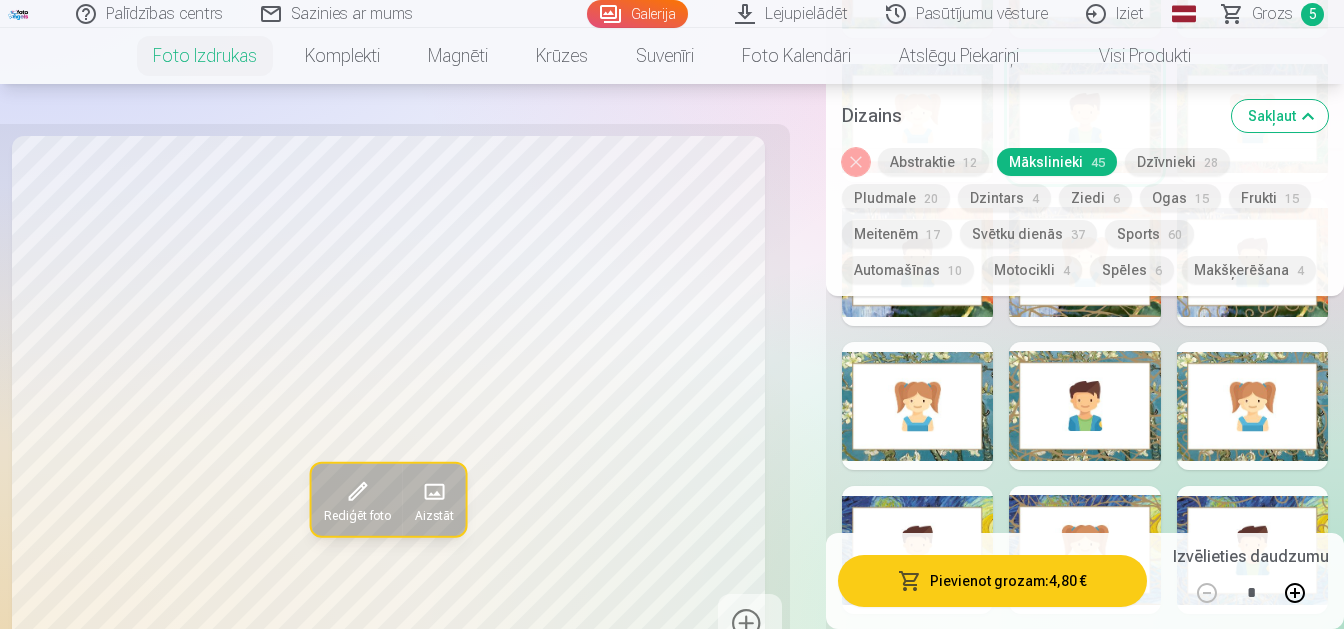 click at bounding box center (1084, 406) 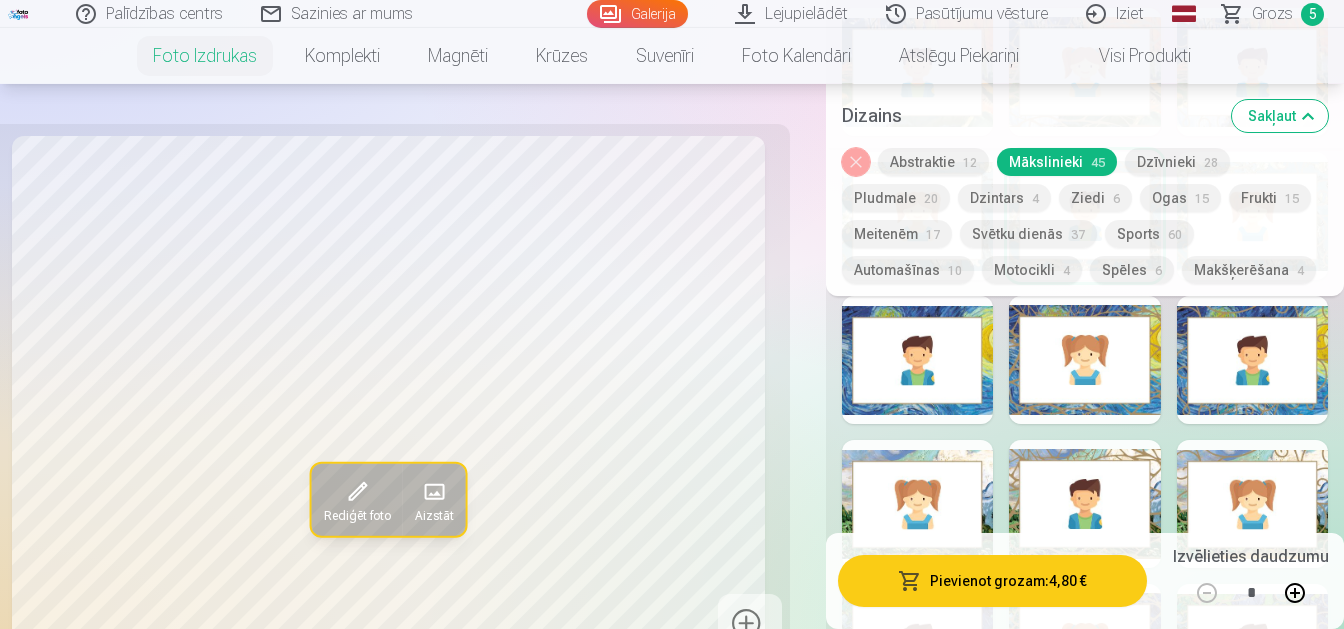 scroll, scrollTop: 2520, scrollLeft: 0, axis: vertical 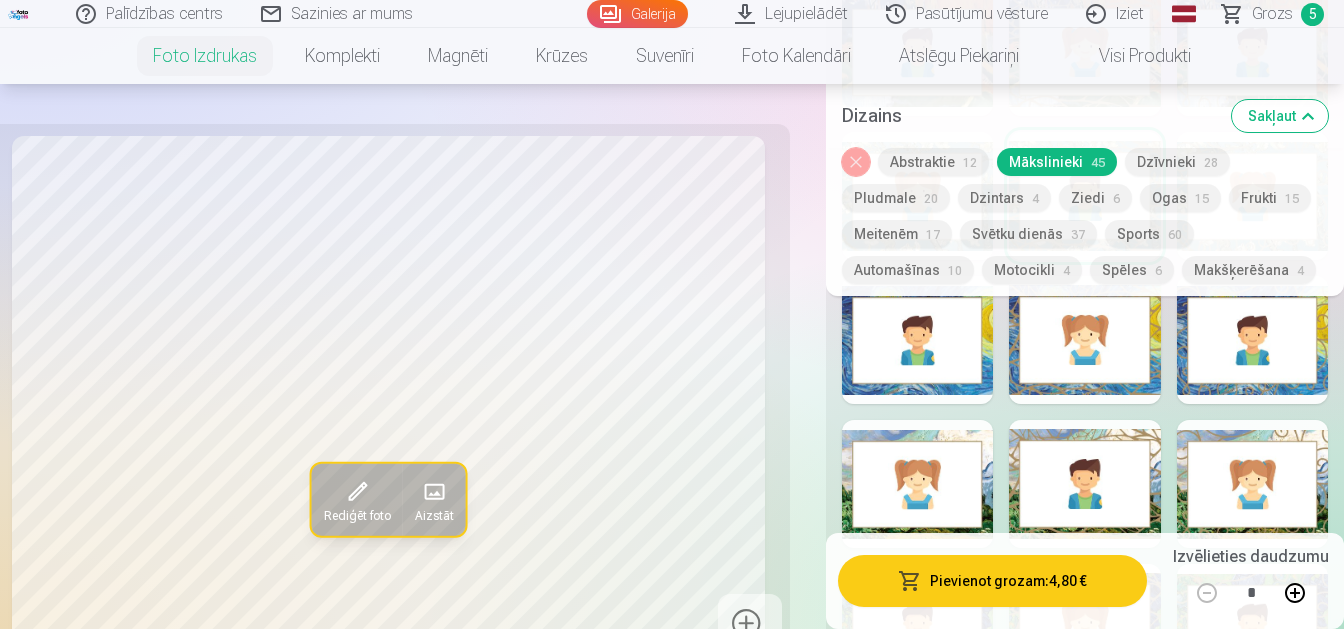click at bounding box center [1084, 340] 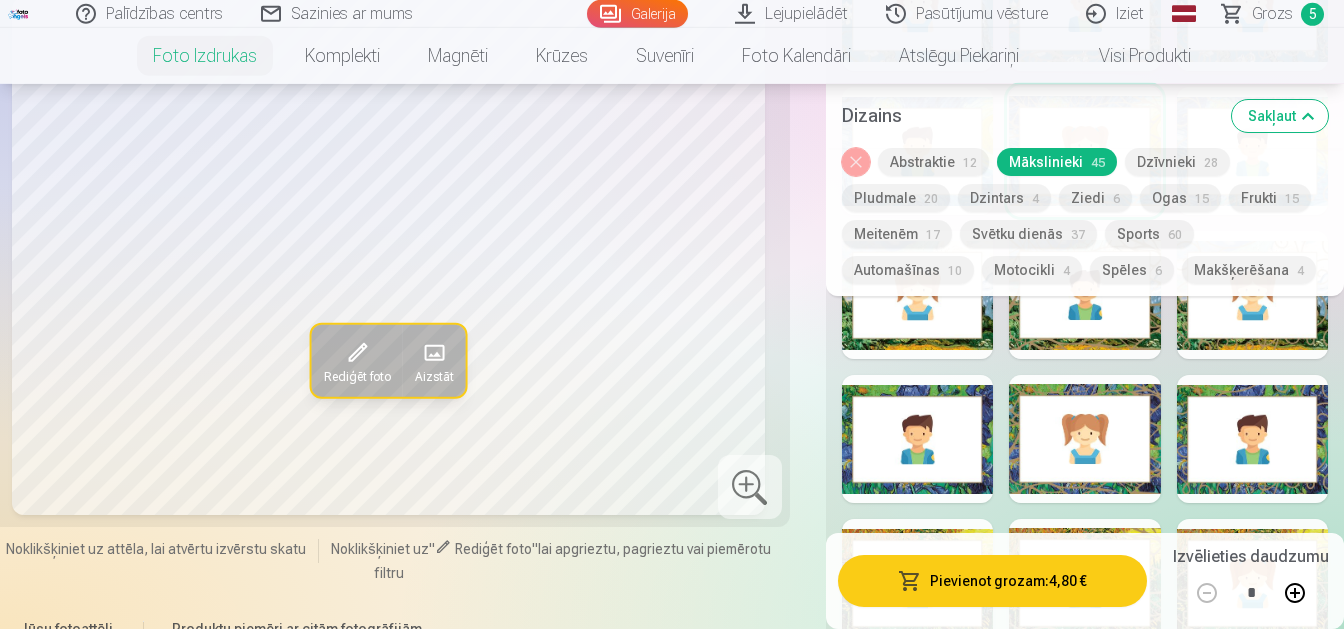 scroll, scrollTop: 2730, scrollLeft: 0, axis: vertical 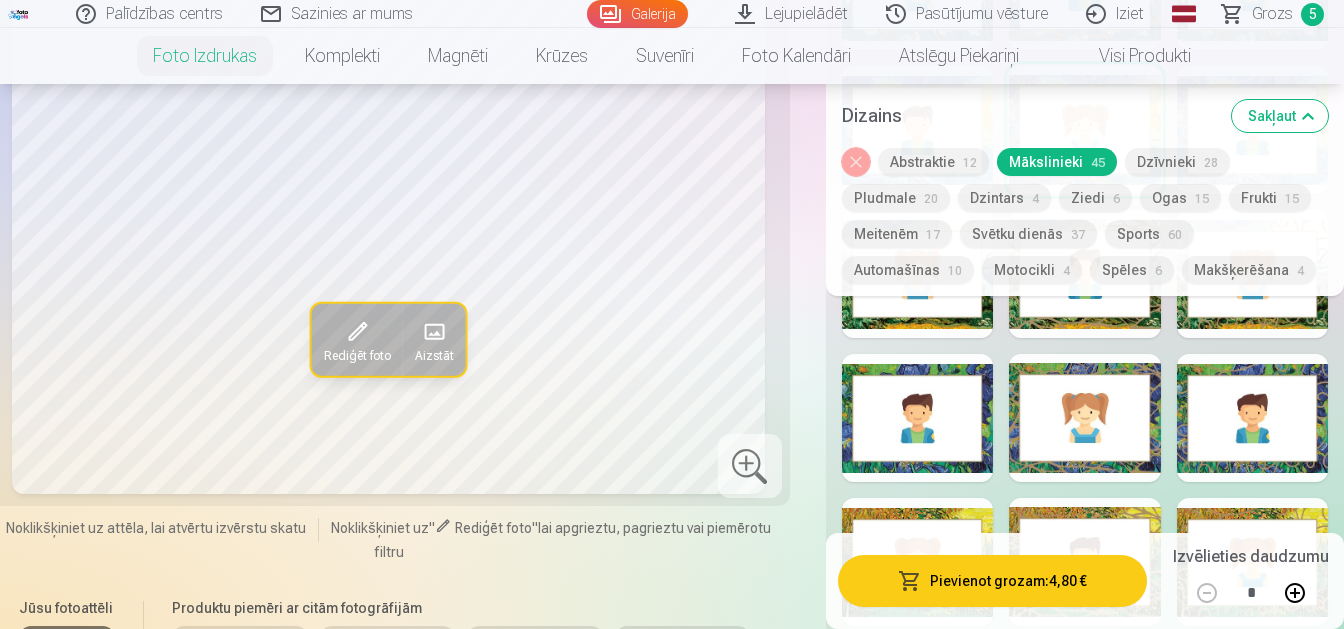 click at bounding box center (1084, 418) 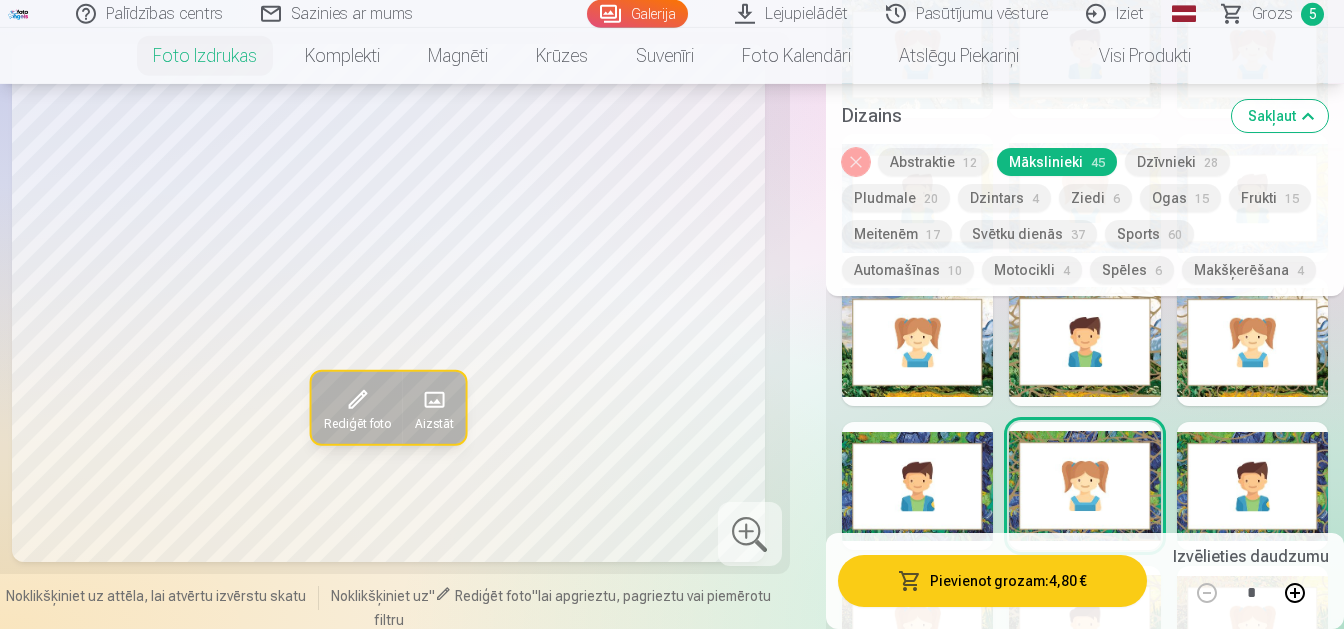 scroll, scrollTop: 2625, scrollLeft: 0, axis: vertical 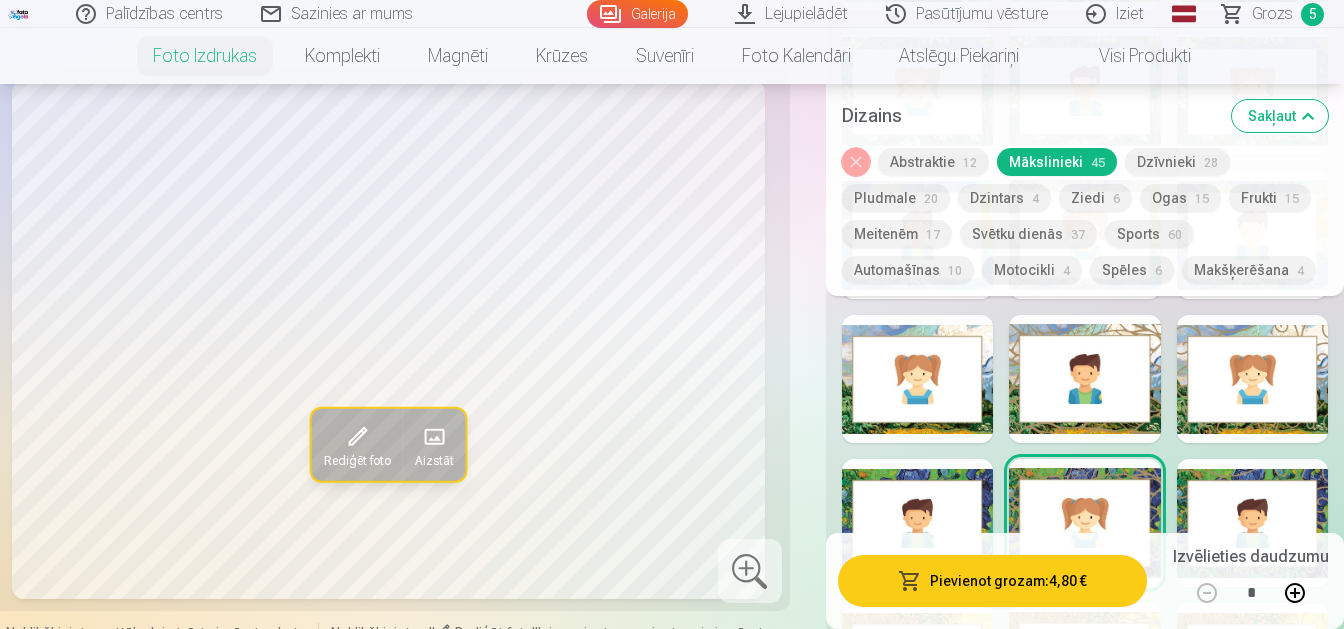 click on "Rediģēt foto" at bounding box center [357, 460] 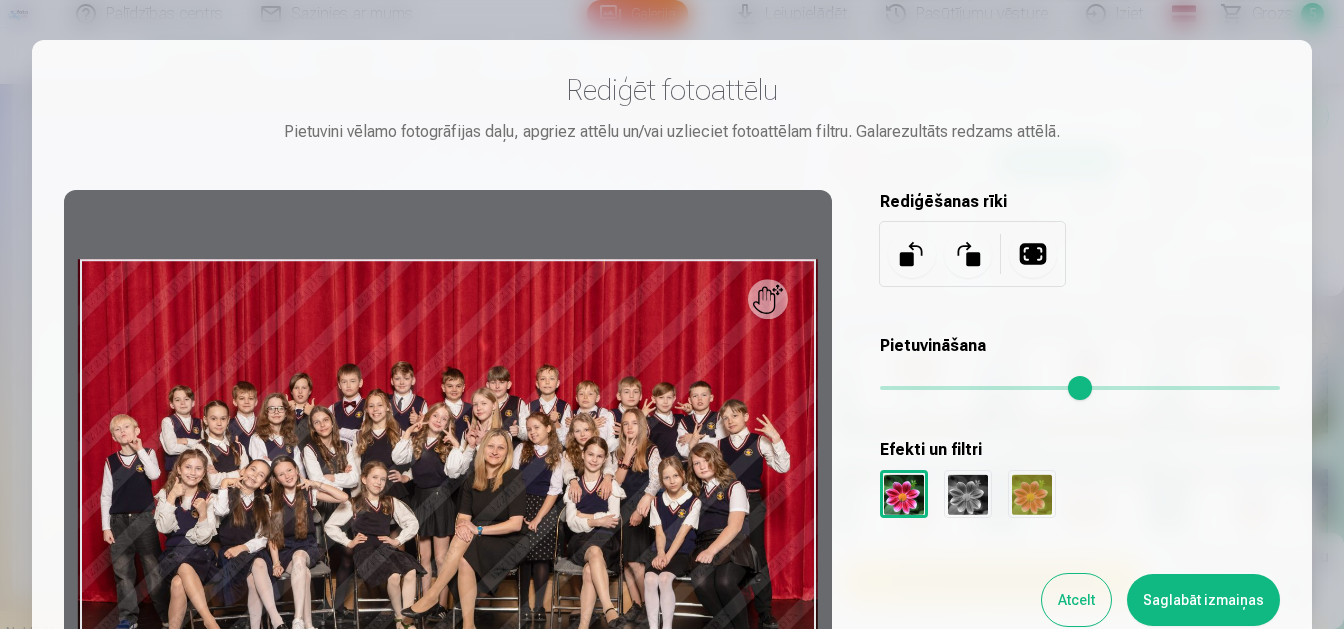 click at bounding box center [448, 506] 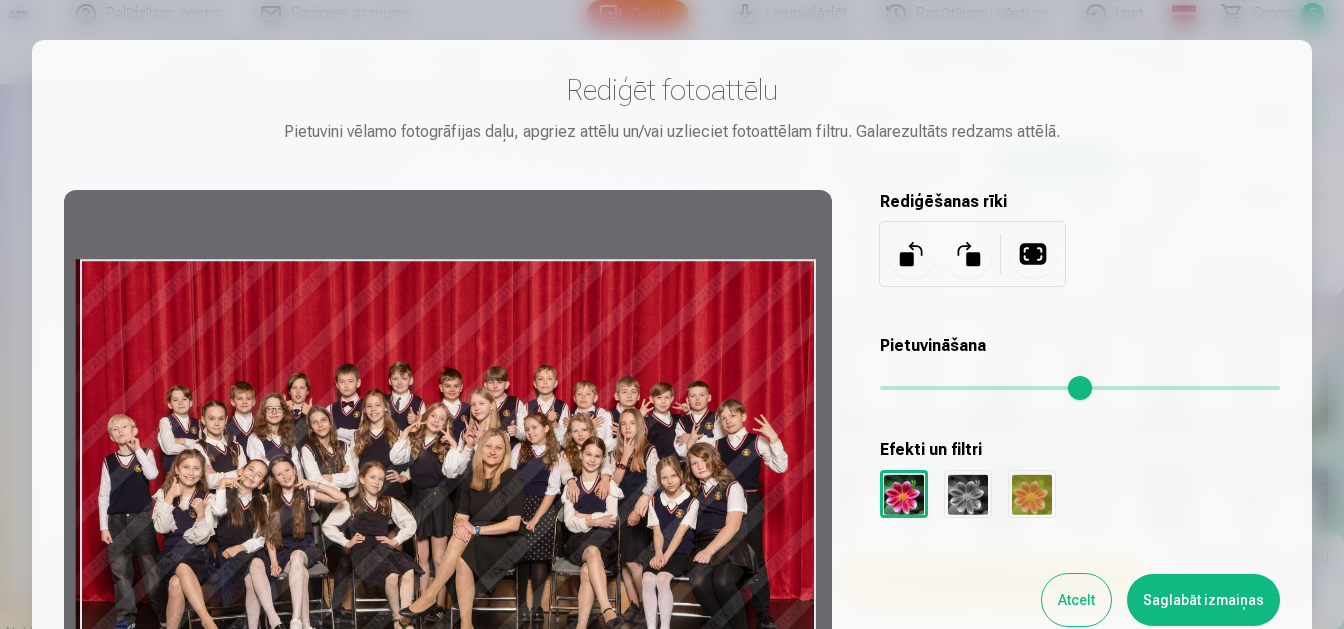 drag, startPoint x: 639, startPoint y: 436, endPoint x: 757, endPoint y: 440, distance: 118.06778 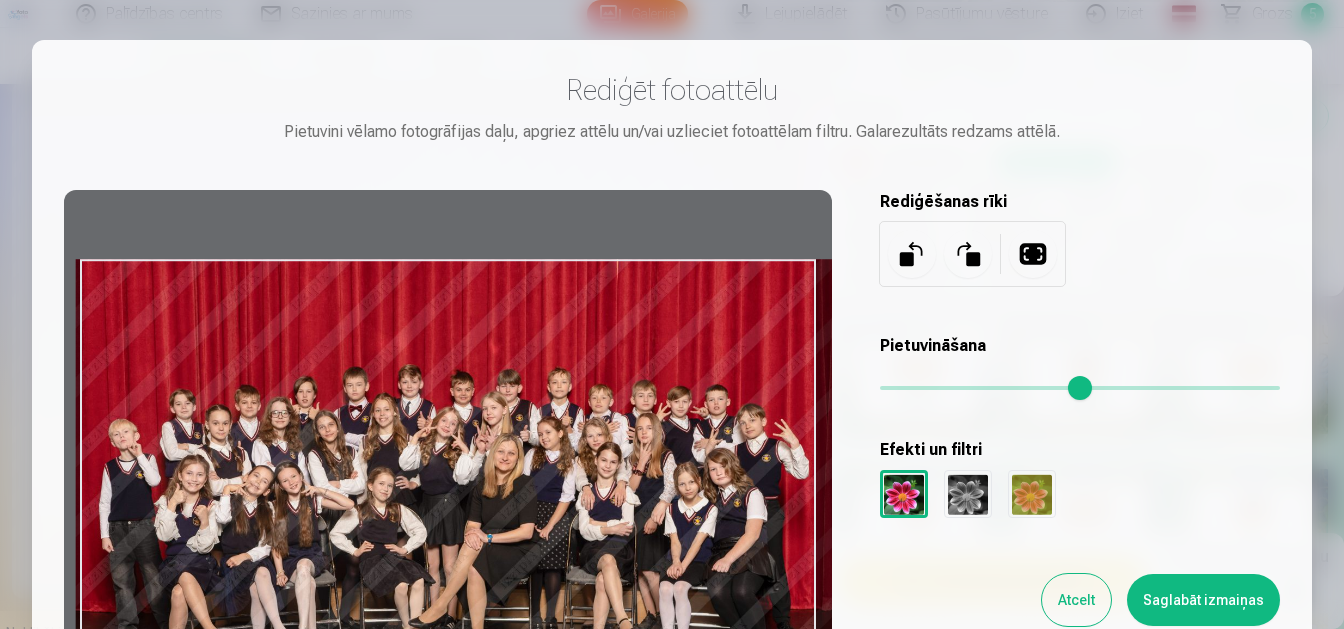 drag, startPoint x: 889, startPoint y: 385, endPoint x: 900, endPoint y: 386, distance: 11.045361 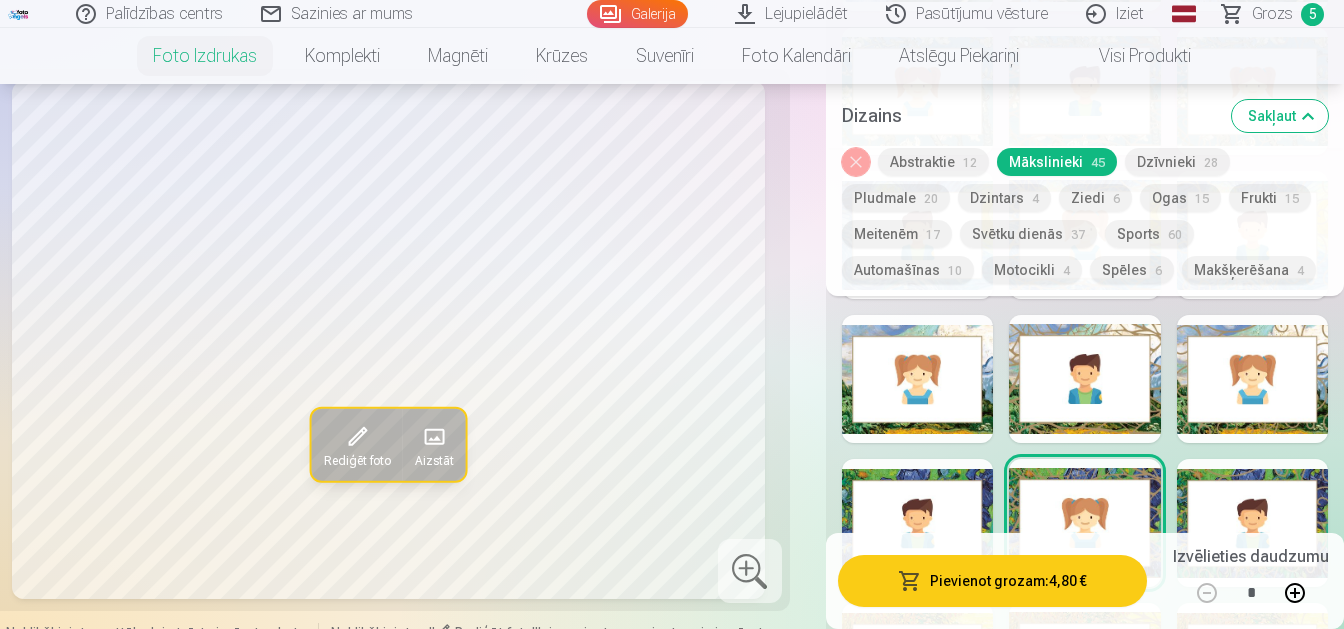 click on "Pievienot grozam :  4,80 €" at bounding box center (992, 581) 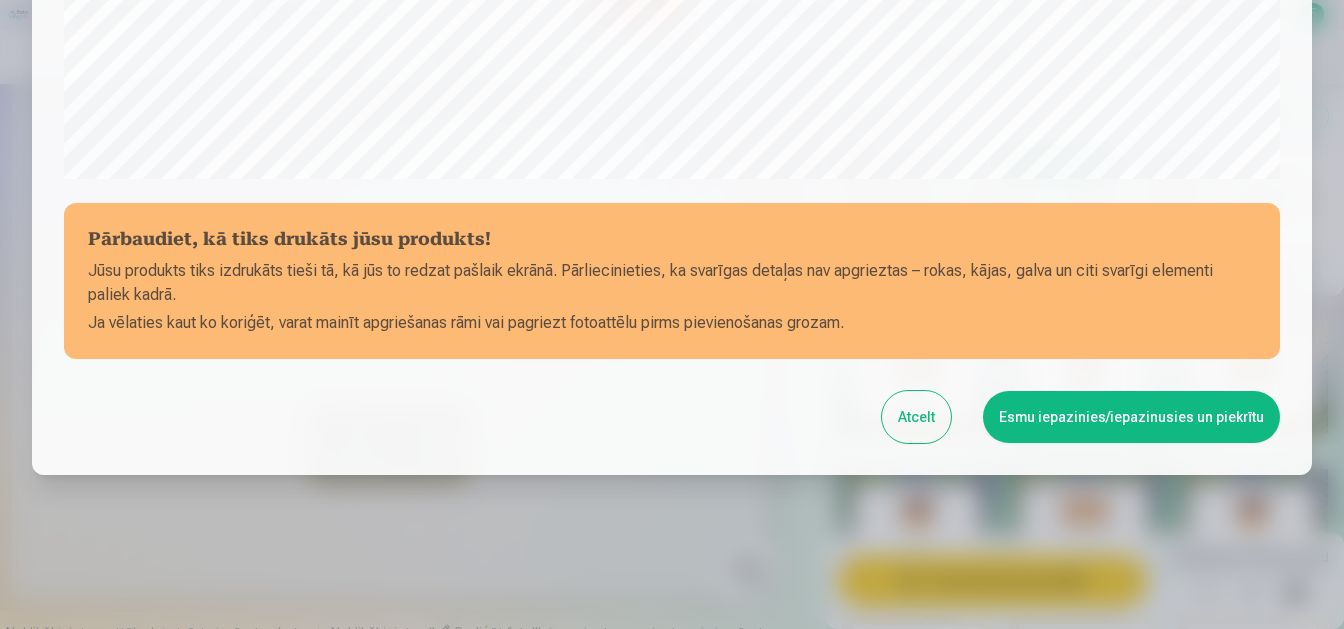scroll, scrollTop: 810, scrollLeft: 0, axis: vertical 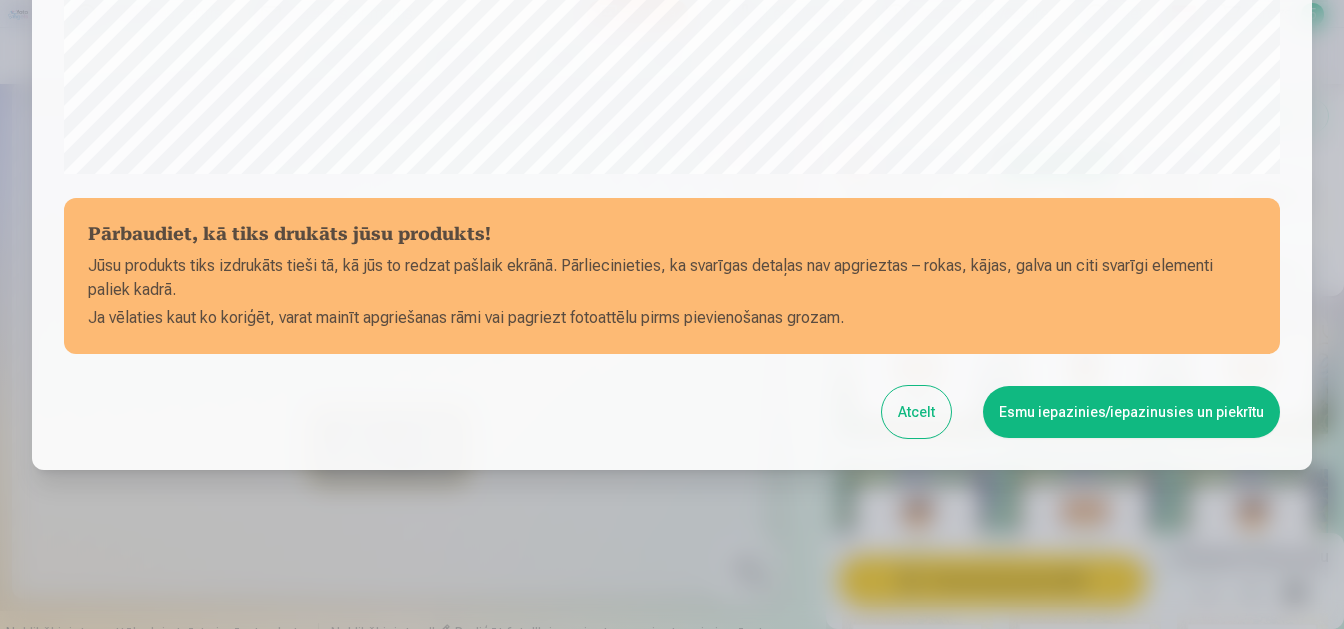 click on "Esmu iepazinies/iepazinusies un piekrītu" at bounding box center (1131, 412) 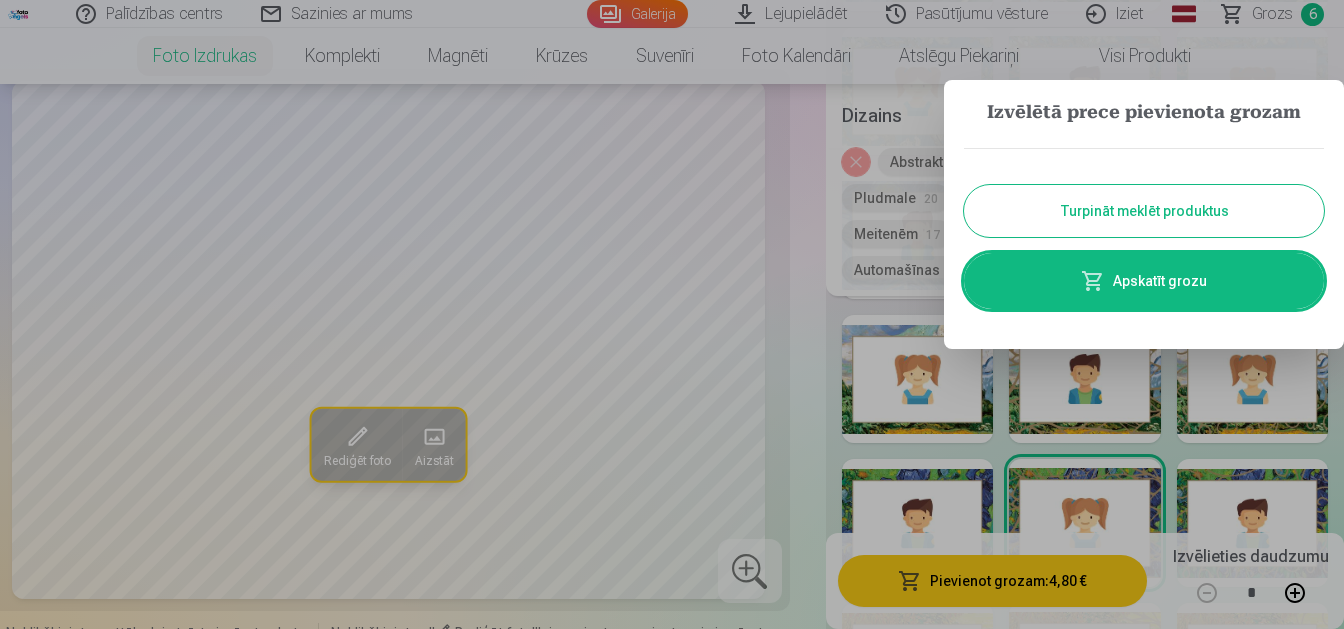 click on "Turpināt meklēt produktus" at bounding box center (1144, 211) 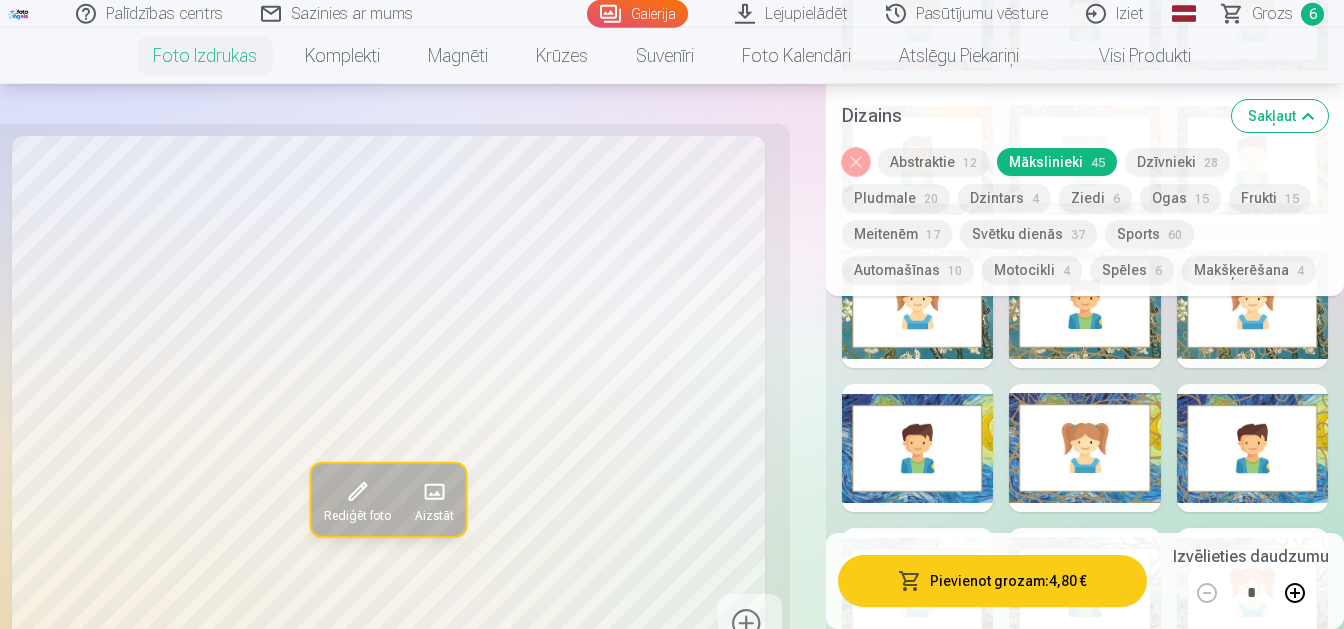 scroll, scrollTop: 2310, scrollLeft: 0, axis: vertical 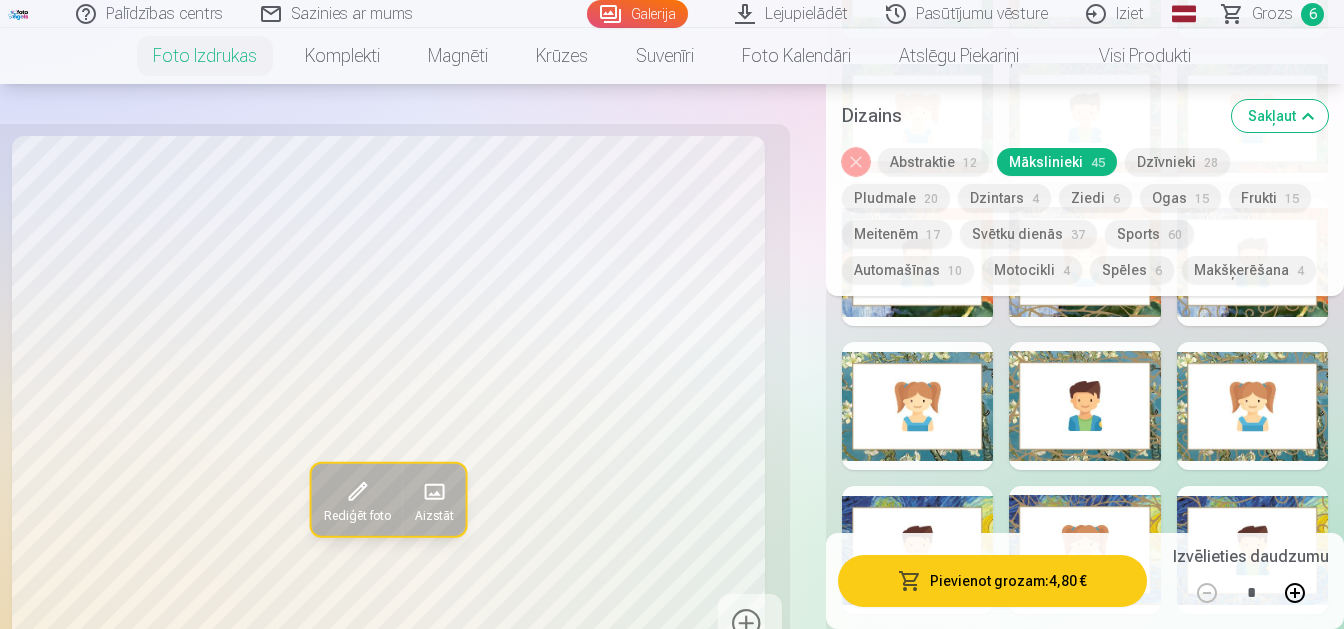click on "Grozs" at bounding box center [1272, 14] 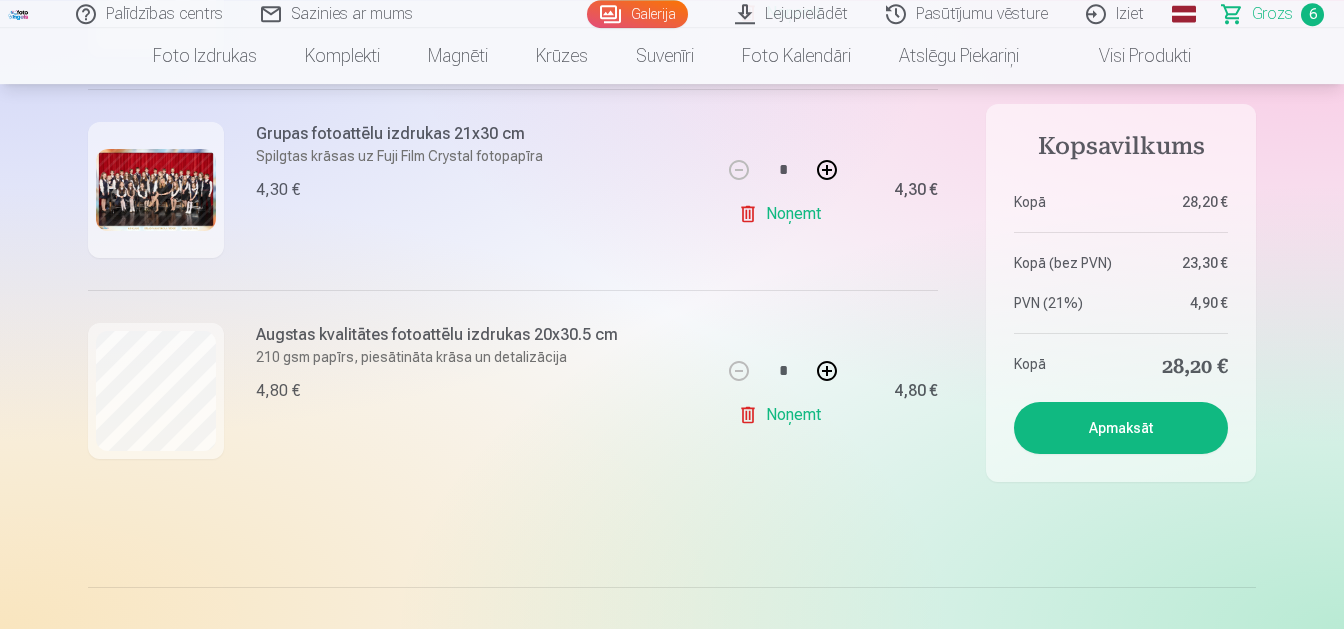 scroll, scrollTop: 1050, scrollLeft: 0, axis: vertical 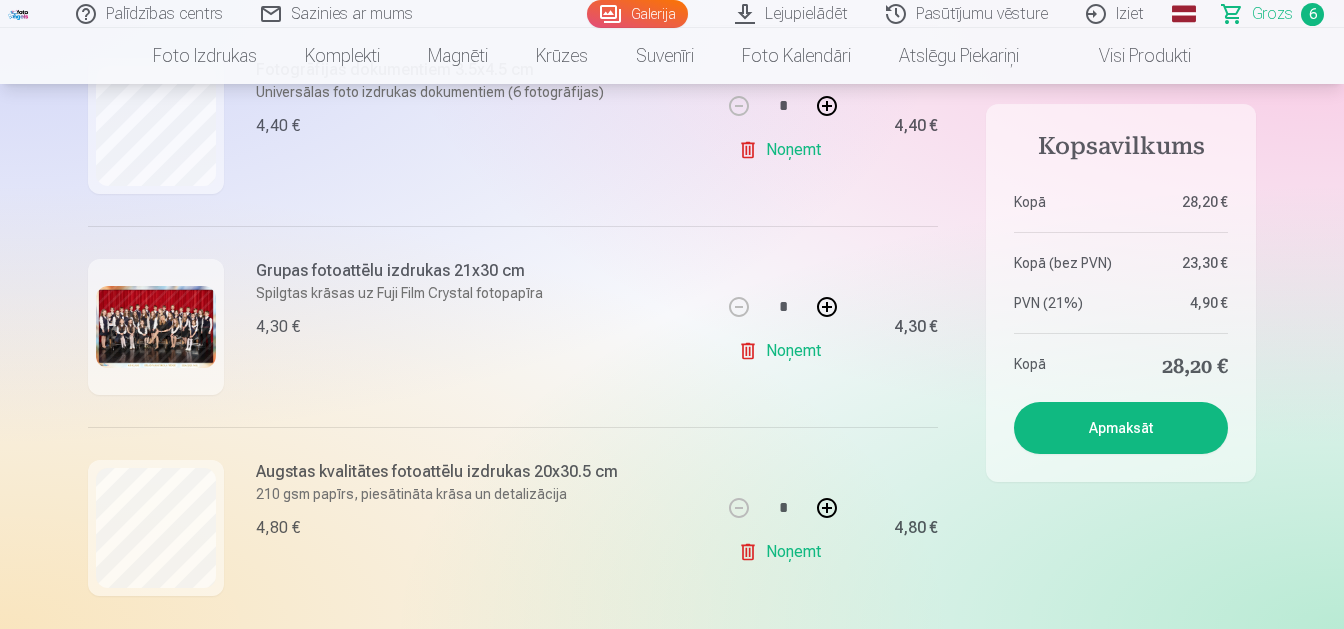 click on "Grupas fotoattēlu izdrukas 21x30 cm" at bounding box center (399, 271) 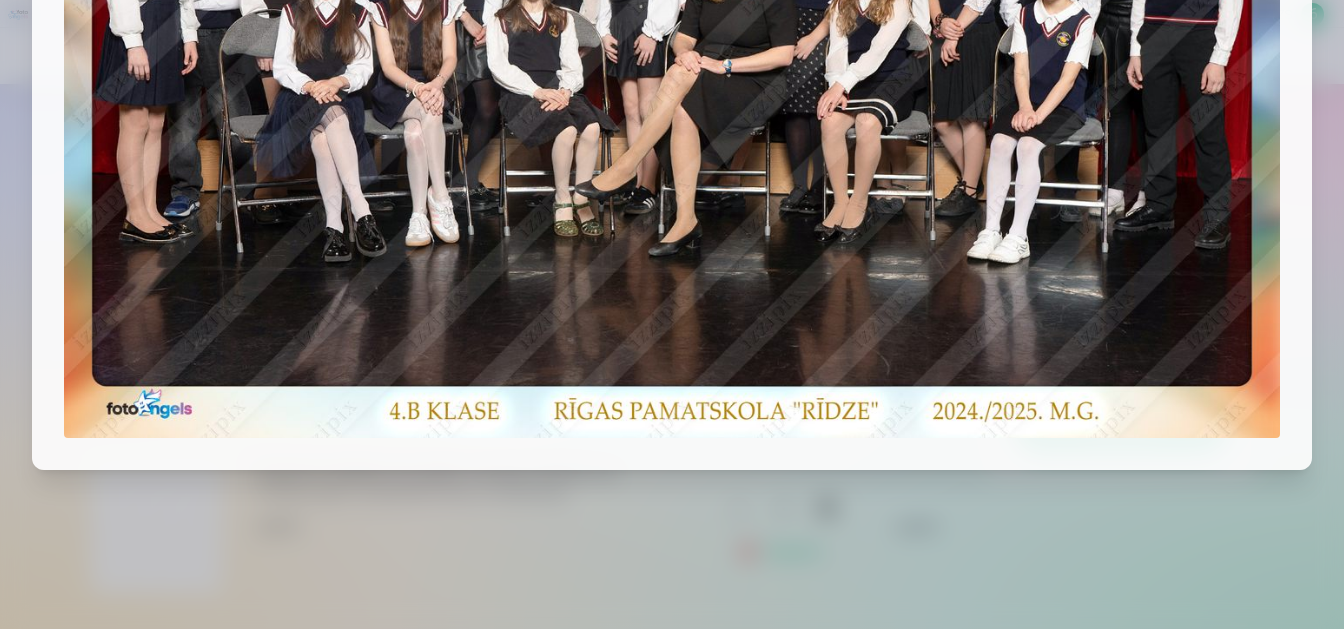 scroll, scrollTop: 0, scrollLeft: 0, axis: both 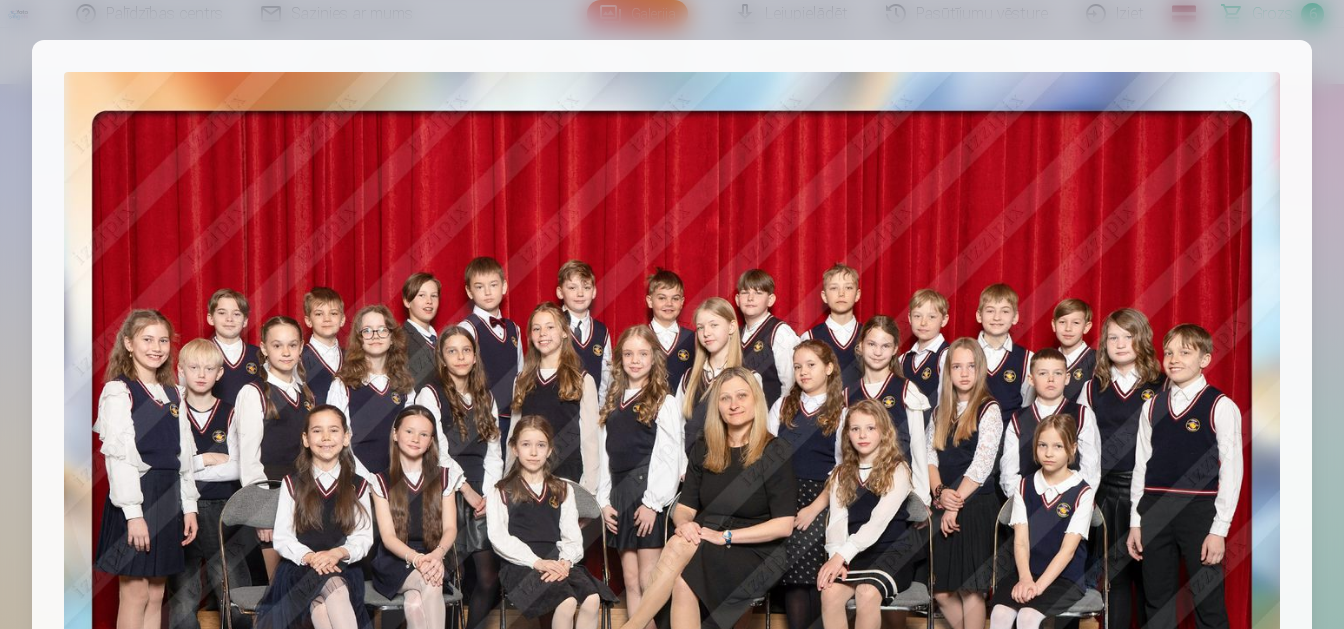 click at bounding box center [672, 314] 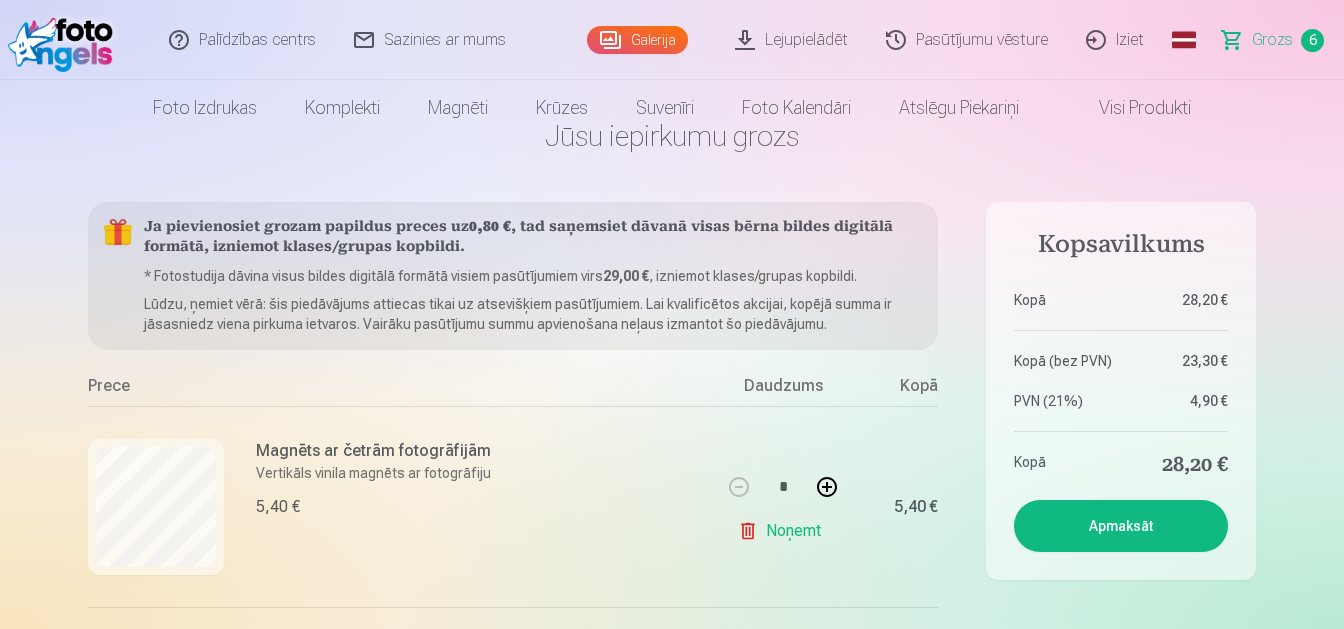 scroll, scrollTop: 0, scrollLeft: 0, axis: both 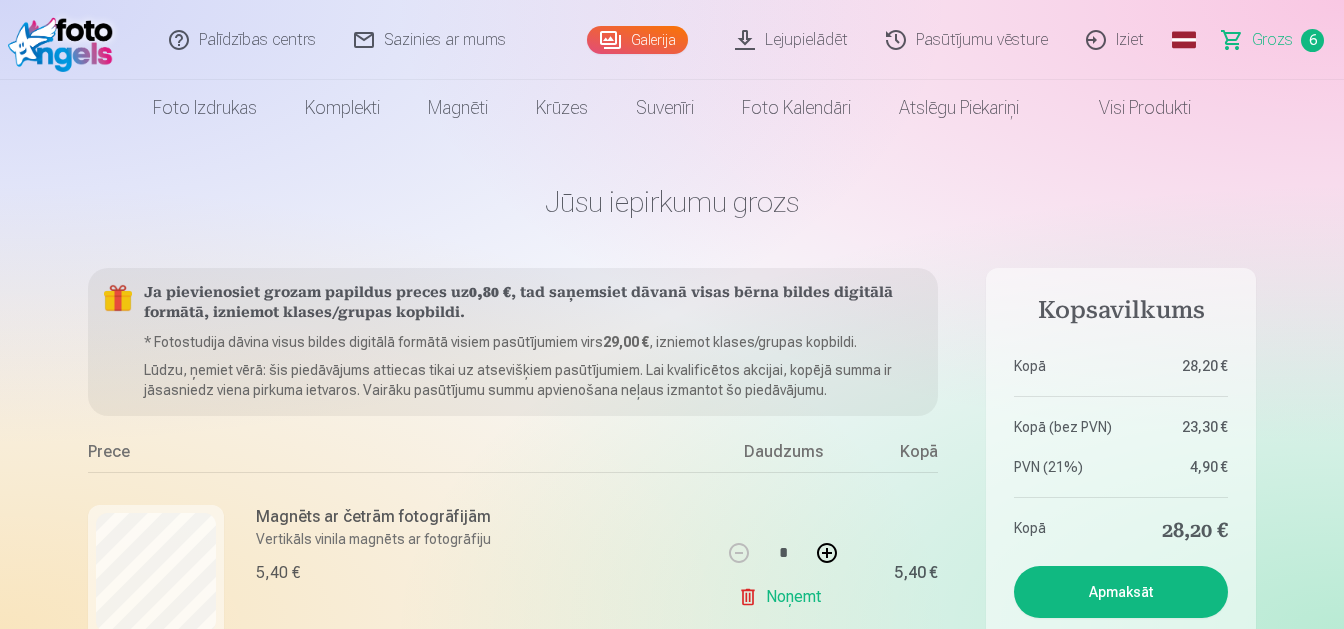 click on "Galerija" at bounding box center [637, 40] 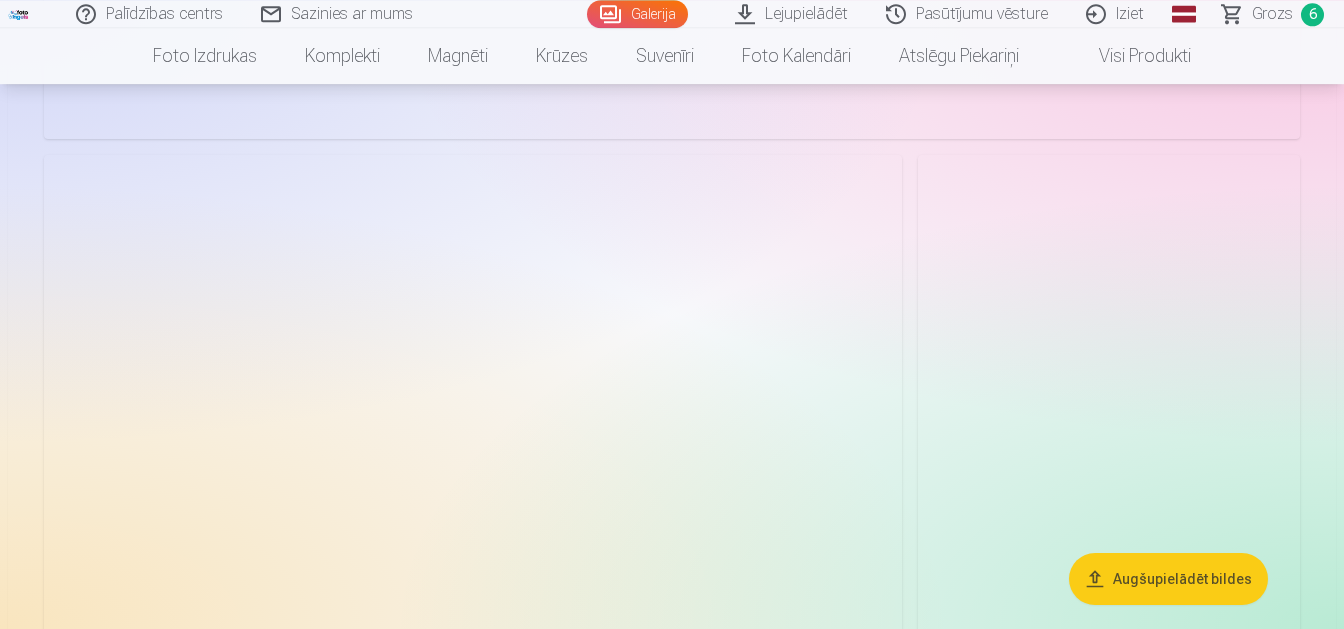scroll, scrollTop: 10920, scrollLeft: 0, axis: vertical 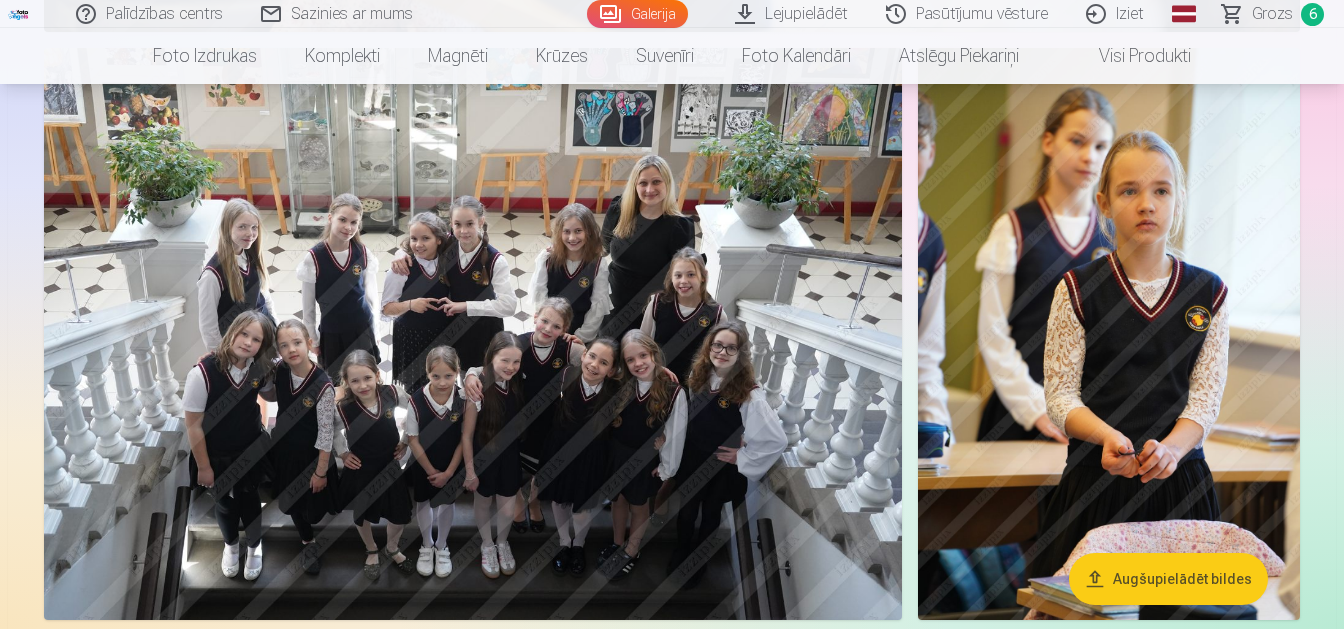 click at bounding box center [473, 334] 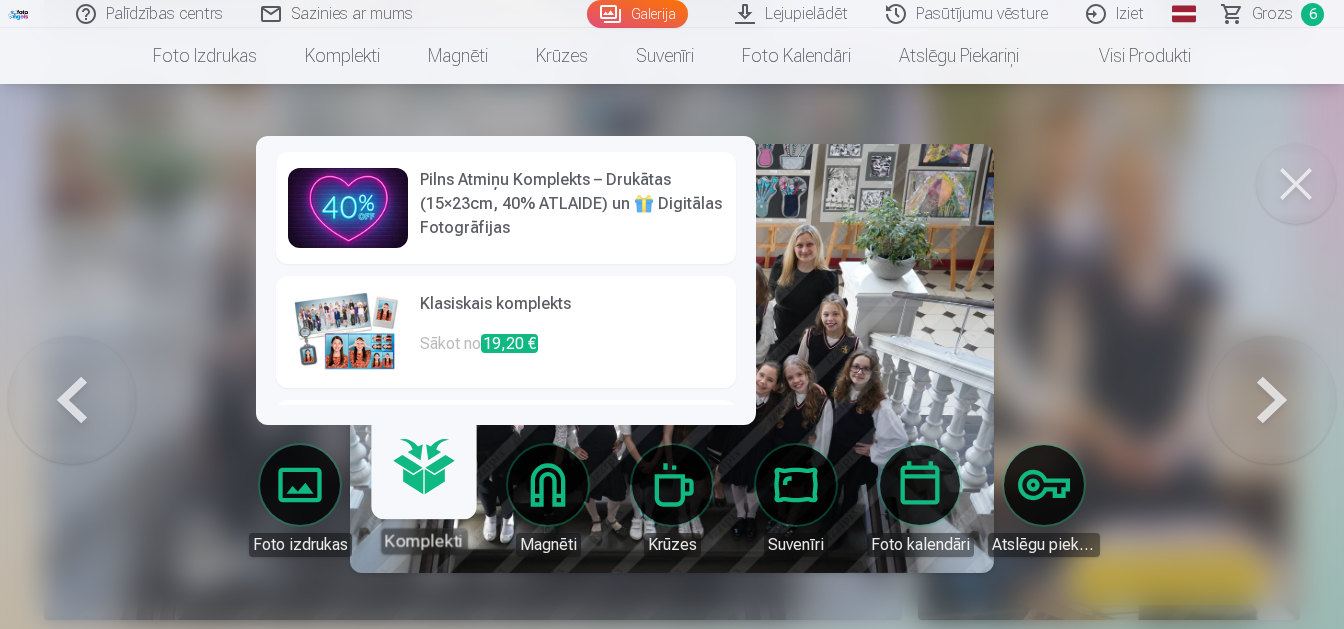 click on "Pilns Atmiņu Komplekts – Drukātas (15×23cm, 40% ATLAIDE) un 🎁 Digitālas Fotogrāfijas" at bounding box center (572, 204) 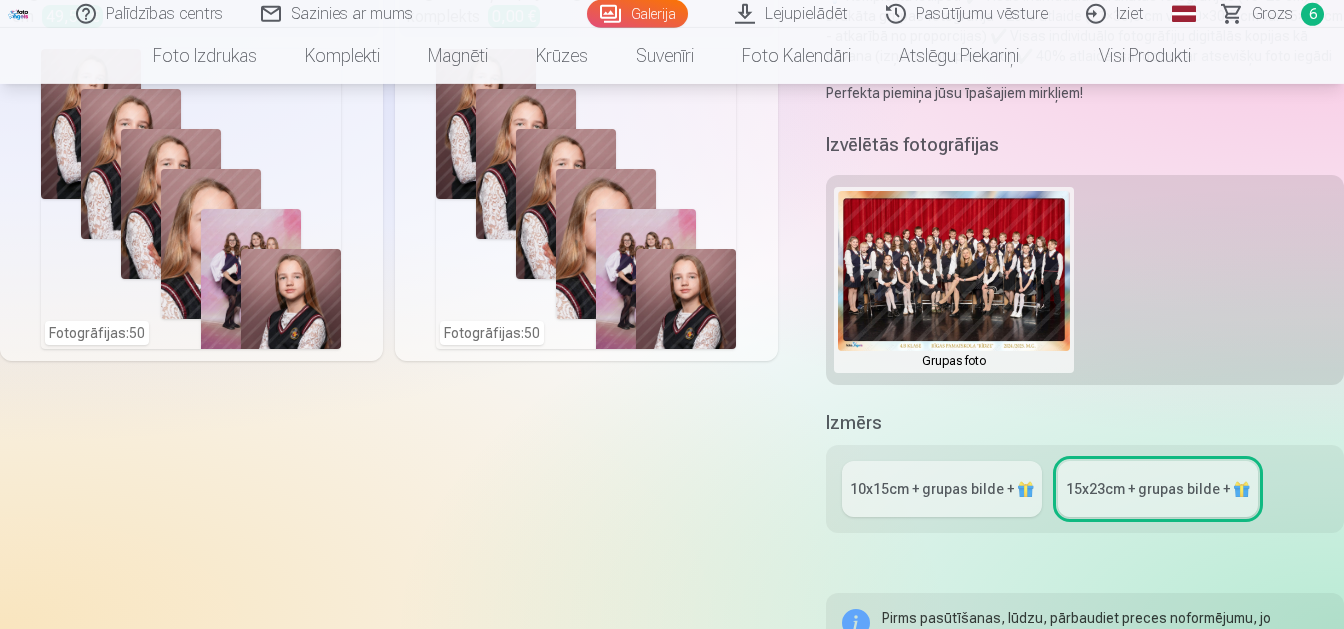 scroll, scrollTop: 630, scrollLeft: 0, axis: vertical 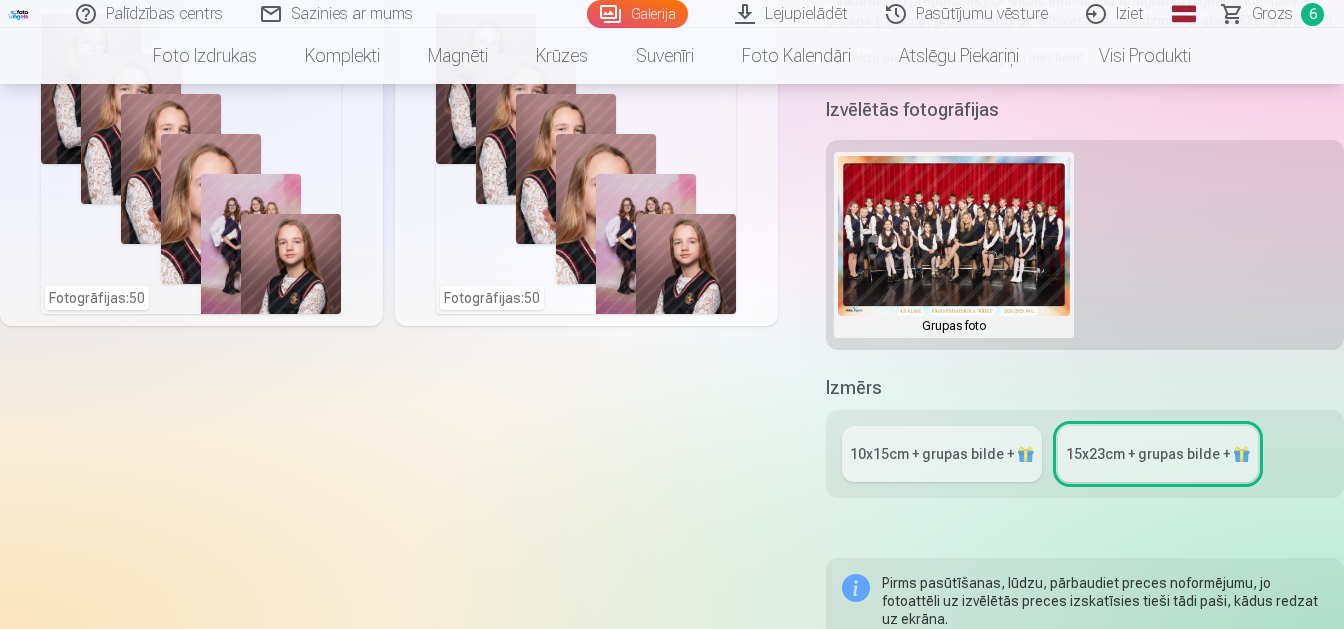 click on "15x23сm + grupas bilde + 🎁" at bounding box center [1158, 454] 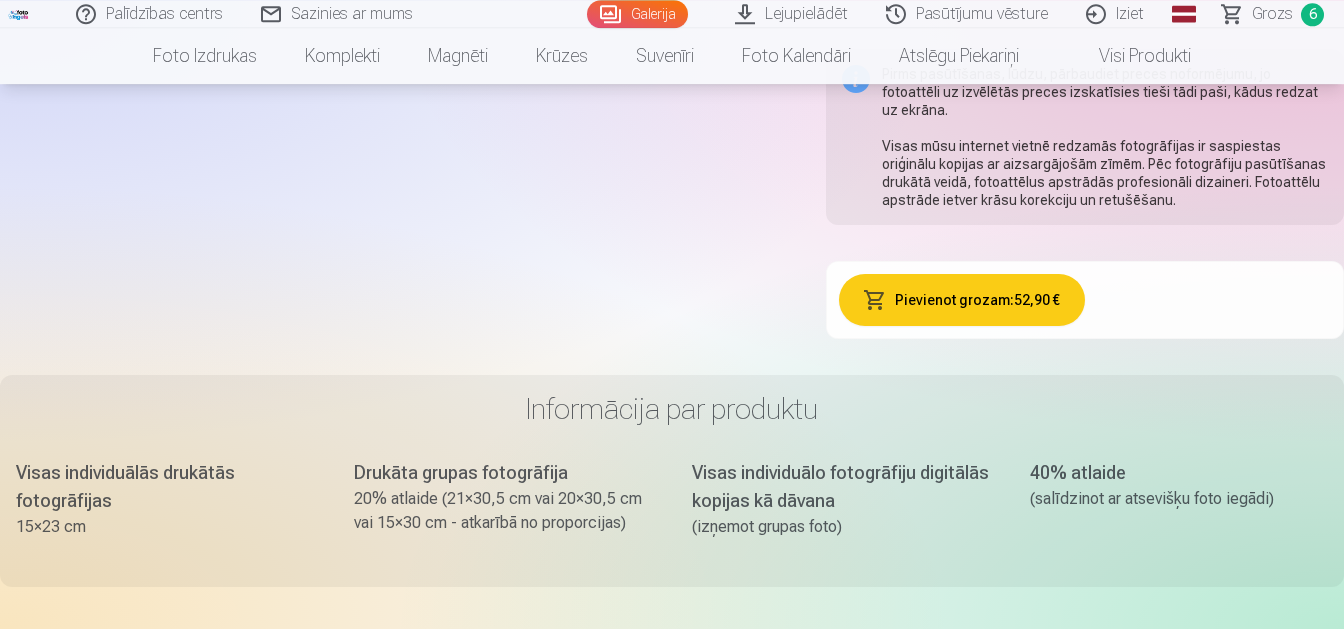 scroll, scrollTop: 1155, scrollLeft: 0, axis: vertical 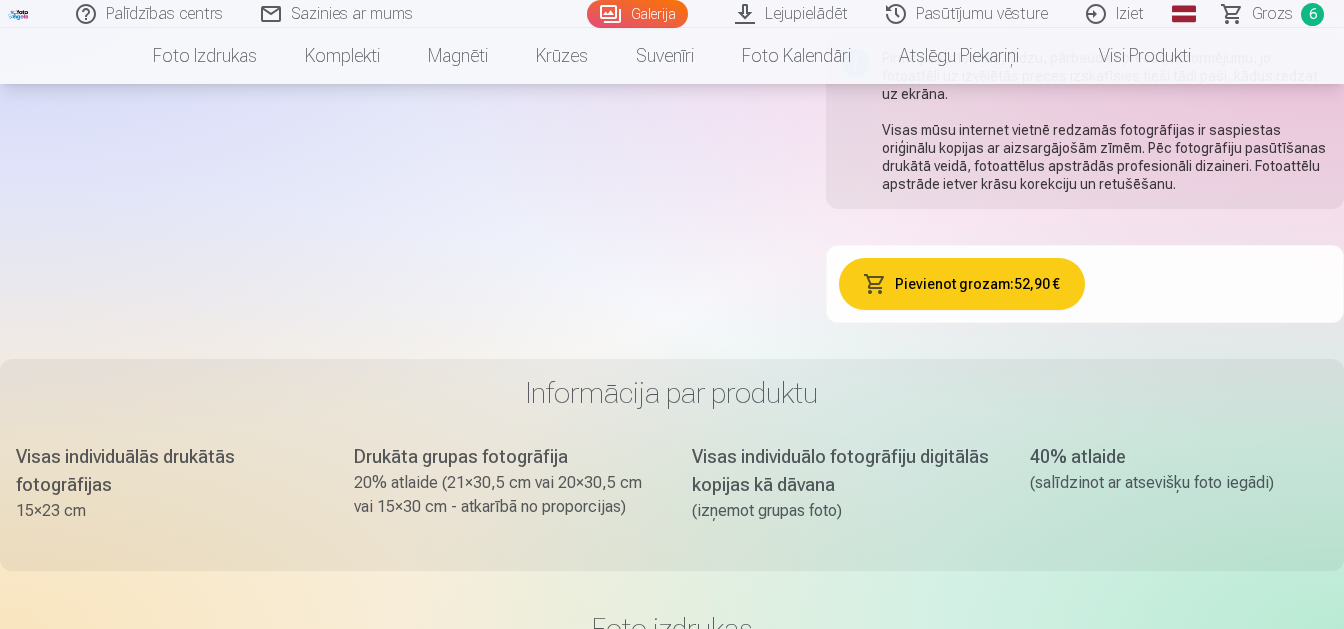 click on "Pievienot grozam :  52,90 €" at bounding box center (962, 284) 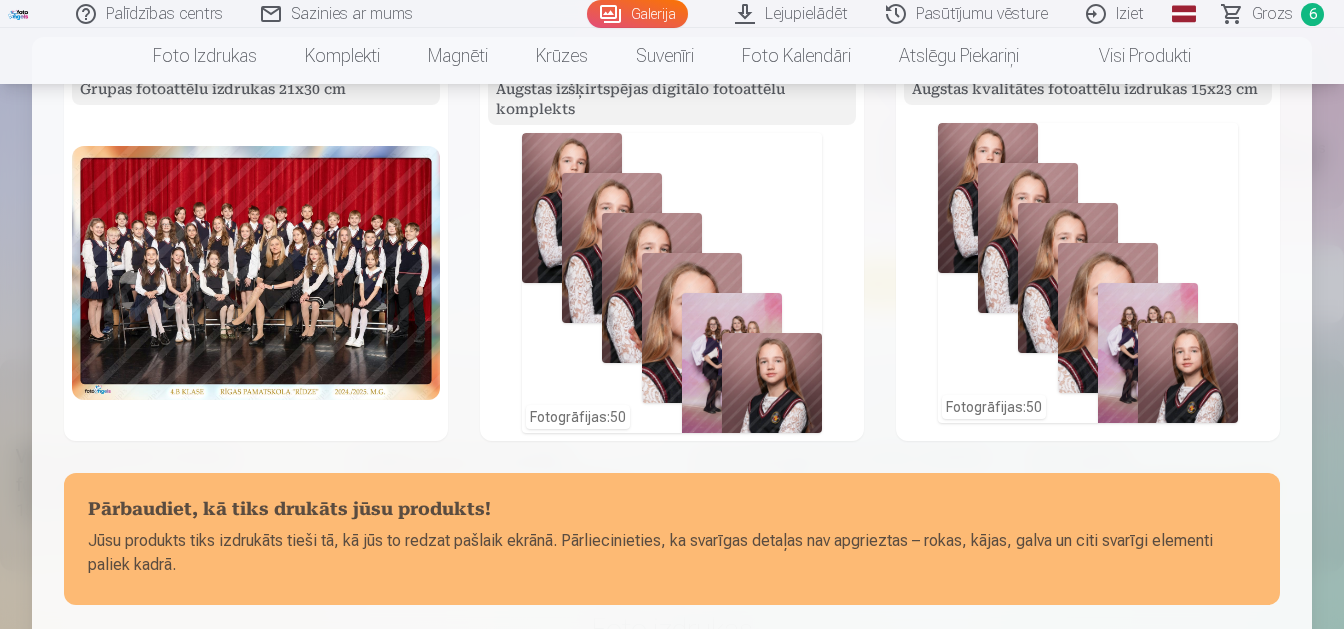scroll, scrollTop: 0, scrollLeft: 0, axis: both 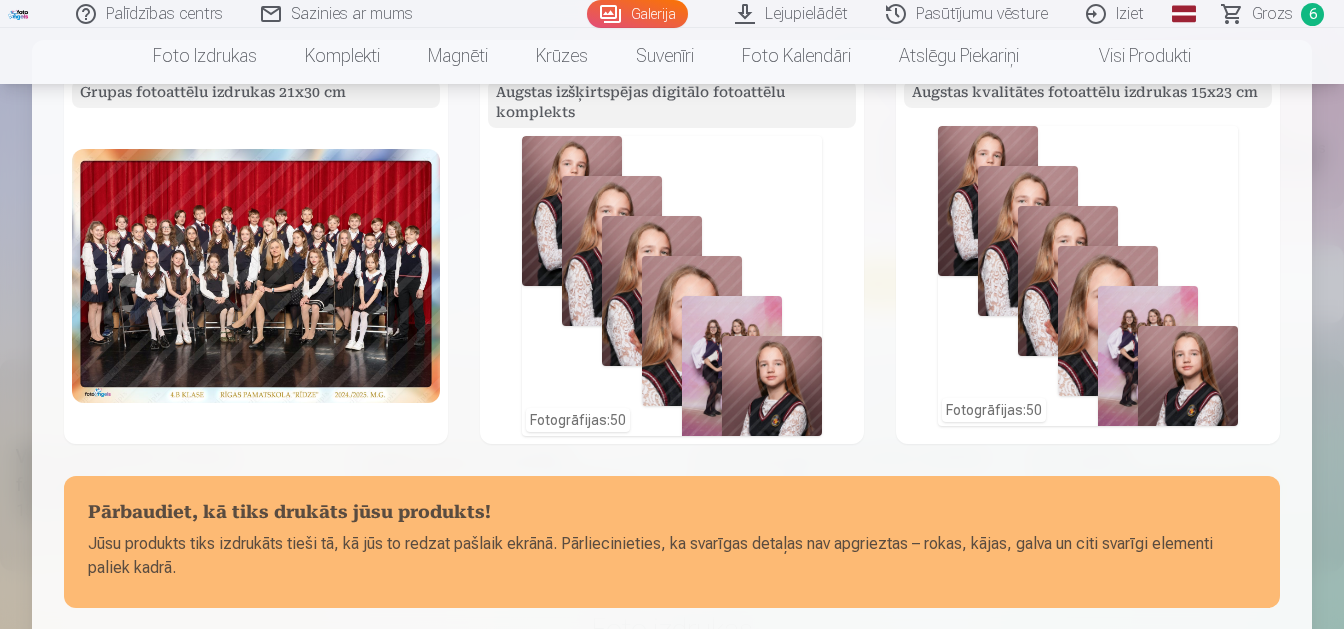 click at bounding box center [256, 275] 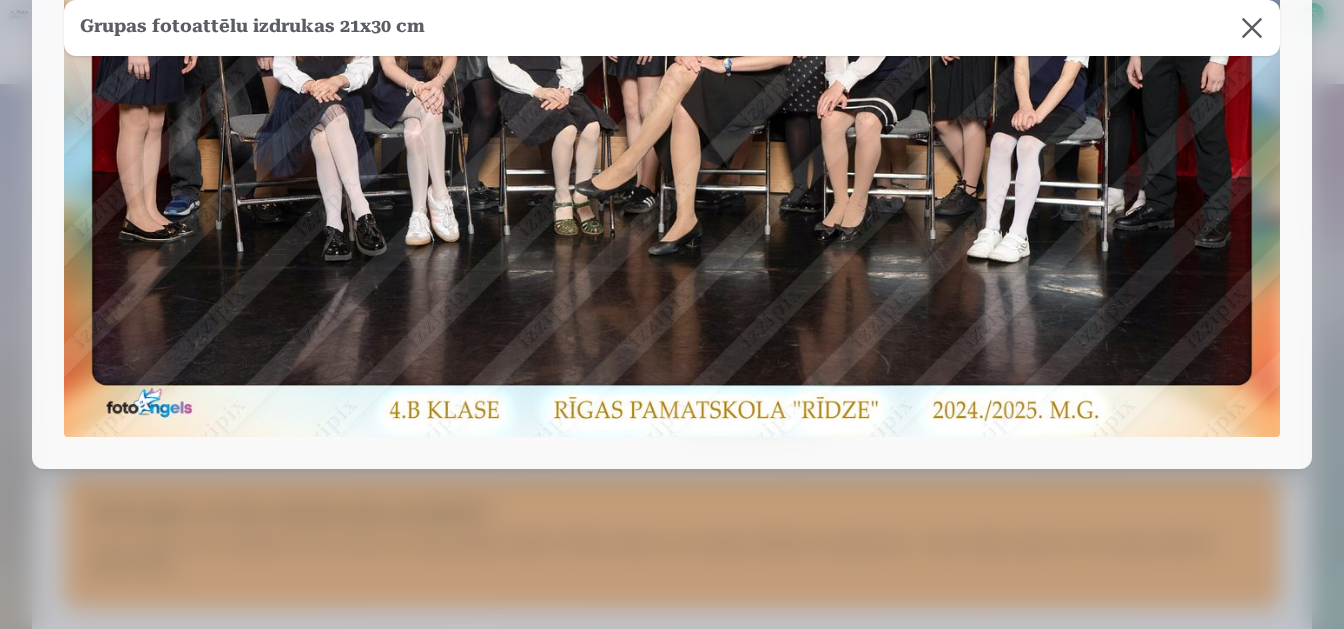 scroll, scrollTop: 0, scrollLeft: 0, axis: both 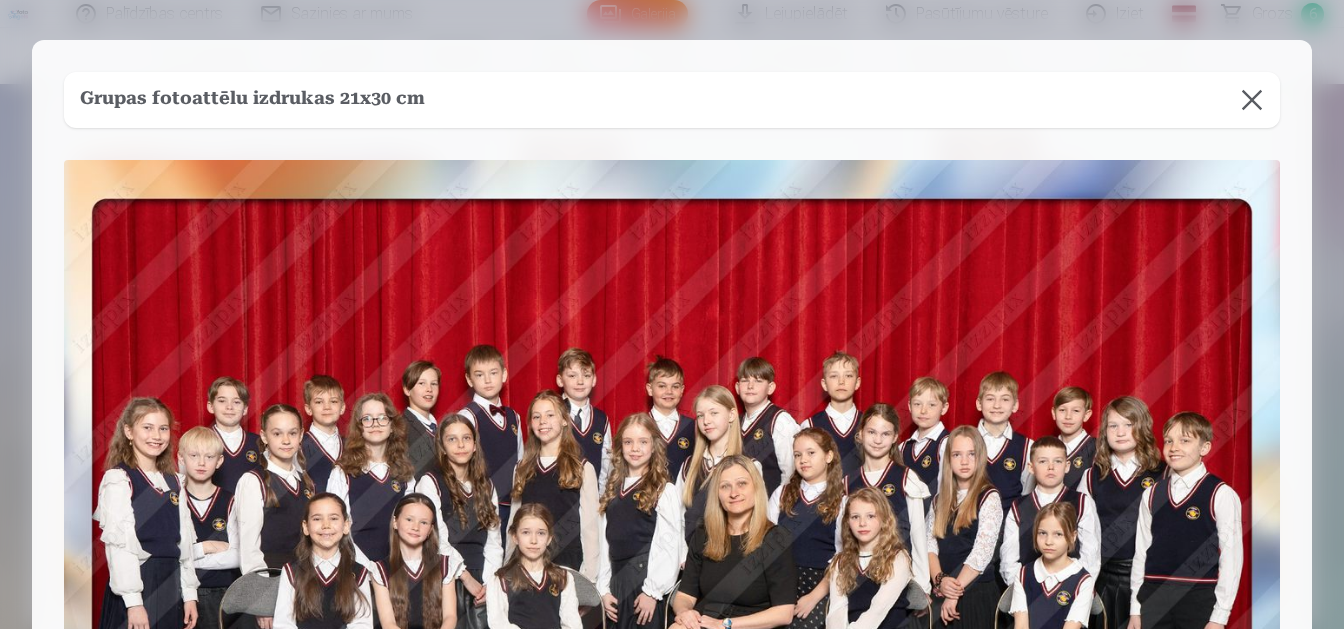 drag, startPoint x: 1247, startPoint y: 109, endPoint x: 977, endPoint y: 235, distance: 297.953 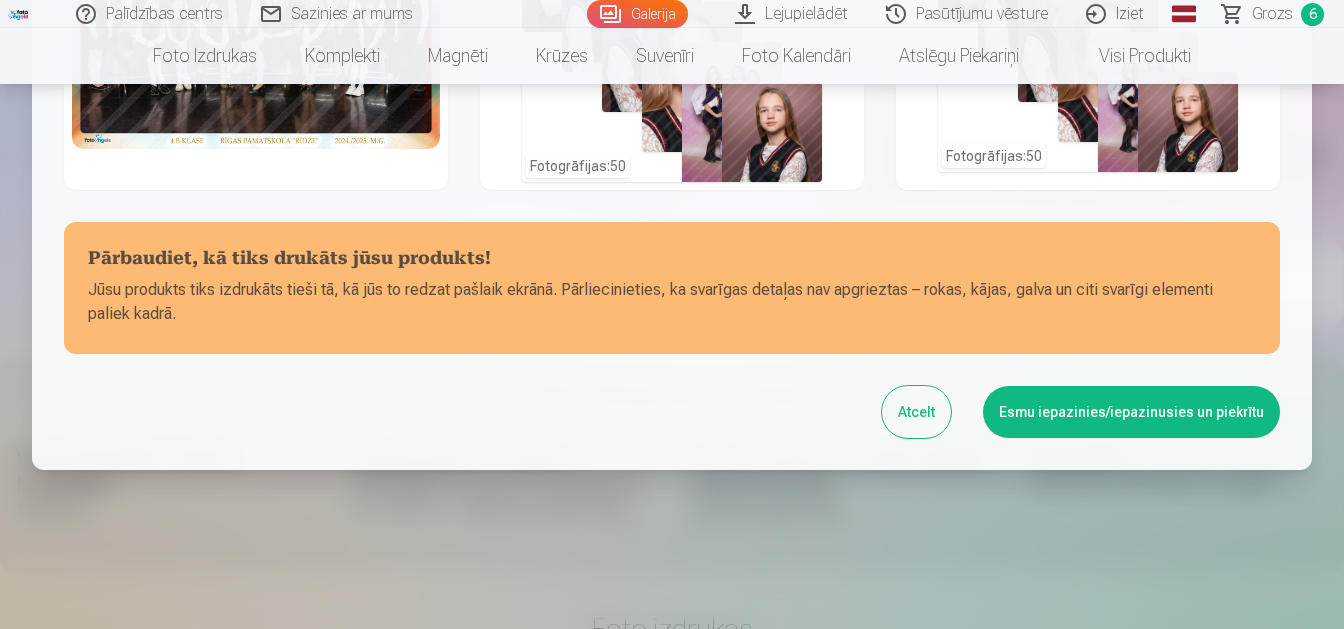 scroll, scrollTop: 0, scrollLeft: 0, axis: both 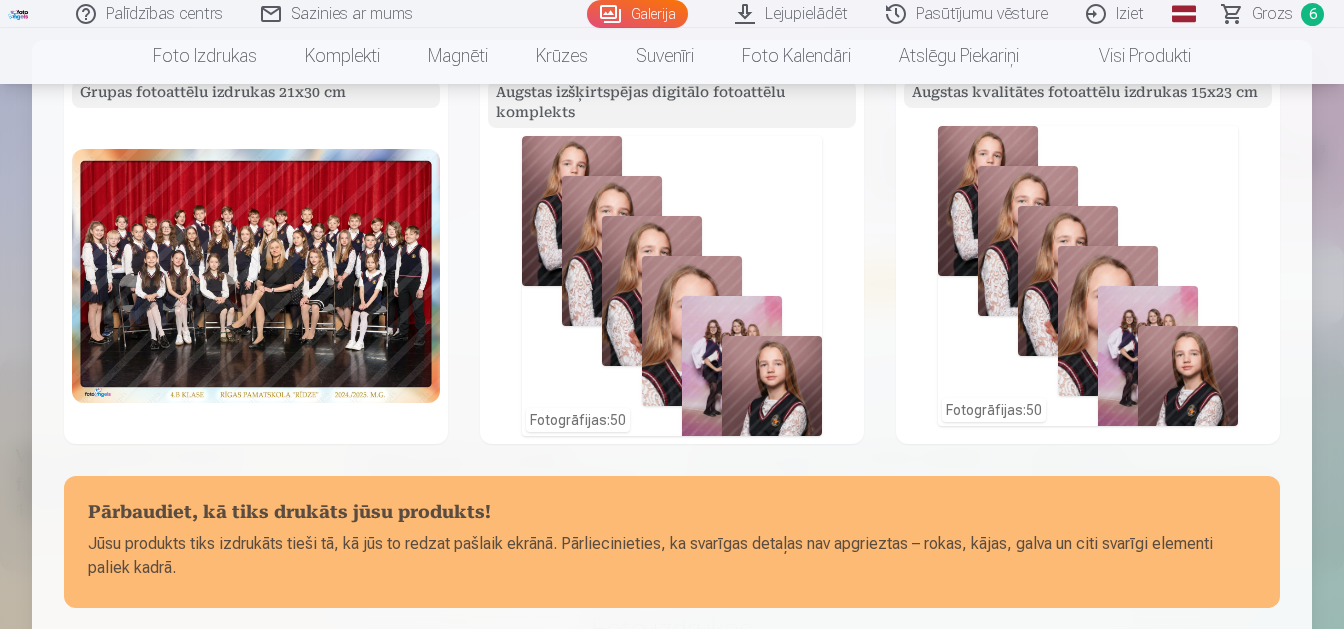 click on "Fotogrāfijas :  50" at bounding box center (672, 286) 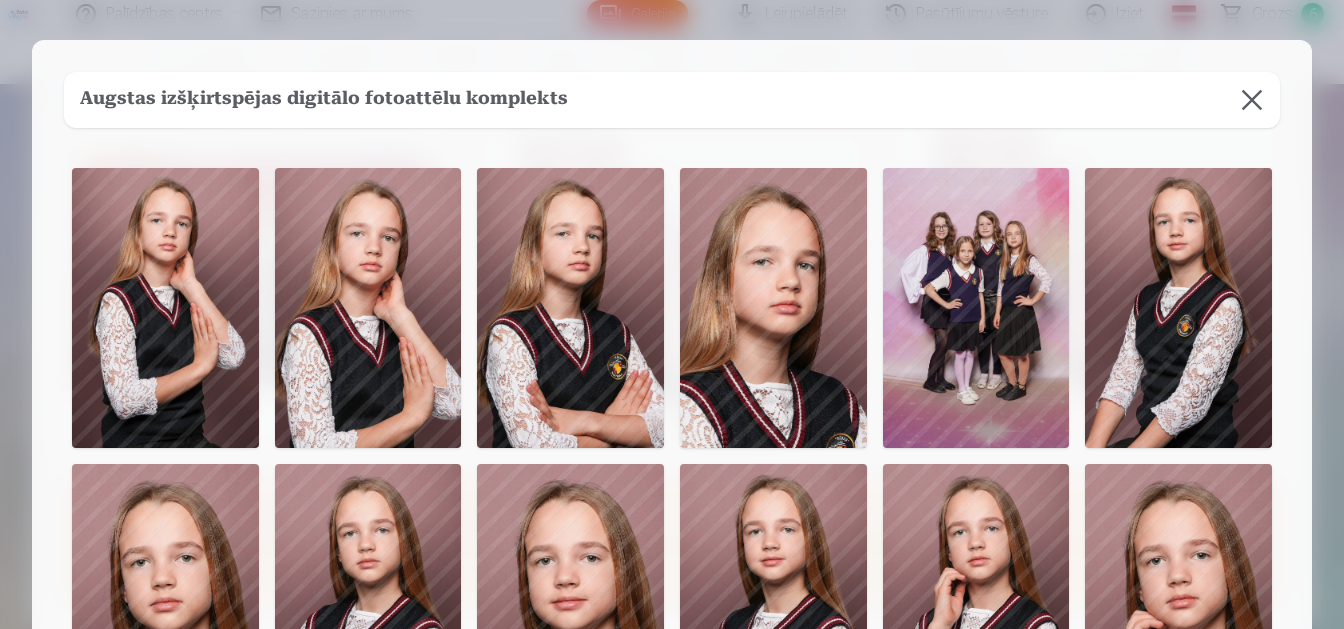 click at bounding box center [368, 308] 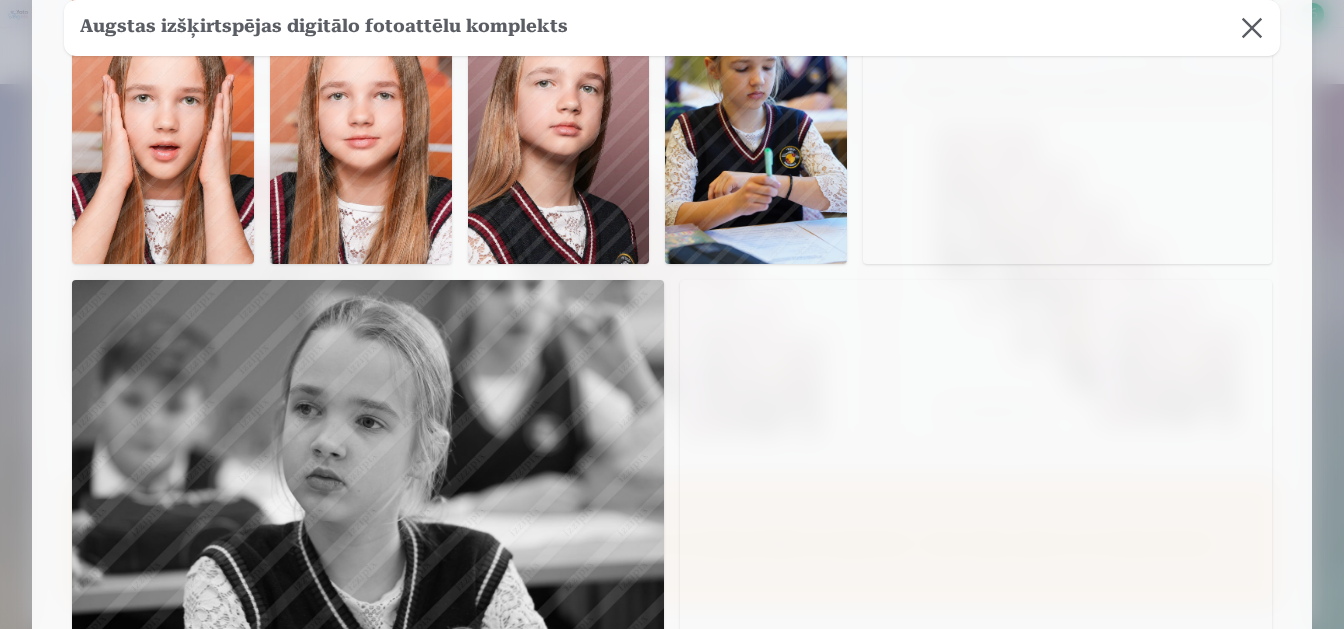 scroll, scrollTop: 1383, scrollLeft: 0, axis: vertical 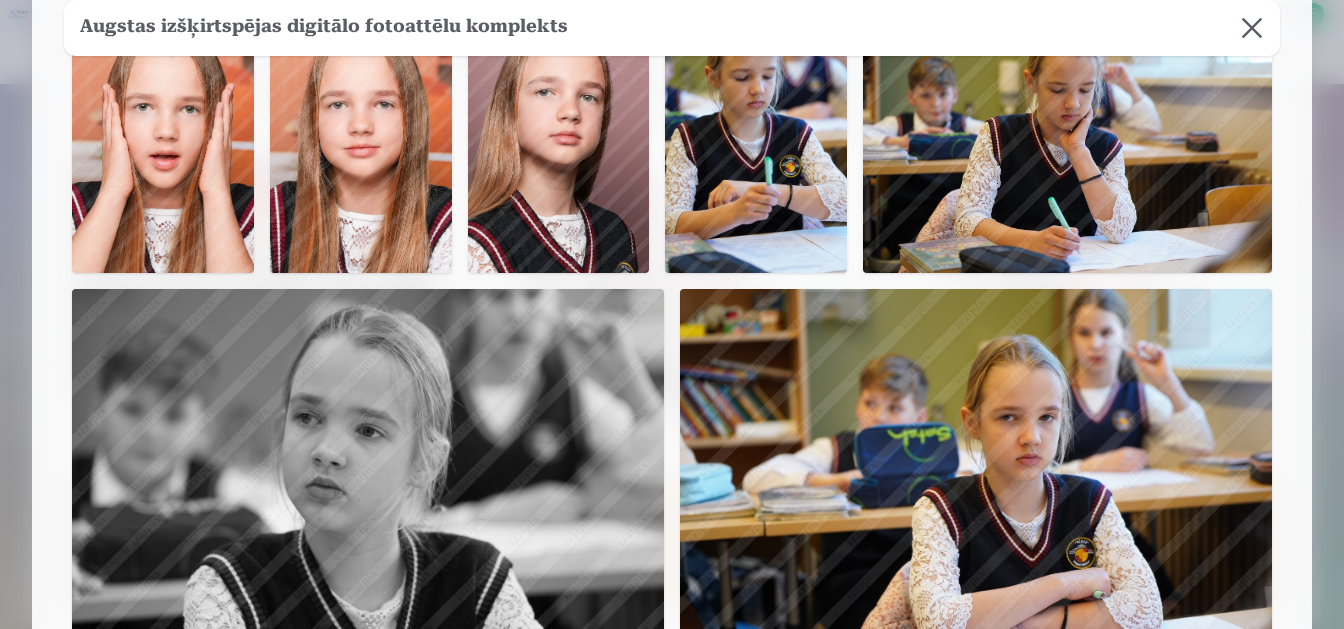 click at bounding box center (1252, 28) 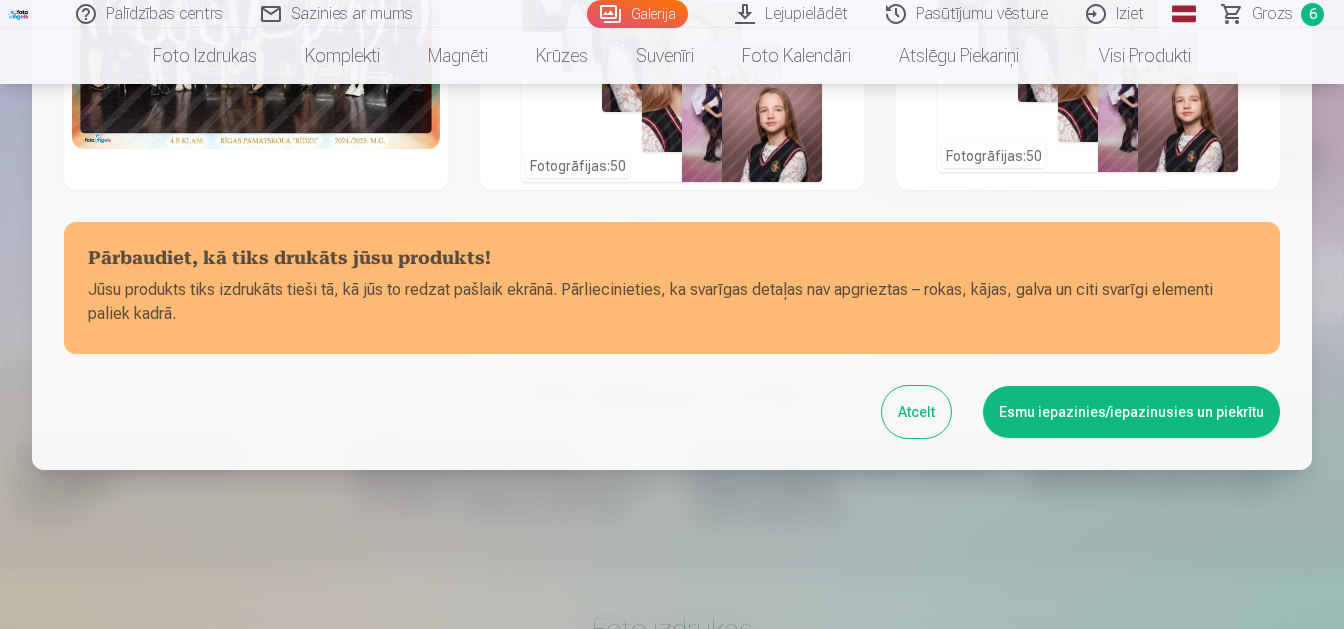 scroll, scrollTop: 2, scrollLeft: 0, axis: vertical 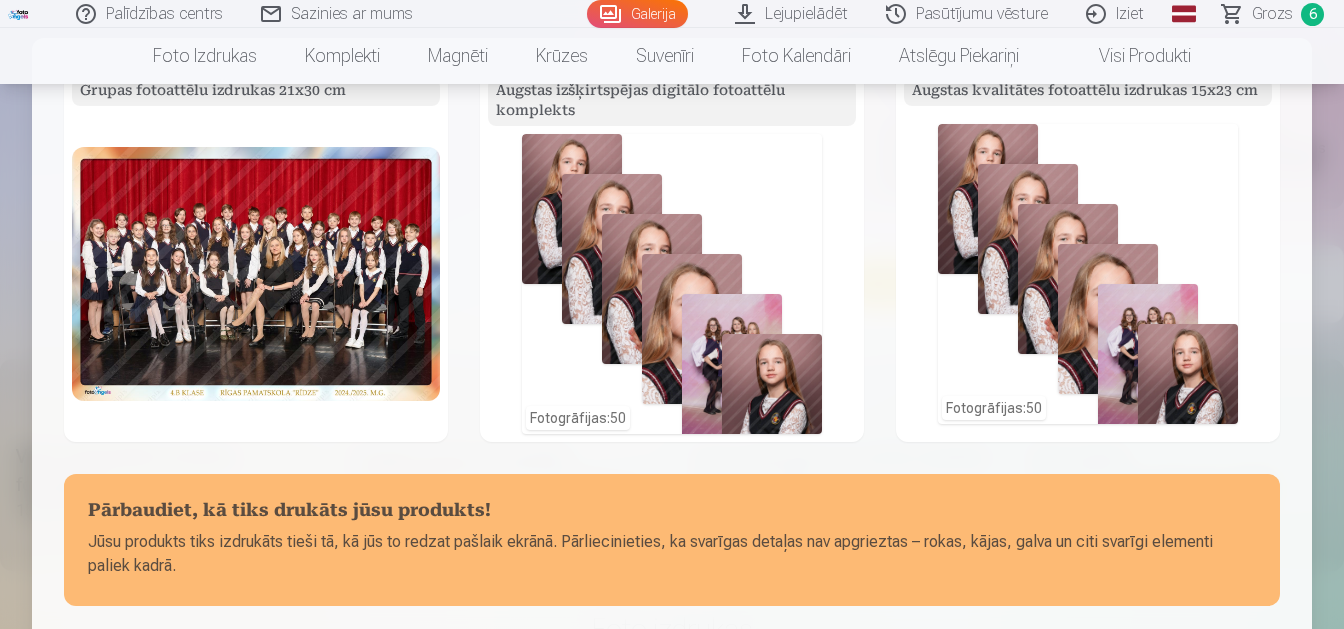 click on "Fotogrāfijas :  50" at bounding box center (1088, 274) 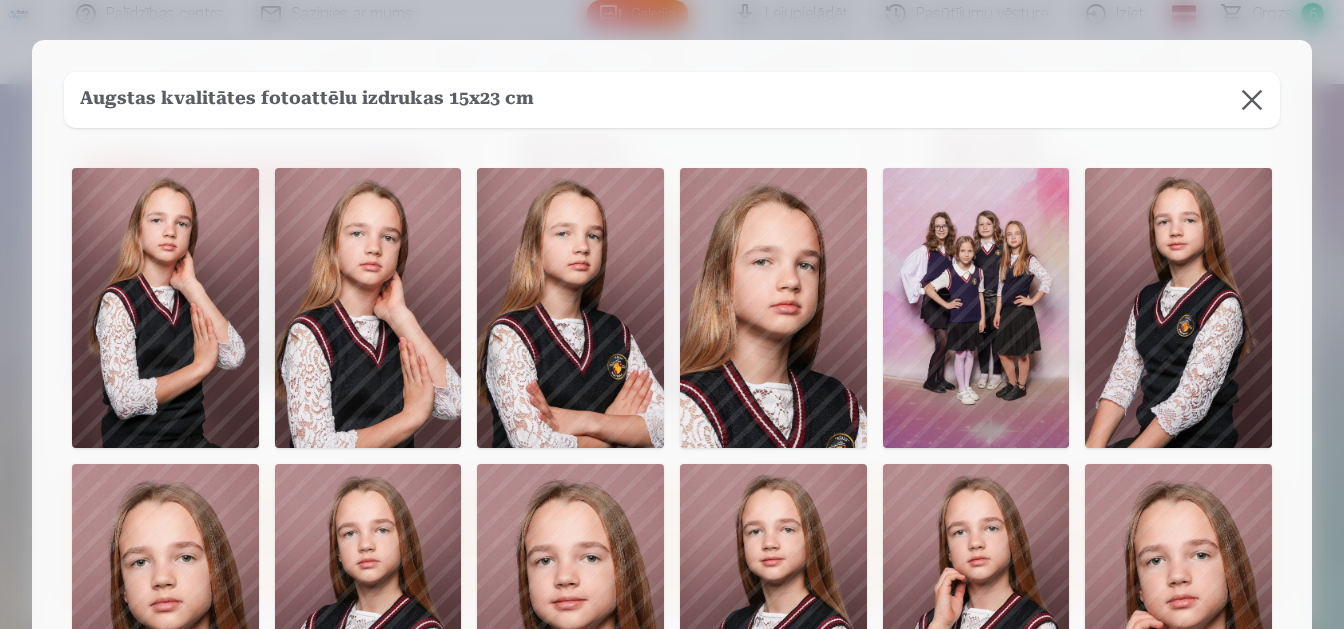 click at bounding box center (773, 308) 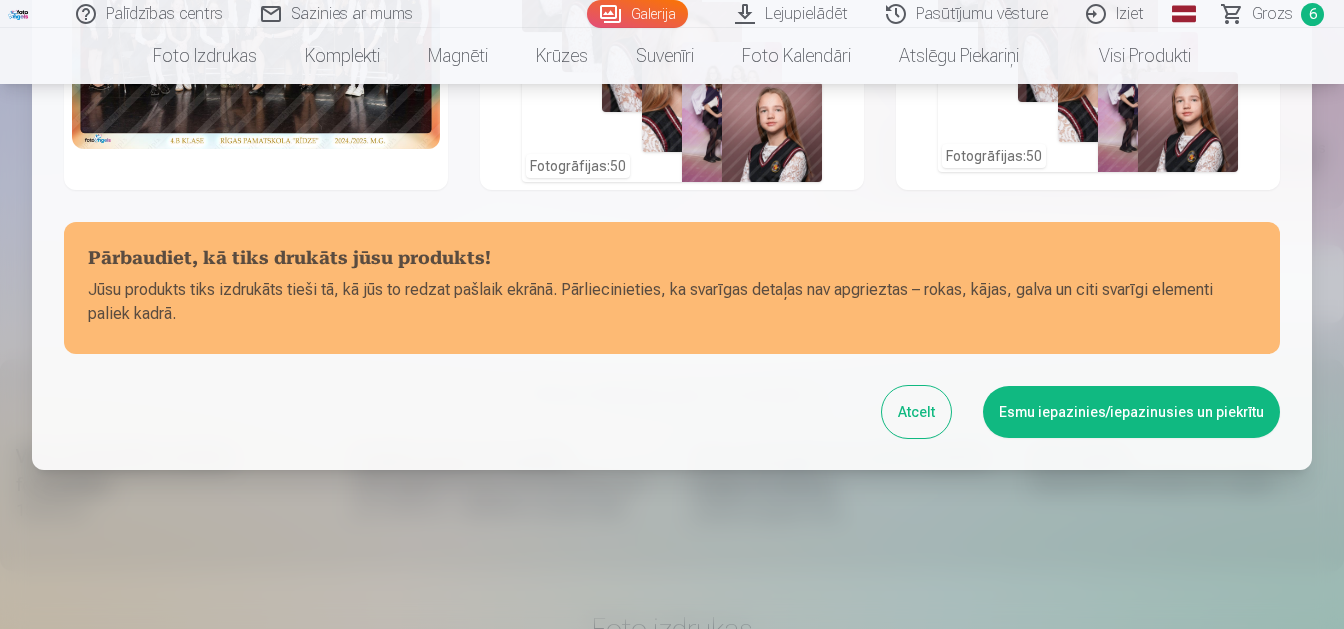 scroll, scrollTop: 0, scrollLeft: 0, axis: both 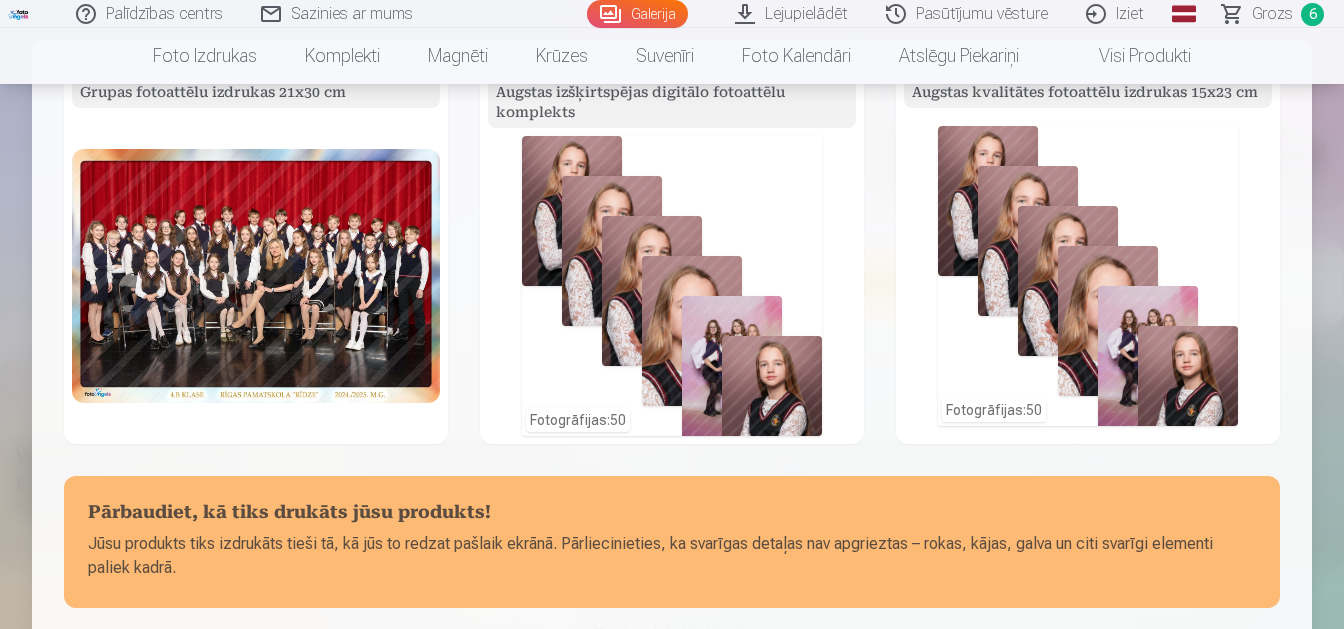 click at bounding box center [672, 314] 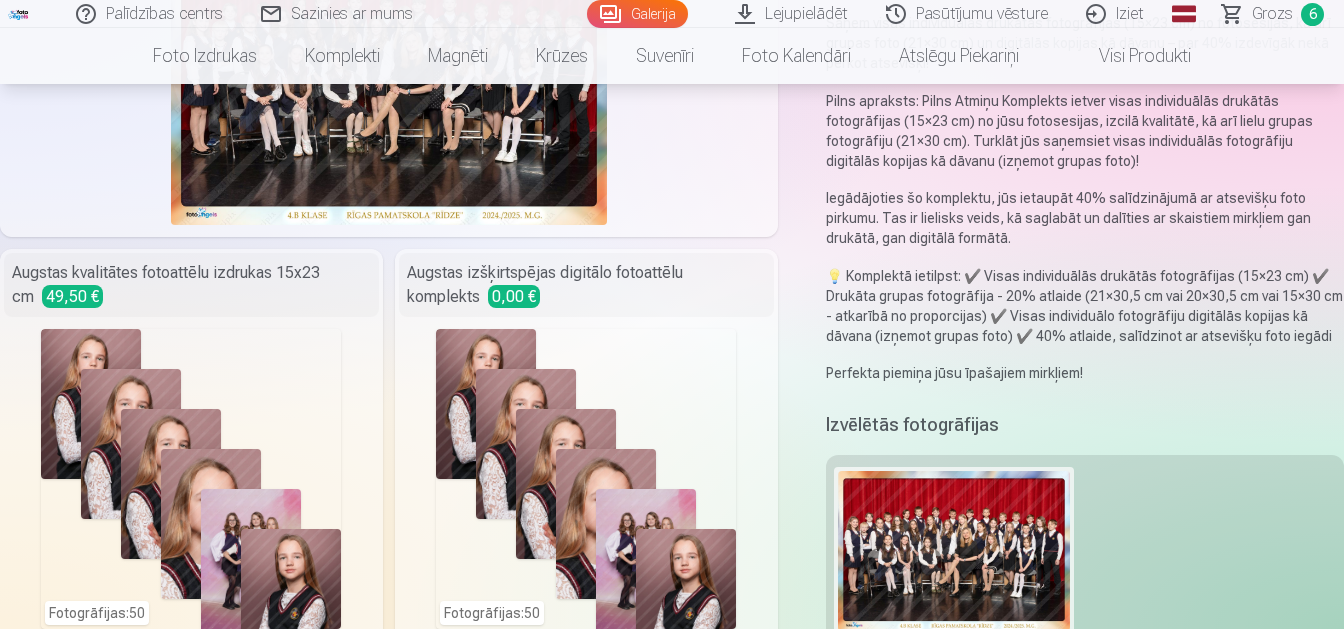 scroll, scrollTop: 840, scrollLeft: 0, axis: vertical 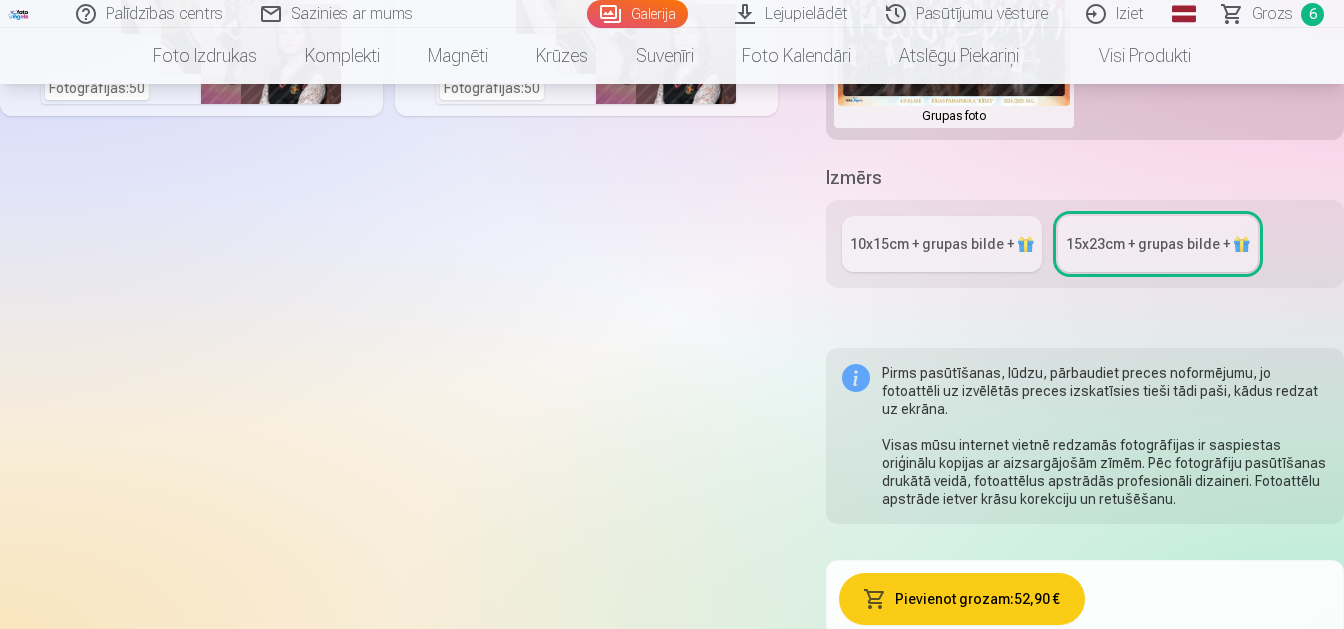click on "Pievienot grozam :  52,90 €" at bounding box center [962, 599] 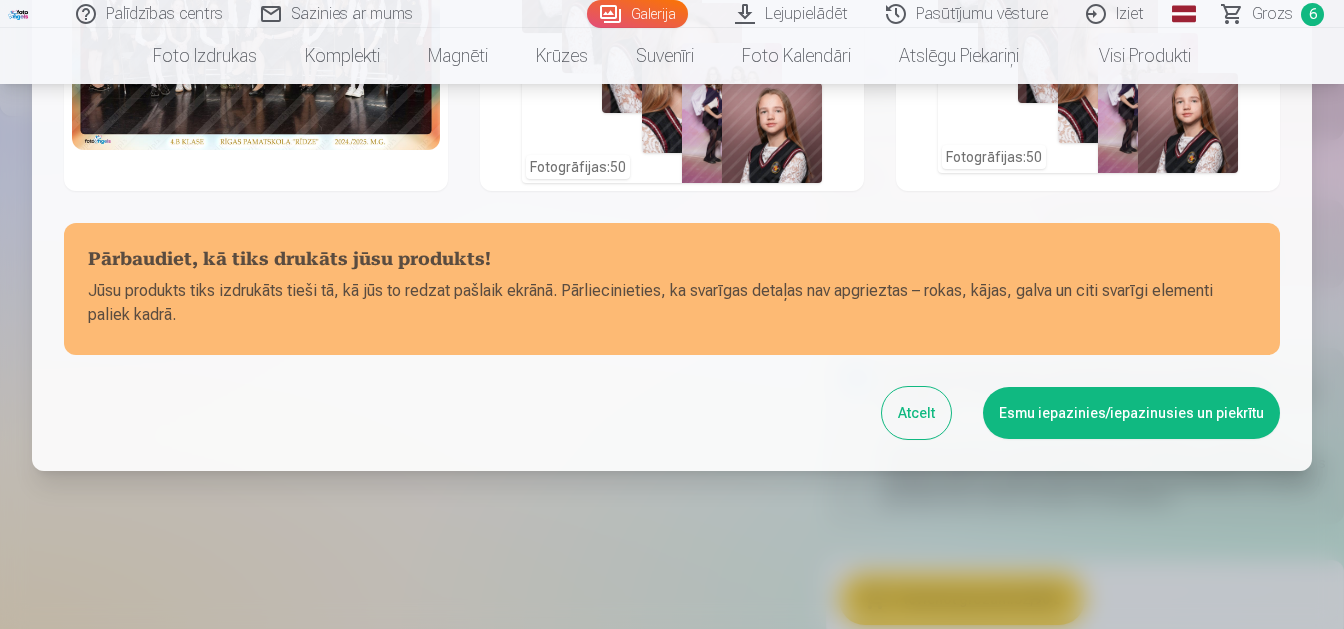 scroll, scrollTop: 254, scrollLeft: 0, axis: vertical 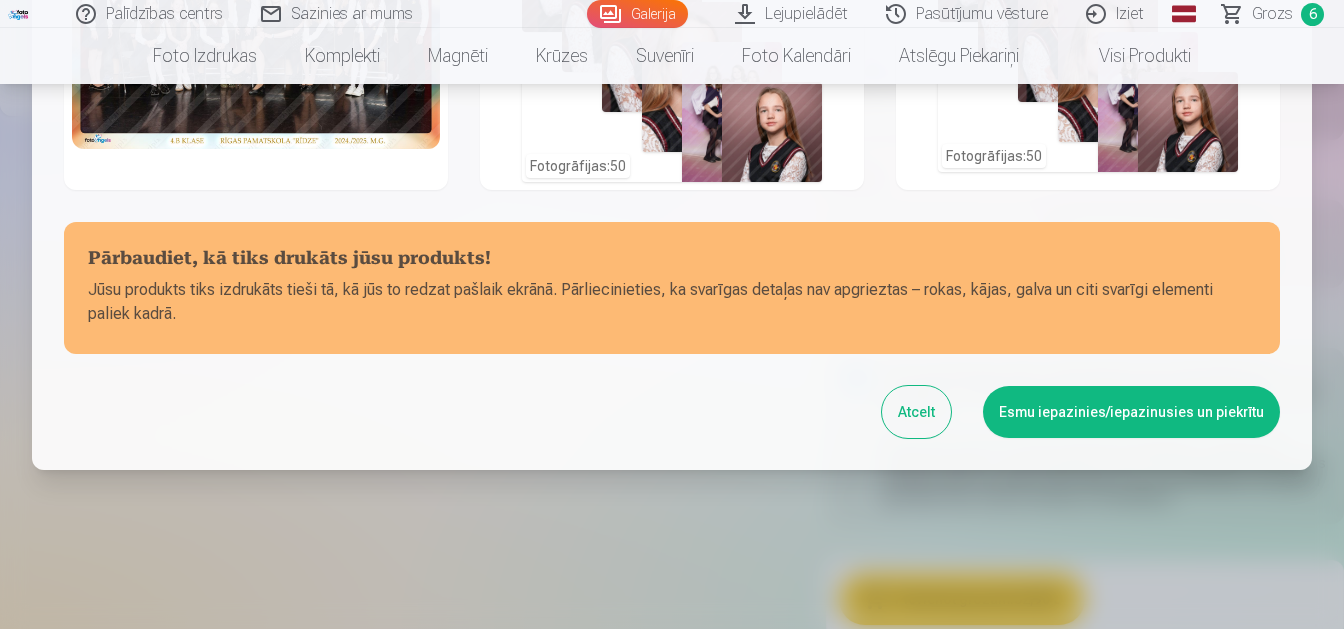 click on "Esmu iepazinies/iepazinusies un piekrītu" at bounding box center (1131, 412) 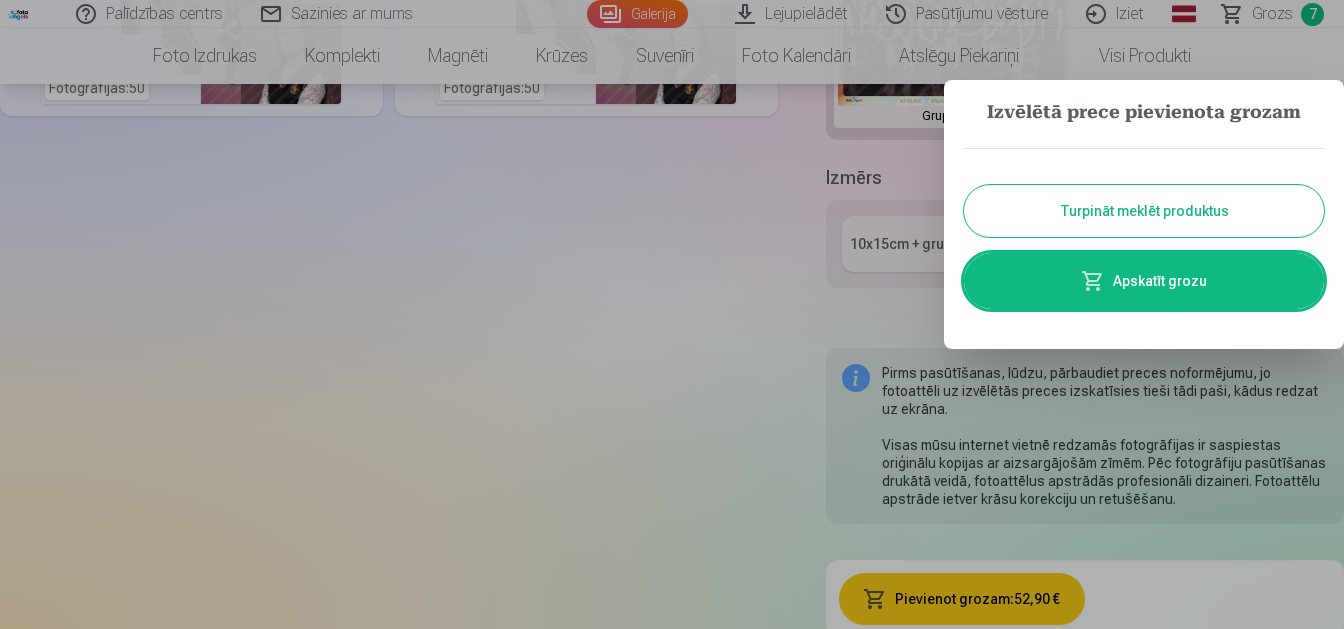 click on "Turpināt meklēt produktus" at bounding box center [1144, 211] 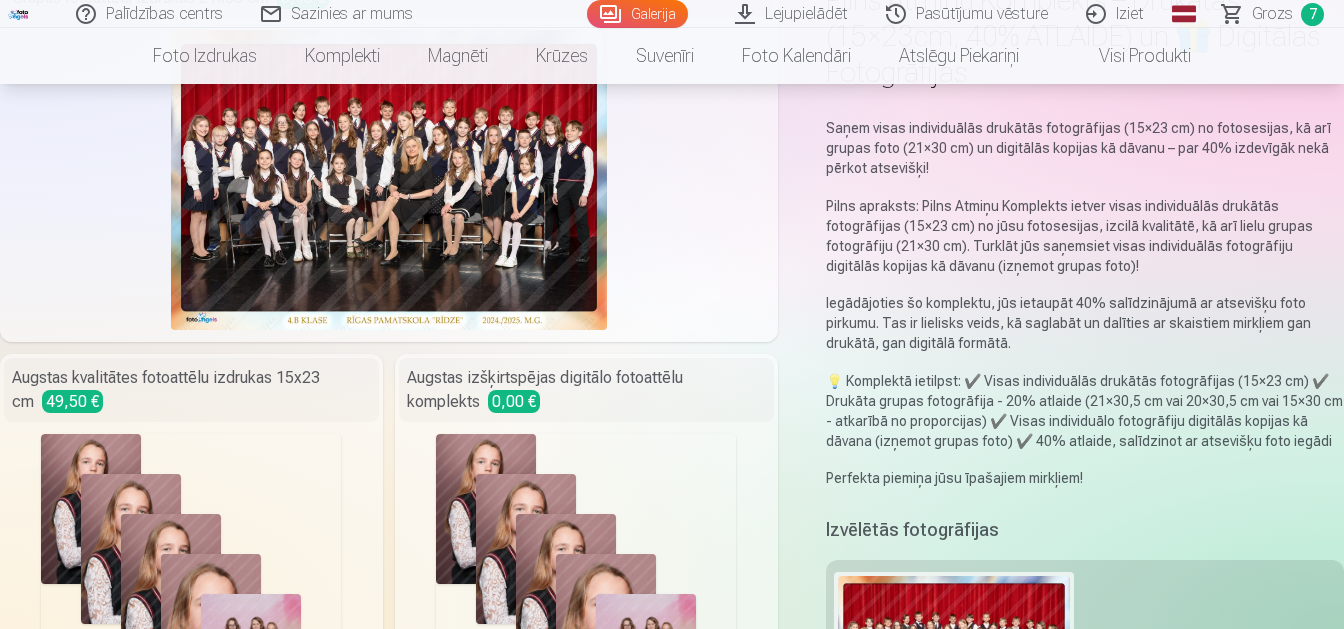 scroll, scrollTop: 0, scrollLeft: 0, axis: both 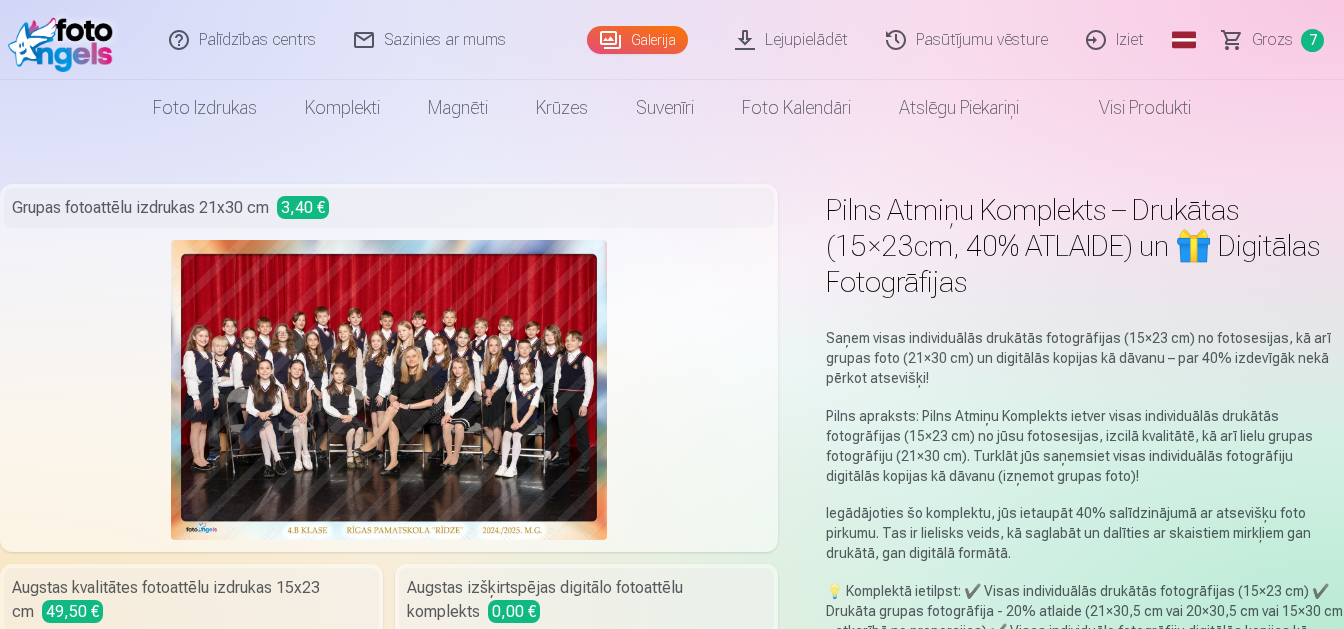 click on "Grozs" at bounding box center [1272, 40] 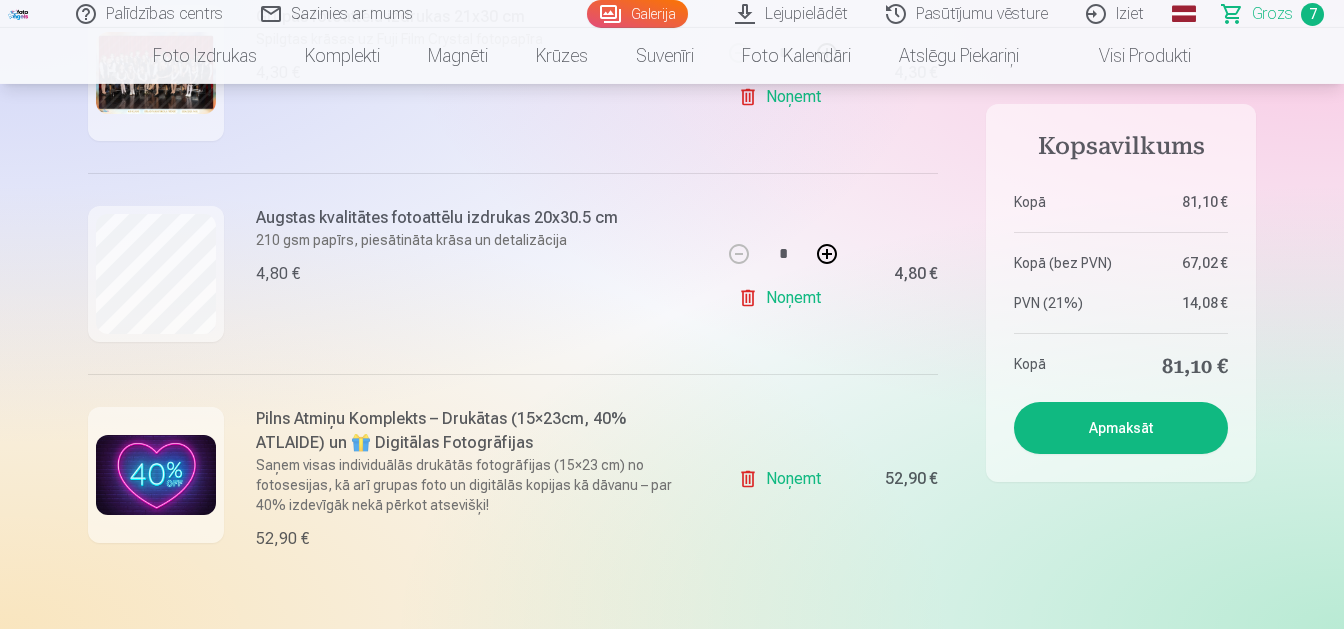 scroll, scrollTop: 1470, scrollLeft: 0, axis: vertical 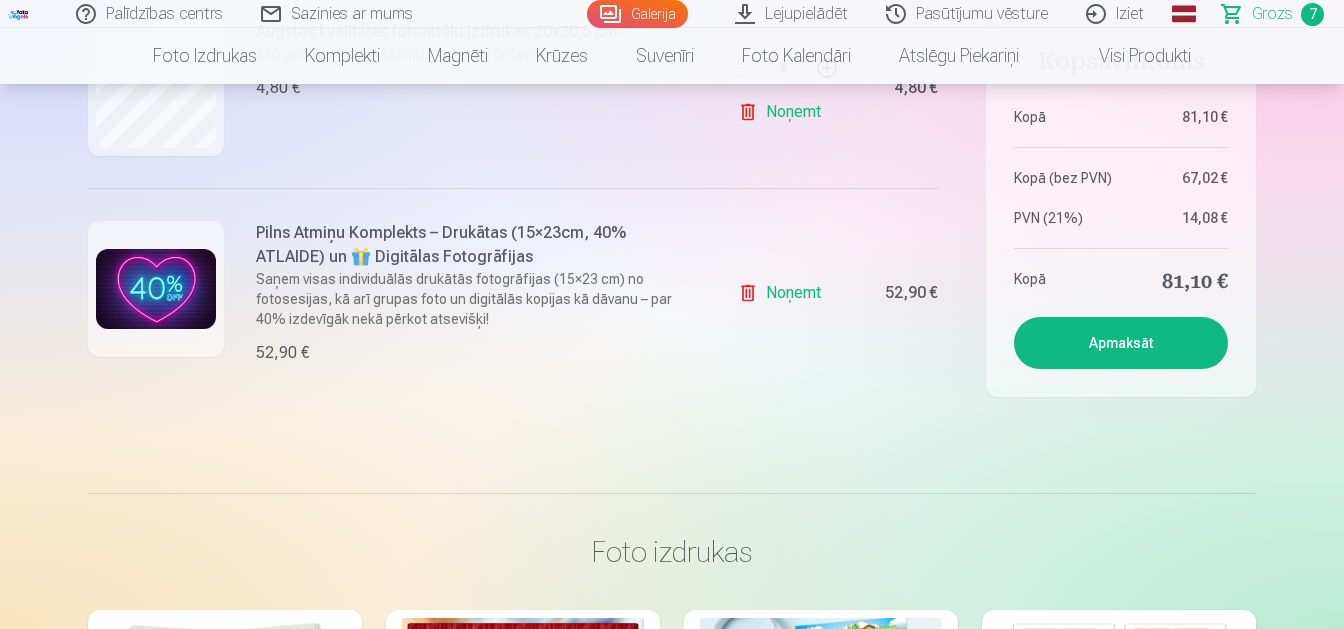 click on "Noņemt" at bounding box center [783, 293] 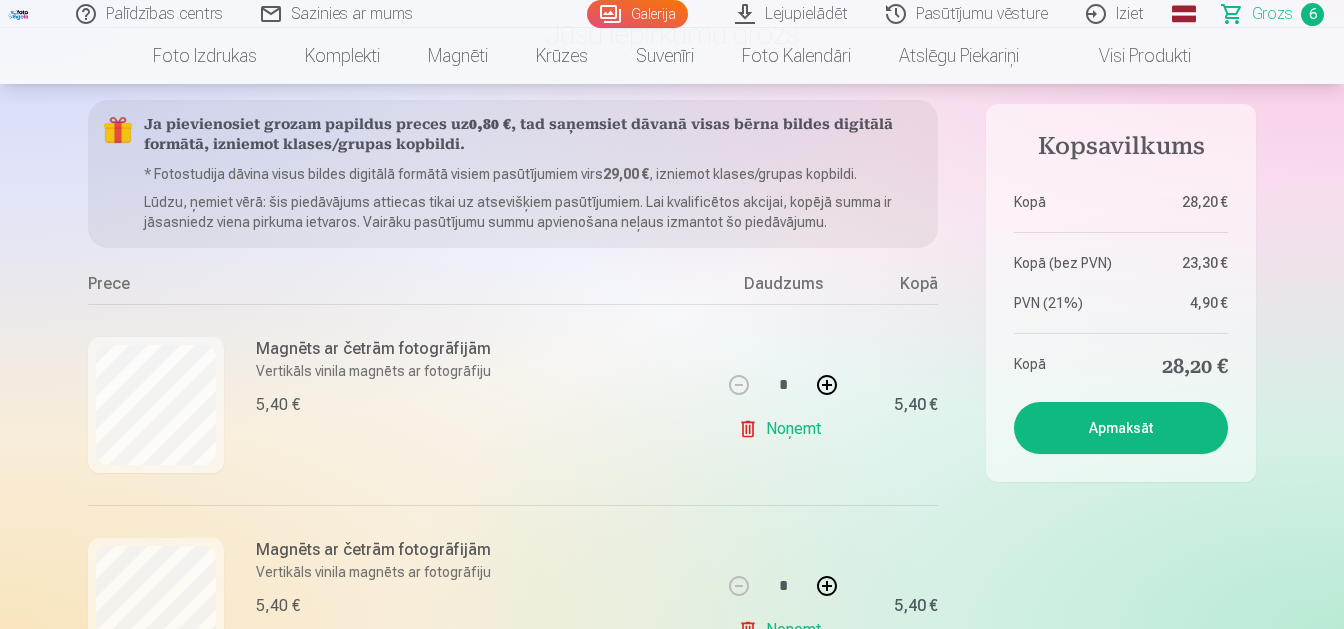 scroll, scrollTop: 0, scrollLeft: 0, axis: both 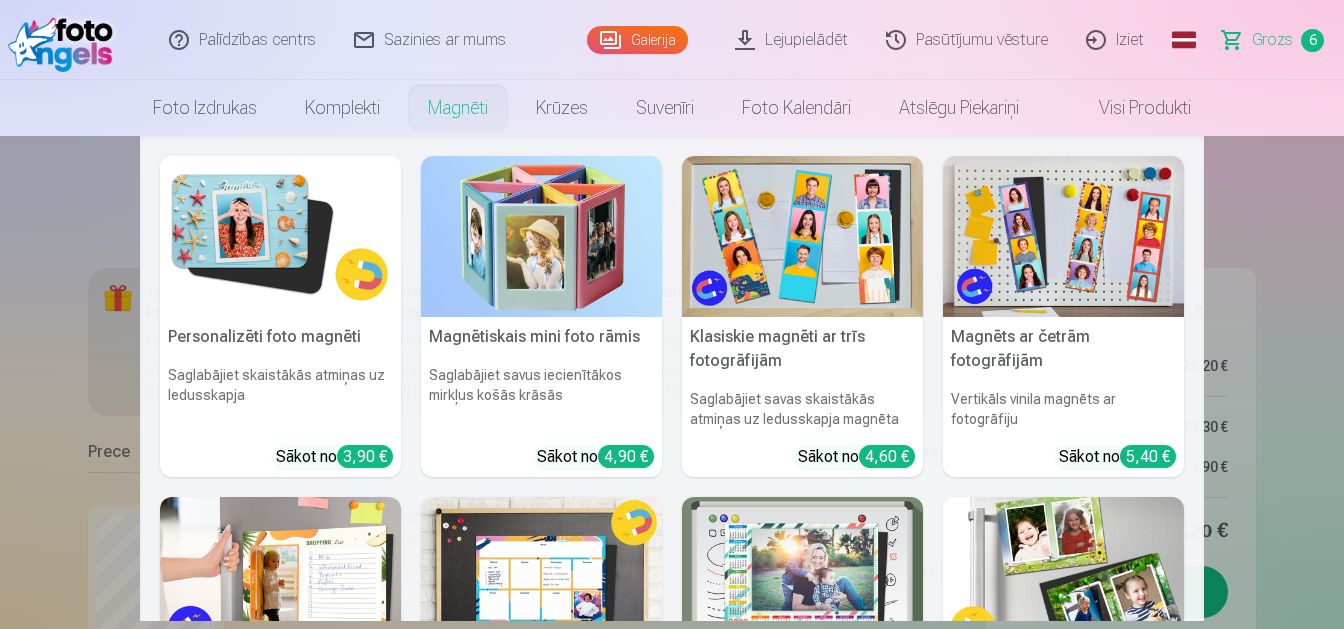 click on "Magnēti" at bounding box center (458, 108) 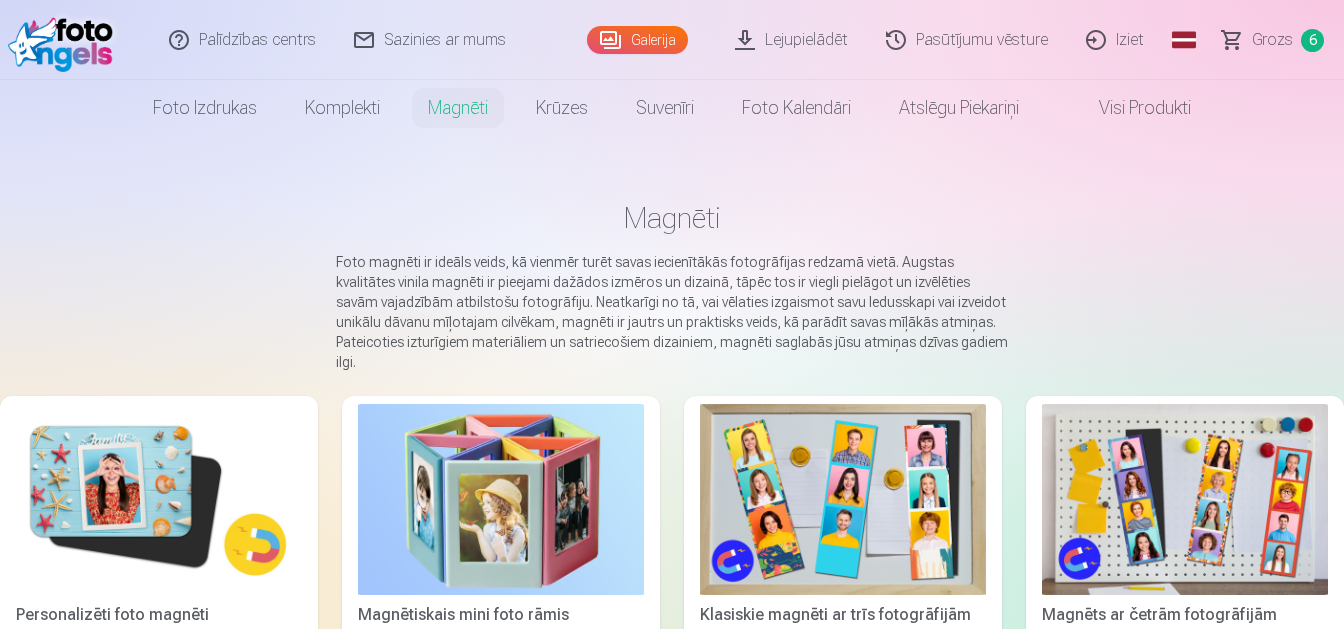 click at bounding box center [159, 499] 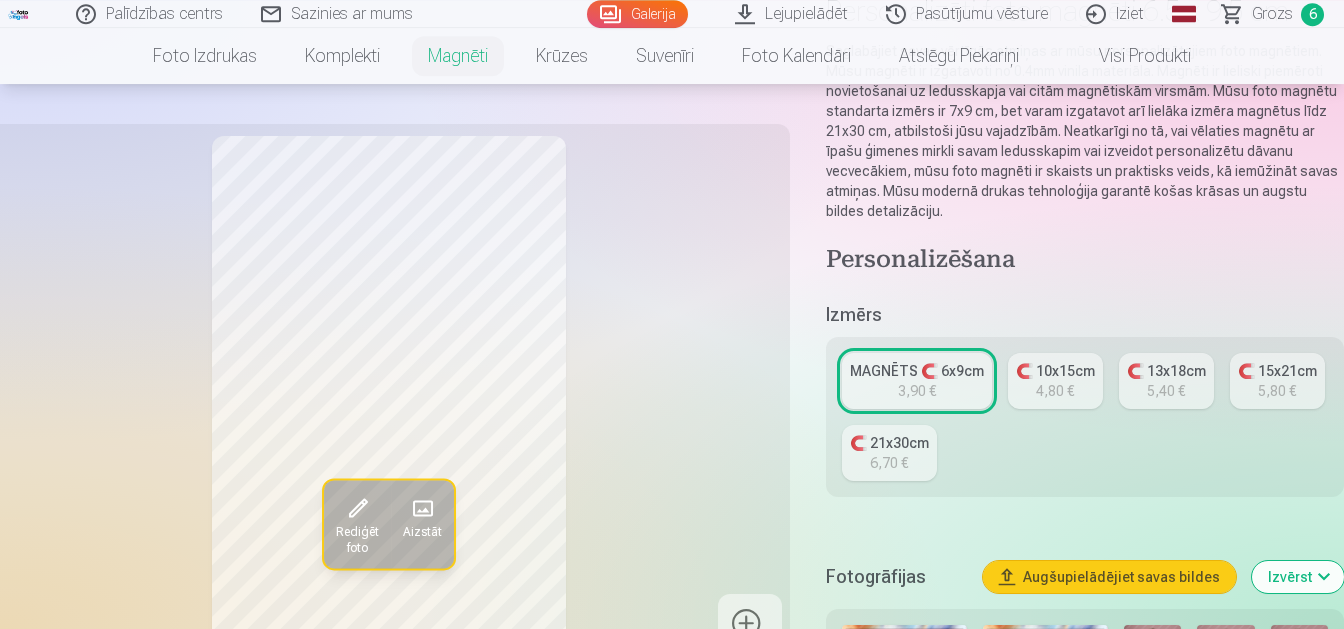 scroll, scrollTop: 105, scrollLeft: 0, axis: vertical 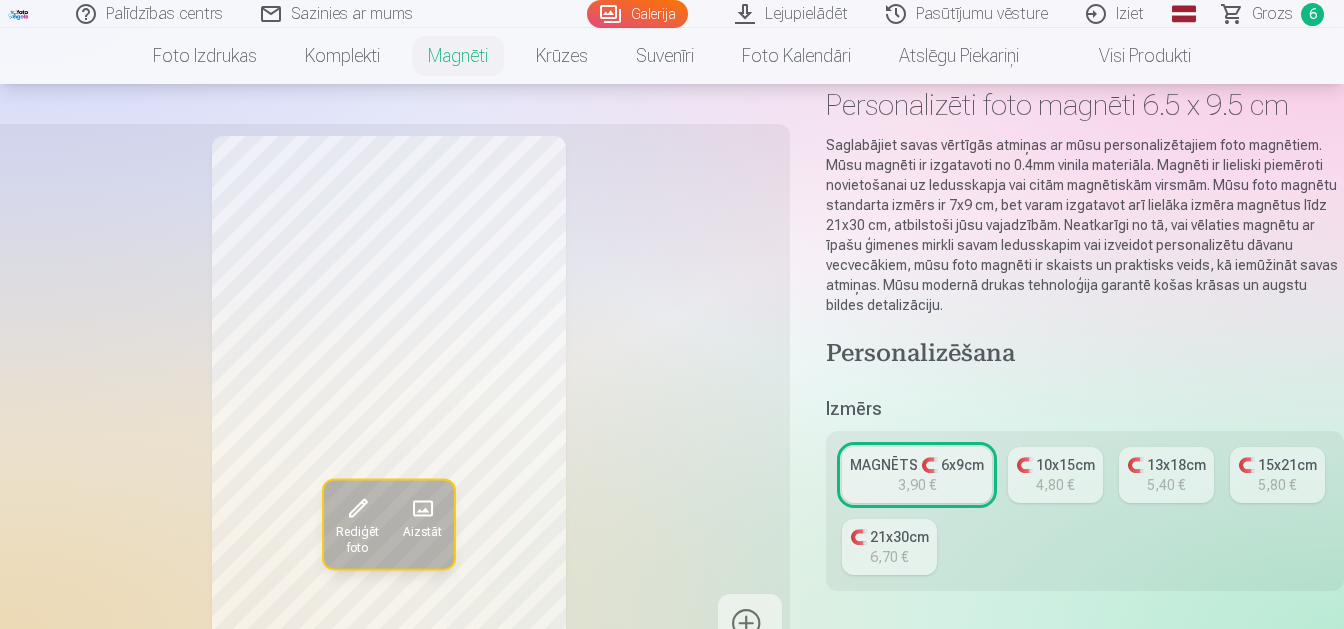 drag, startPoint x: 924, startPoint y: 477, endPoint x: 951, endPoint y: 463, distance: 30.413813 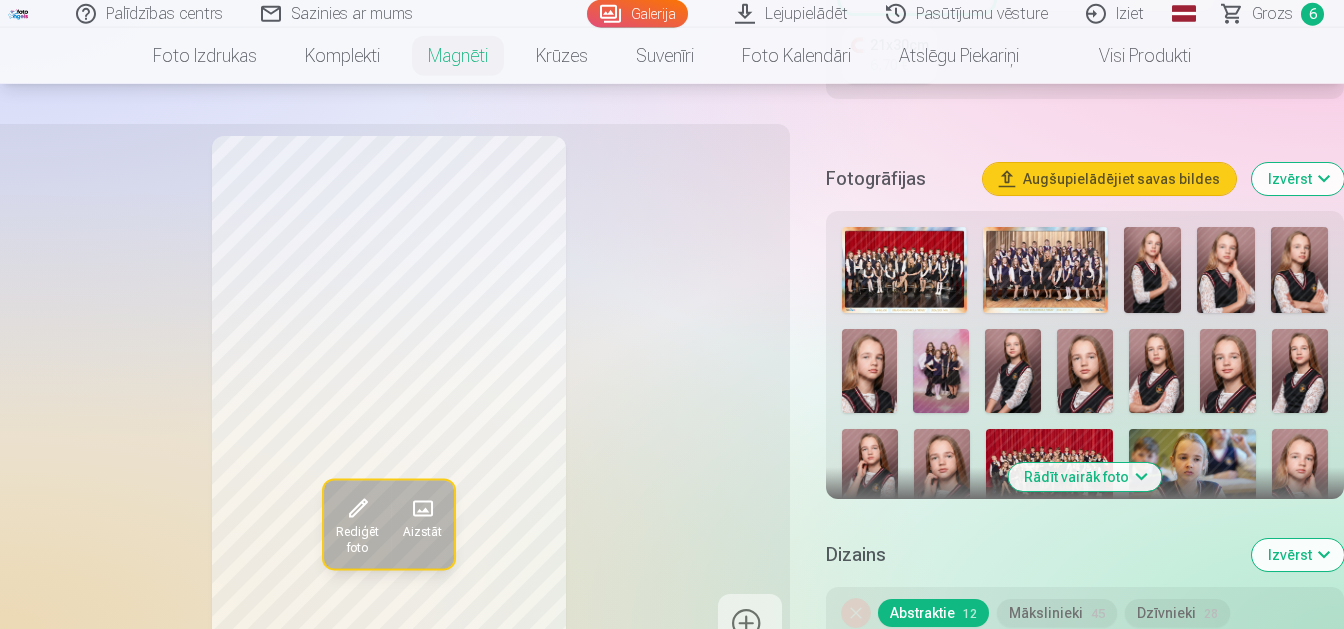 scroll, scrollTop: 735, scrollLeft: 0, axis: vertical 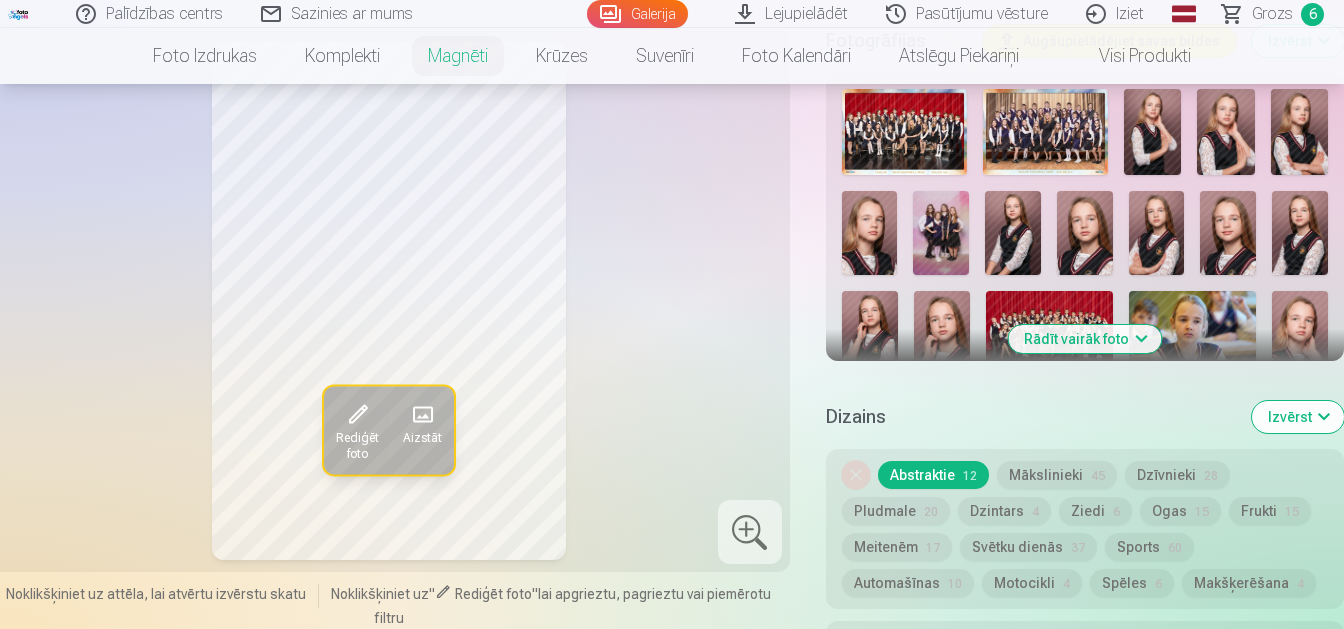click on "Rādīt vairāk foto" at bounding box center [1084, 339] 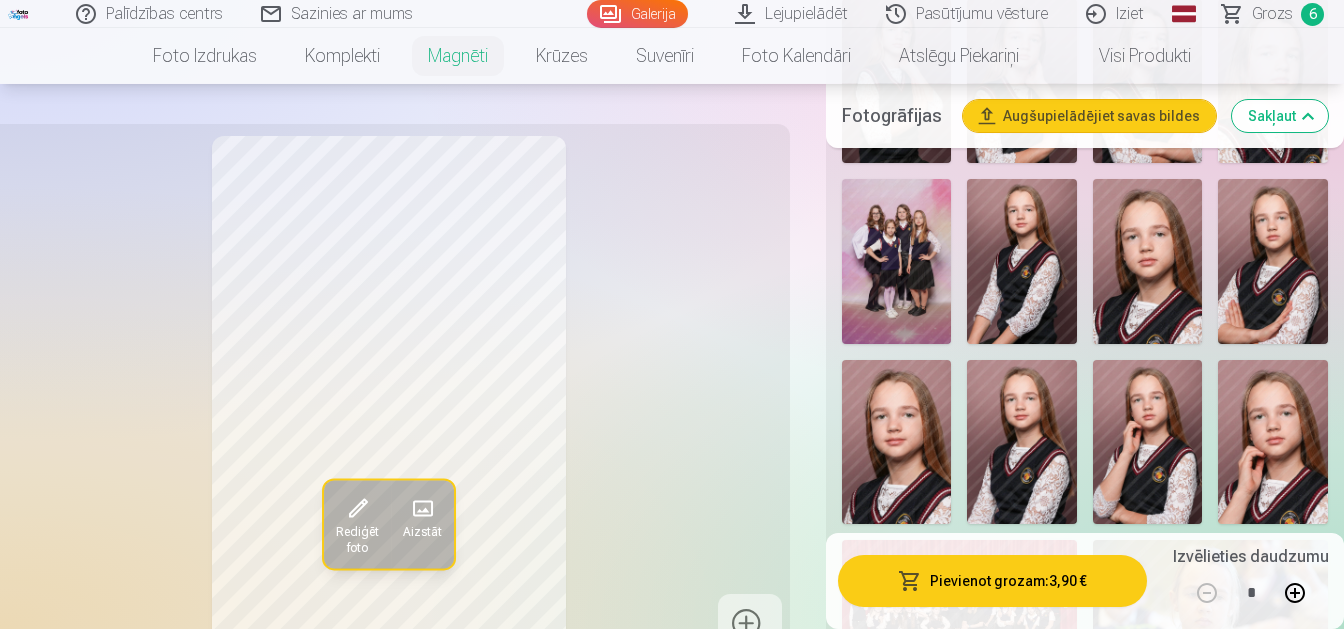 scroll, scrollTop: 1050, scrollLeft: 0, axis: vertical 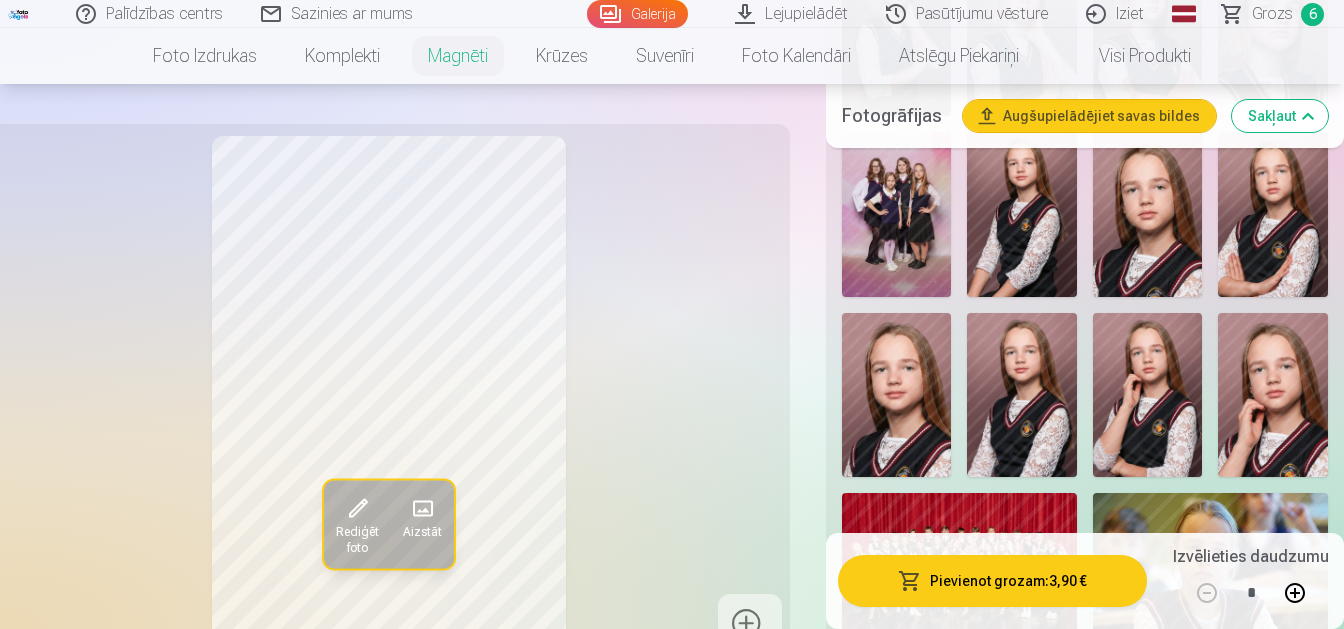 click at bounding box center (1022, 395) 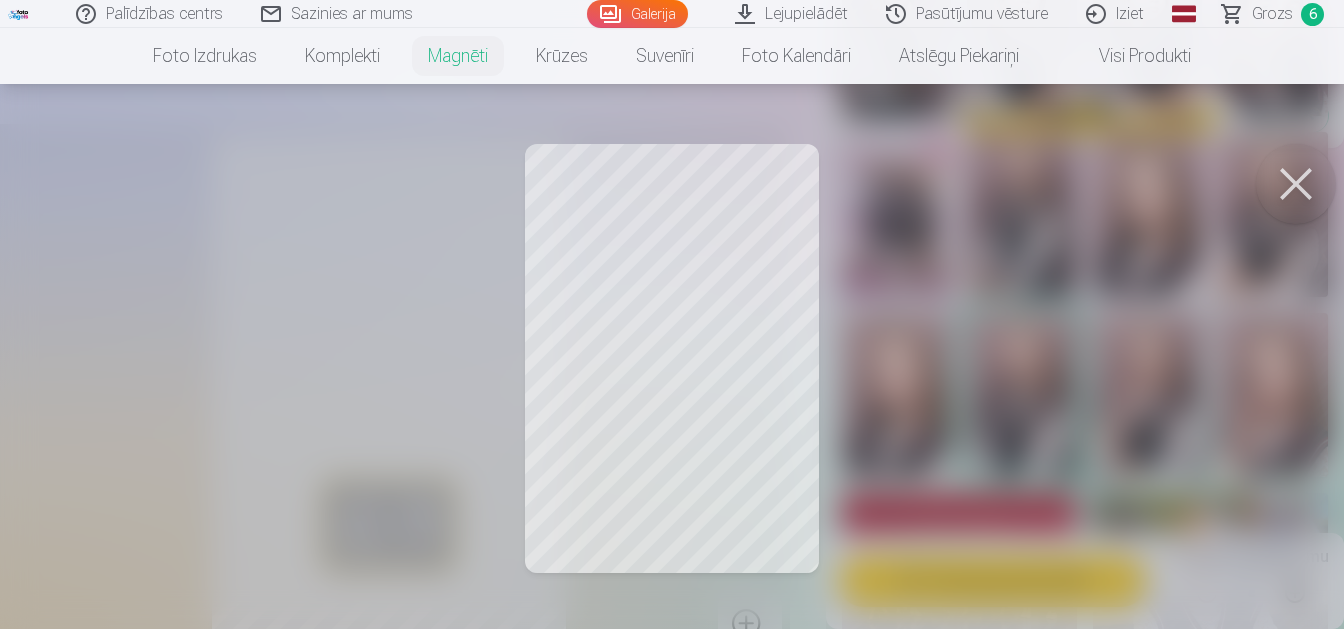 click at bounding box center [1296, 184] 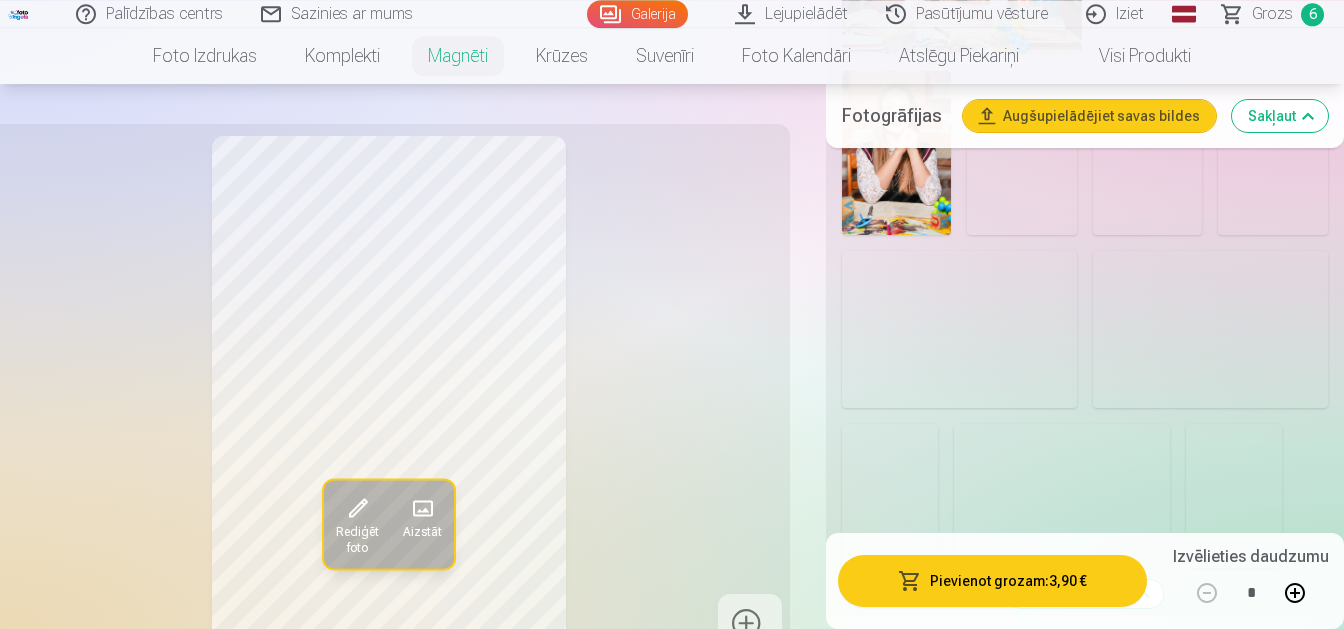 scroll, scrollTop: 3675, scrollLeft: 0, axis: vertical 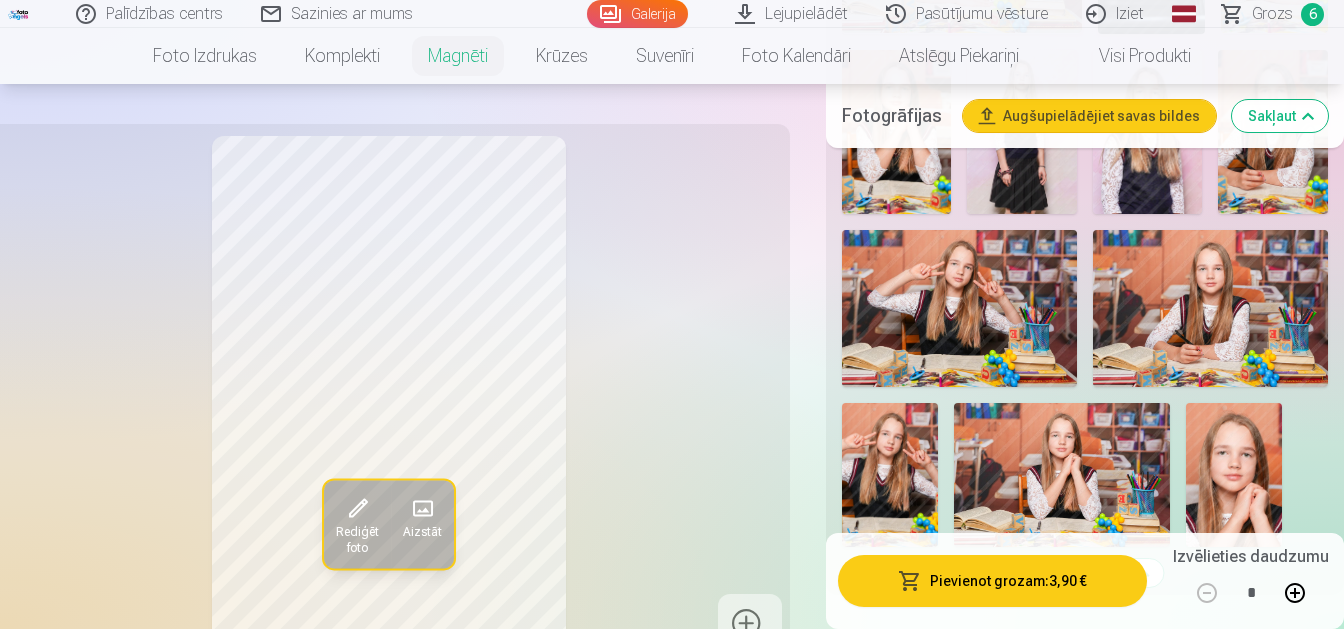 drag, startPoint x: 1219, startPoint y: 308, endPoint x: 1216, endPoint y: 296, distance: 12.369317 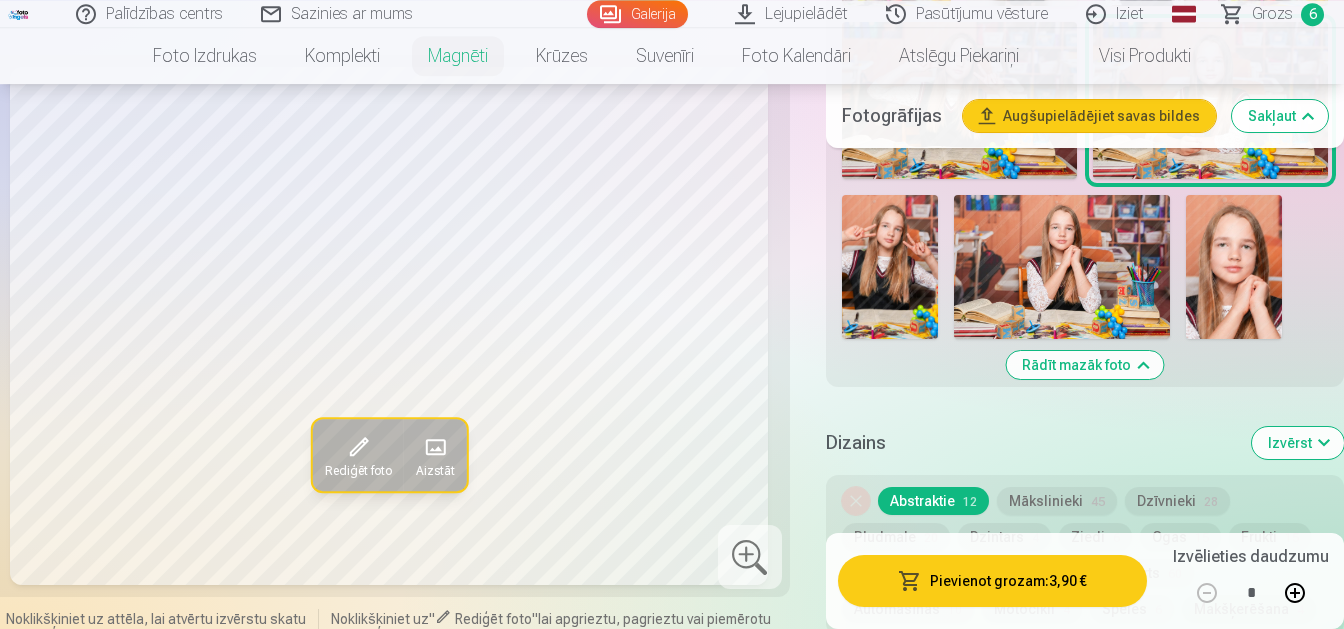 scroll, scrollTop: 3885, scrollLeft: 0, axis: vertical 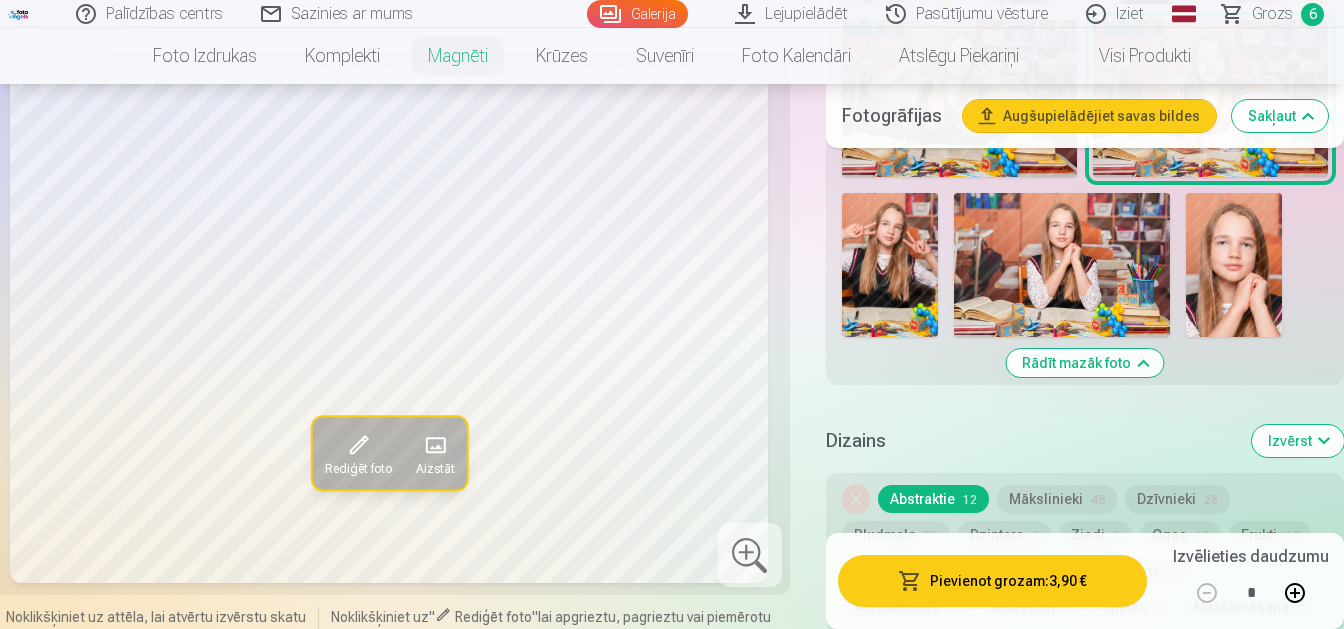 click at bounding box center [890, 265] 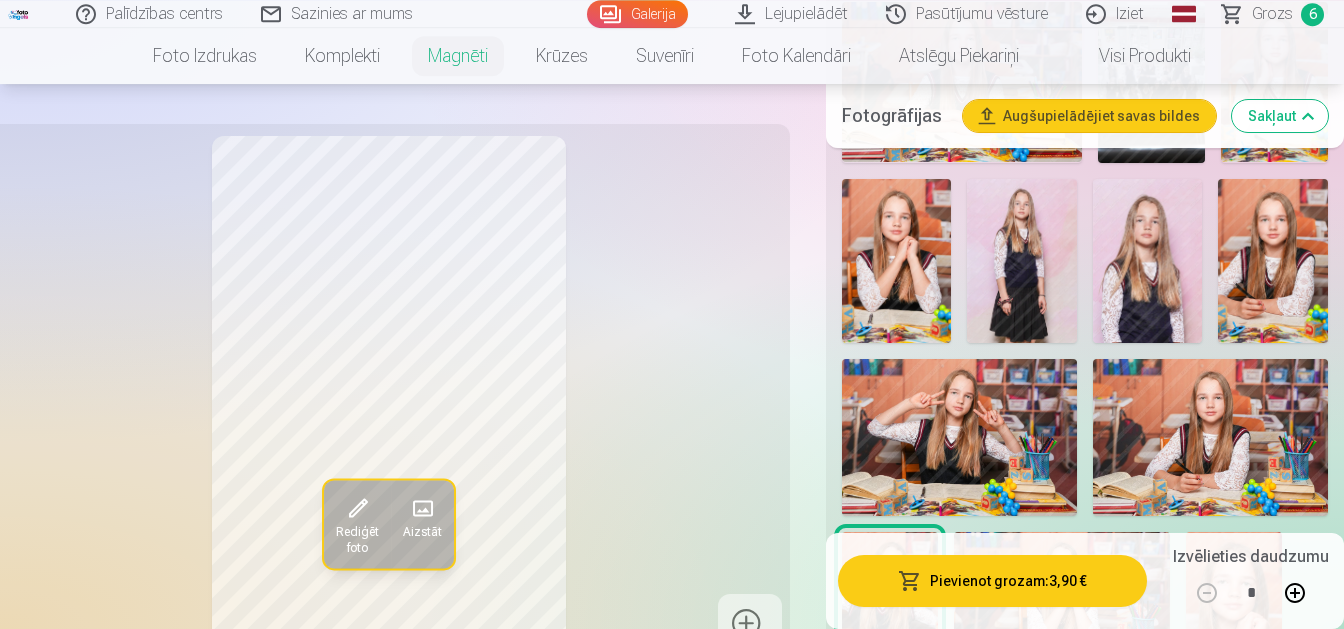 scroll, scrollTop: 3465, scrollLeft: 0, axis: vertical 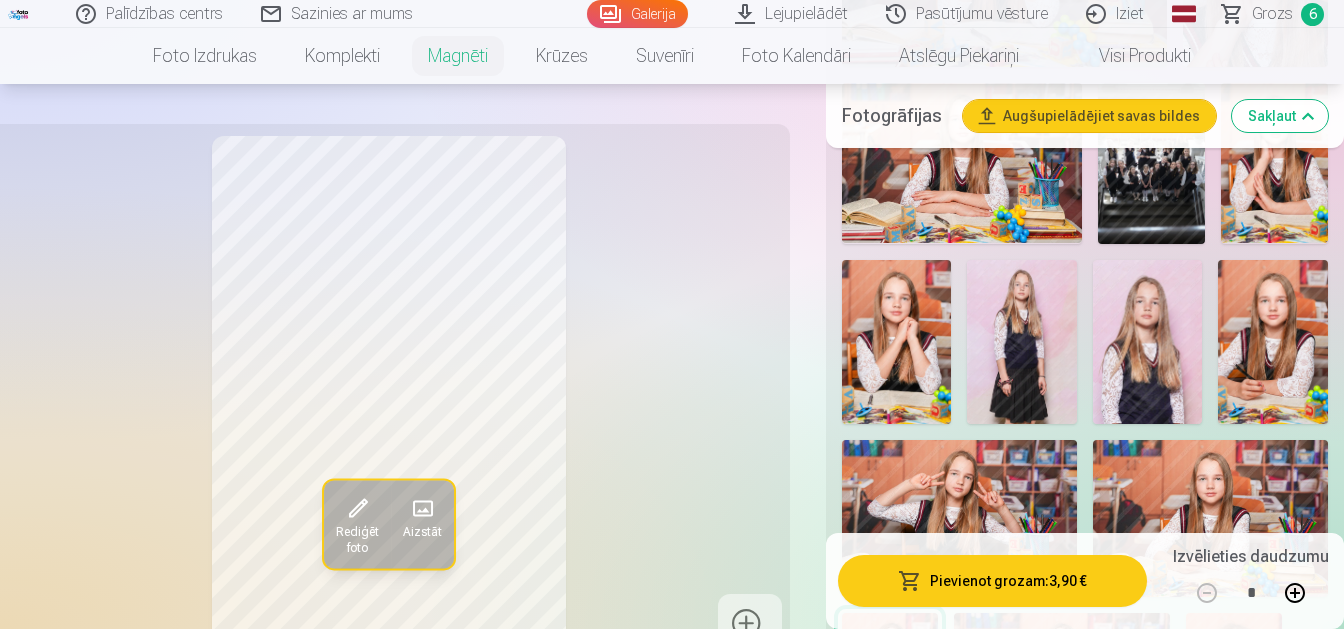 click at bounding box center [1273, 342] 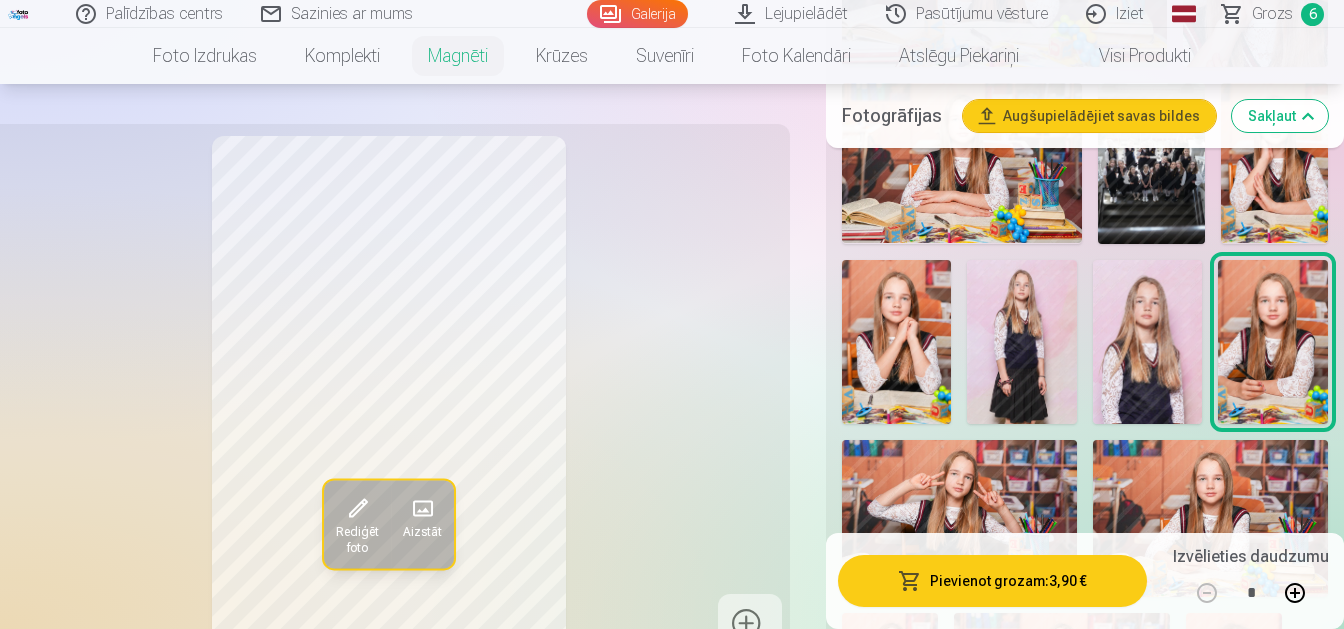 click at bounding box center [357, 509] 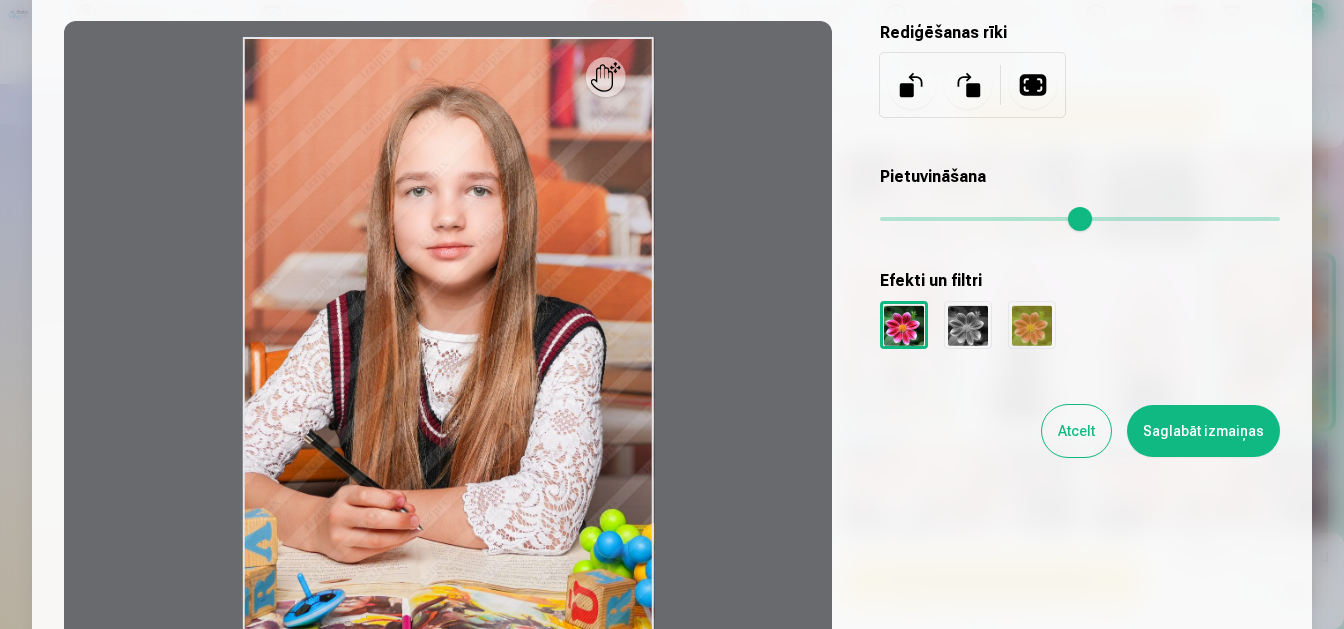 scroll, scrollTop: 252, scrollLeft: 0, axis: vertical 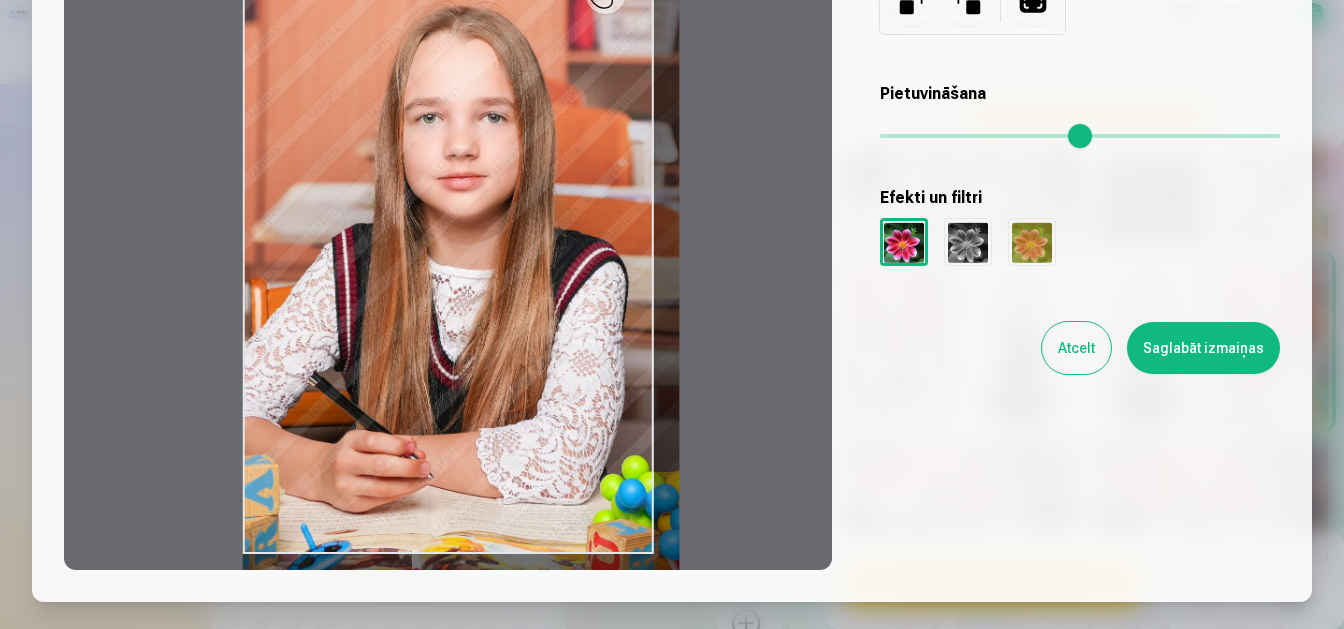 drag, startPoint x: 891, startPoint y: 133, endPoint x: 903, endPoint y: 133, distance: 12 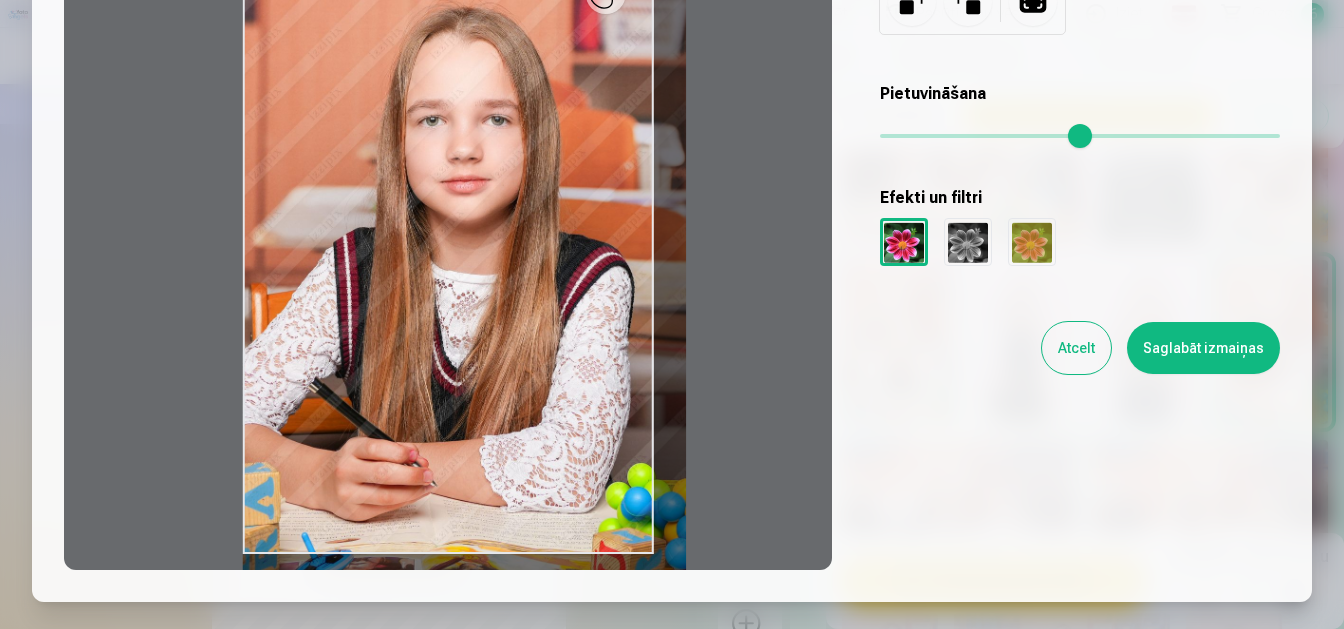 click at bounding box center (1080, 136) 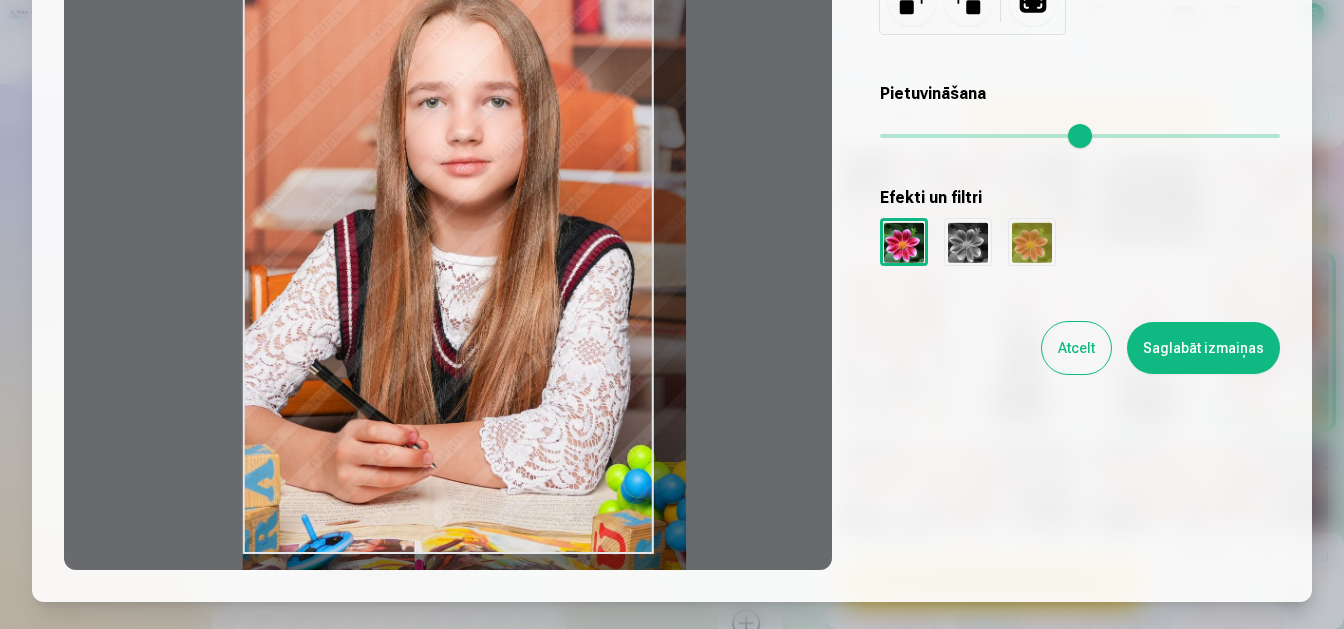 drag, startPoint x: 564, startPoint y: 264, endPoint x: 613, endPoint y: 242, distance: 53.712196 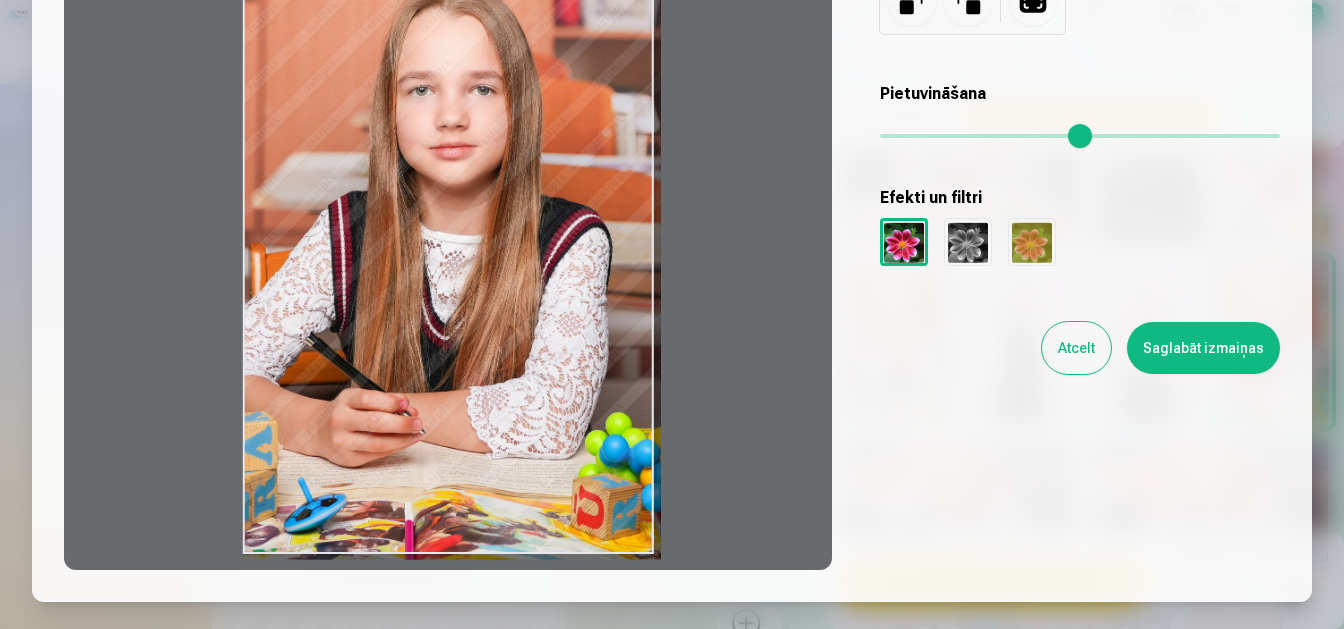 drag, startPoint x: 904, startPoint y: 133, endPoint x: 893, endPoint y: 131, distance: 11.18034 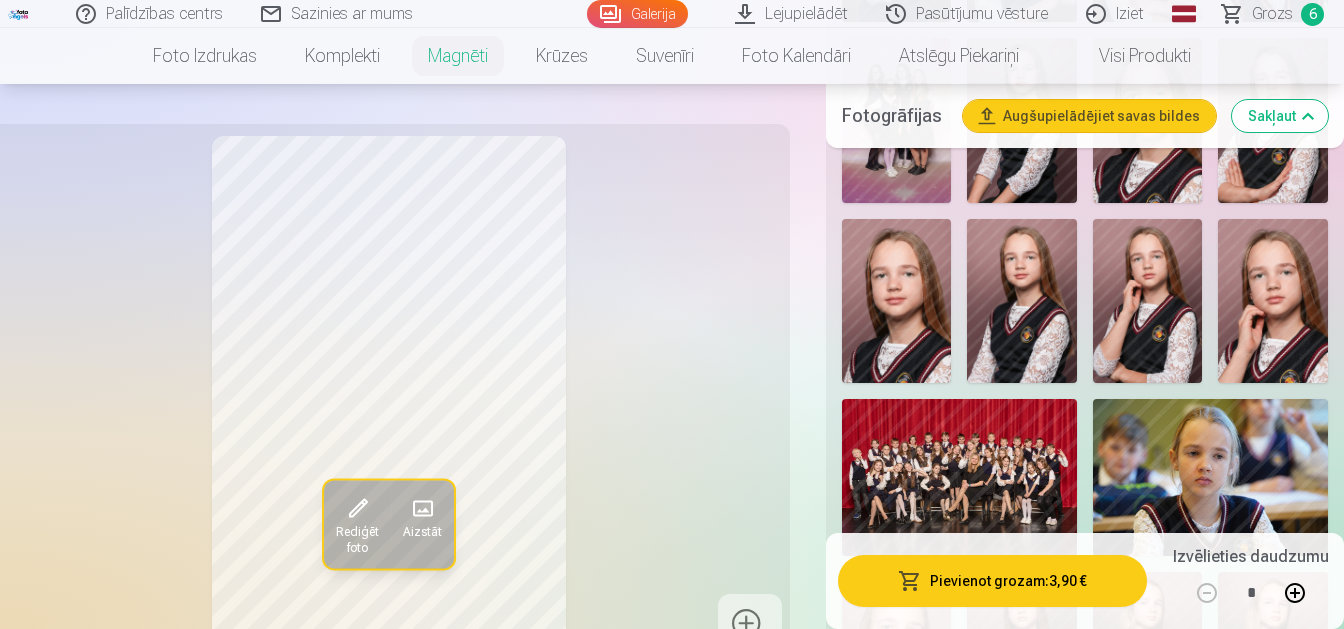 scroll, scrollTop: 1050, scrollLeft: 0, axis: vertical 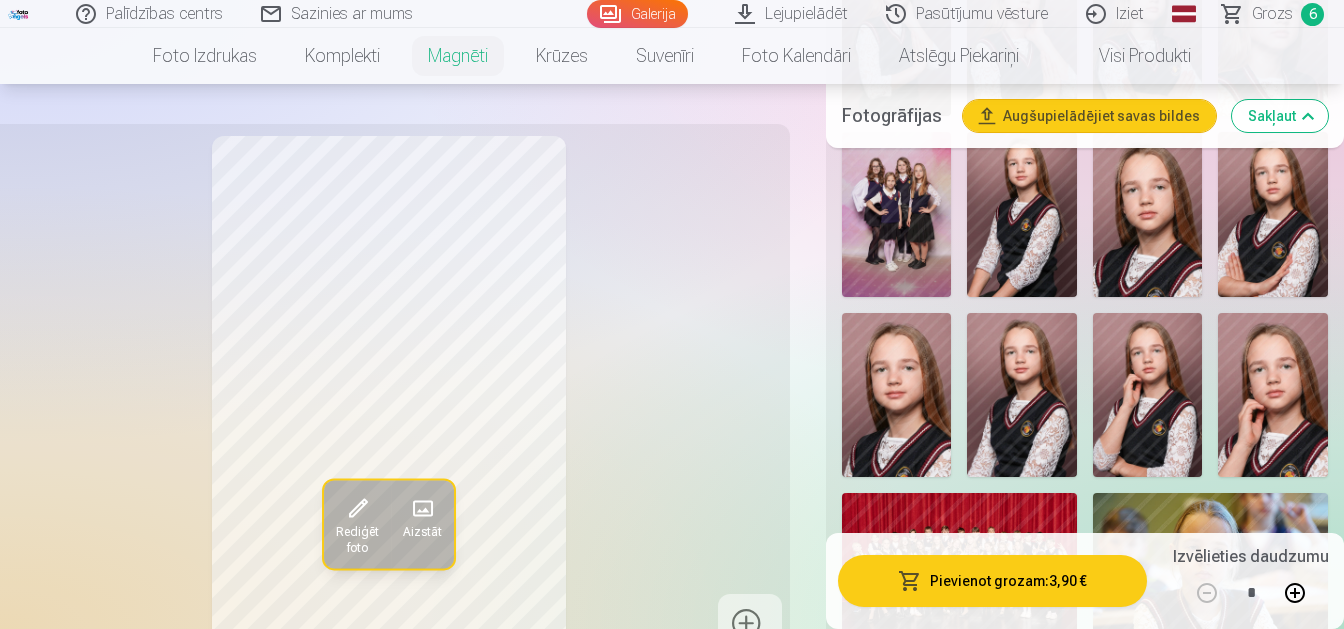 click at bounding box center [1022, 395] 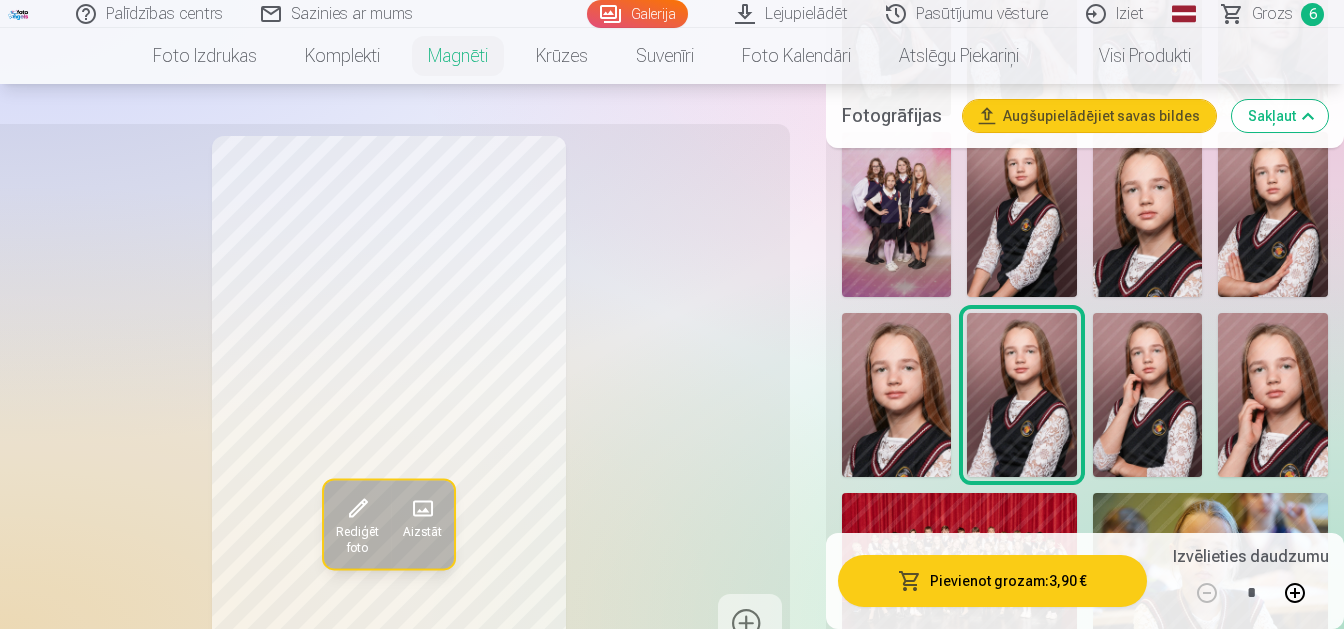 click at bounding box center (897, 395) 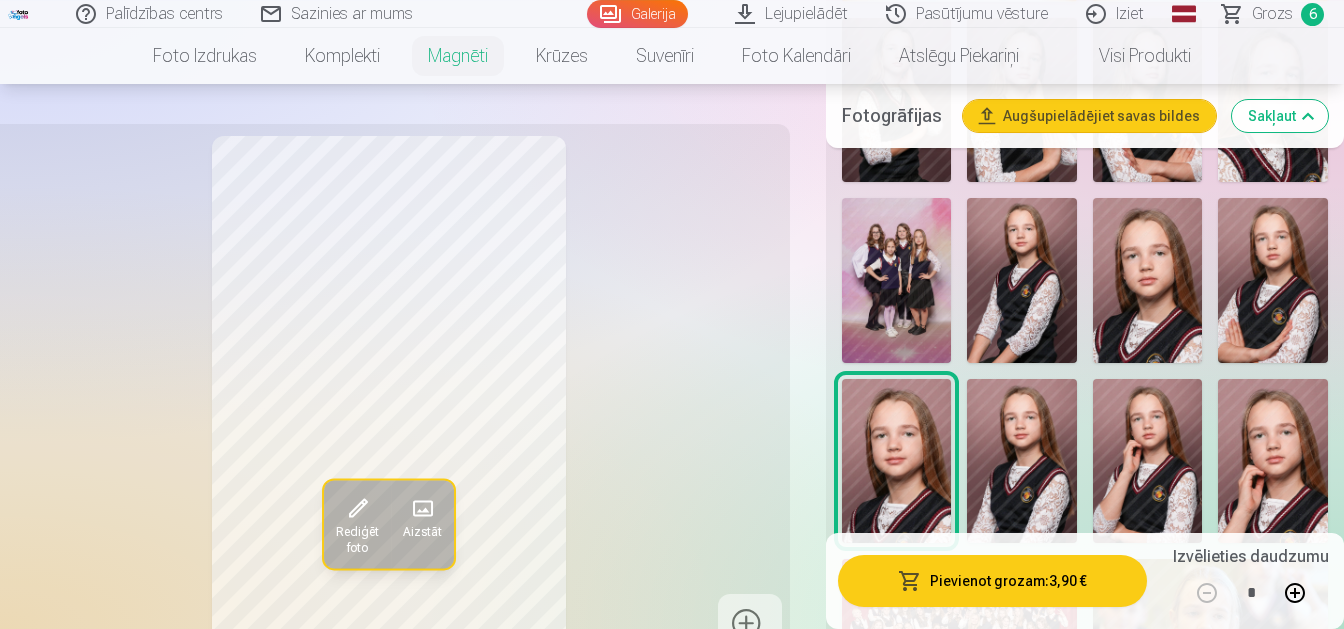scroll, scrollTop: 945, scrollLeft: 0, axis: vertical 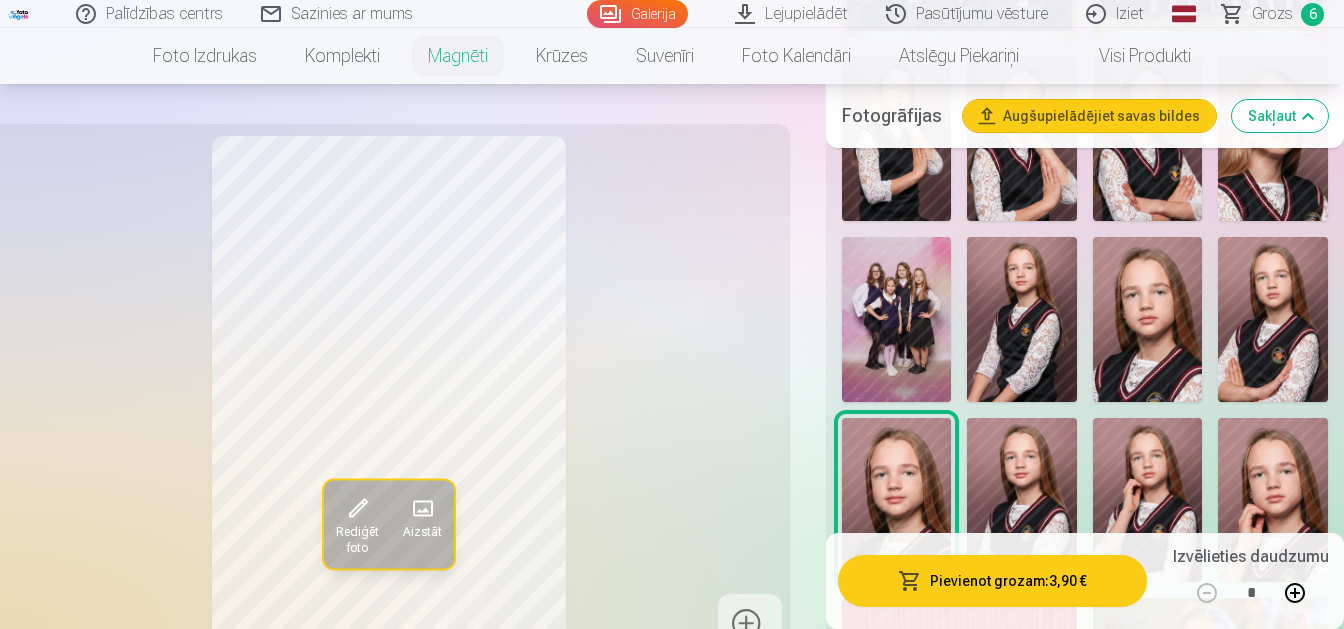 click at bounding box center (1022, 319) 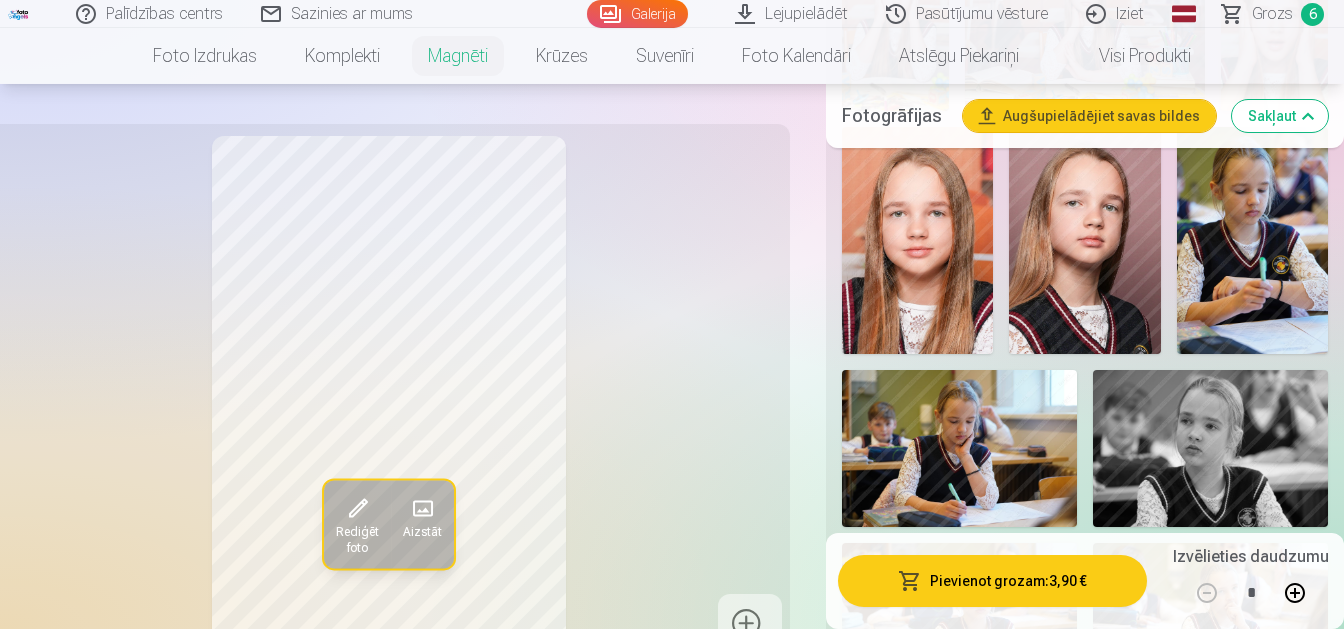 scroll, scrollTop: 1890, scrollLeft: 0, axis: vertical 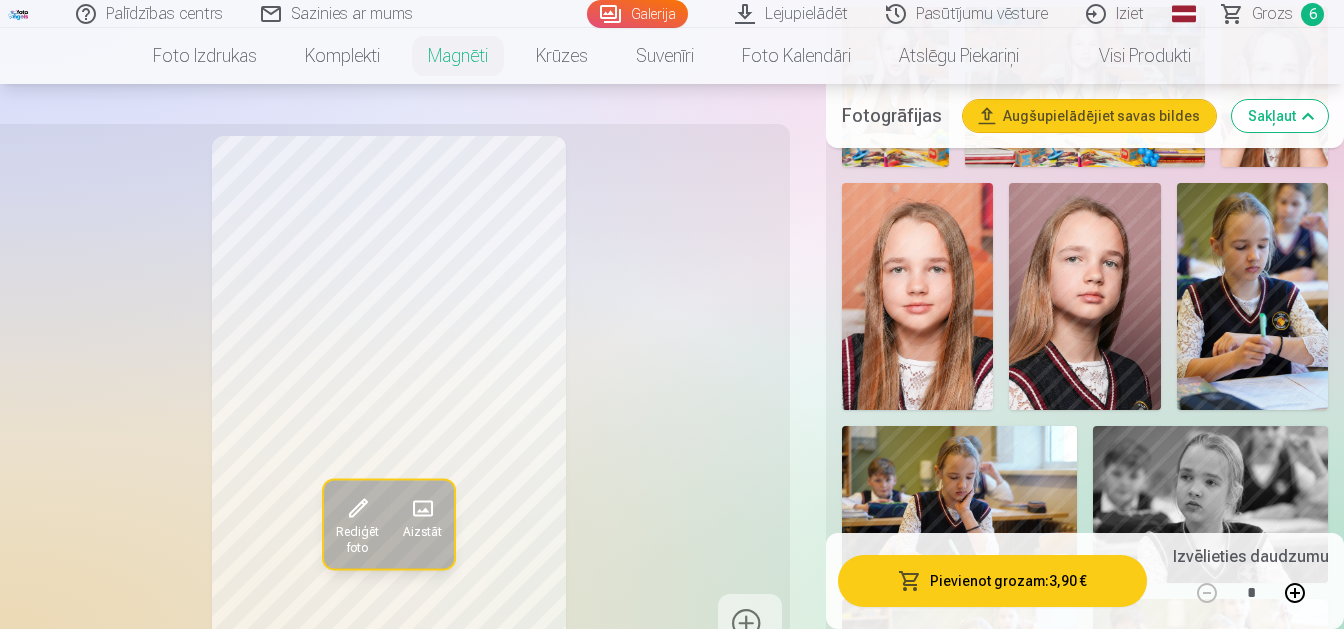 click at bounding box center [917, 296] 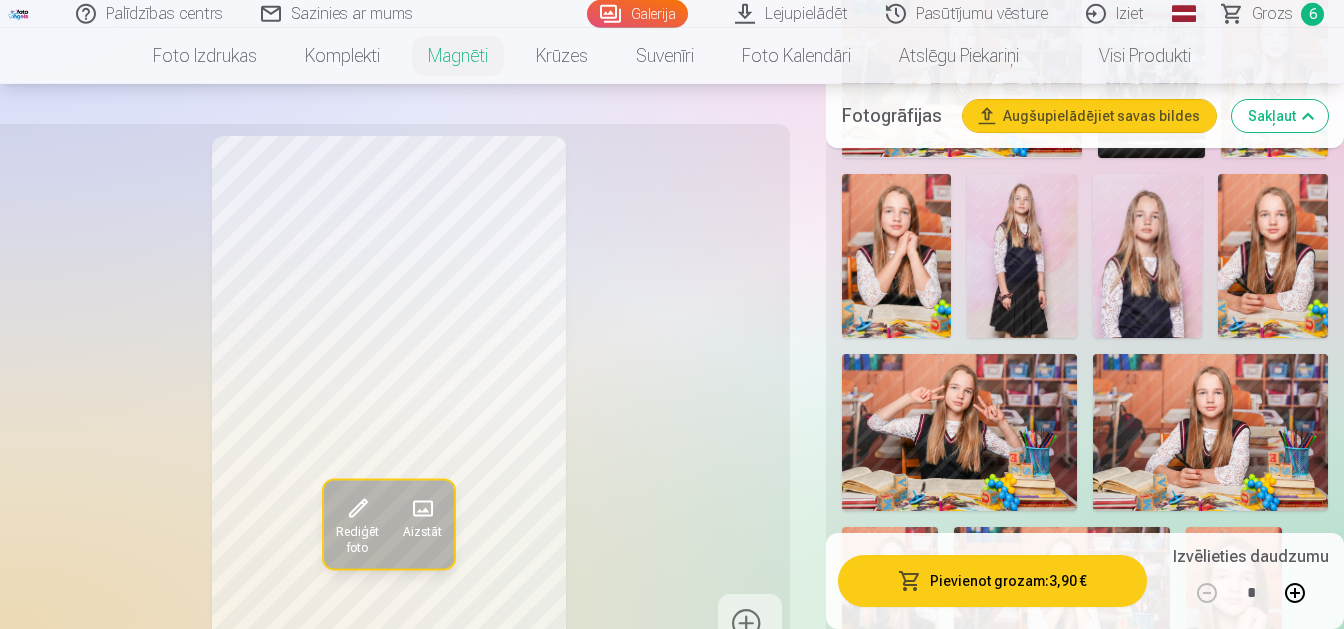 scroll, scrollTop: 3570, scrollLeft: 0, axis: vertical 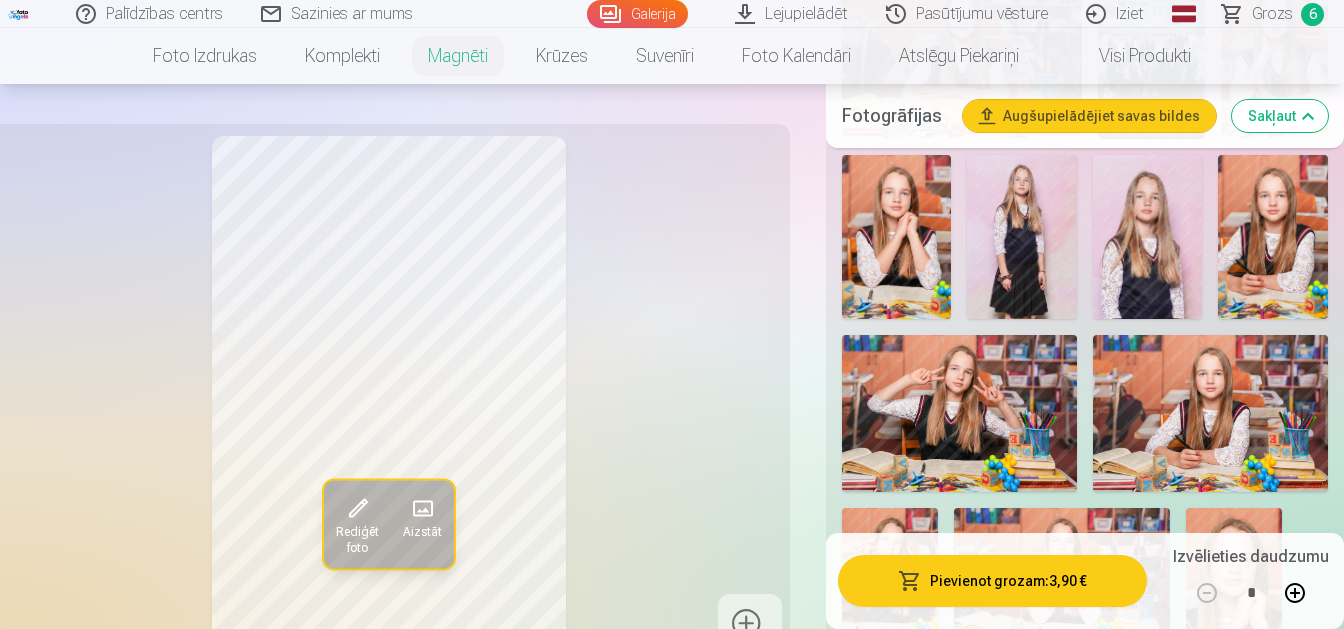 click at bounding box center [897, 237] 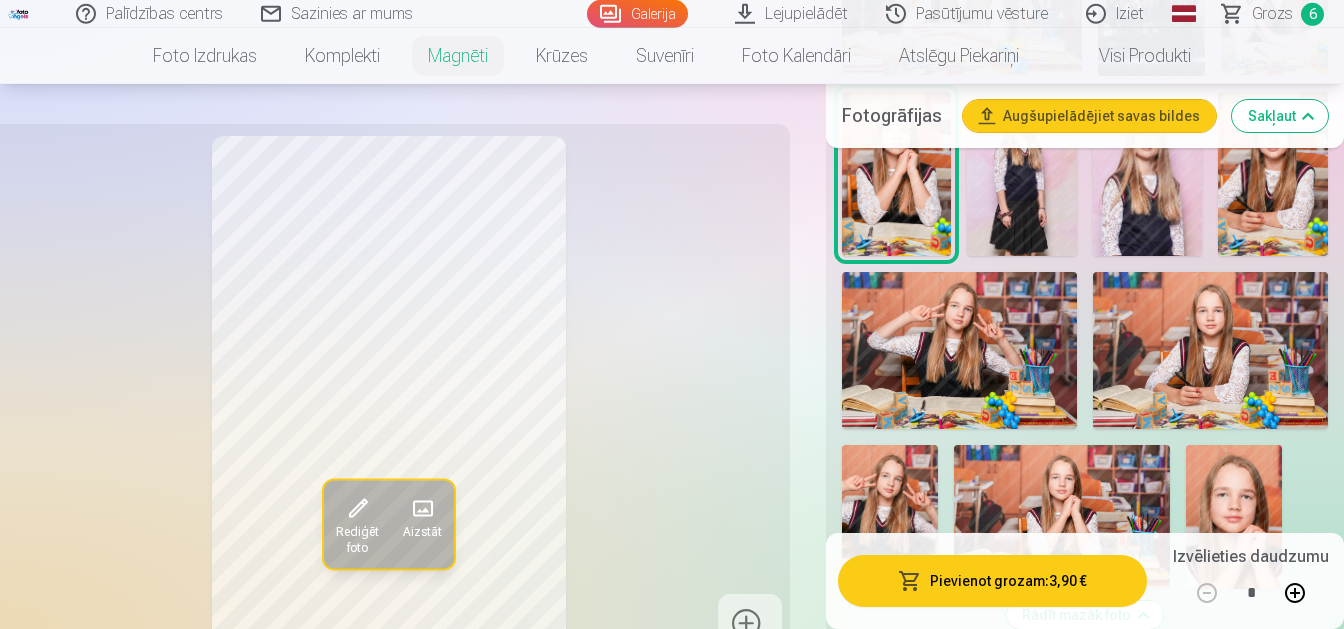 scroll, scrollTop: 3675, scrollLeft: 0, axis: vertical 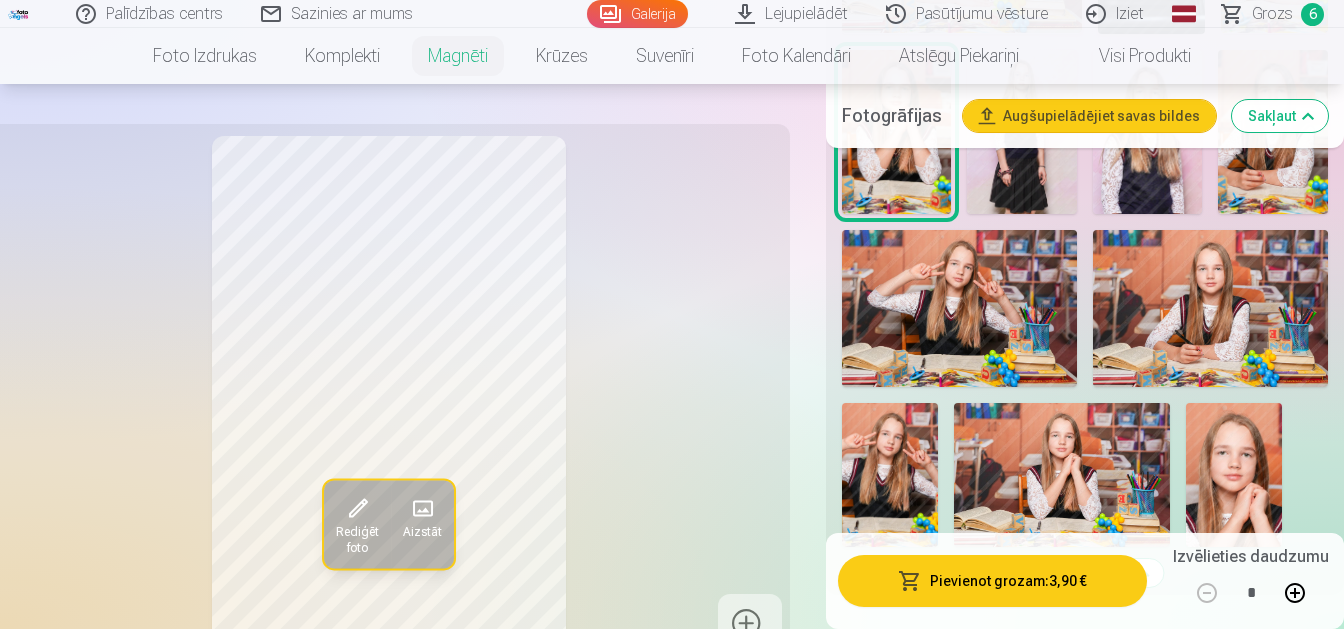 click on "Rediģēt foto" at bounding box center [357, 541] 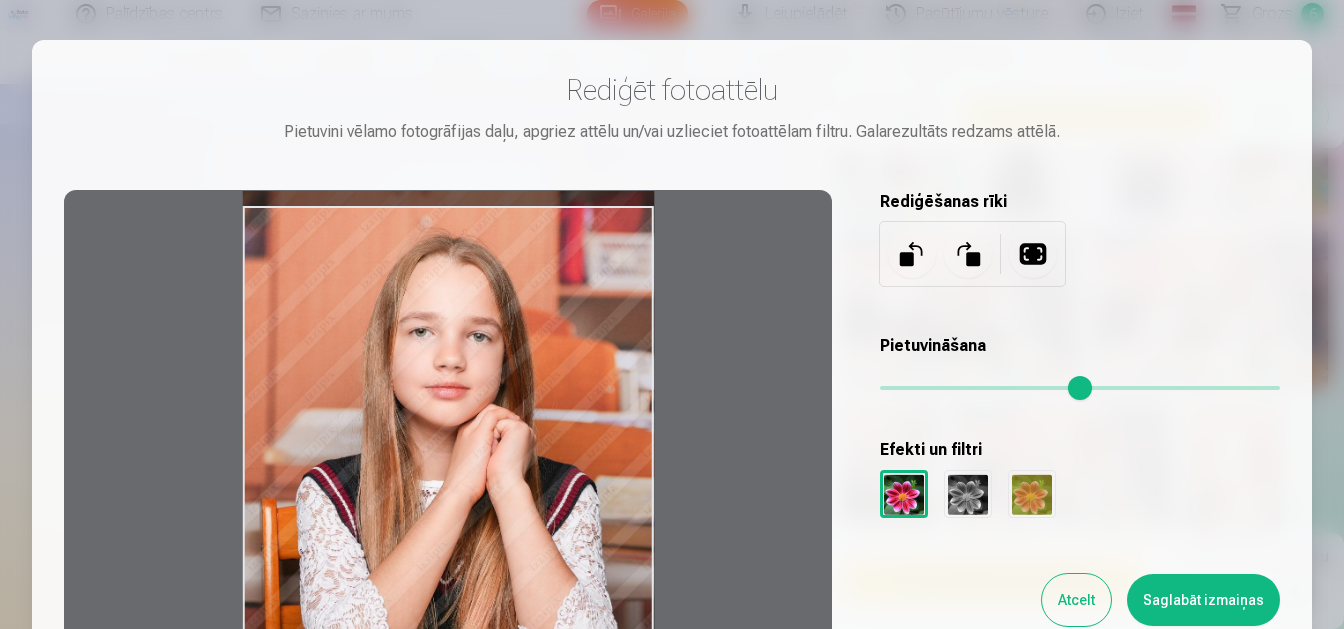 drag, startPoint x: 421, startPoint y: 483, endPoint x: 430, endPoint y: 468, distance: 17.492855 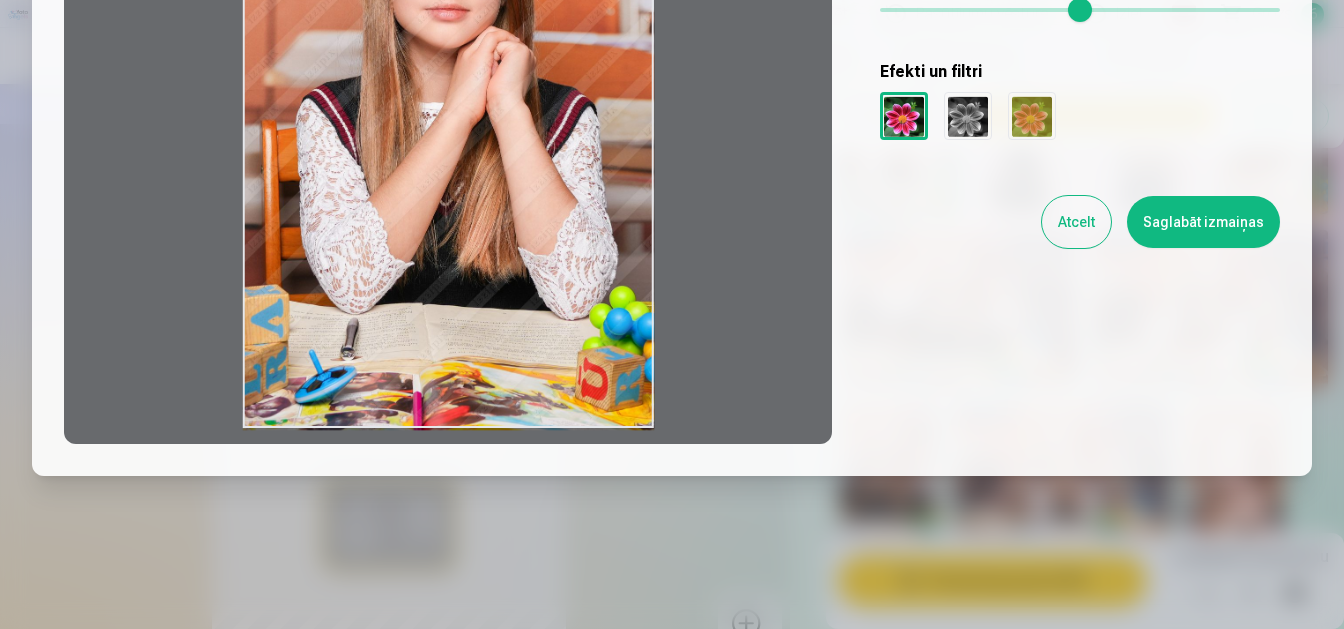 scroll, scrollTop: 252, scrollLeft: 0, axis: vertical 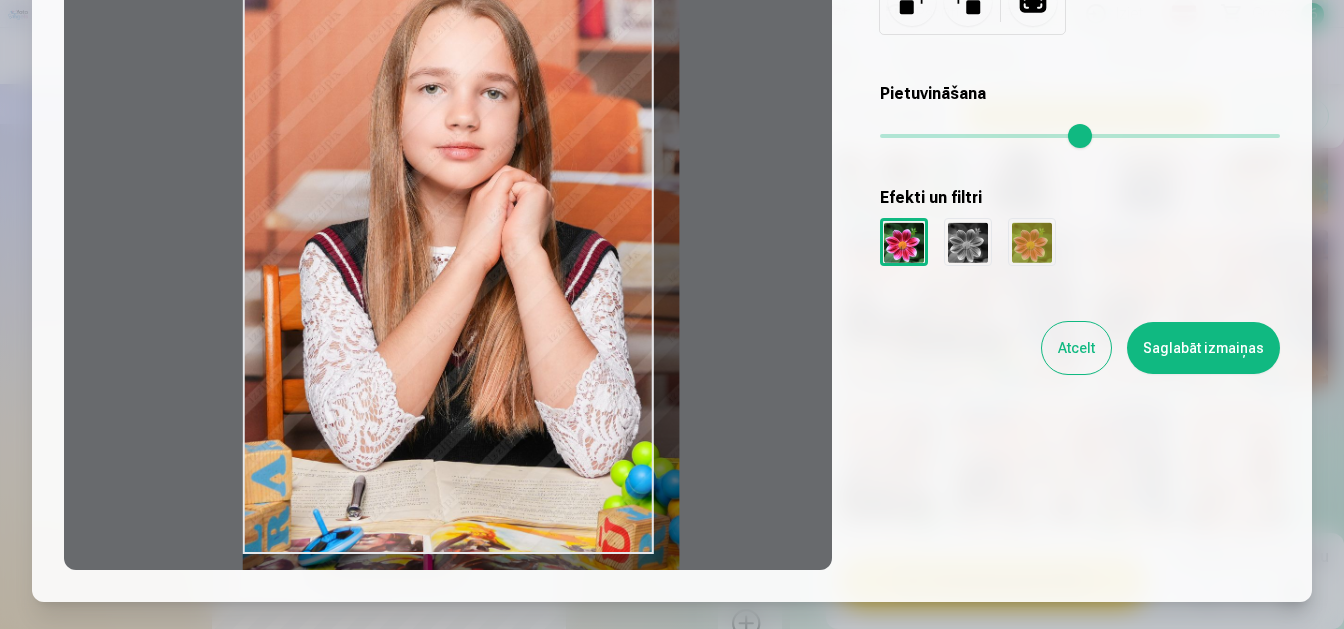 click at bounding box center (1080, 136) 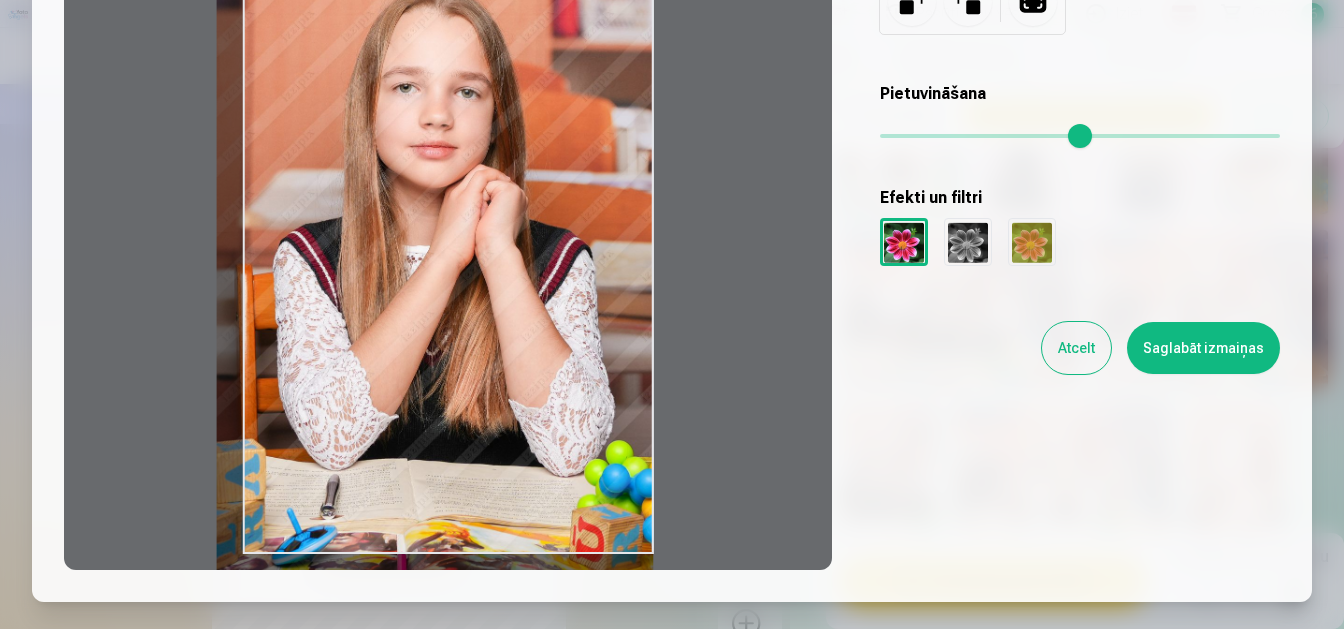 drag, startPoint x: 543, startPoint y: 273, endPoint x: 636, endPoint y: 218, distance: 108.04629 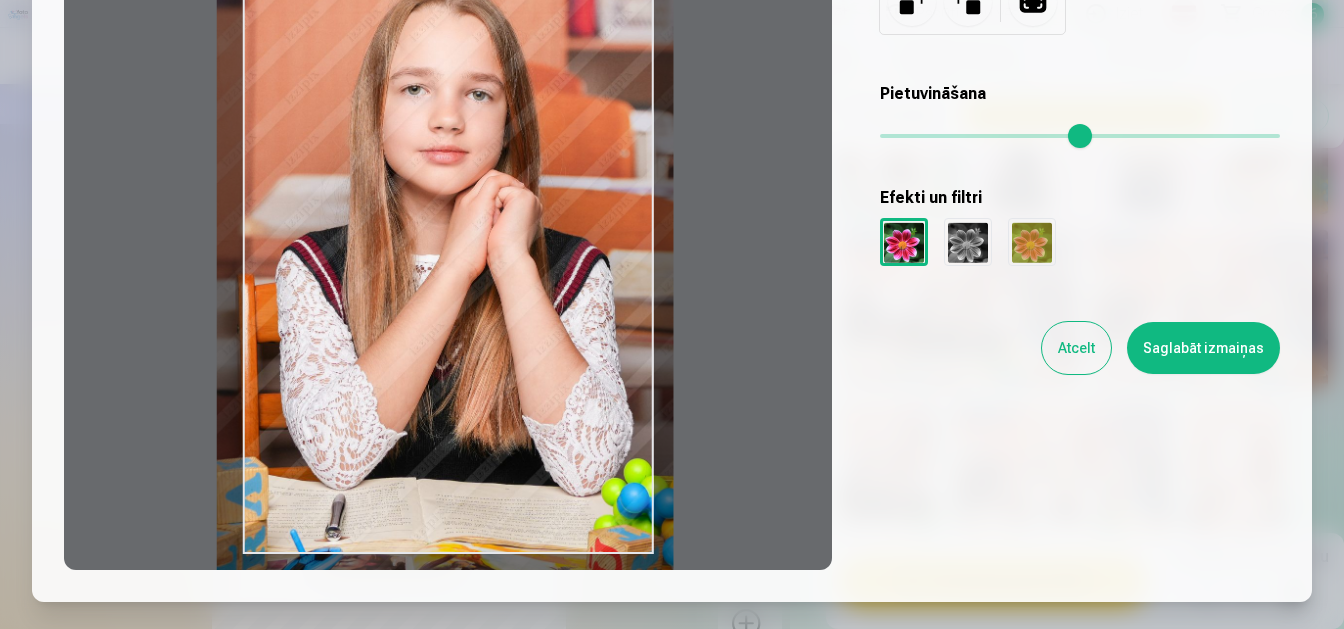 click at bounding box center [1080, 136] 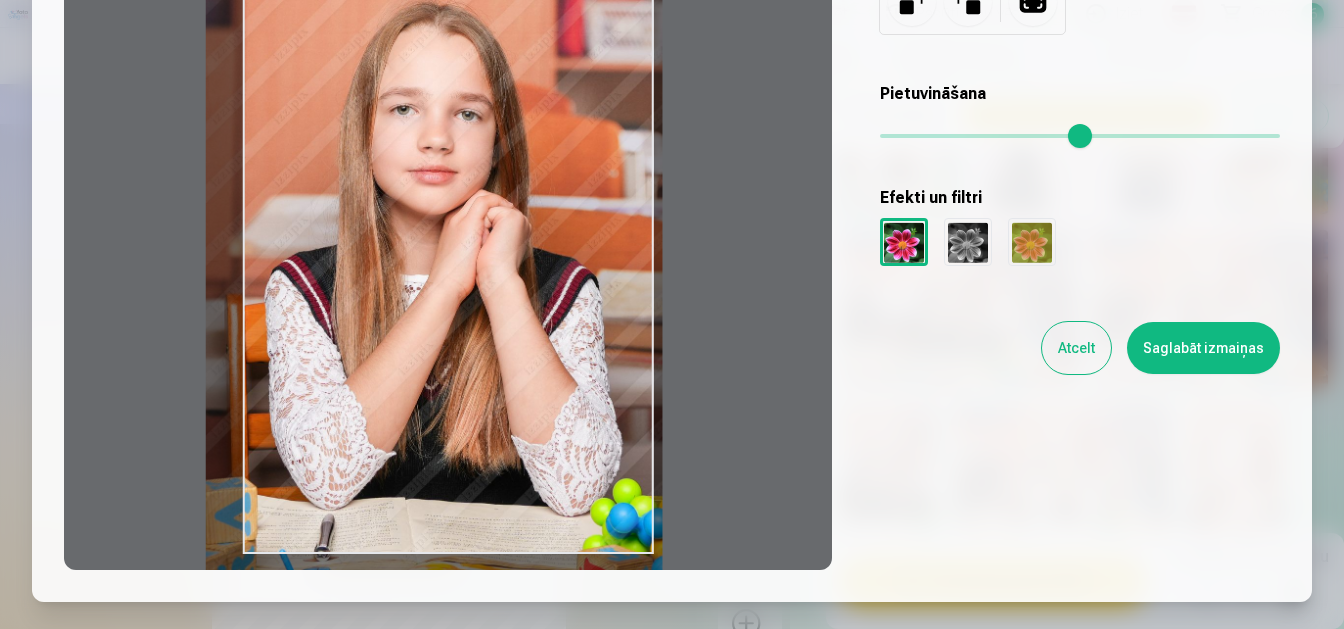 drag, startPoint x: 526, startPoint y: 318, endPoint x: 515, endPoint y: 338, distance: 22.825424 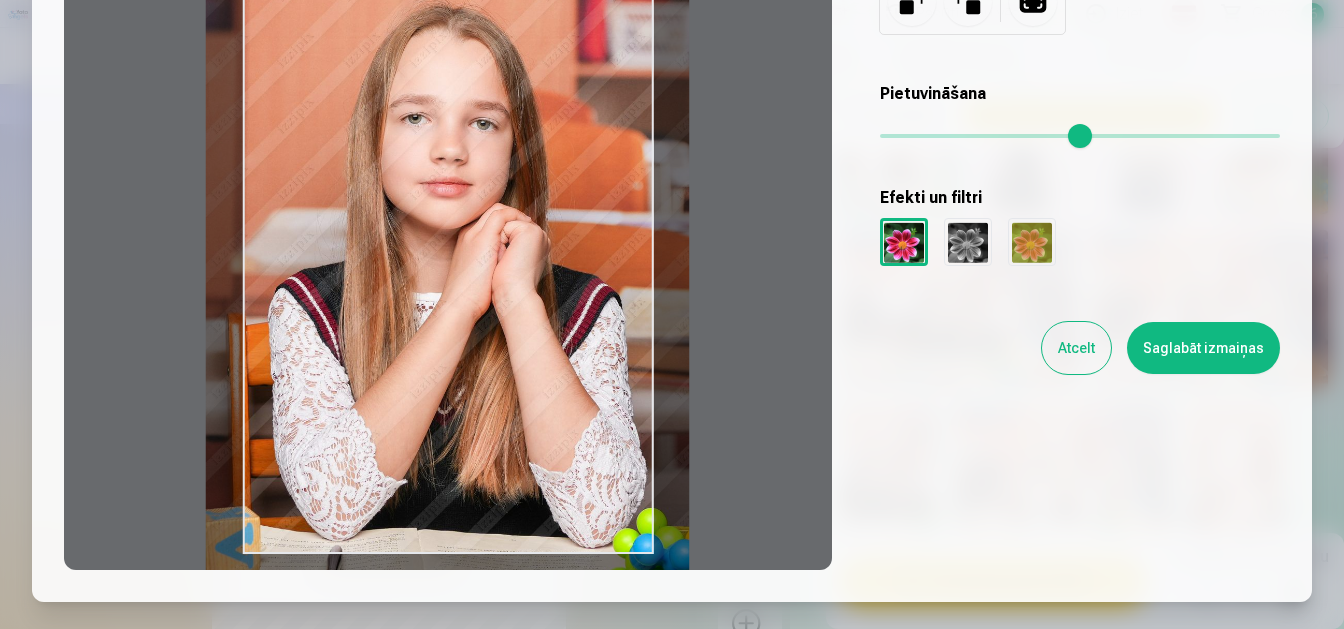 drag, startPoint x: 920, startPoint y: 133, endPoint x: 931, endPoint y: 132, distance: 11.045361 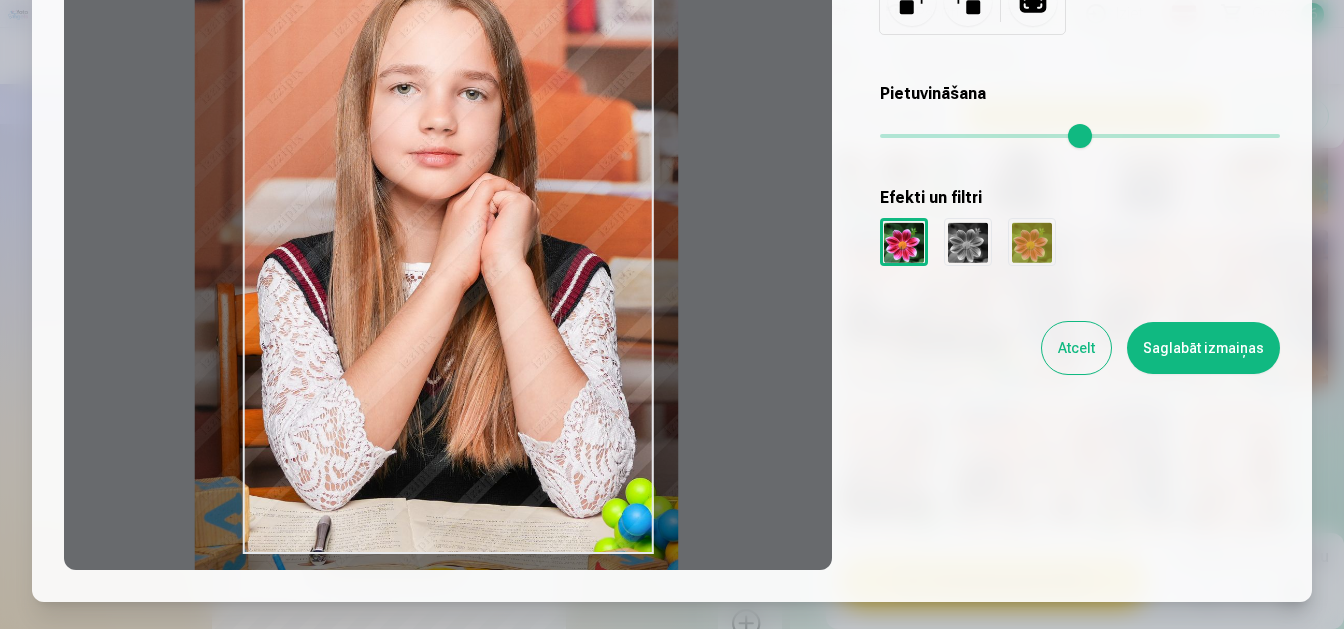 type on "****" 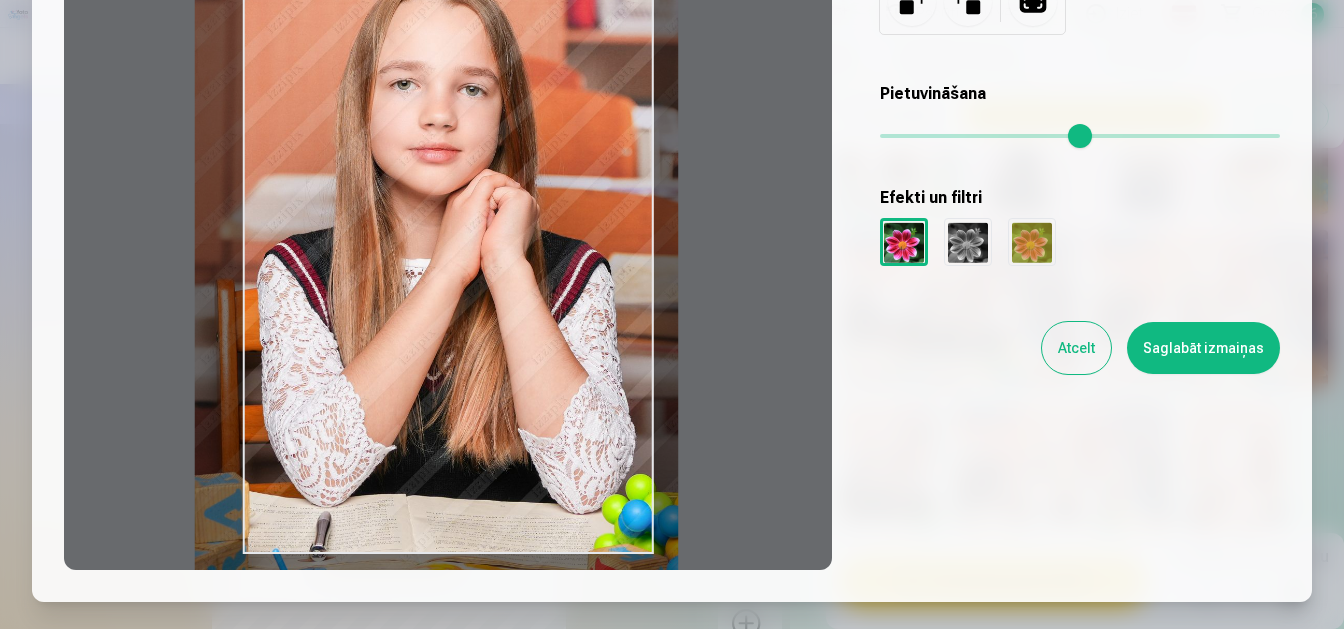 drag, startPoint x: 498, startPoint y: 370, endPoint x: 487, endPoint y: 336, distance: 35.735138 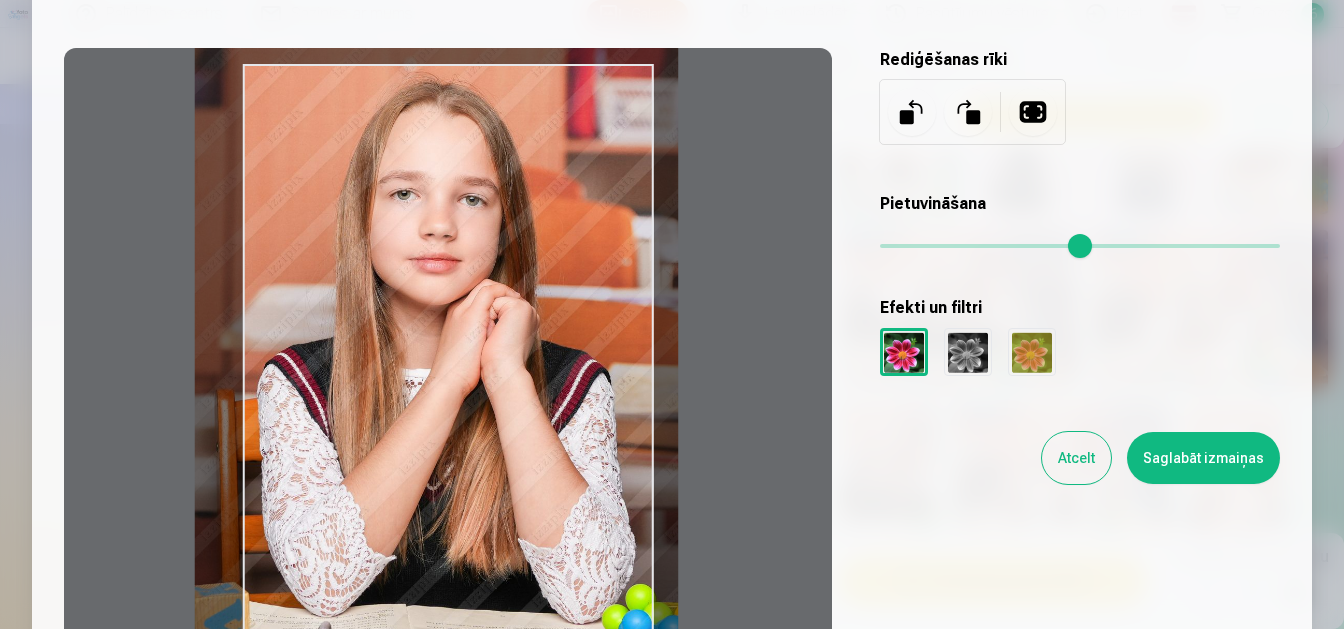 scroll, scrollTop: 252, scrollLeft: 0, axis: vertical 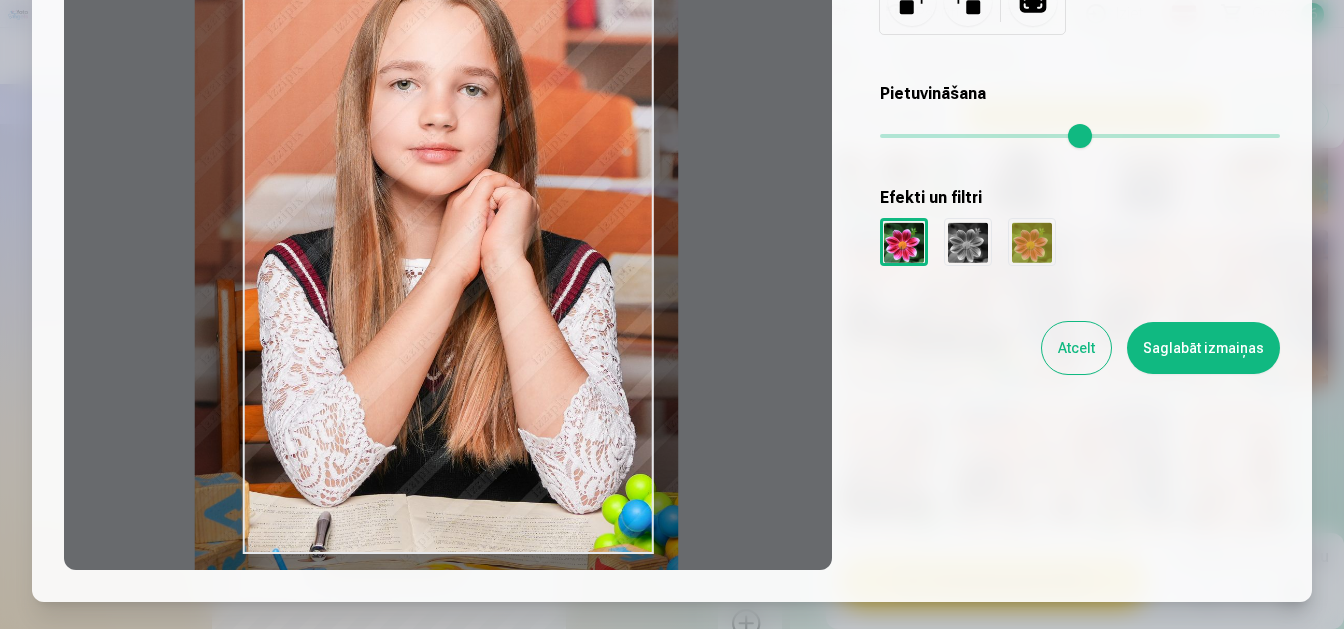 click on "Saglabāt izmaiņas" at bounding box center [1203, 348] 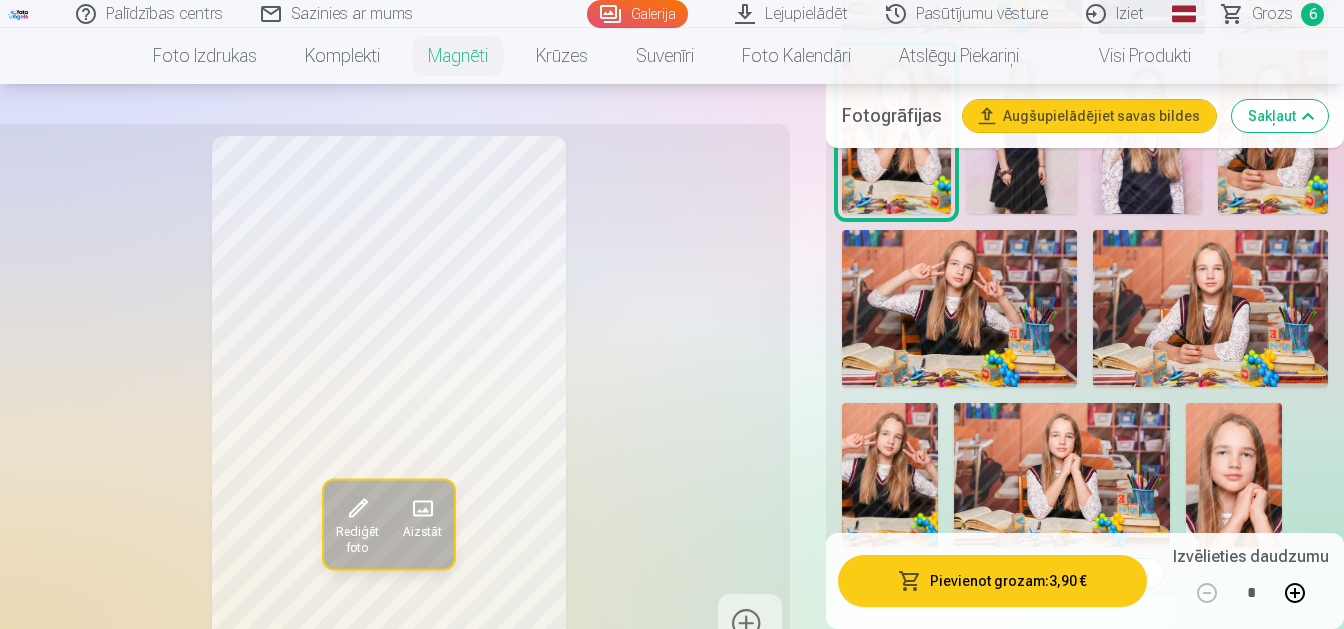 click on "Pievienot grozam :  3,90 €" at bounding box center [992, 581] 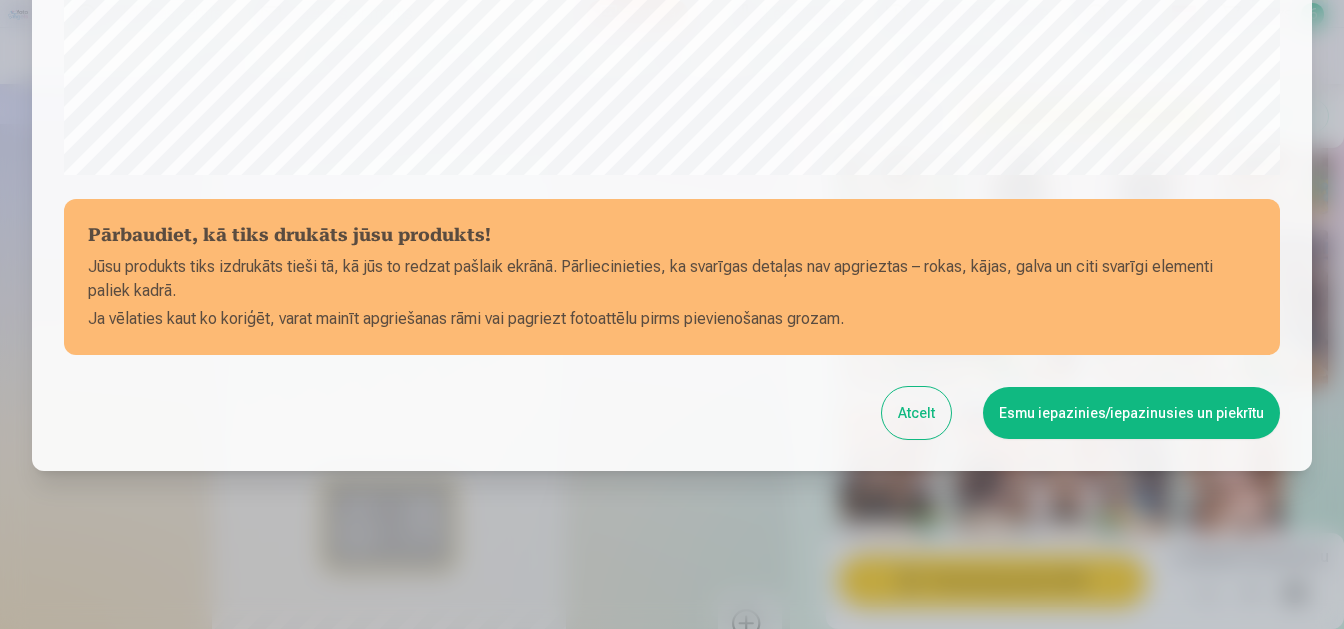 scroll, scrollTop: 810, scrollLeft: 0, axis: vertical 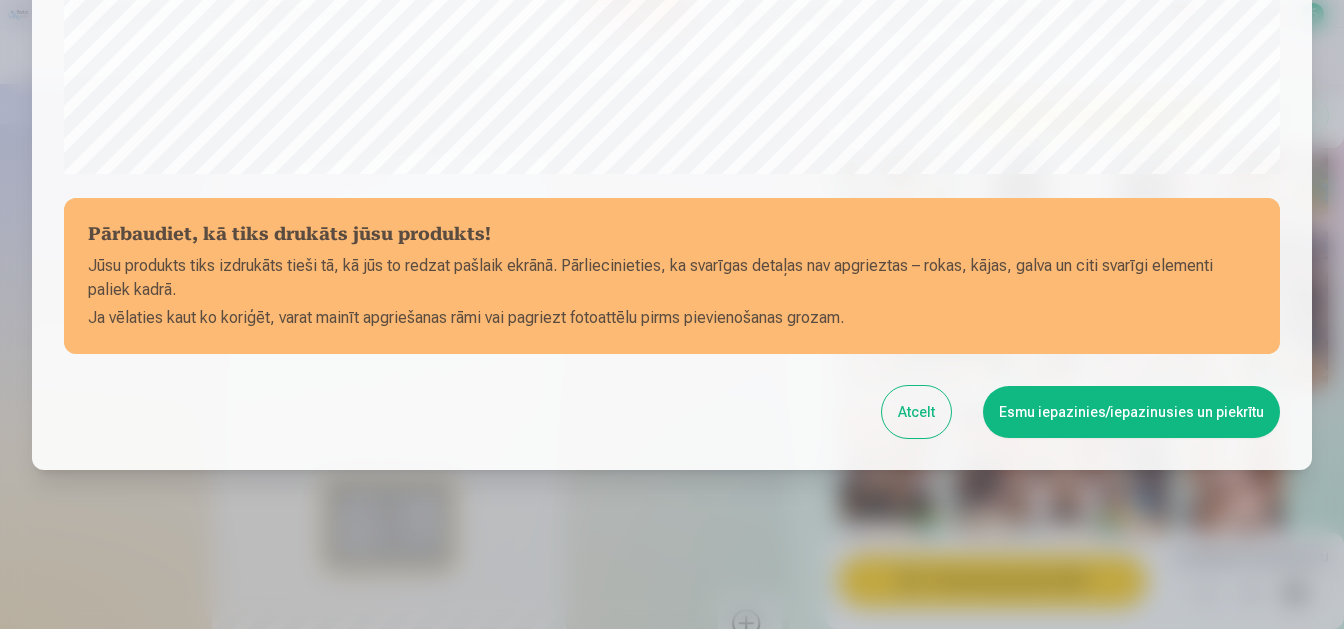 click on "Esmu iepazinies/iepazinusies un piekrītu" at bounding box center (1131, 412) 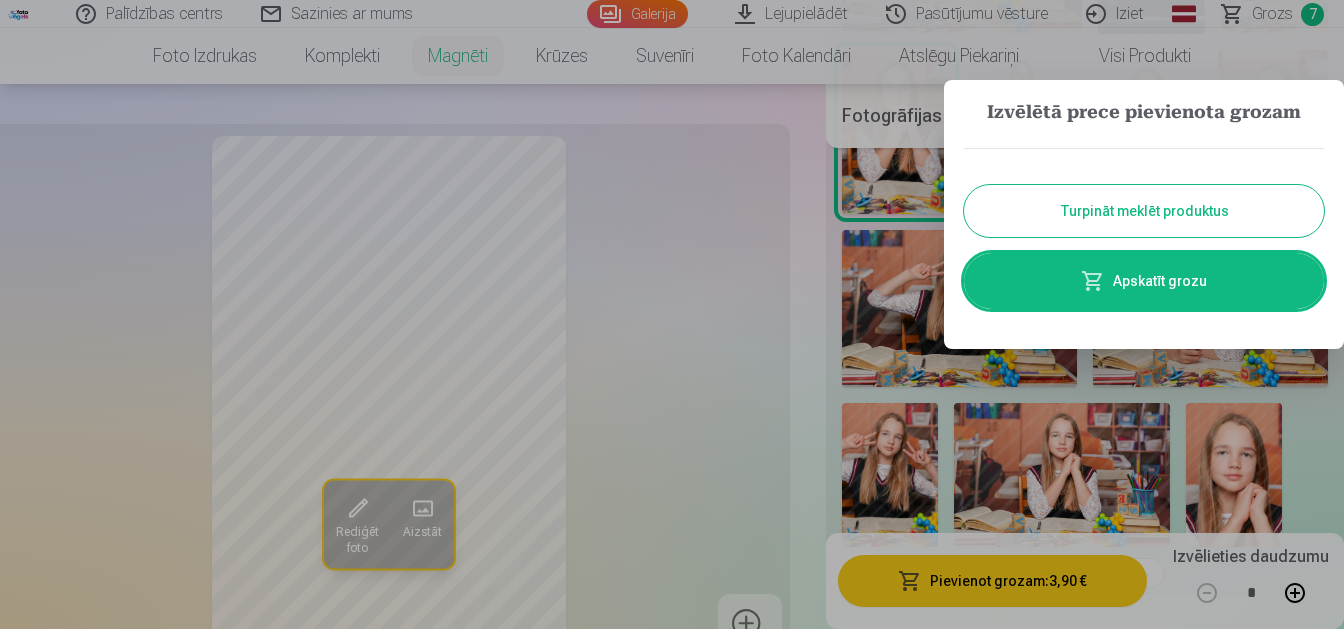 click on "Apskatīt grozu" at bounding box center [1144, 281] 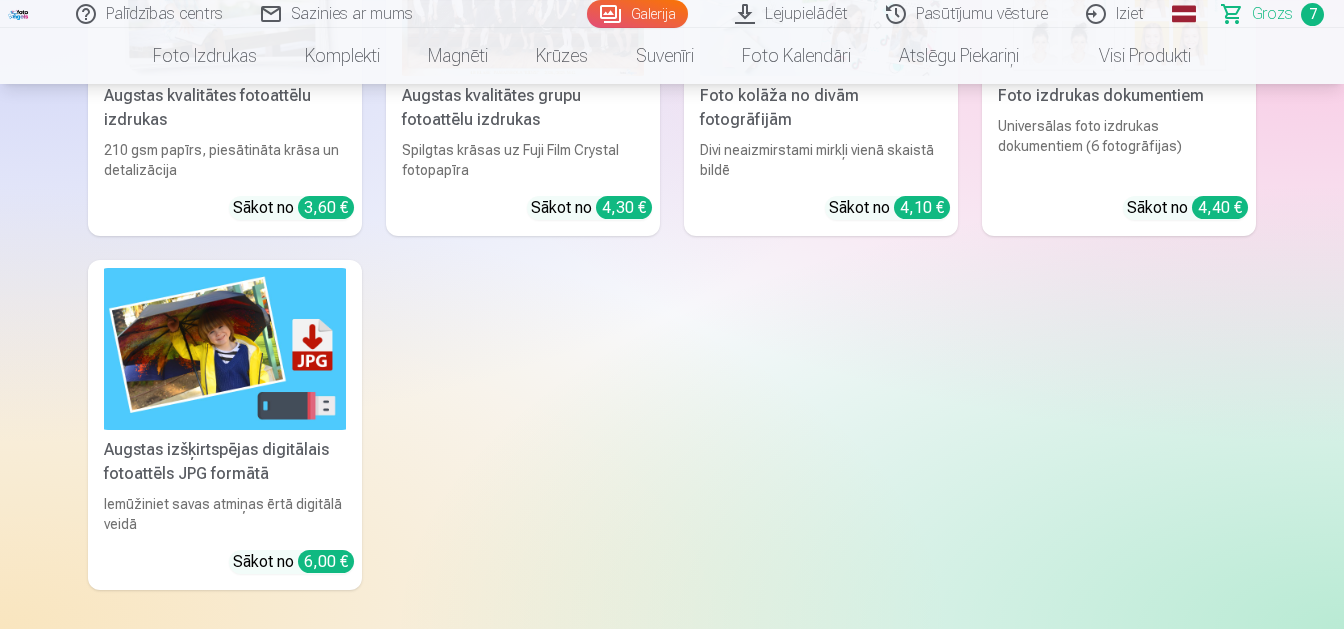 scroll, scrollTop: 2205, scrollLeft: 0, axis: vertical 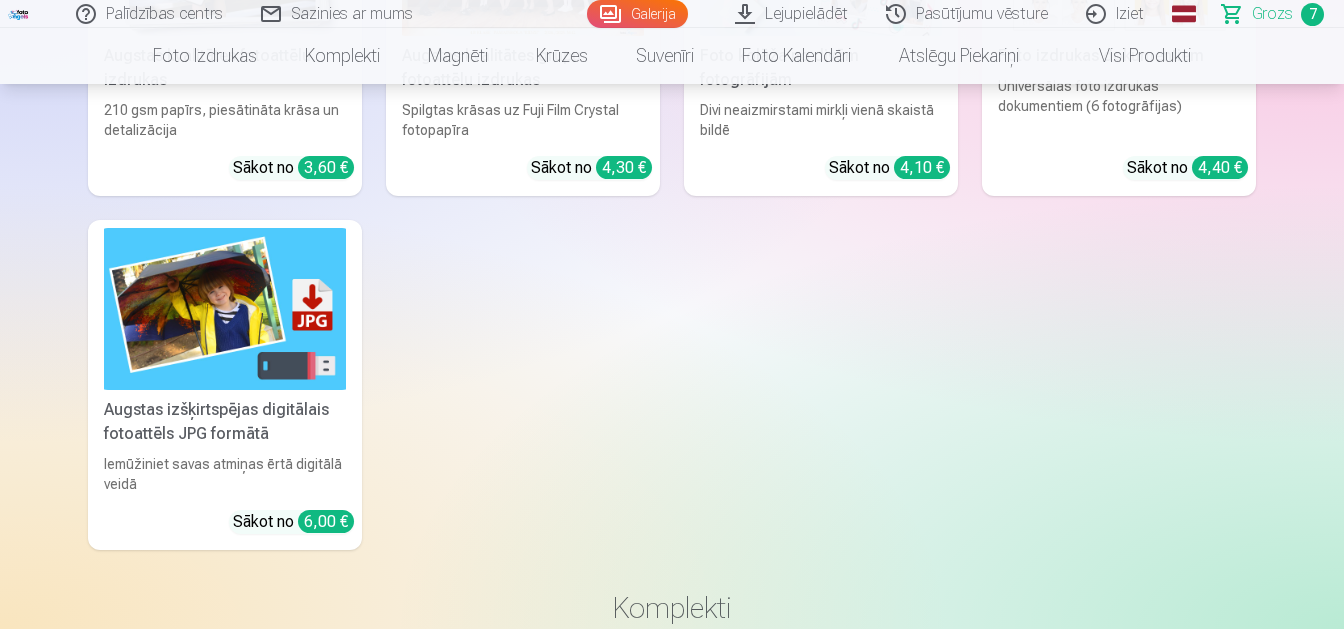 click on "Augstas izšķirtspējas digitālais fotoattēls JPG formātā" at bounding box center (225, 422) 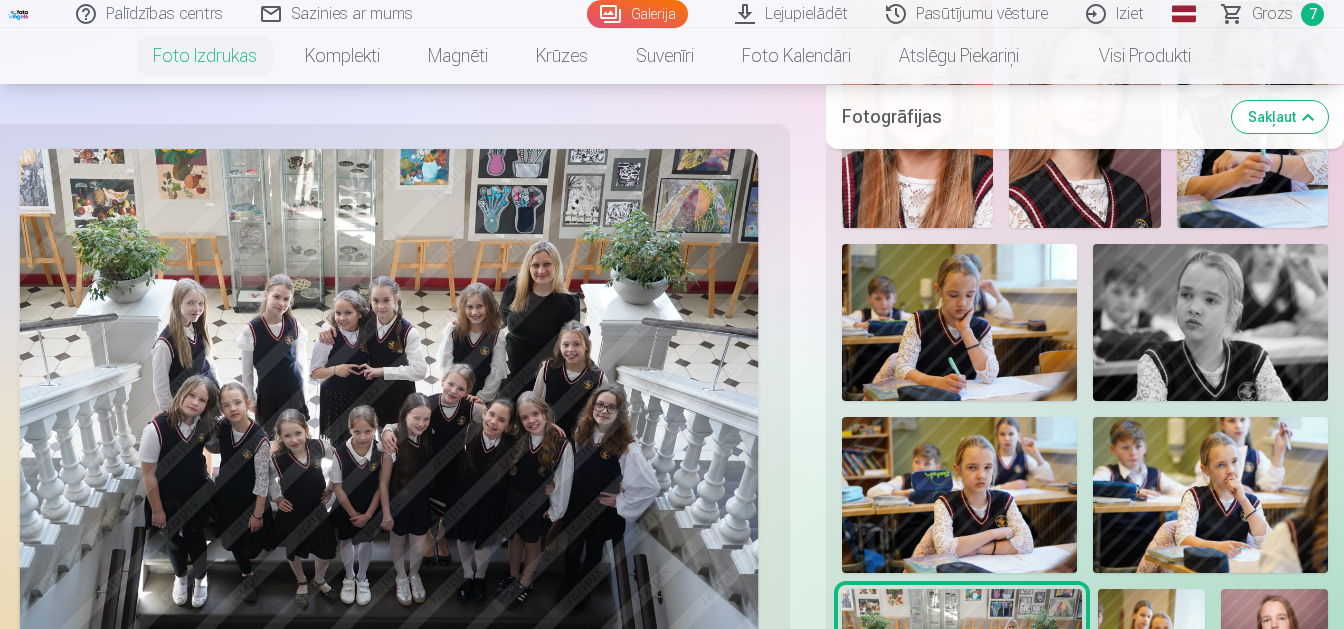 scroll, scrollTop: 1155, scrollLeft: 0, axis: vertical 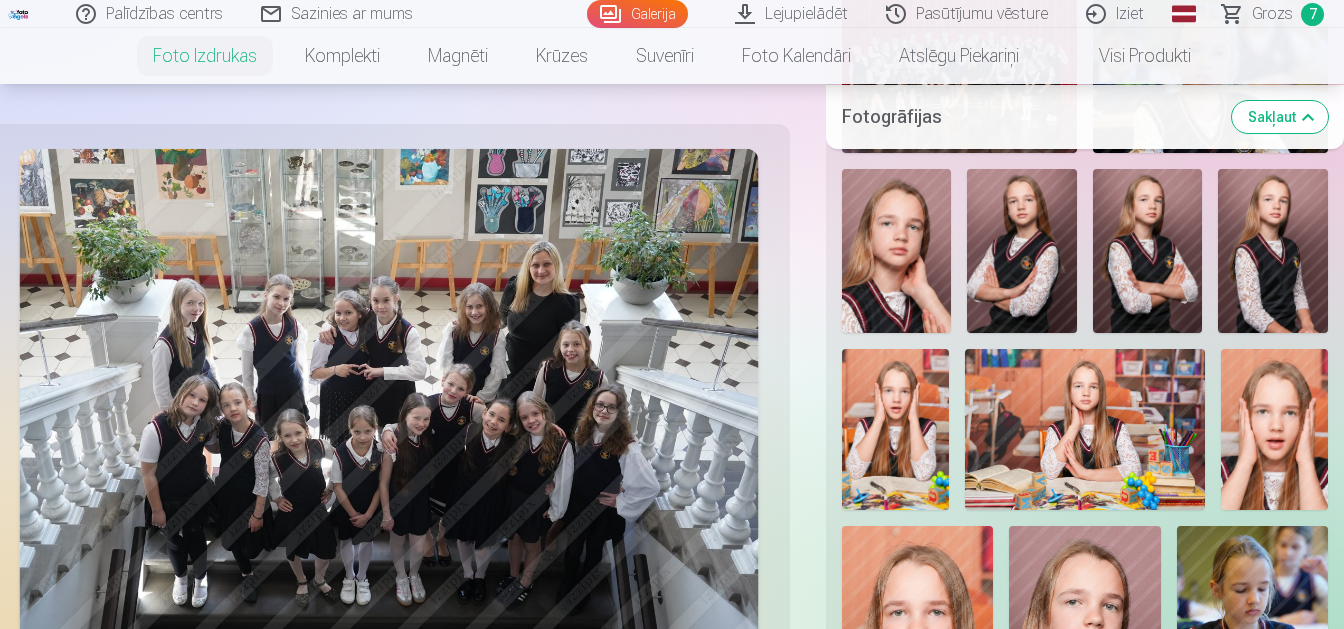 click on "Grozs" at bounding box center (1272, 14) 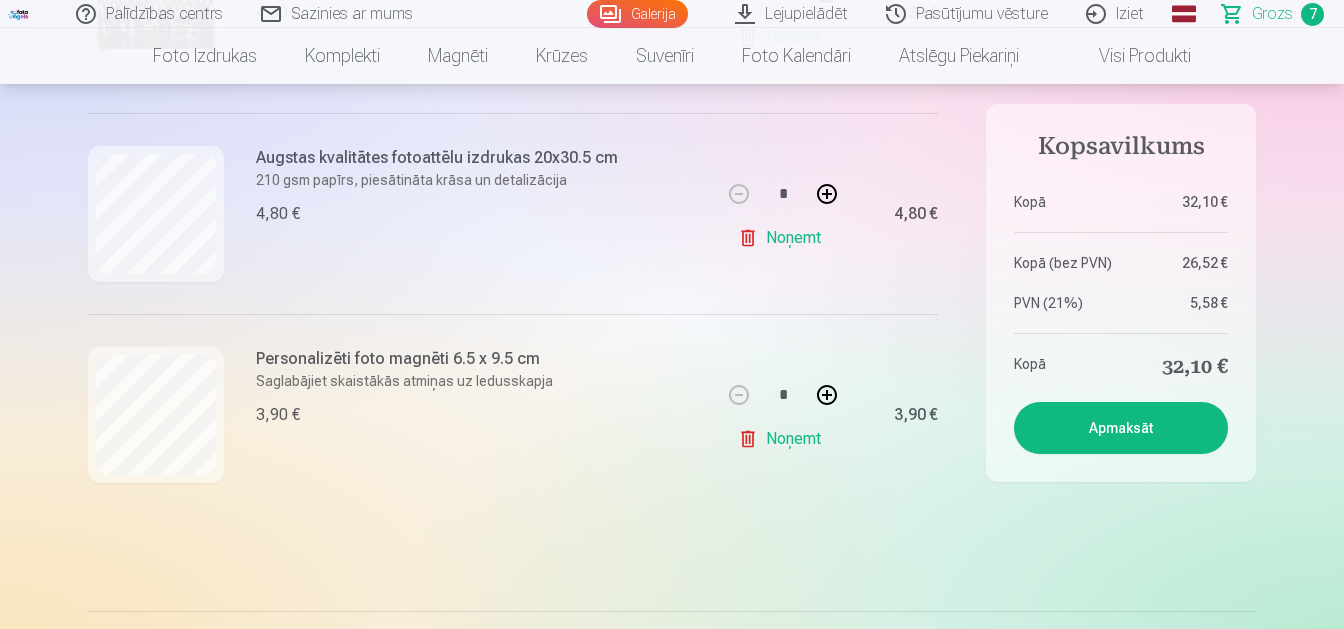 scroll, scrollTop: 1470, scrollLeft: 0, axis: vertical 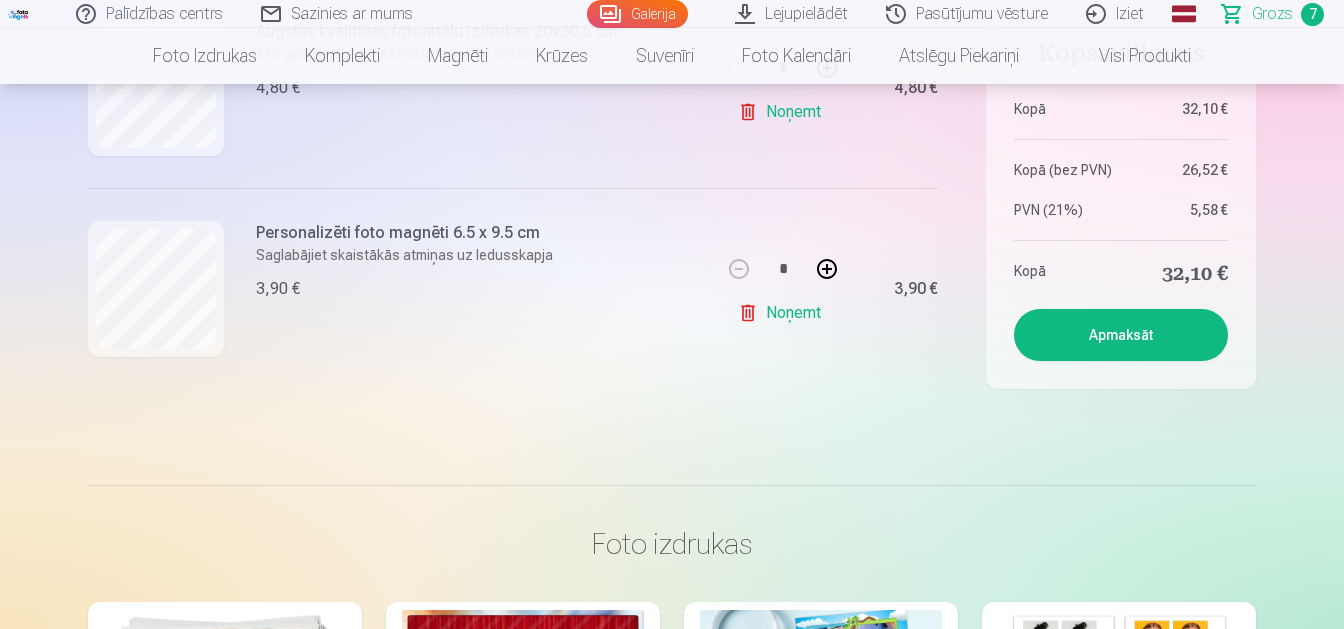click on "Visi produkti" at bounding box center [1129, 56] 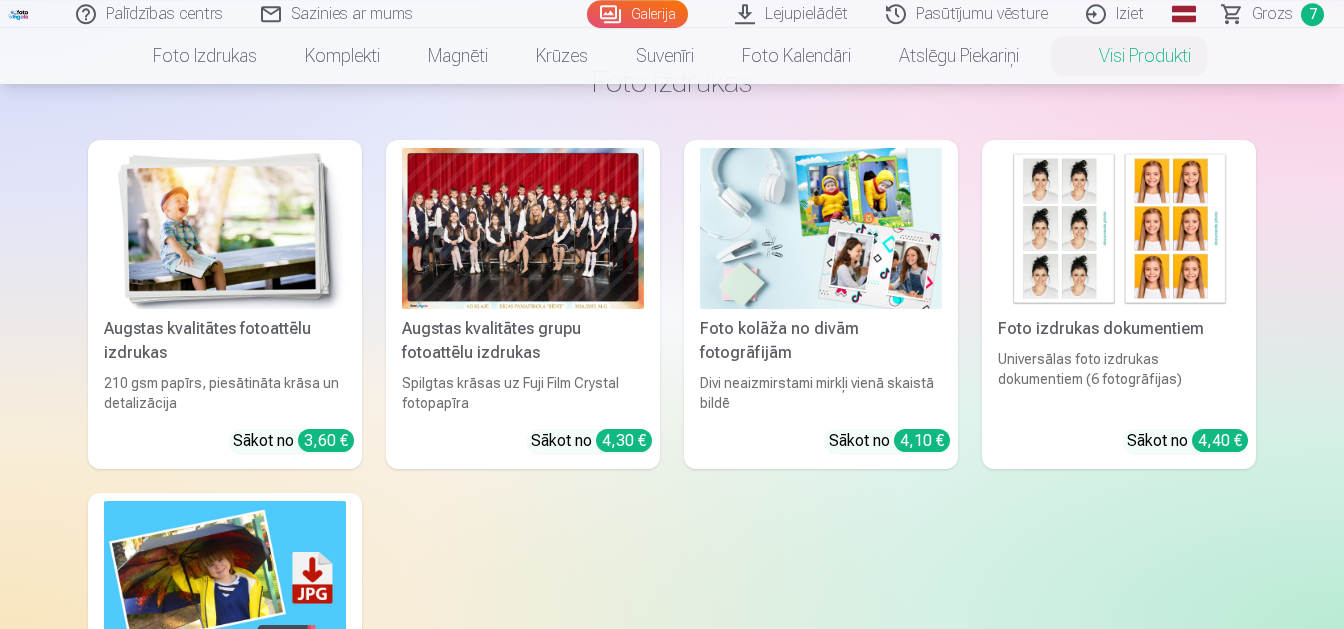 scroll, scrollTop: 315, scrollLeft: 0, axis: vertical 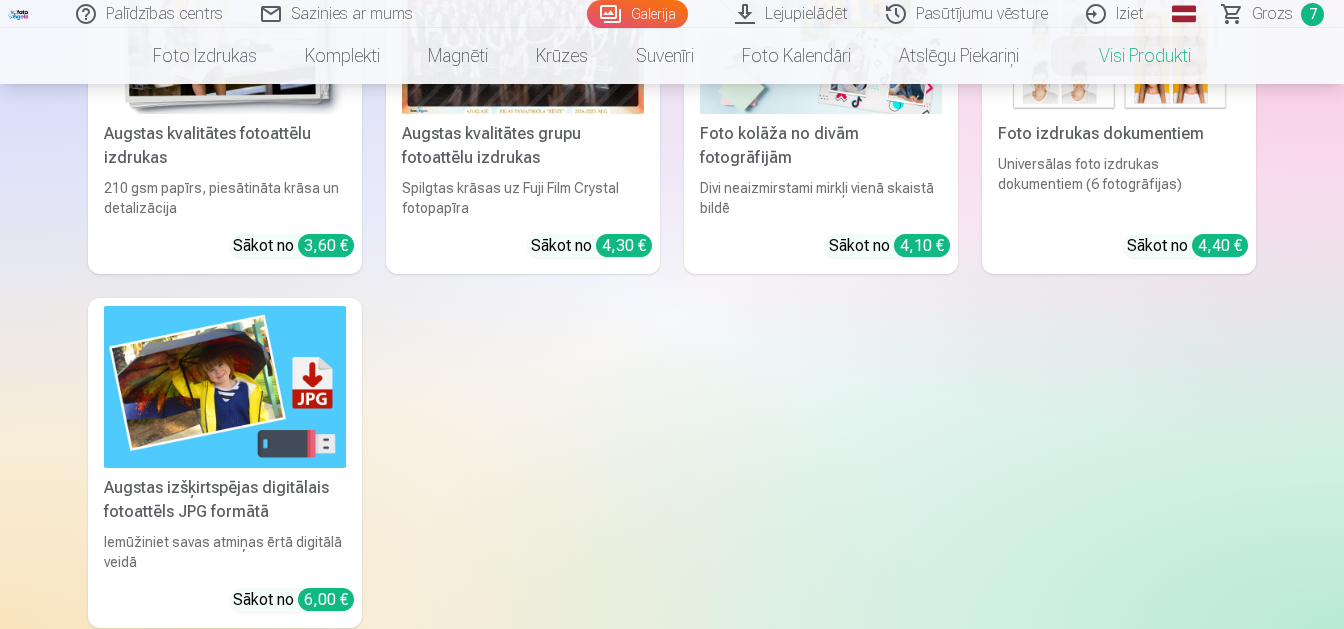 click on "Augstas izšķirtspējas digitālais fotoattēls JPG formātā" at bounding box center (225, 500) 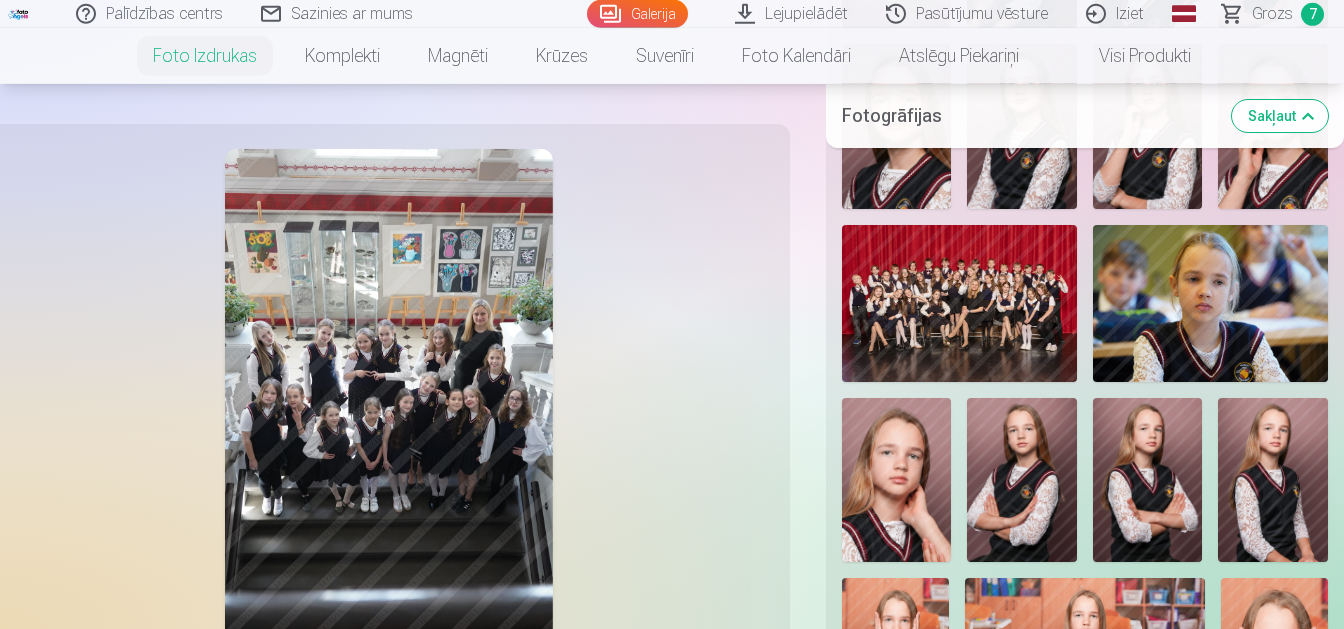 scroll, scrollTop: 735, scrollLeft: 0, axis: vertical 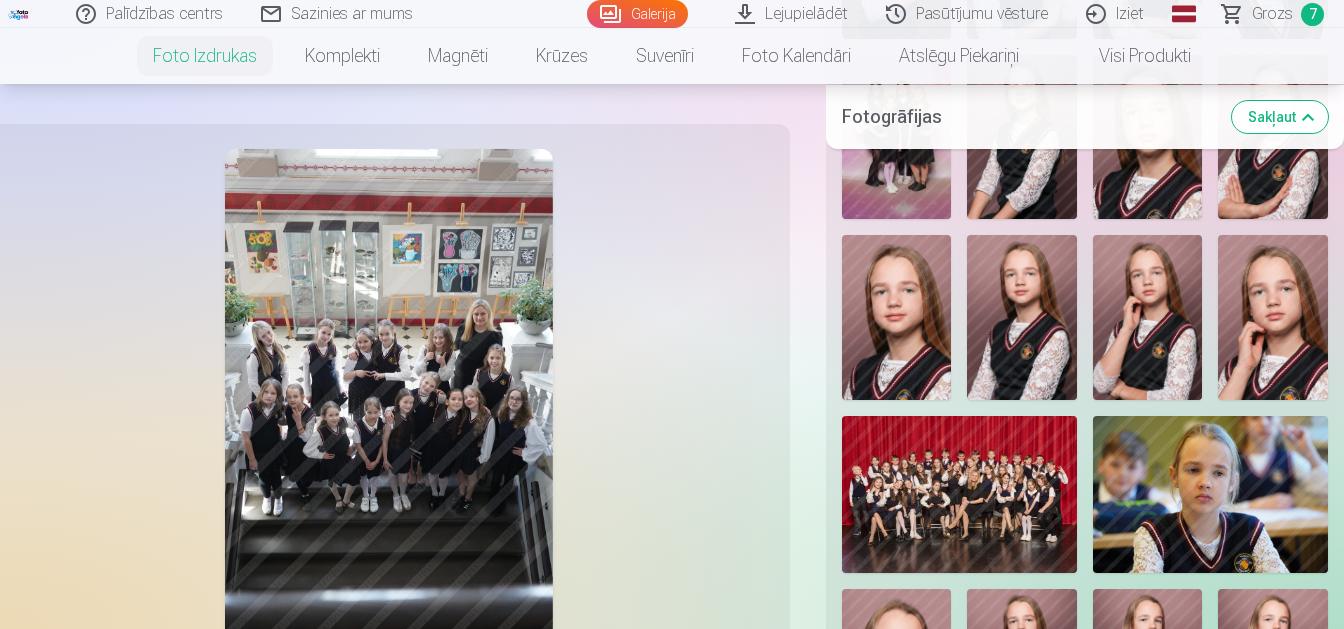 click at bounding box center [959, 494] 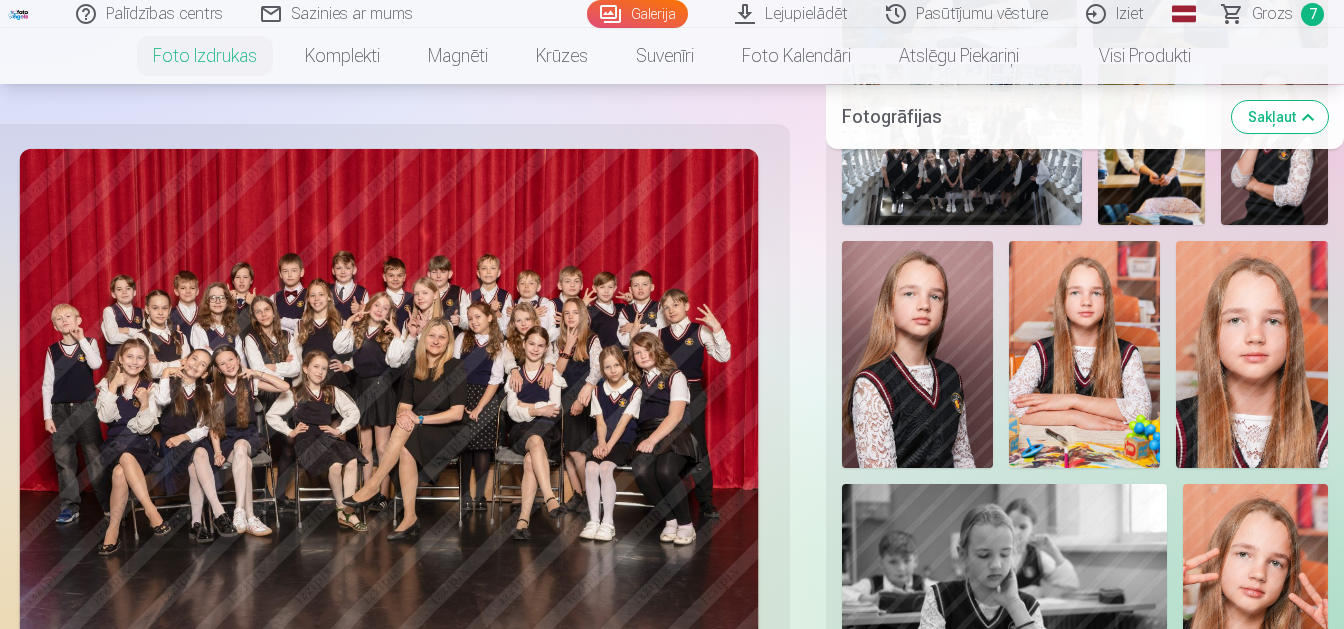 scroll, scrollTop: 1995, scrollLeft: 0, axis: vertical 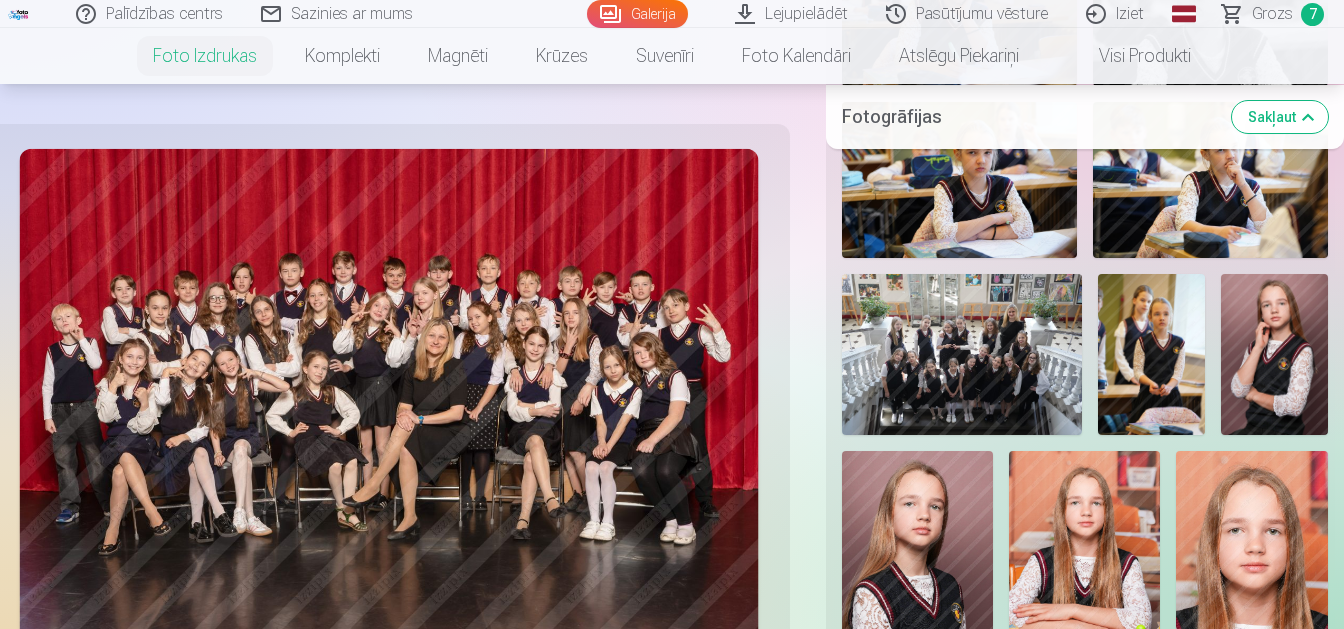 click at bounding box center [962, 354] 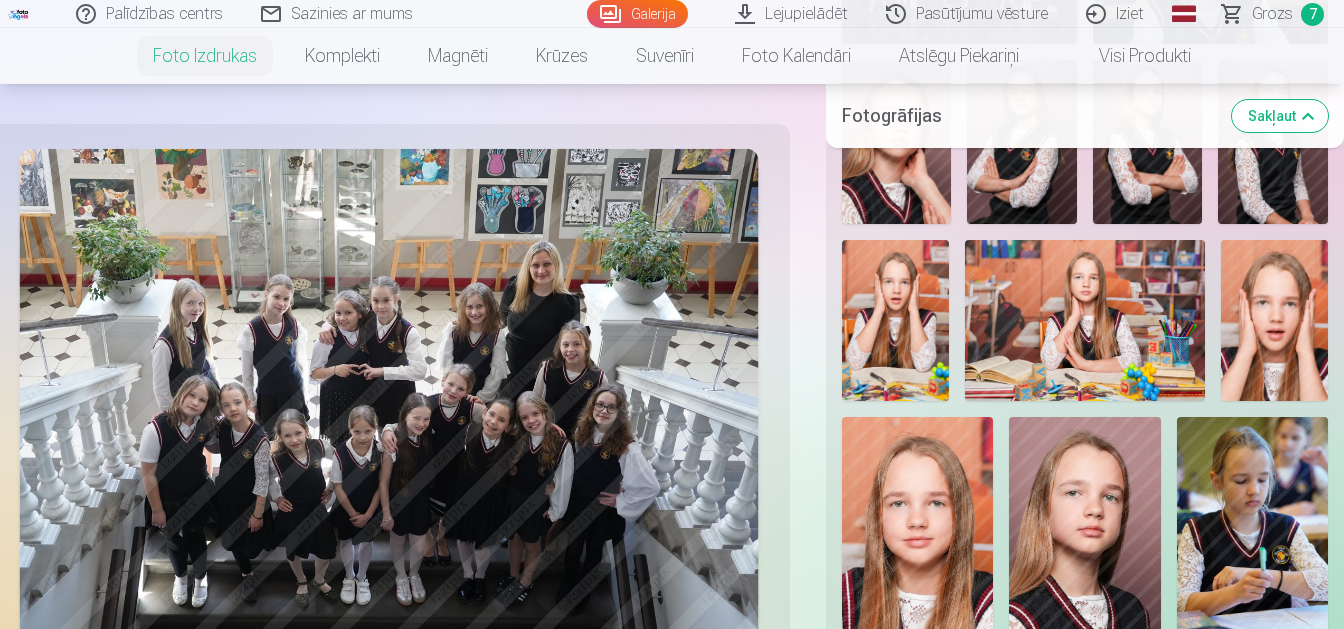 scroll, scrollTop: 1260, scrollLeft: 0, axis: vertical 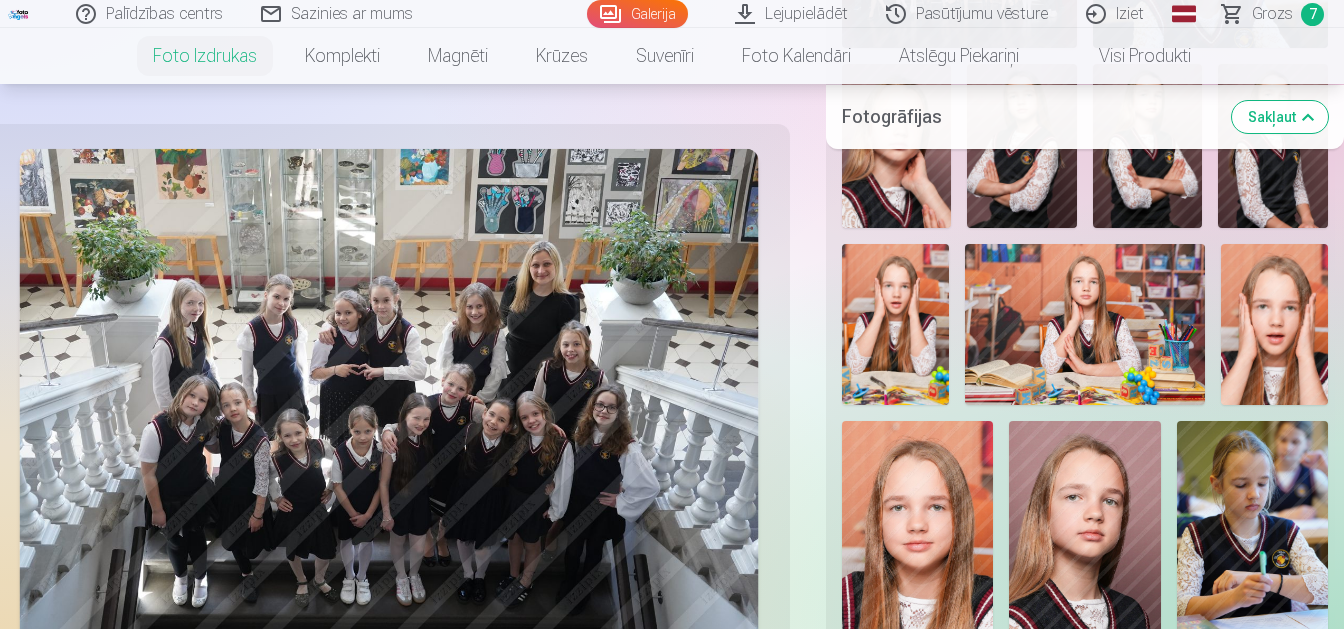 click on "Grozs" at bounding box center (1272, 14) 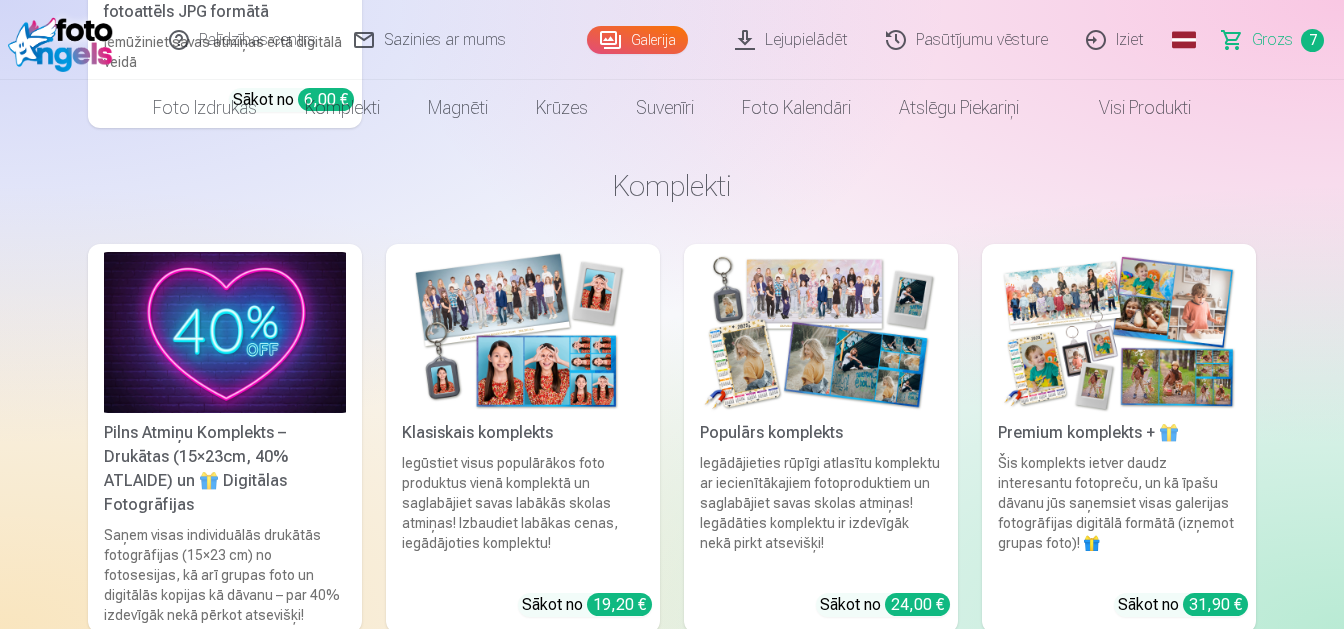 scroll, scrollTop: 0, scrollLeft: 0, axis: both 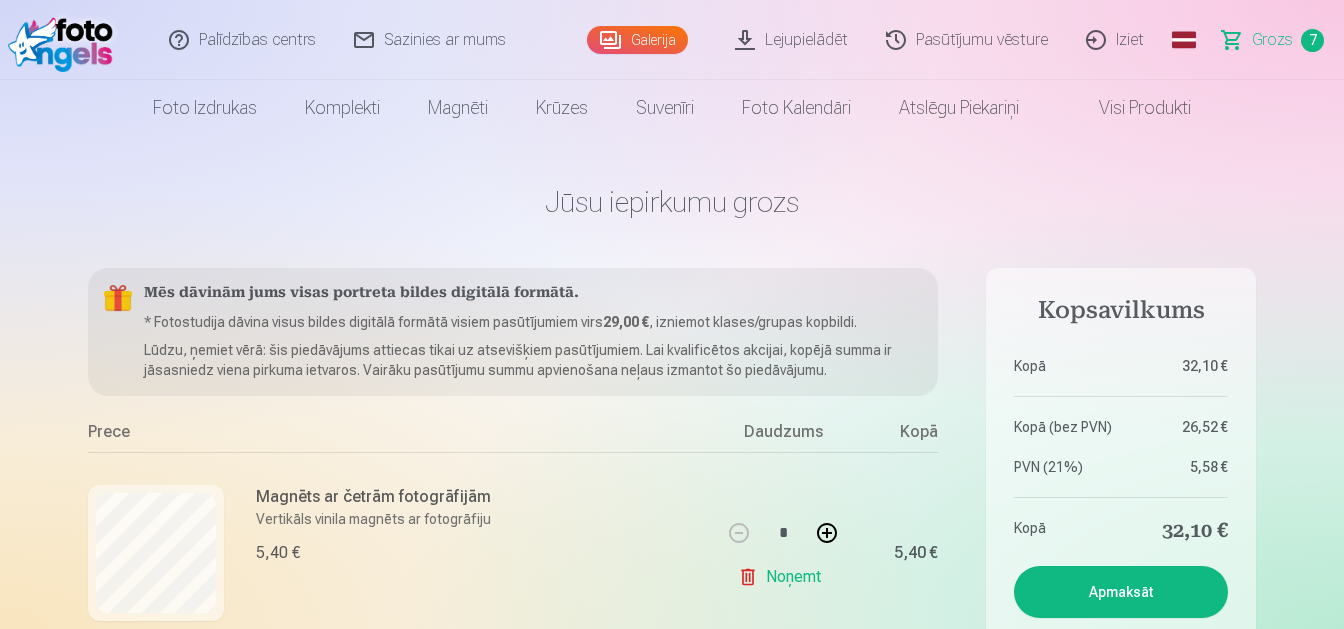 click on "Lejupielādēt" at bounding box center [792, 40] 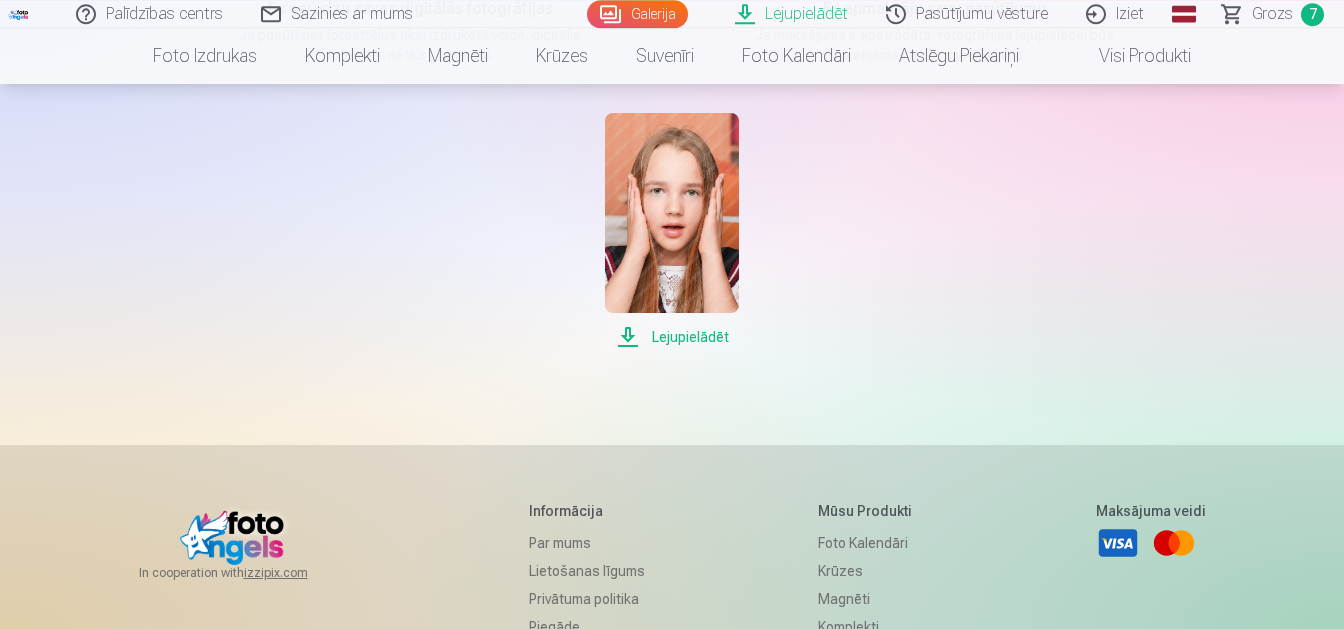 scroll, scrollTop: 420, scrollLeft: 0, axis: vertical 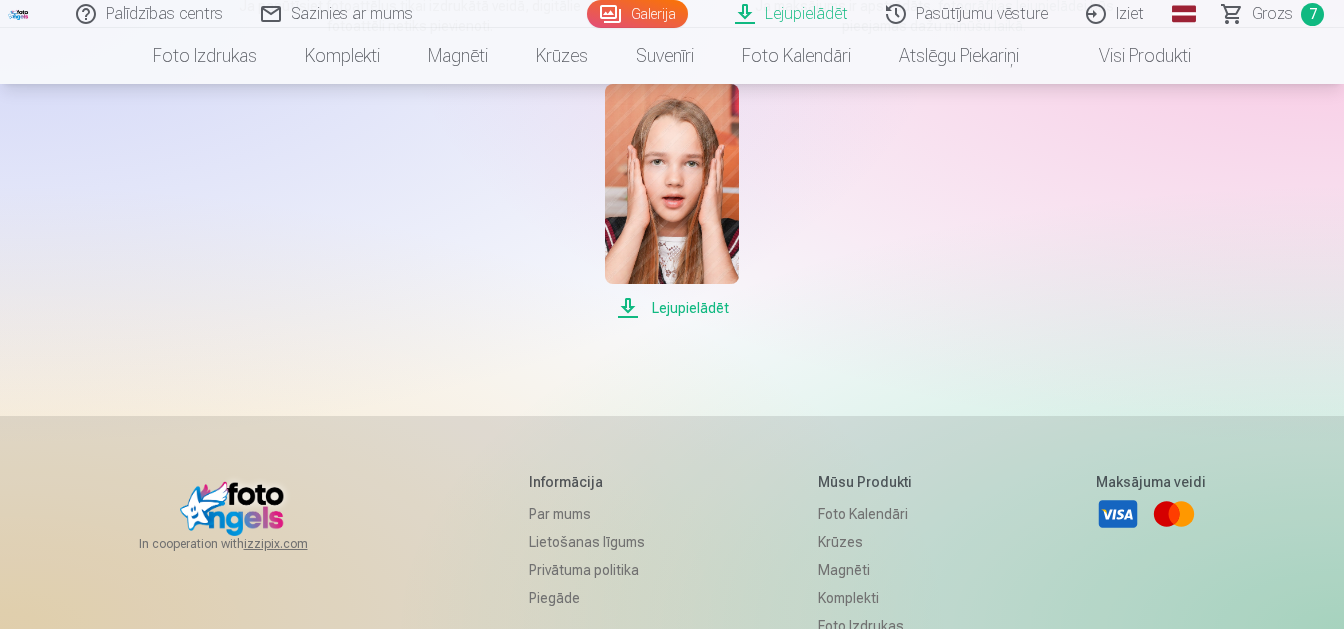 click on "Lejupielādēt" at bounding box center [671, 308] 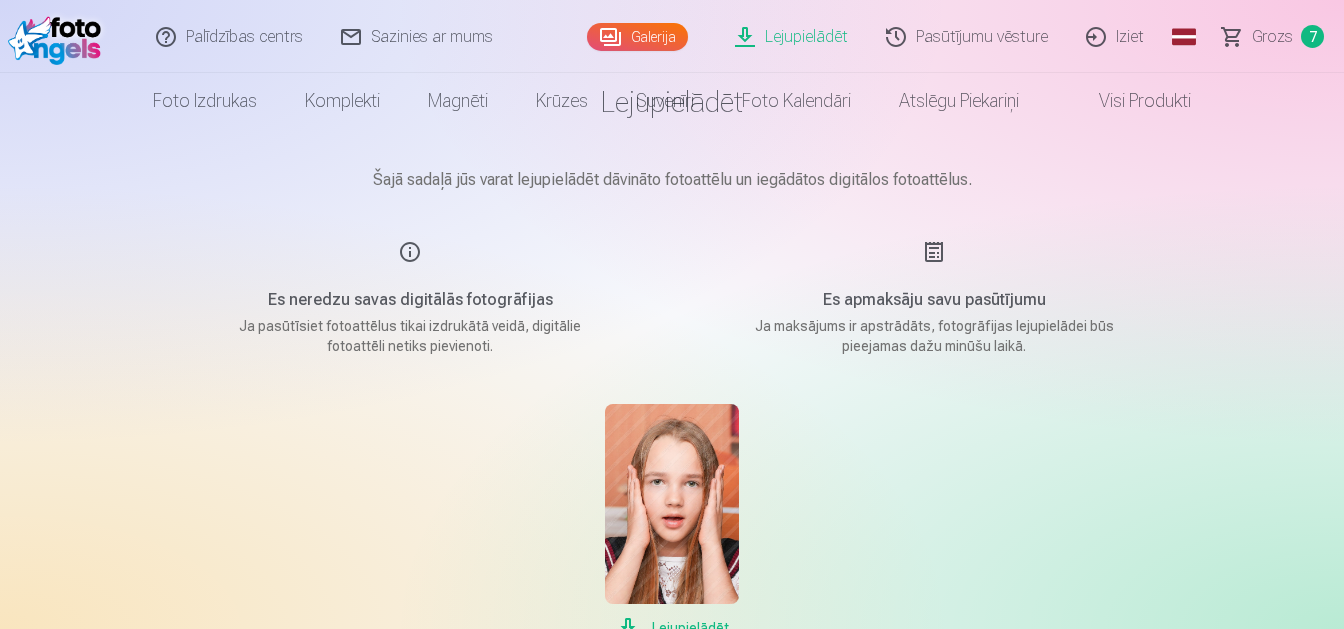 scroll, scrollTop: 0, scrollLeft: 0, axis: both 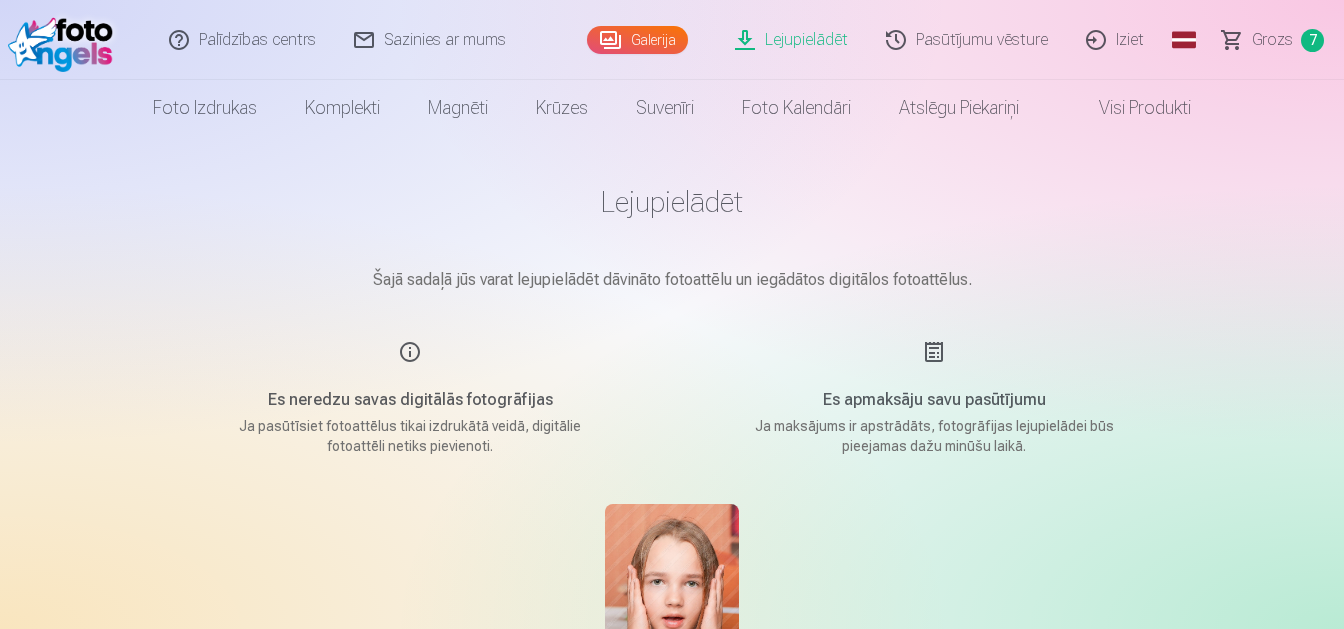 click on "Grozs" at bounding box center (1272, 40) 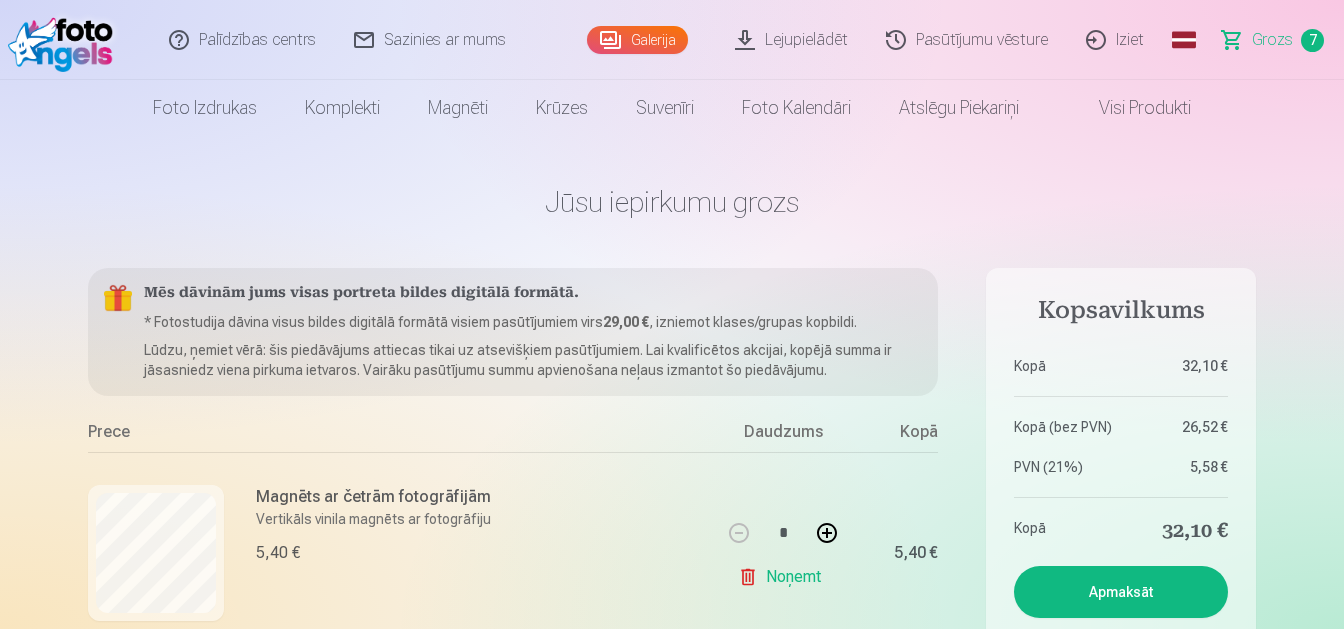 click on "Apmaksāt" at bounding box center [1121, 592] 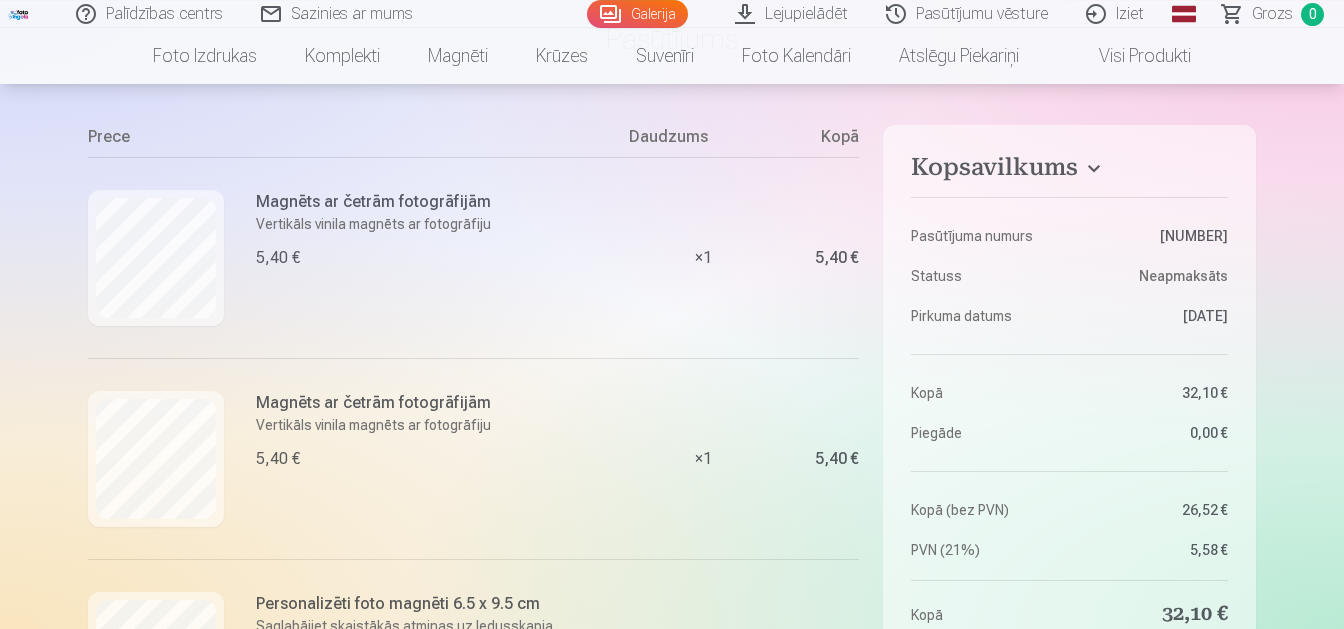 scroll, scrollTop: 210, scrollLeft: 0, axis: vertical 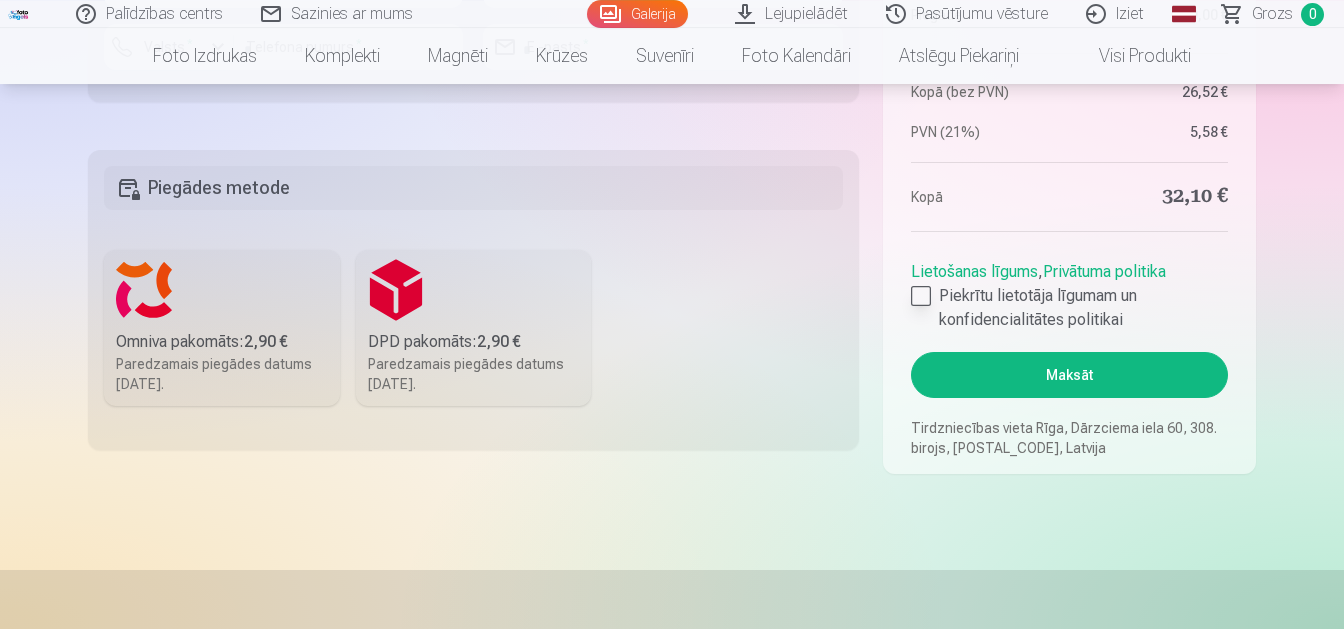click at bounding box center (921, 296) 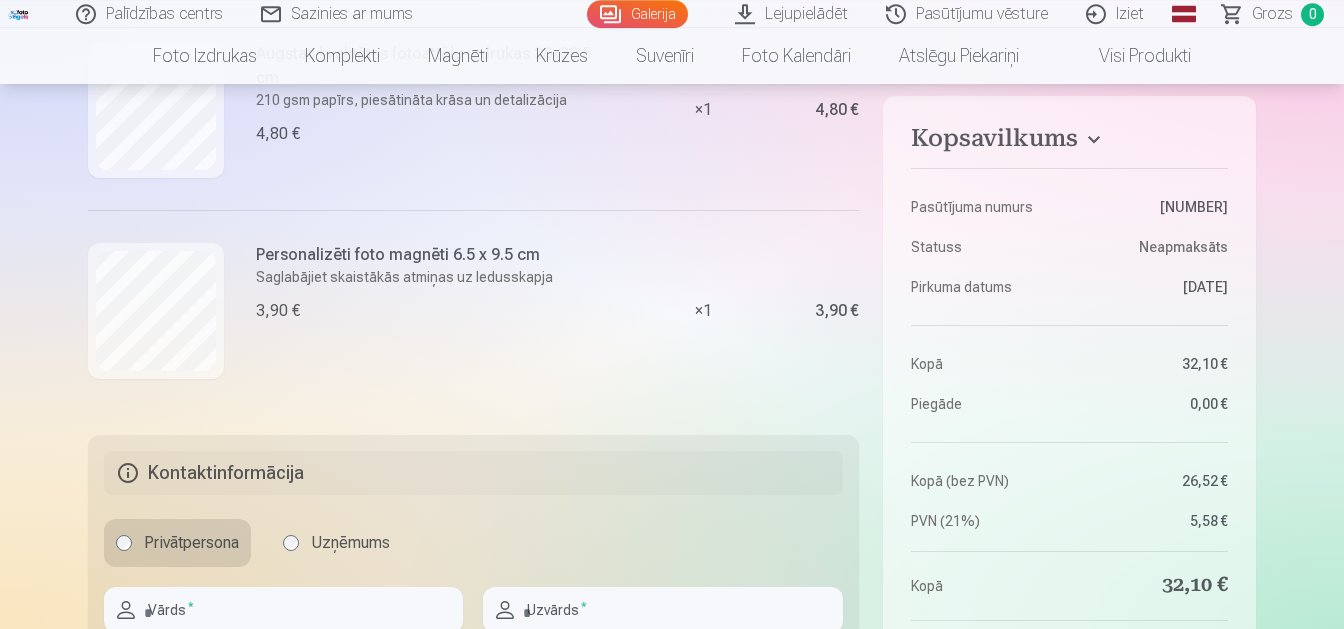 scroll, scrollTop: 1731, scrollLeft: 0, axis: vertical 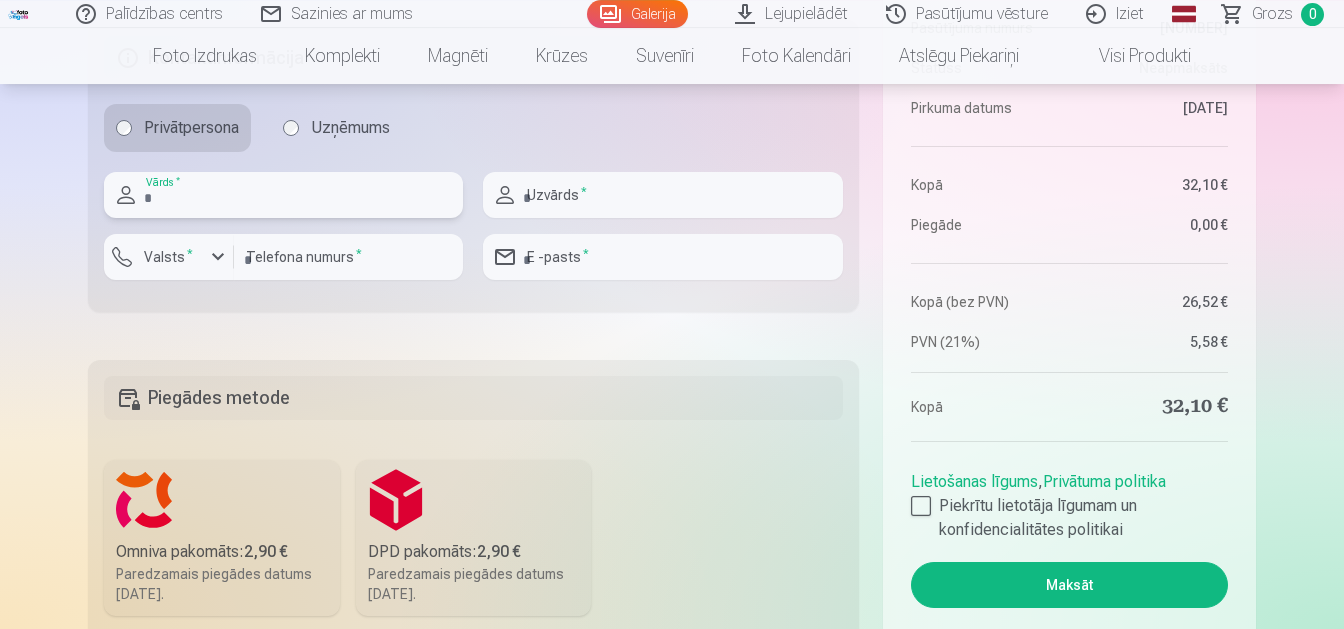 click at bounding box center (283, 195) 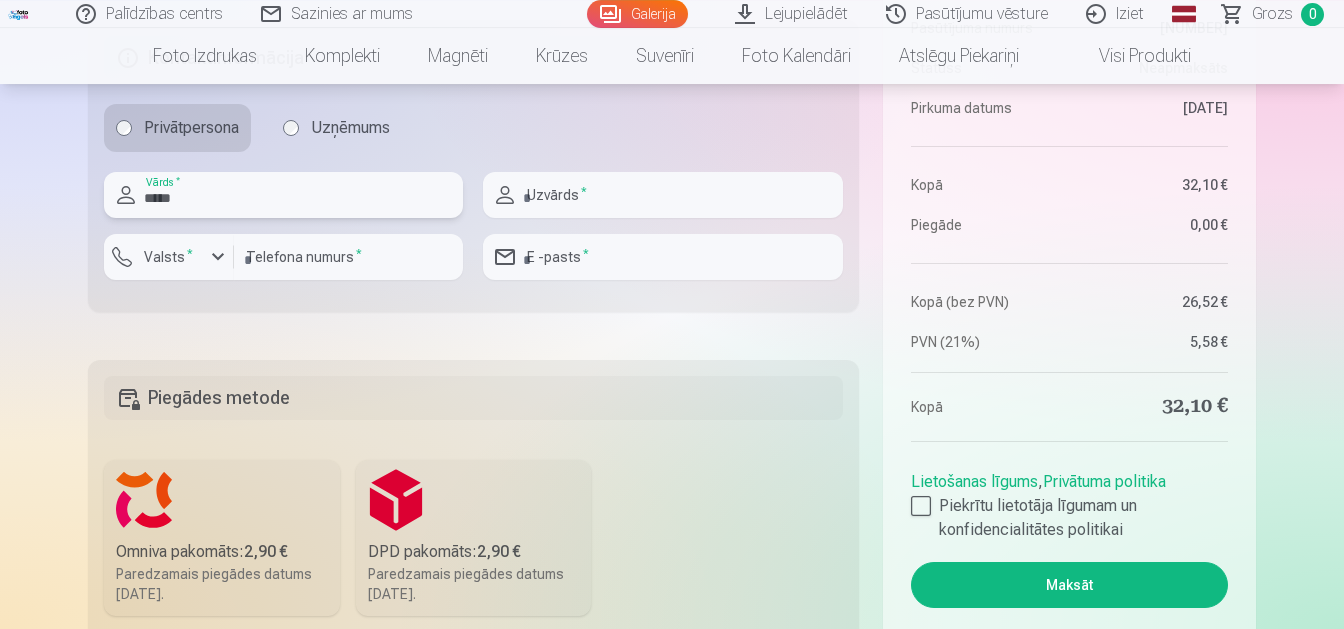 type on "*****" 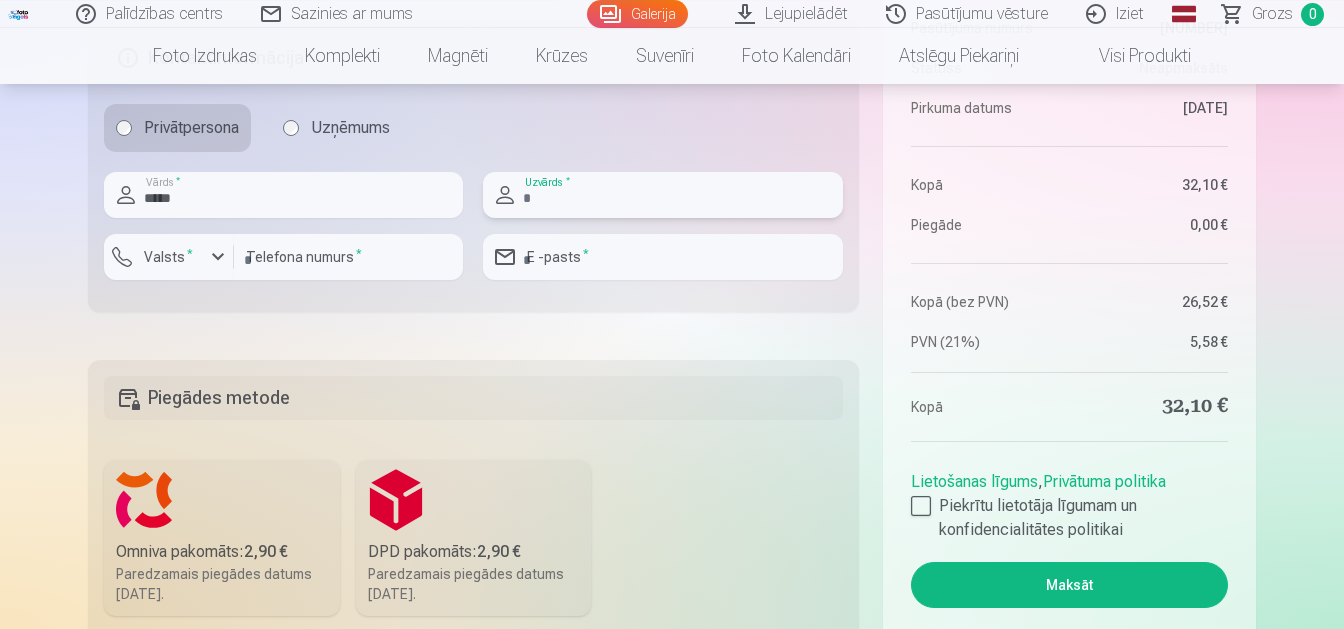 click at bounding box center (662, 195) 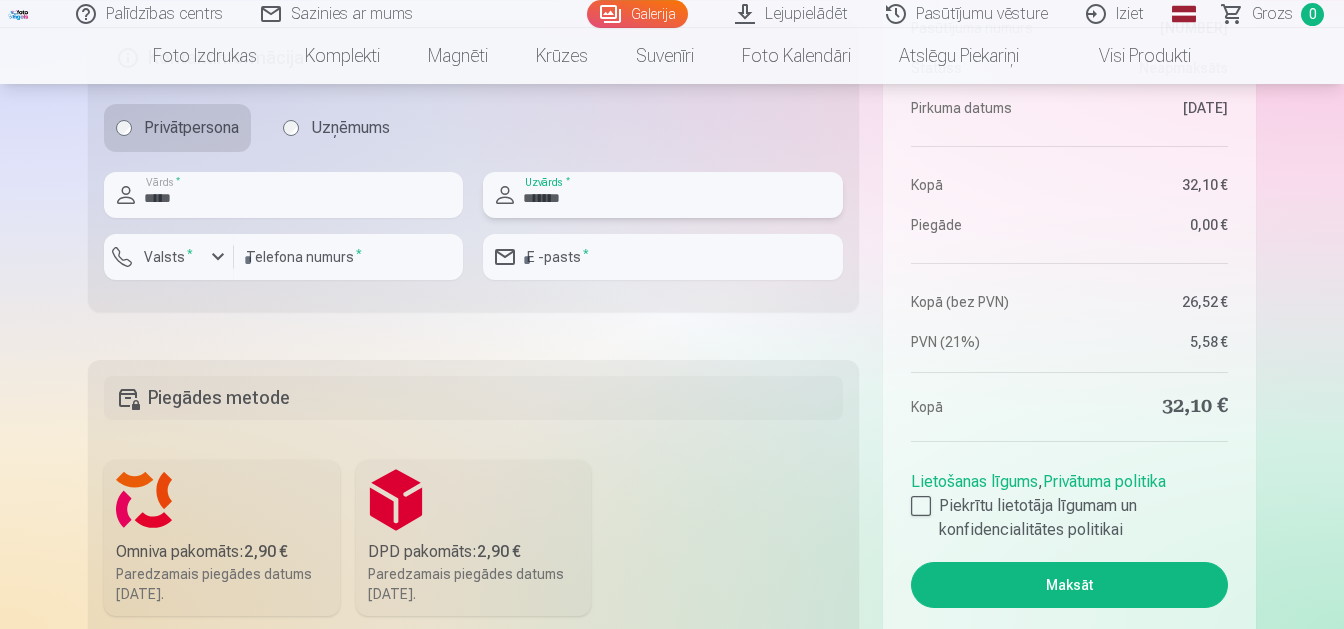 type on "*******" 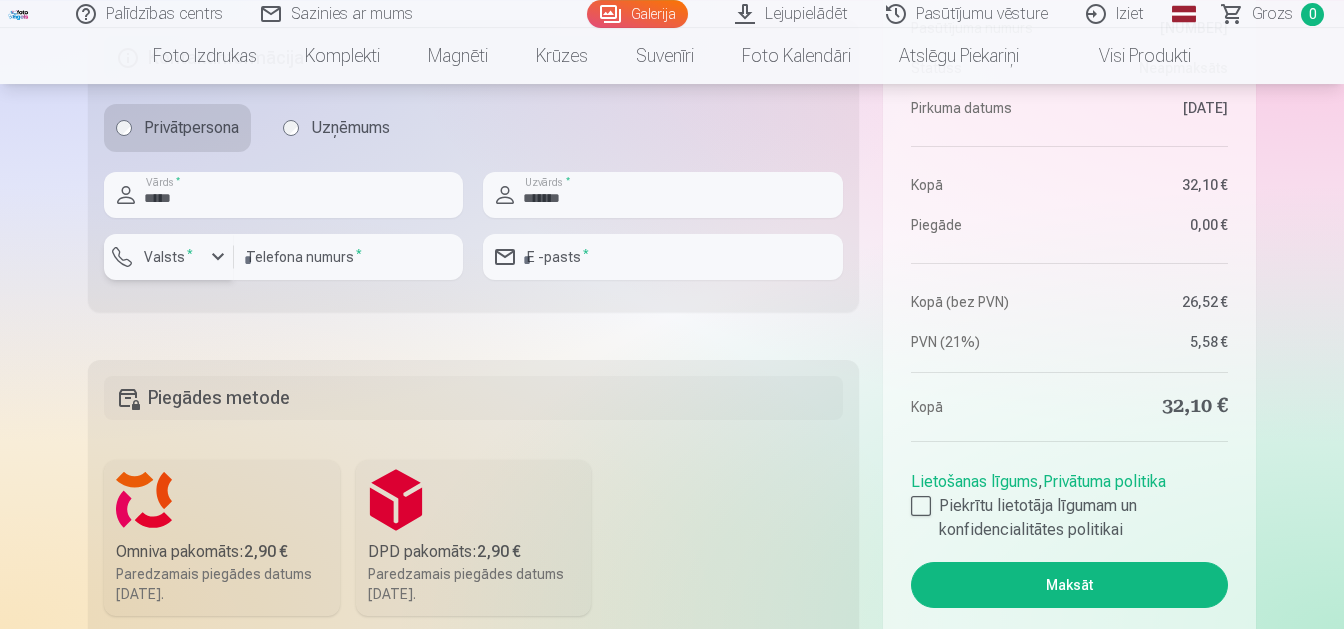 click at bounding box center [218, 257] 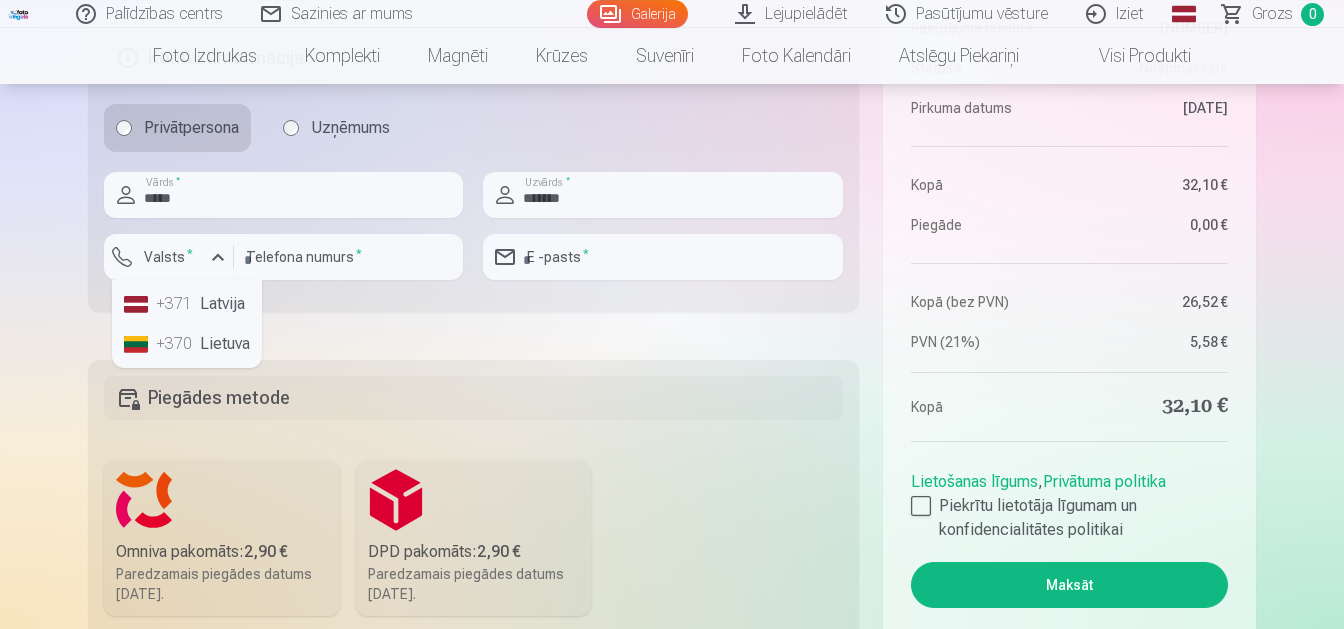 click on "+371 Latvija" at bounding box center [187, 304] 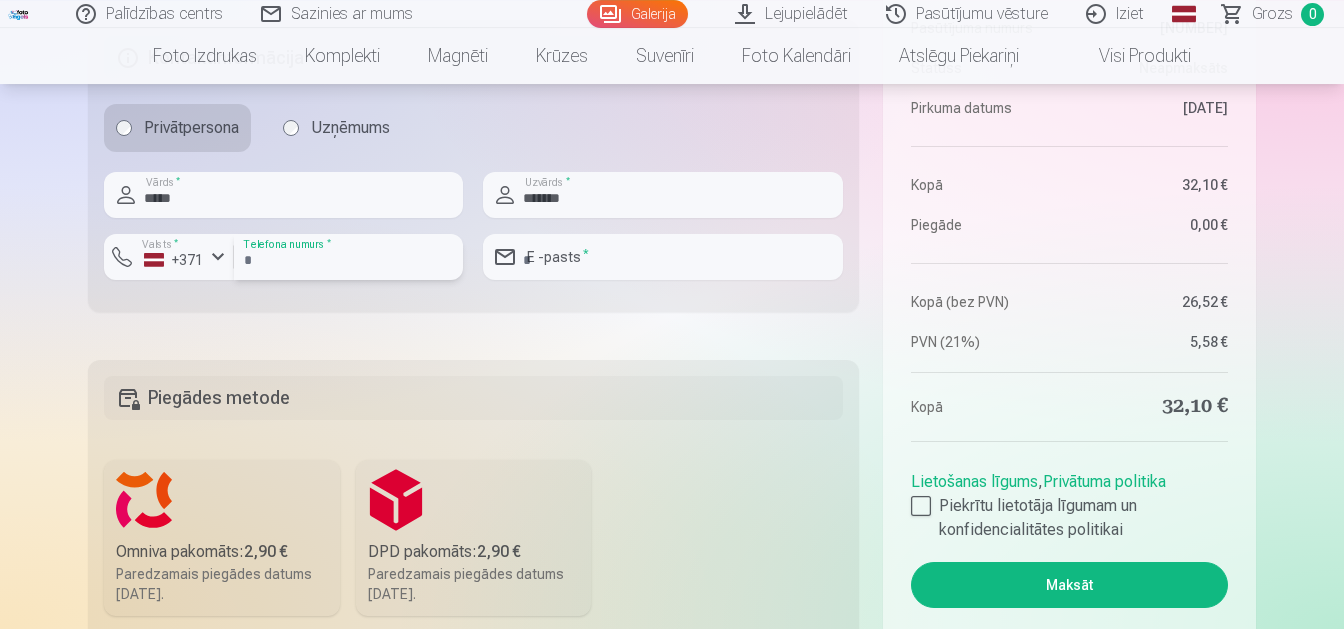 click at bounding box center (348, 257) 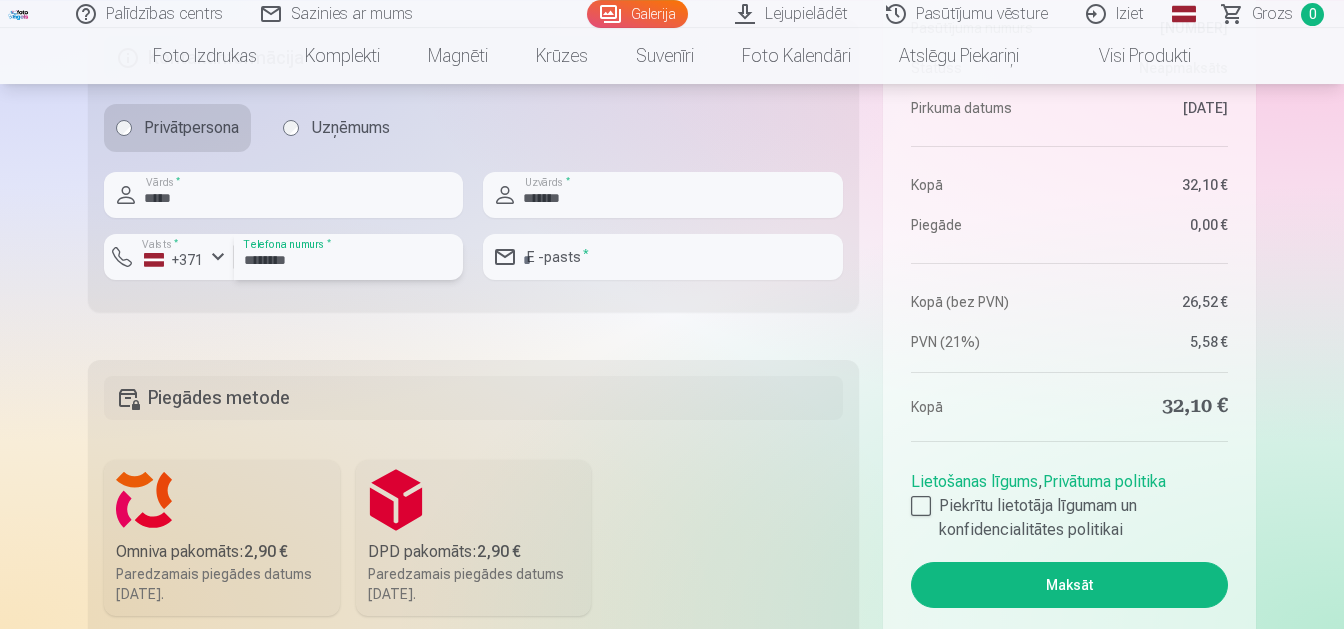 type on "********" 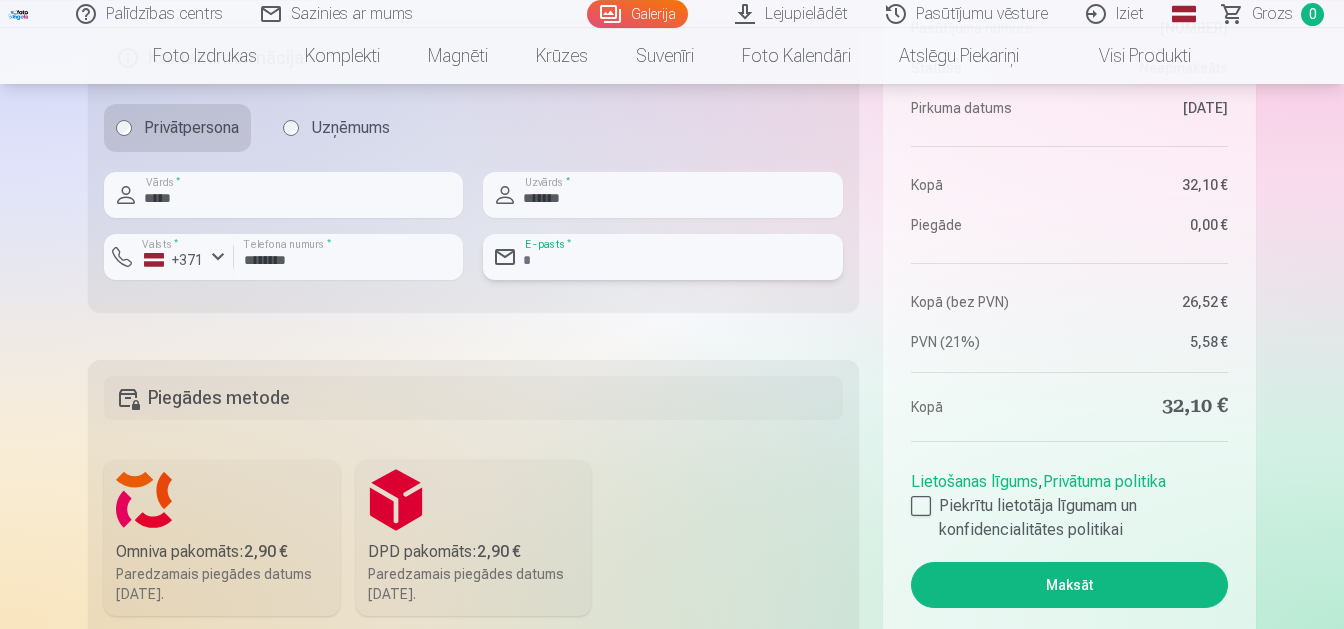 click at bounding box center [662, 257] 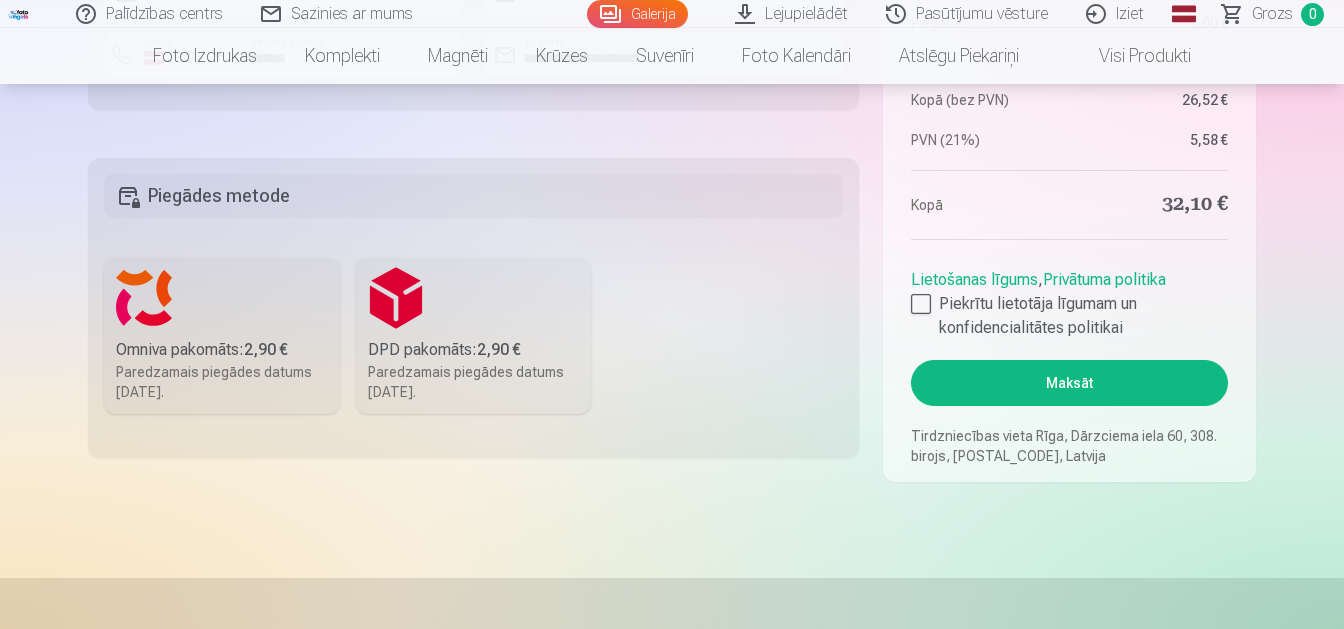 scroll, scrollTop: 1941, scrollLeft: 0, axis: vertical 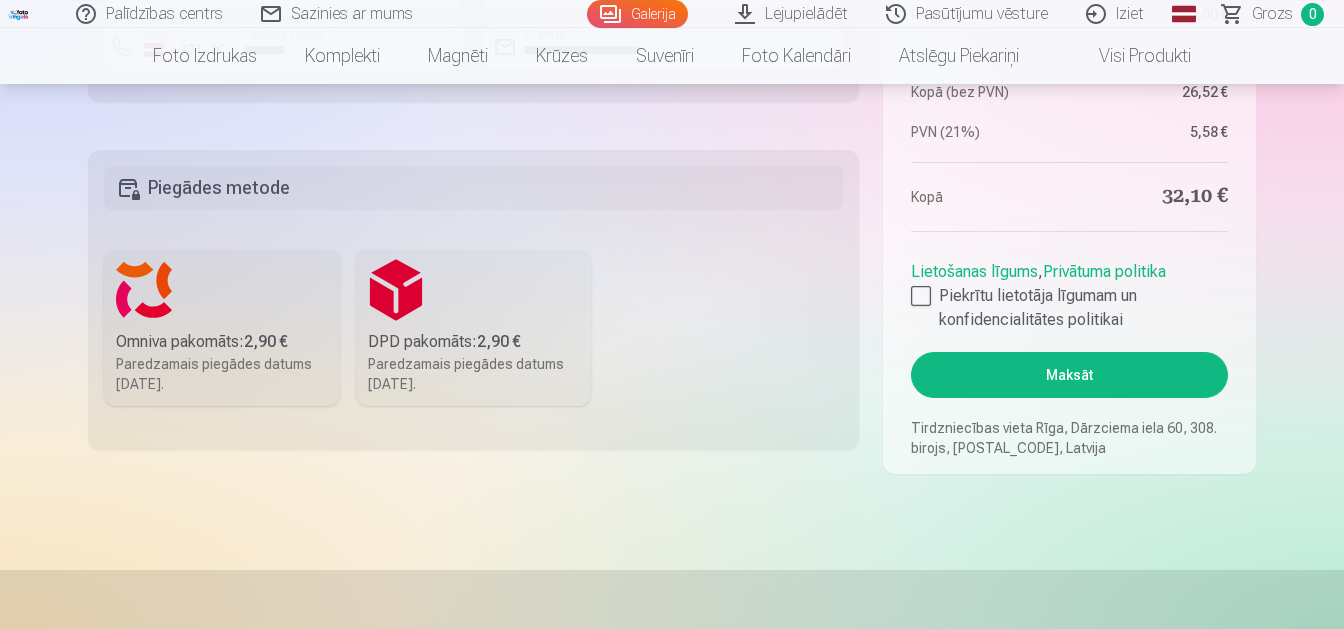 type on "**********" 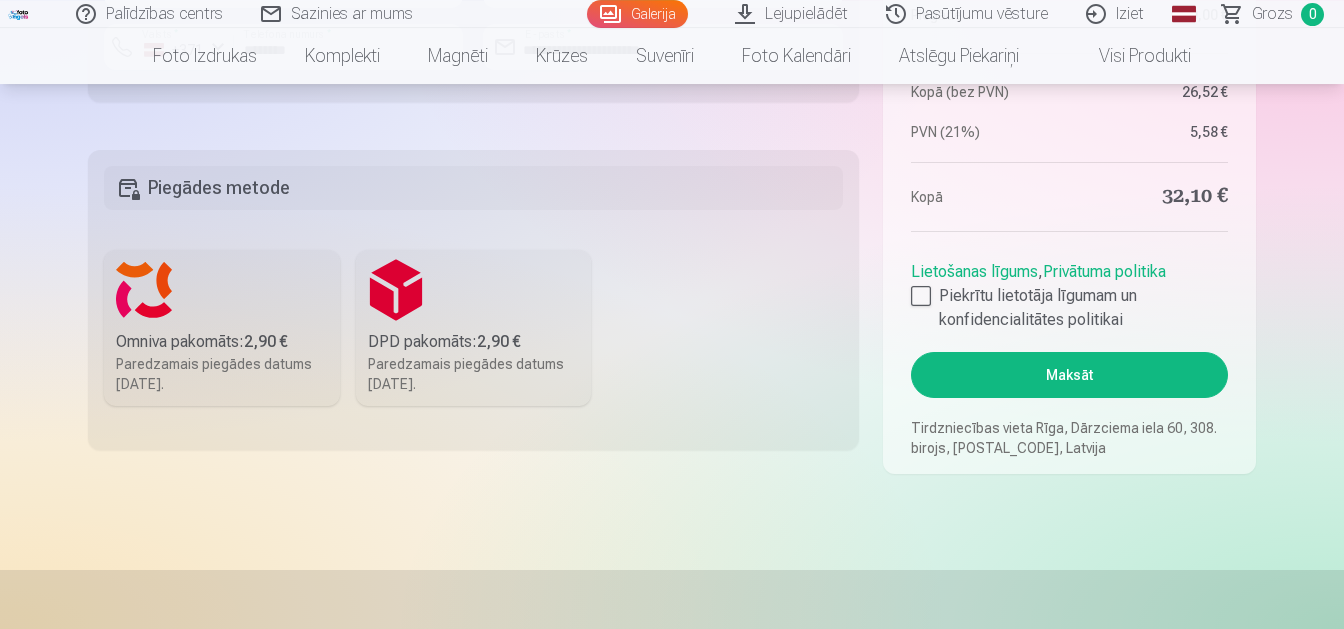 click on "Maksāt" at bounding box center (1069, 375) 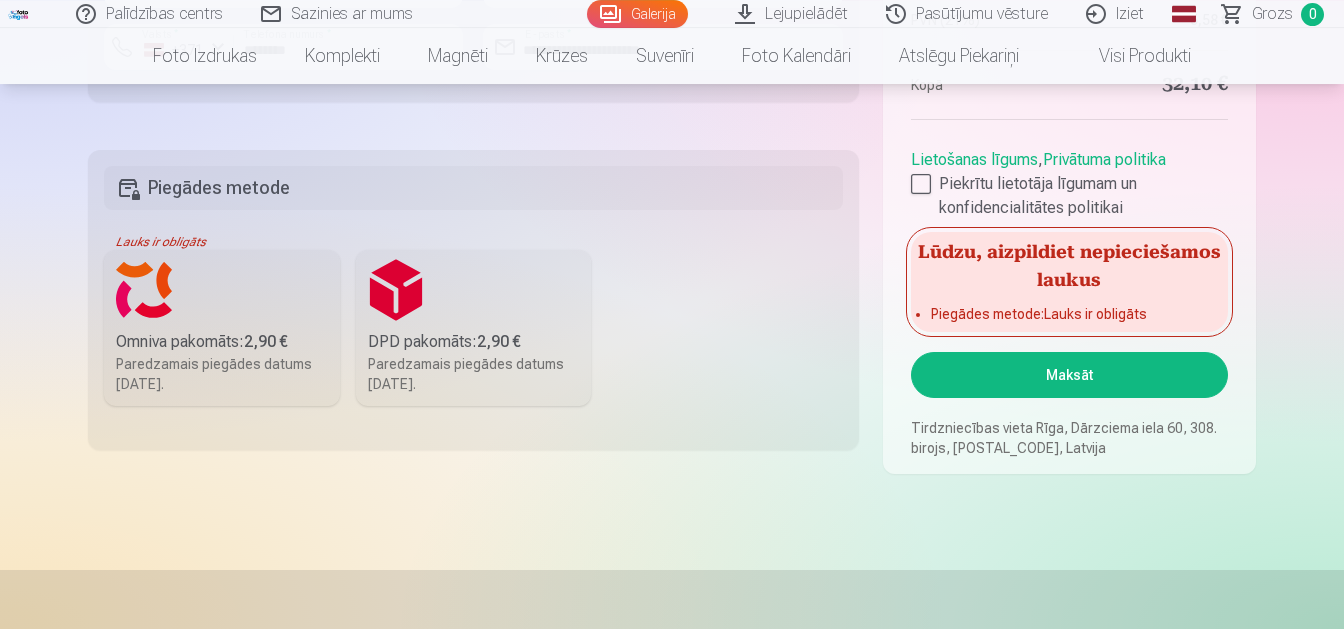 click on "DPD pakomāts :  2,90 € Paredzamais piegādes datums 16.08.2025." at bounding box center [474, 328] 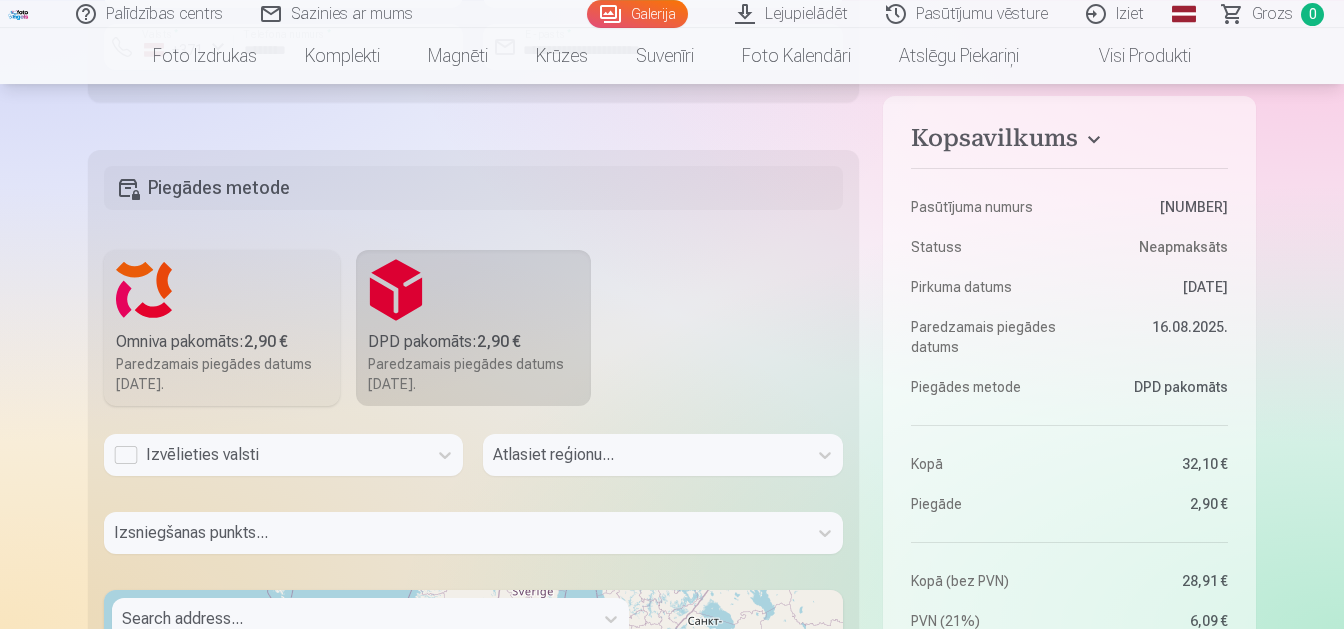 scroll, scrollTop: 1971, scrollLeft: 0, axis: vertical 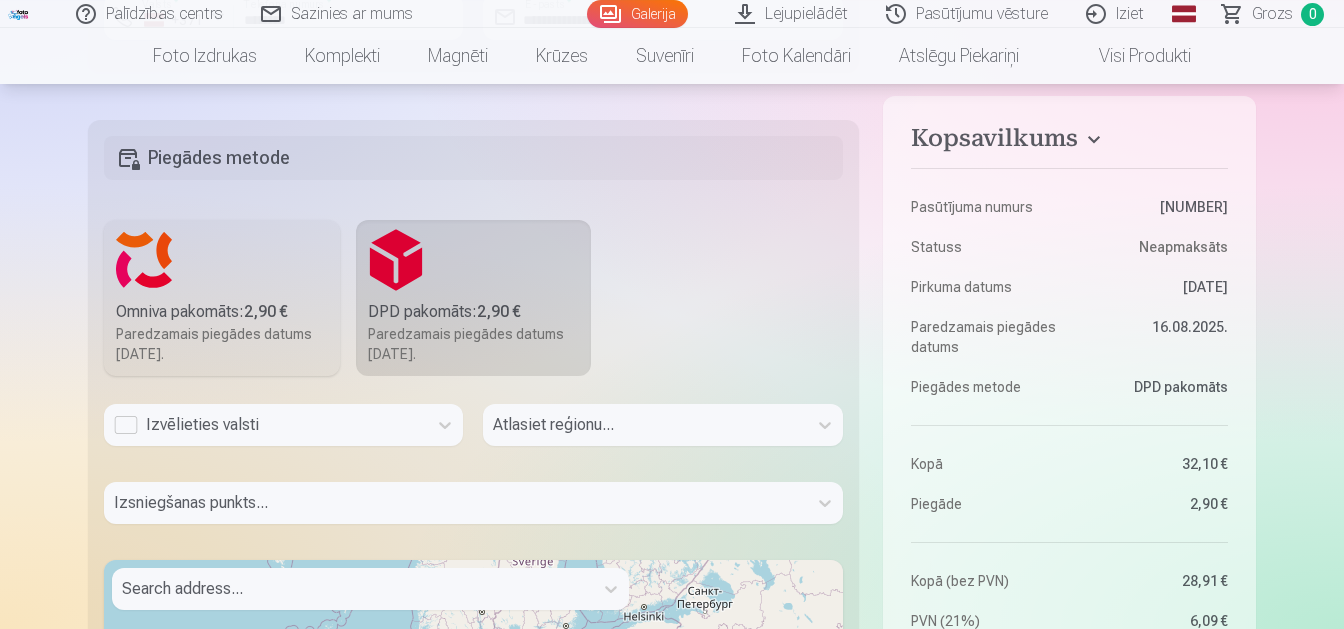 click on "Izvēlieties valsti" at bounding box center [283, 425] 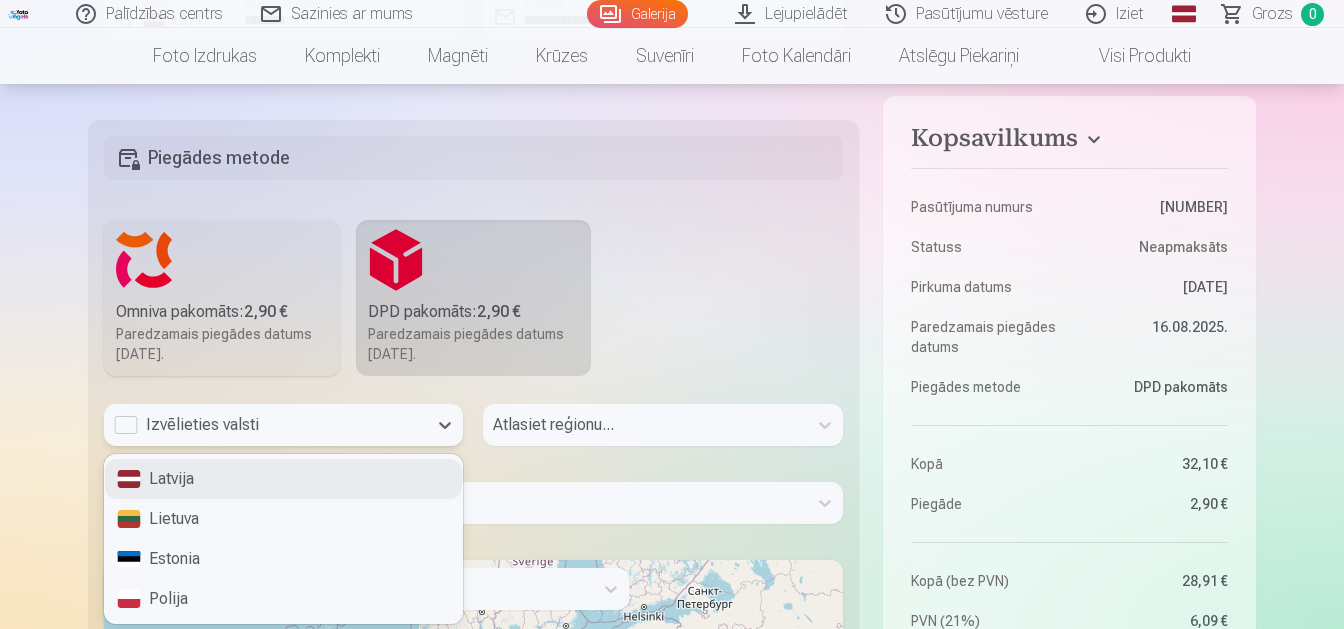 click on "Latvija" at bounding box center [283, 479] 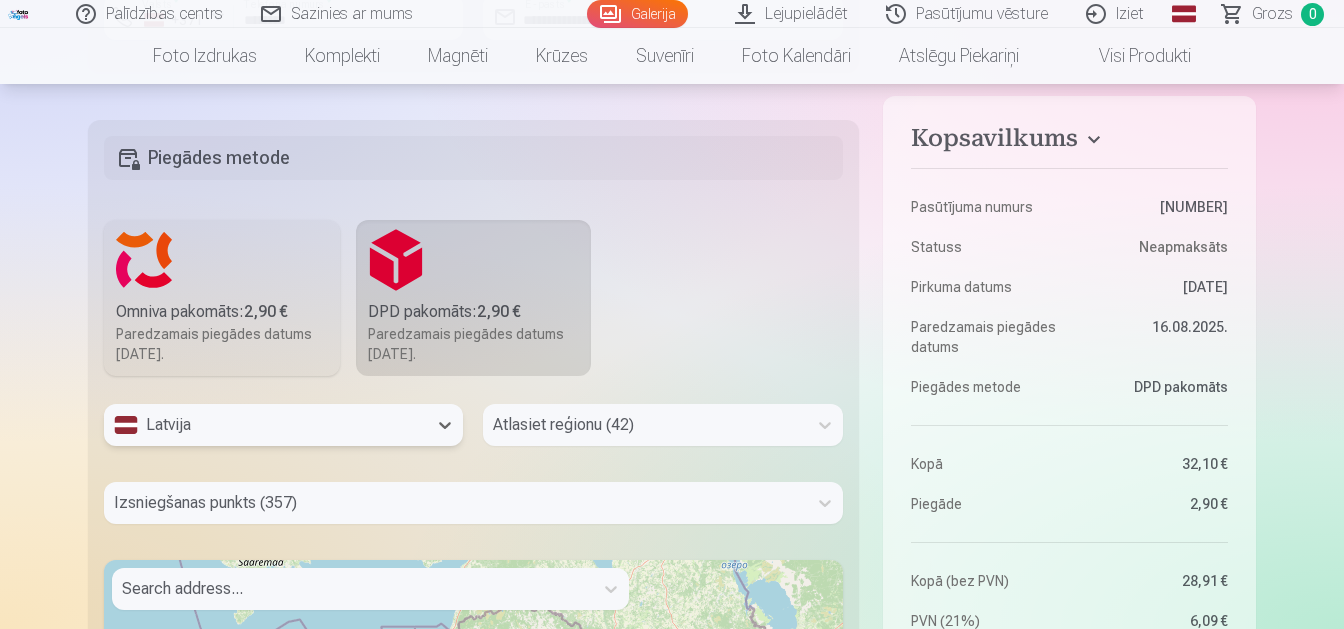 click on "Atlasiet reģionu (42)" at bounding box center [662, 425] 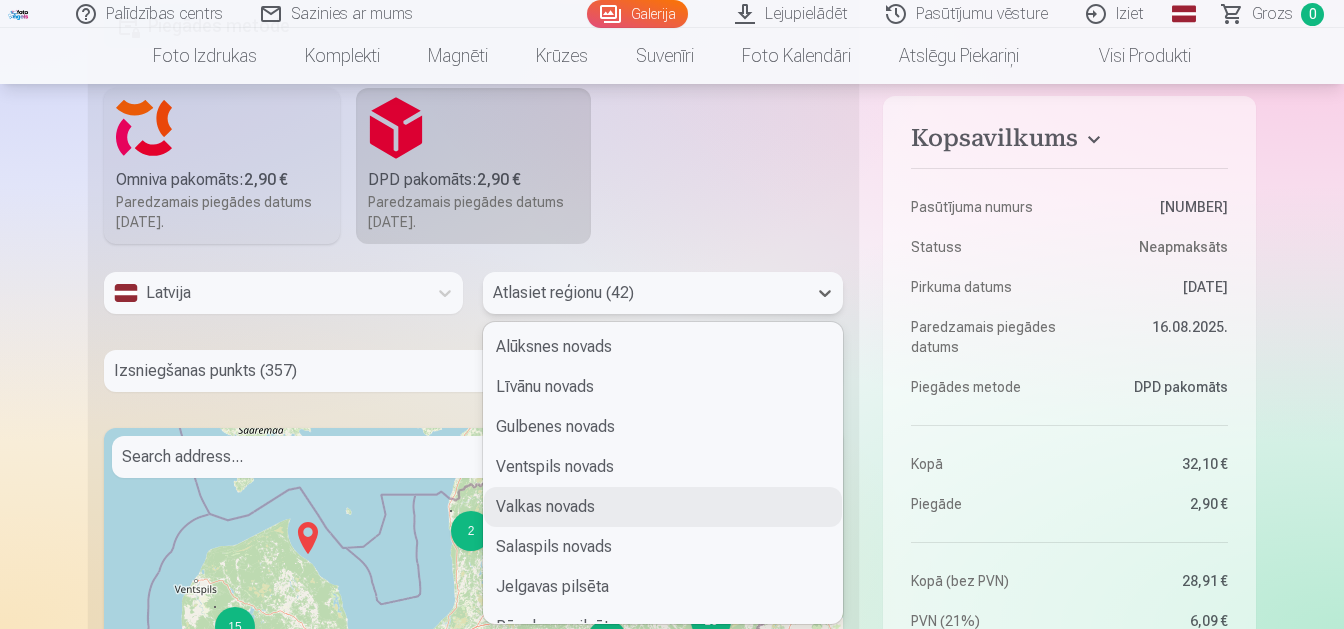 type on "*" 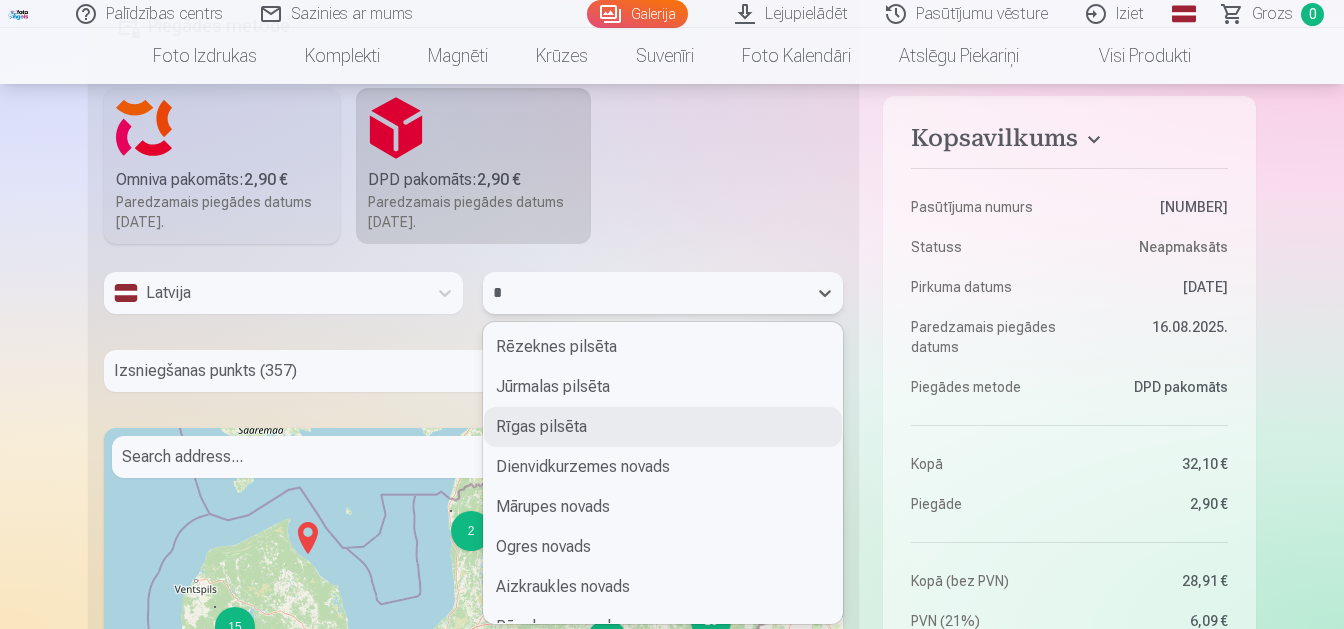 click on "Rīgas pilsēta" at bounding box center [662, 427] 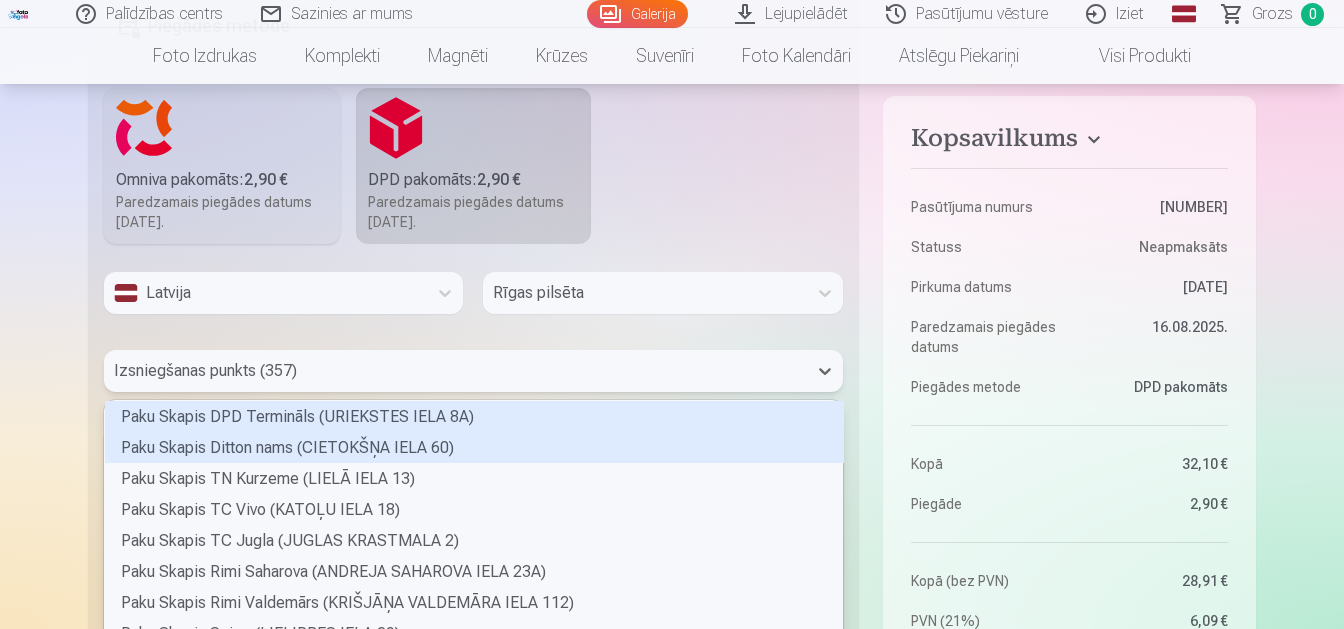 scroll, scrollTop: 2181, scrollLeft: 0, axis: vertical 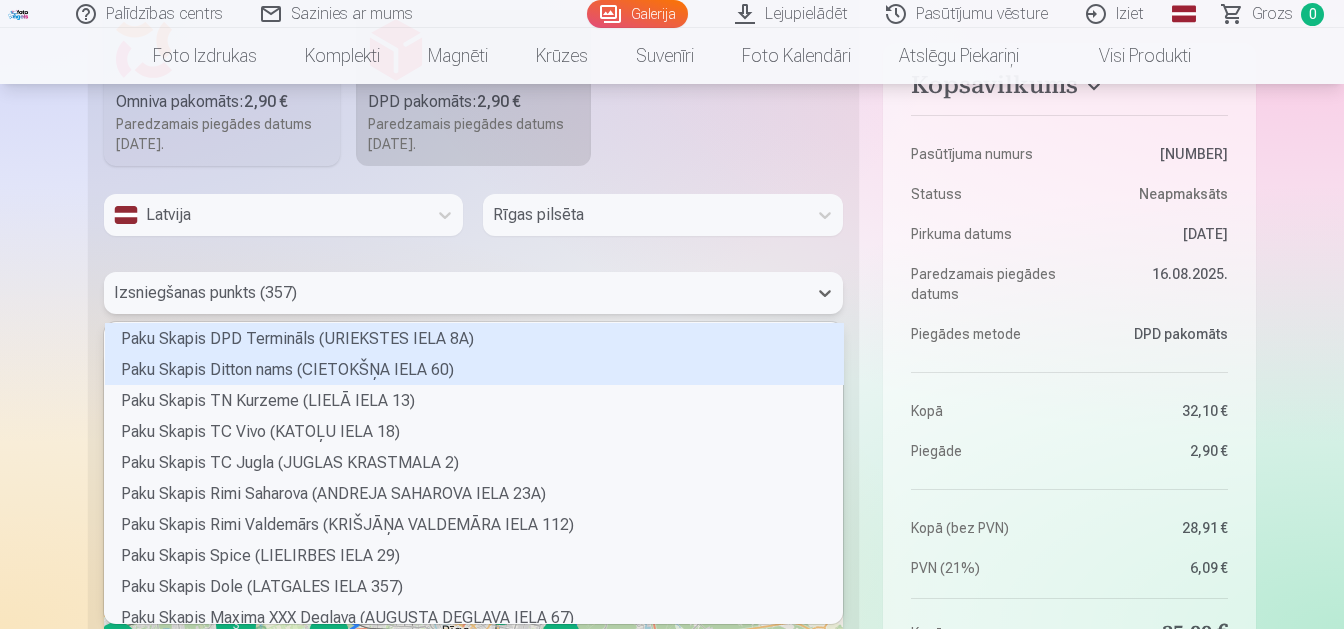 click on "357 results available. Use Up and Down to choose options, press Enter to select the currently focused option, press Escape to exit the menu, press Tab to select the option and exit the menu. Izsniegšanas punkts (357) Paku Skapis DPD Termināls (URIEKSTES IELA 8A) Paku Skapis Ditton nams (CIETOKŠŅA IELA 60) Paku Skapis TN Kurzeme (LIELĀ IELA 13) Paku Skapis TC Vivo (KATOĻU IELA 18) Paku Skapis TC Jugla (JUGLAS KRASTMALA 2) Paku Skapis Rimi Saharova (ANDREJA SAHAROVA IELA 23A) Paku Skapis Rimi Valdemārs (KRIŠJĀŅA VALDEMĀRA IELA 112) Paku Skapis Spice (LIELIRBES IELA 29) Paku Skapis Dole (LATGALES IELA 357) Paku Skapis Maxima XXX Deglava (AUGUSTA DEGLAVA IELA 67) Paku Skapis Damme (KURZEMES PROSPEKTS 1A) Paku Skapis Alfa (BRĪVĪBAS GATVE 372) Paku Skapis Mego Ventspils (GANĪBU IELA 22/24) Paku Skapis Valleta (RĪGAS IELA 4) PS TC Sēlija (NOSLOGOTS) (VIENĪBAS IELA 7) PS Rimi Rēzekne(NOSLOGOTS) (ATBRĪVOŠANAS ALEJA 138) Paku Skapis Maxima XX Cēsis (VALMIERAS IELA 17A)" at bounding box center (473, 293) 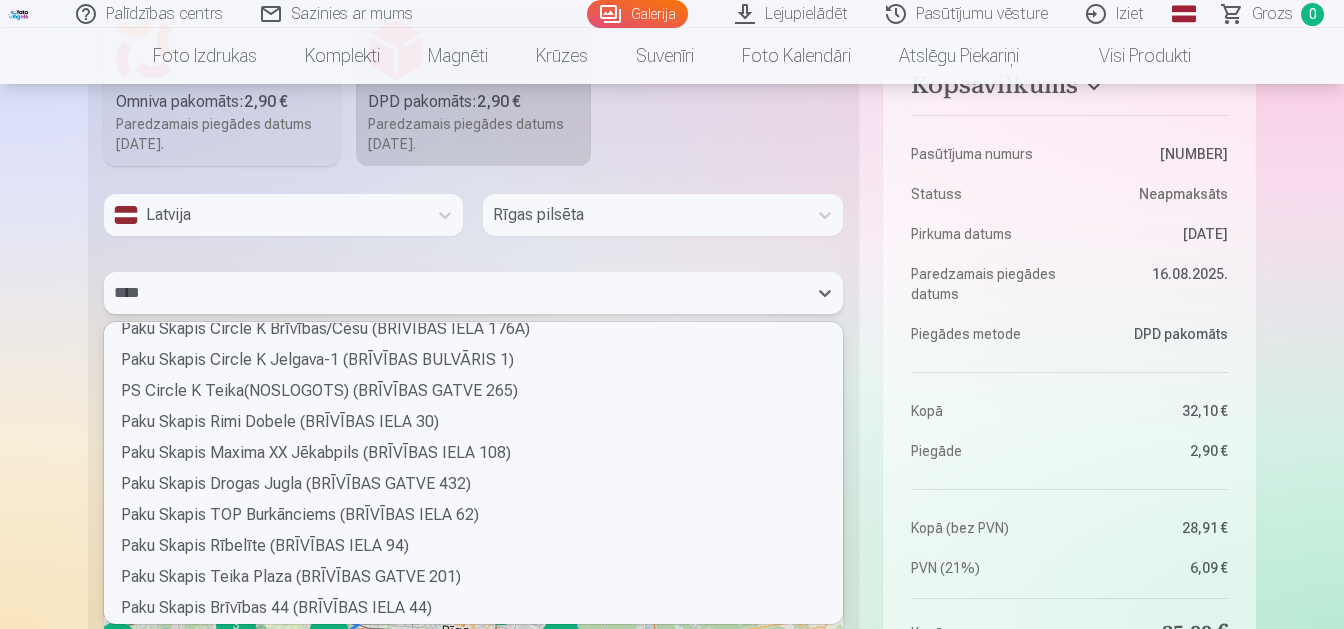 scroll, scrollTop: 0, scrollLeft: 0, axis: both 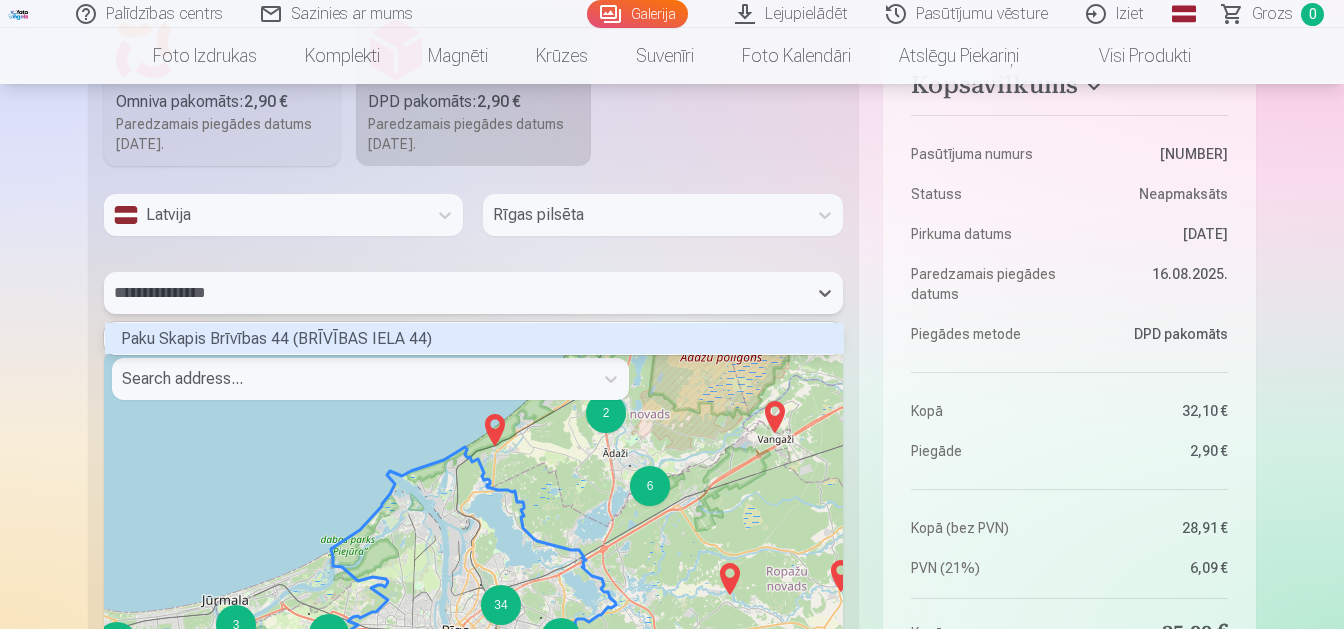 type on "**********" 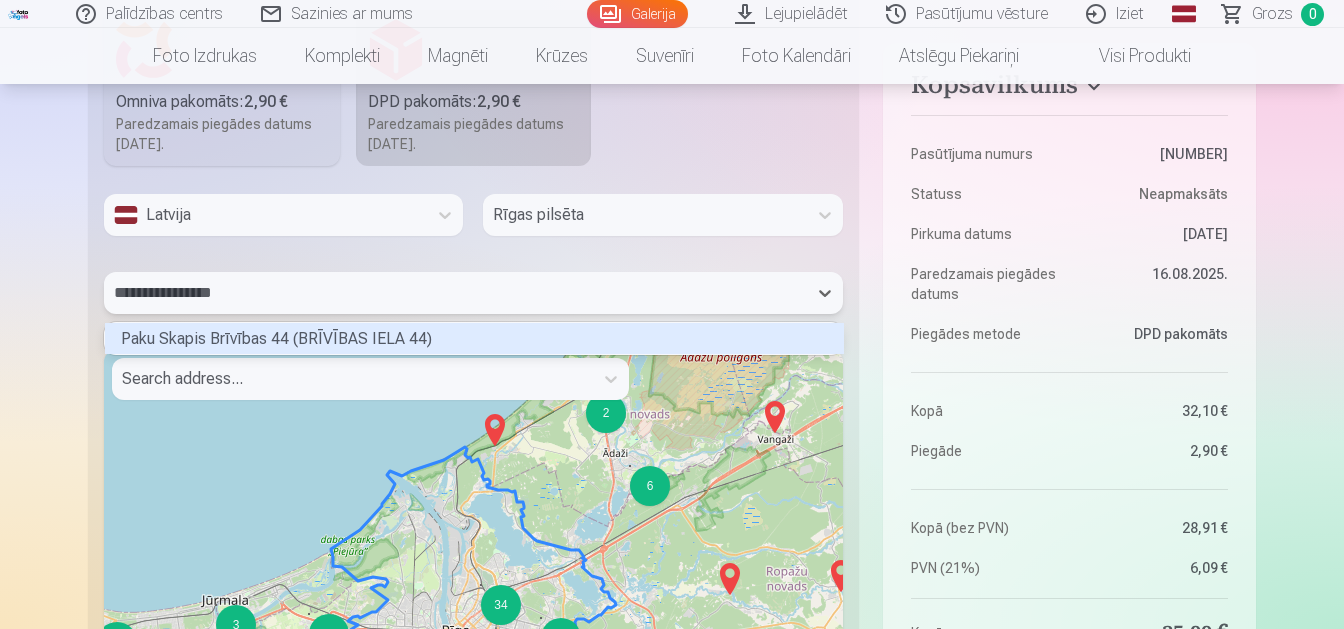 click on "Paku Skapis Brīvības 44 (BRĪVĪBAS IELA 44)" at bounding box center (474, 338) 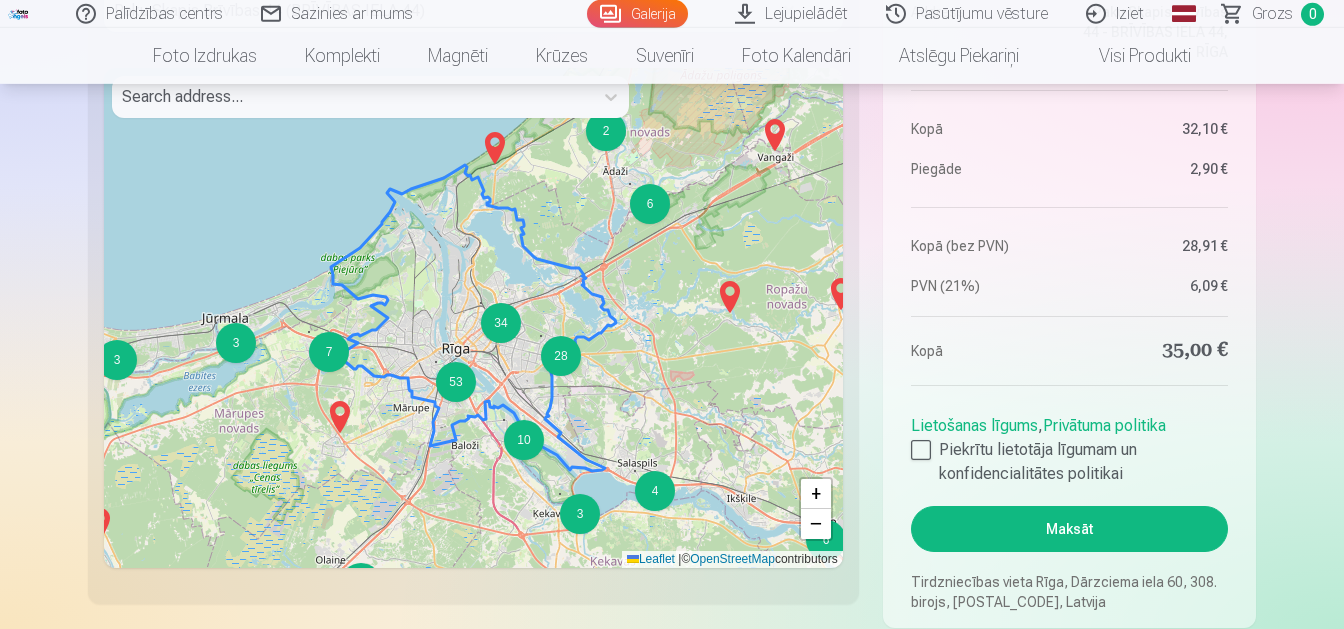 scroll, scrollTop: 2496, scrollLeft: 0, axis: vertical 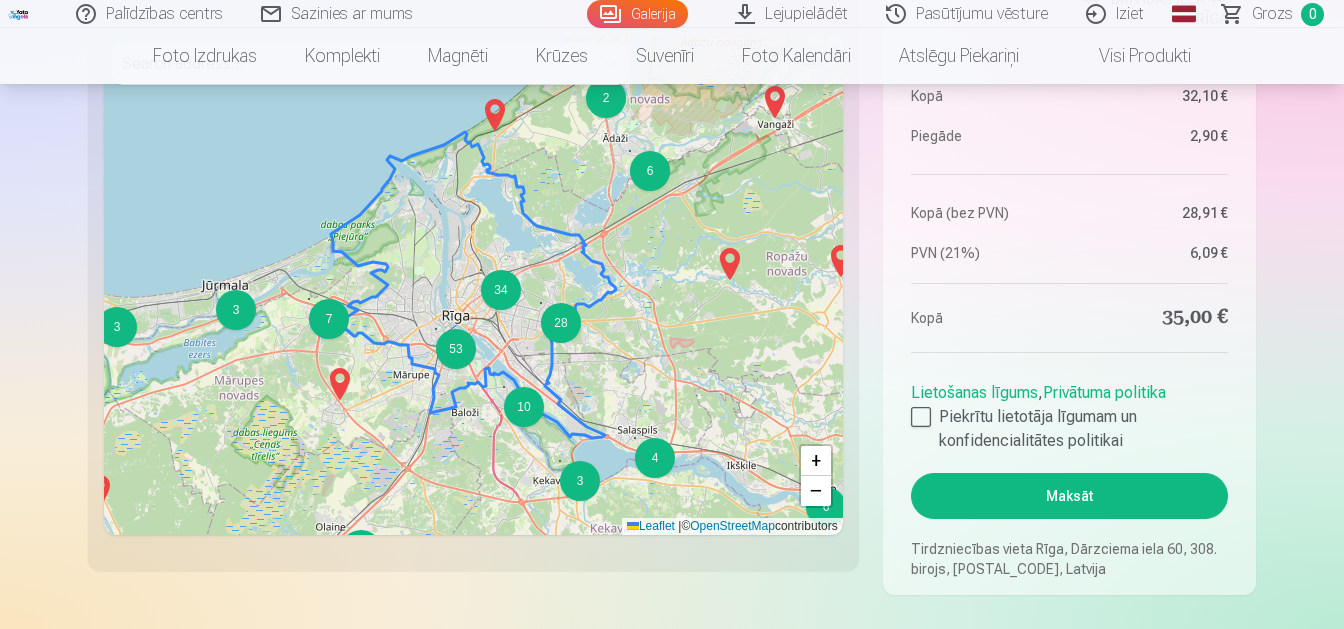 click on "Maksāt" at bounding box center [1069, 496] 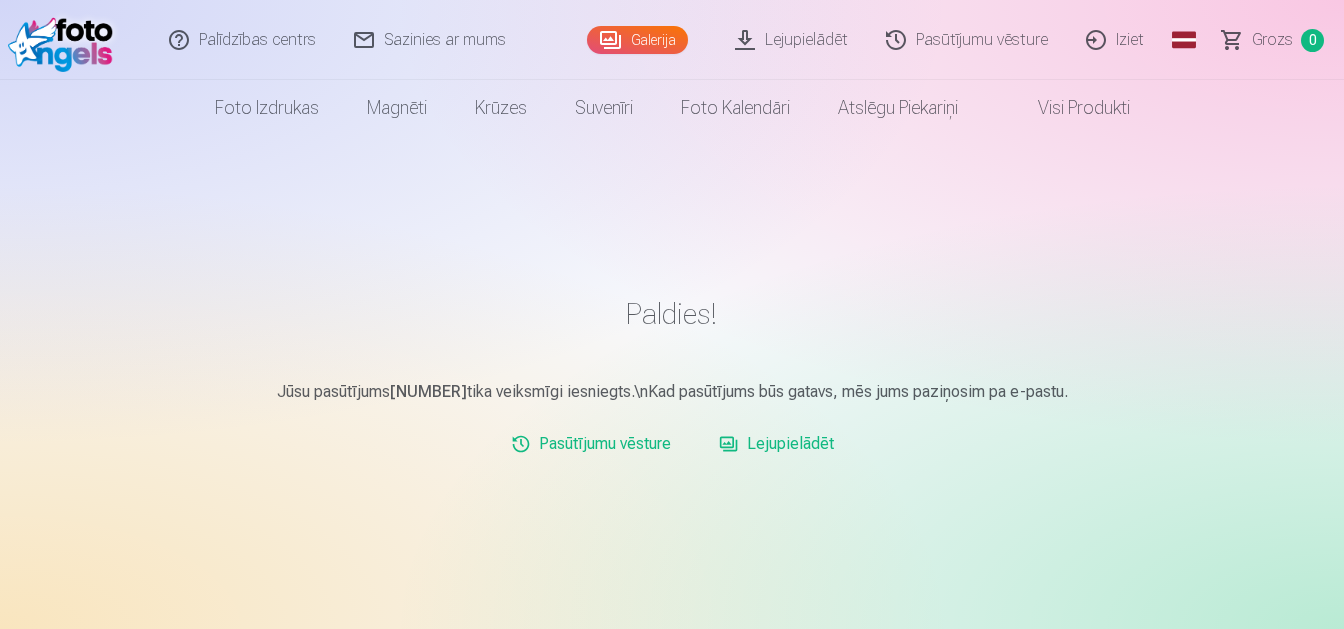 scroll, scrollTop: 0, scrollLeft: 0, axis: both 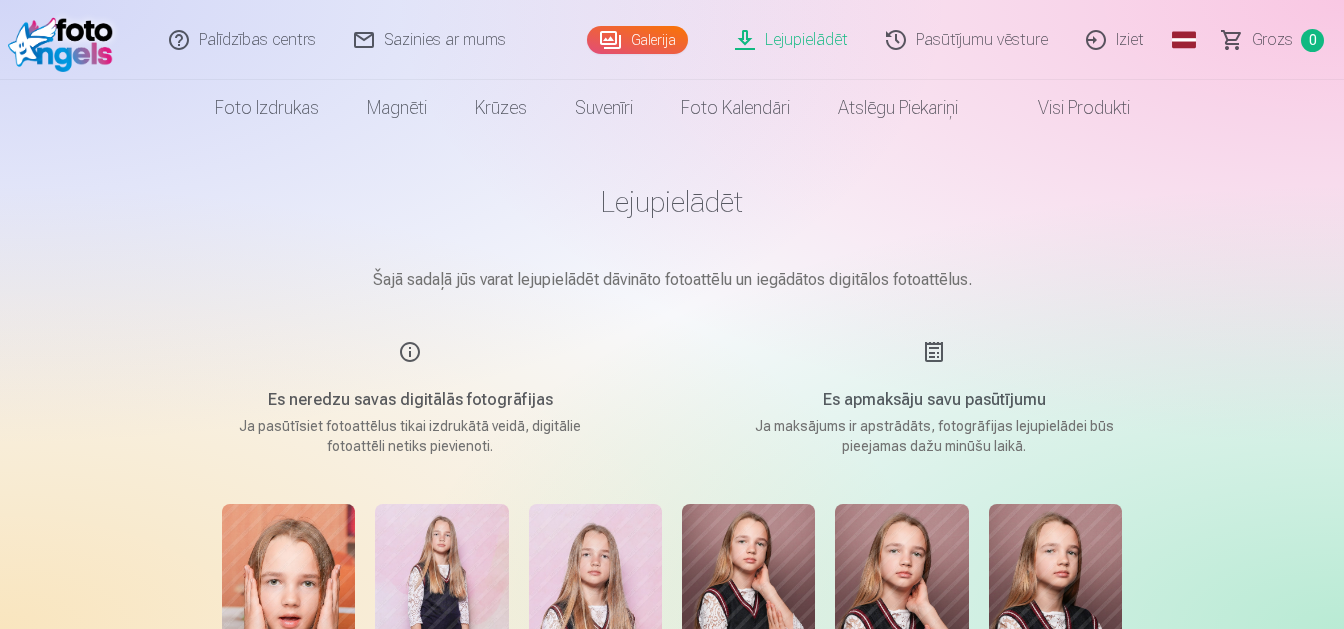 click on "Lejupielādēt" at bounding box center (792, 40) 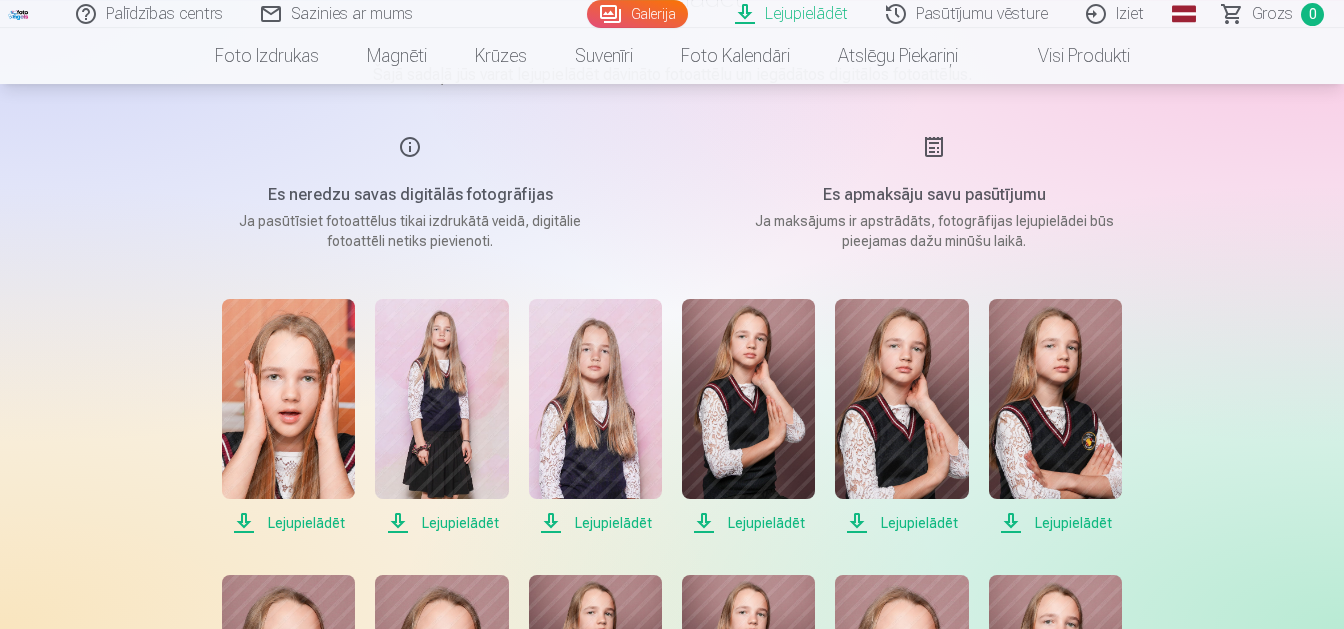scroll, scrollTop: 210, scrollLeft: 0, axis: vertical 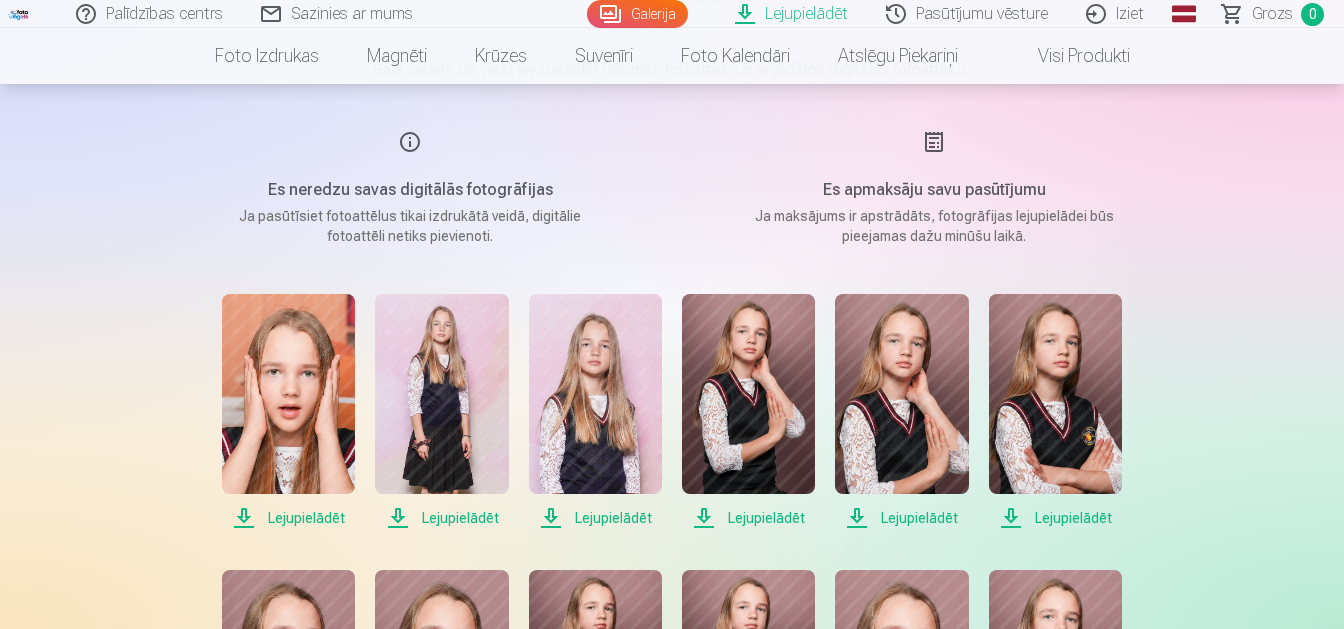 click on "Lejupielādēt" at bounding box center (288, 518) 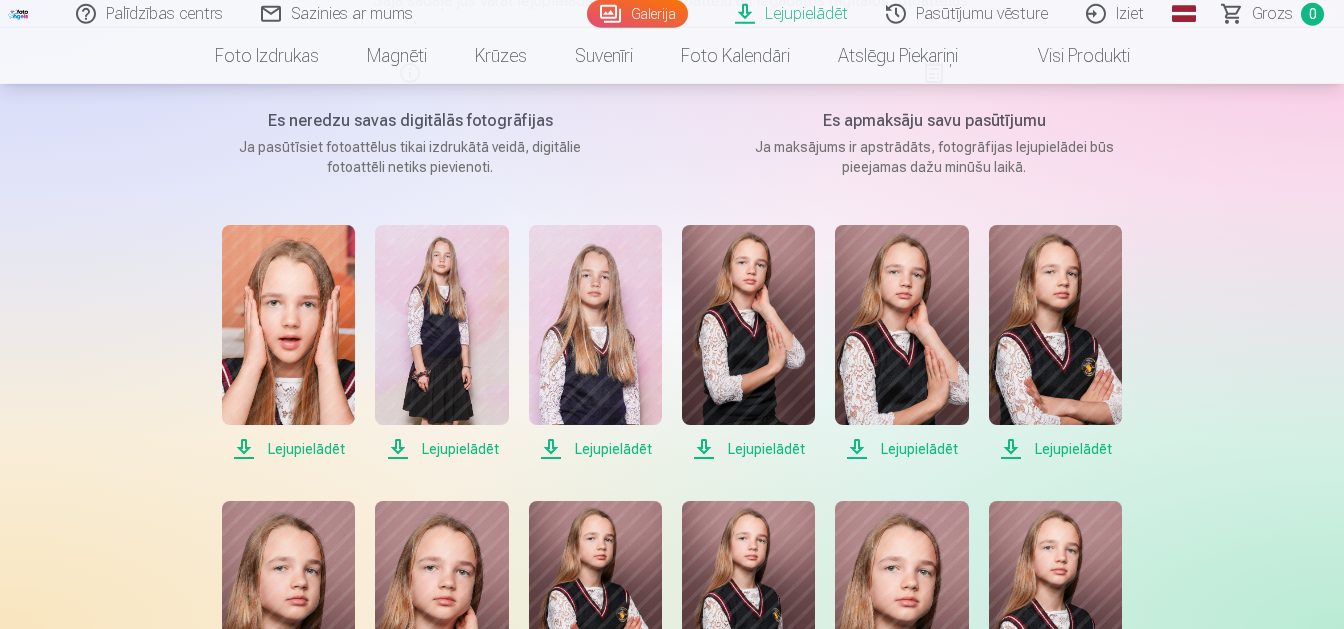 scroll, scrollTop: 315, scrollLeft: 0, axis: vertical 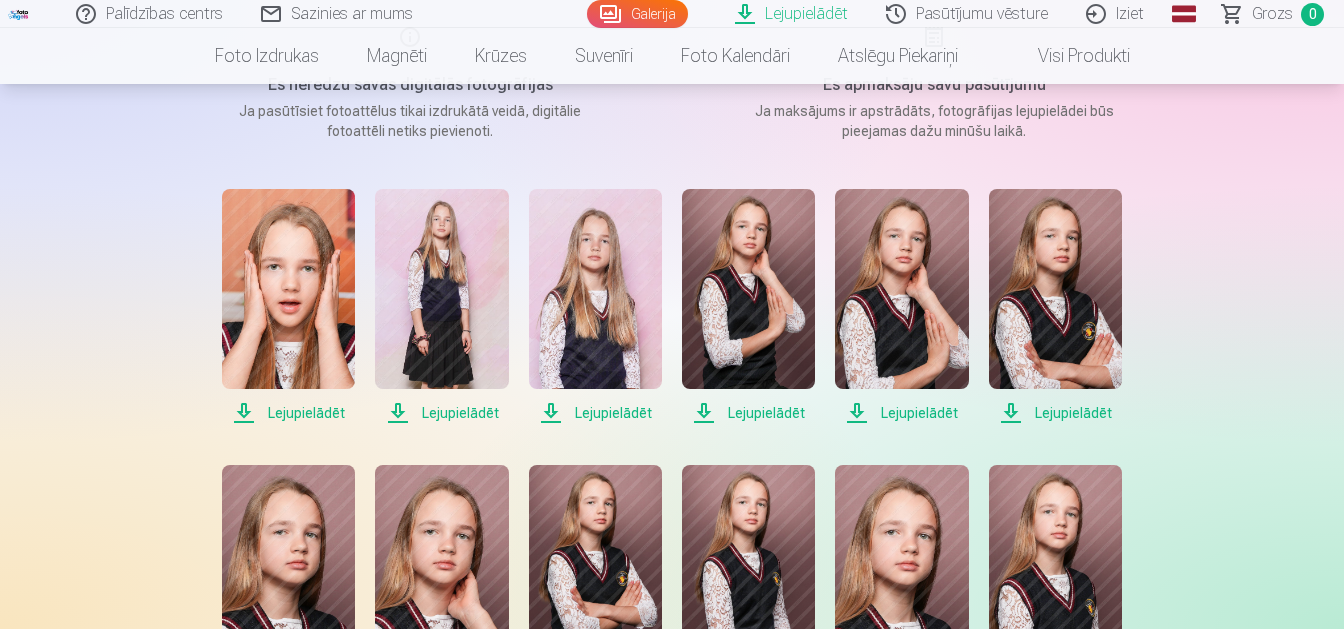 click on "Lejupielādēt" at bounding box center [288, 413] 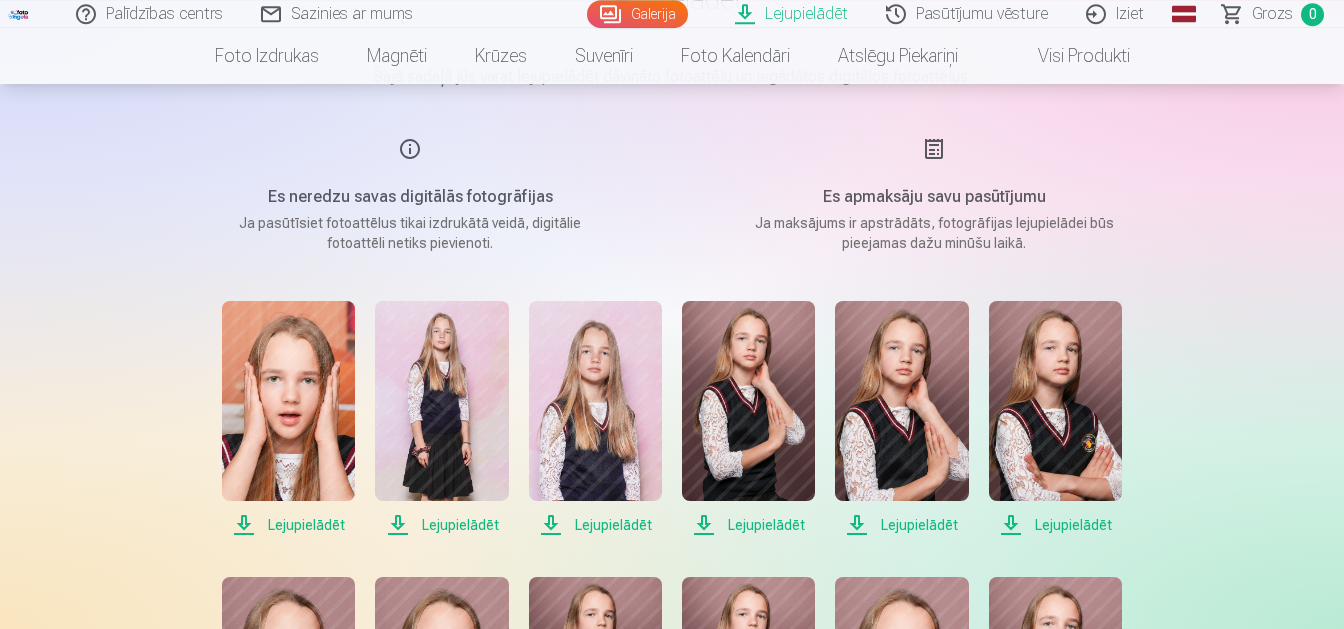 scroll, scrollTop: 210, scrollLeft: 0, axis: vertical 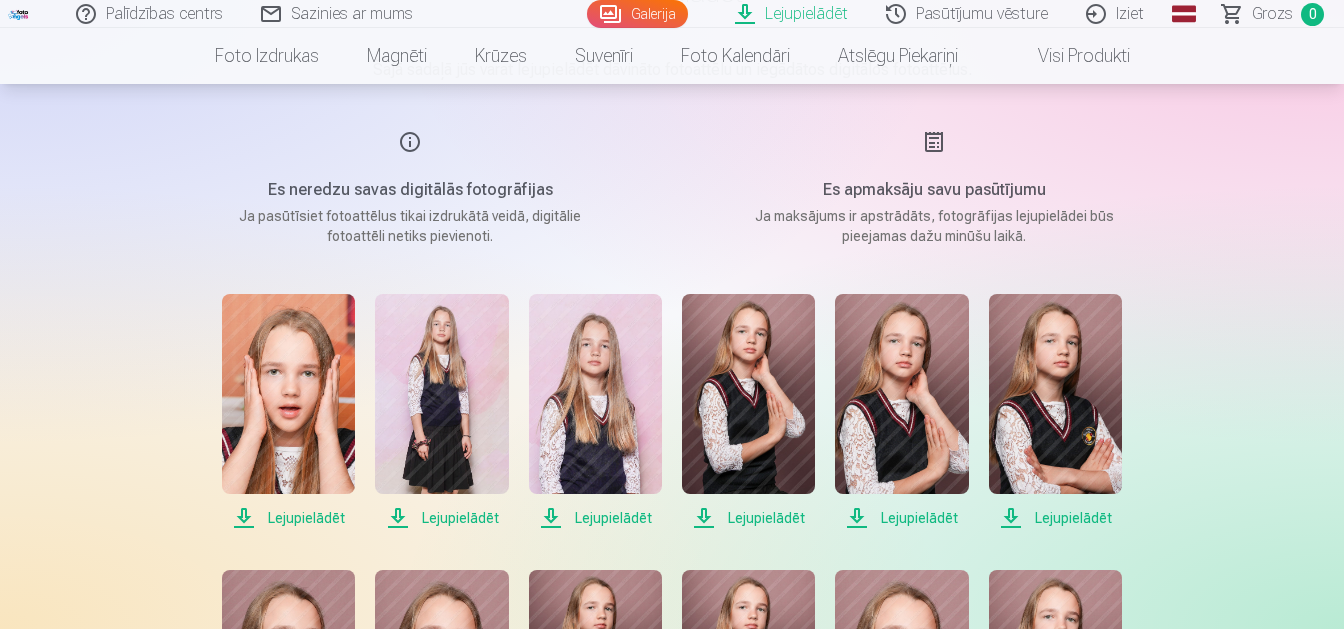 click on "Lejupielādēt Šajā sadaļā jūs varat lejupielādēt dāvināto fotoattēlu un iegādātos digitālos fotoattēlus. Es neredzu savas digitālās fotogrāfijas Ja pasūtīsiet fotoattēlus tikai izdrukātā veidā, digitālie fotoattēli netiks pievienoti. Es apmaksāju savu pasūtījumu Ja maksājums ir apstrādāts, fotogrāfijas lejupielādei būs pieejamas dažu minūšu laikā. Lejupielādēt Lejupielādēt Lejupielādēt Lejupielādēt Lejupielādēt Lejupielādēt Lejupielādēt Lejupielādēt Lejupielādēt Lejupielādēt Lejupielādēt Lejupielādēt Lejupielādēt Lejupielādēt Lejupielādēt Lejupielādēt Lejupielādēt Lejupielādēt Lejupielādēt Lejupielādēt Lejupielādēt Lejupielādēt Lejupielādēt Lejupielādēt Lejupielādēt Lejupielādēt Lejupielādēt Lejupielādēt Lejupielādēt Lejupielādēt Lejupielādēt Lejupielādēt Lejupielādēt Lejupielādēt Lejupielādēt Lejupielādēt Lejupielādēt Lejupielādēt Lejupielādēt Lejupielādēt Lejupielādēt Lejupielādēt" at bounding box center [672, 1625] 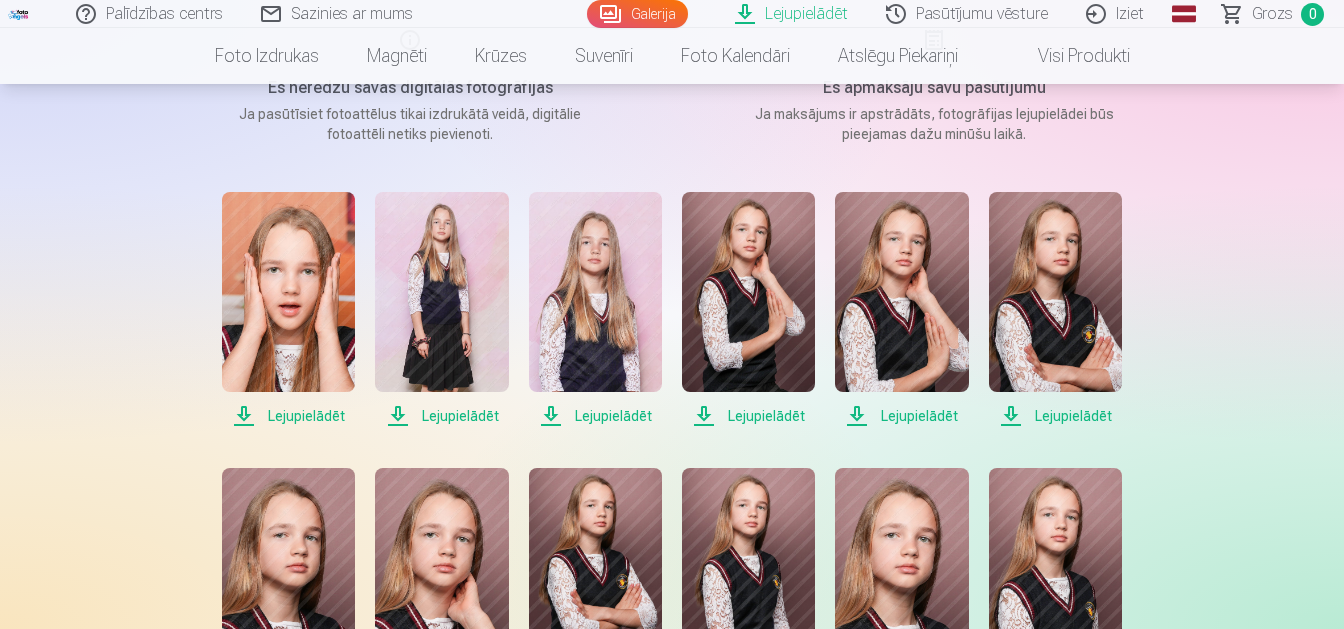 scroll, scrollTop: 420, scrollLeft: 0, axis: vertical 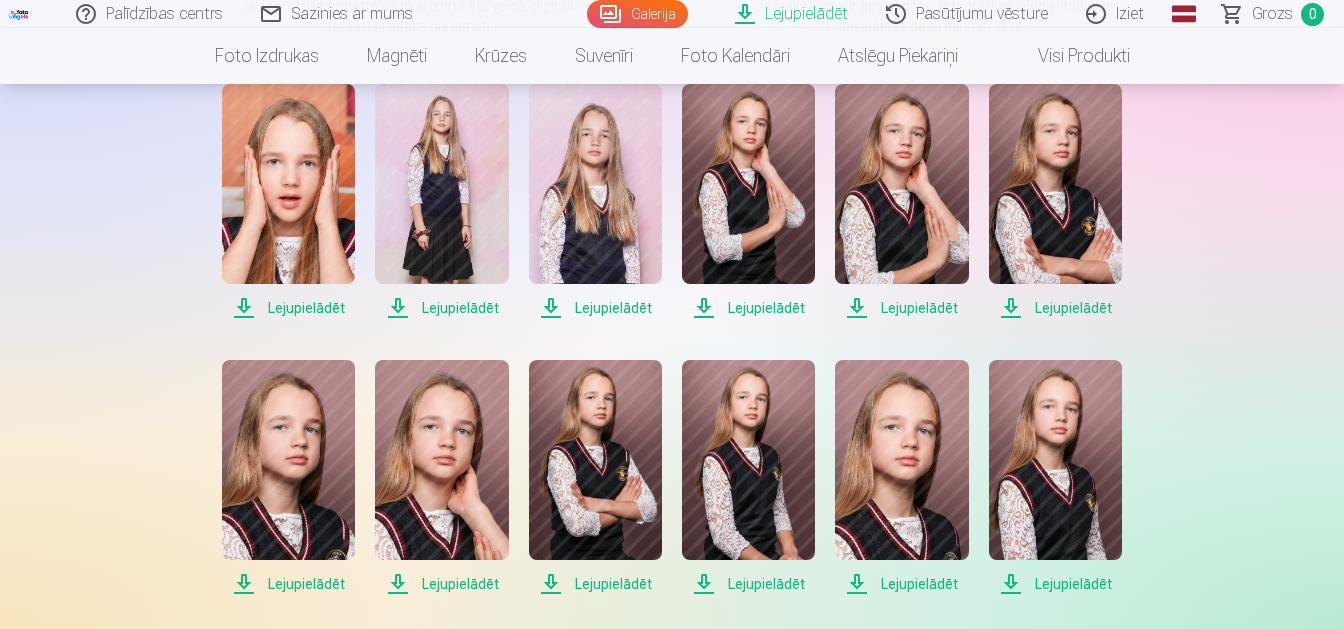 click on "Lejupielādēt" at bounding box center (441, 308) 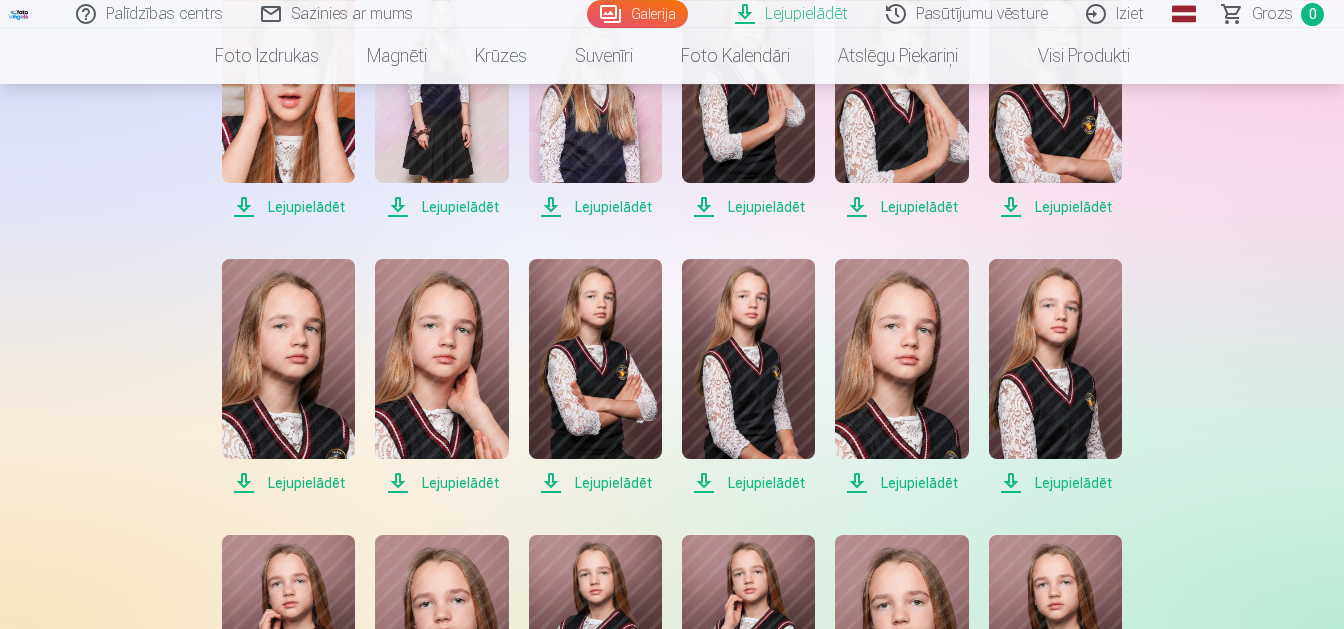 scroll, scrollTop: 630, scrollLeft: 0, axis: vertical 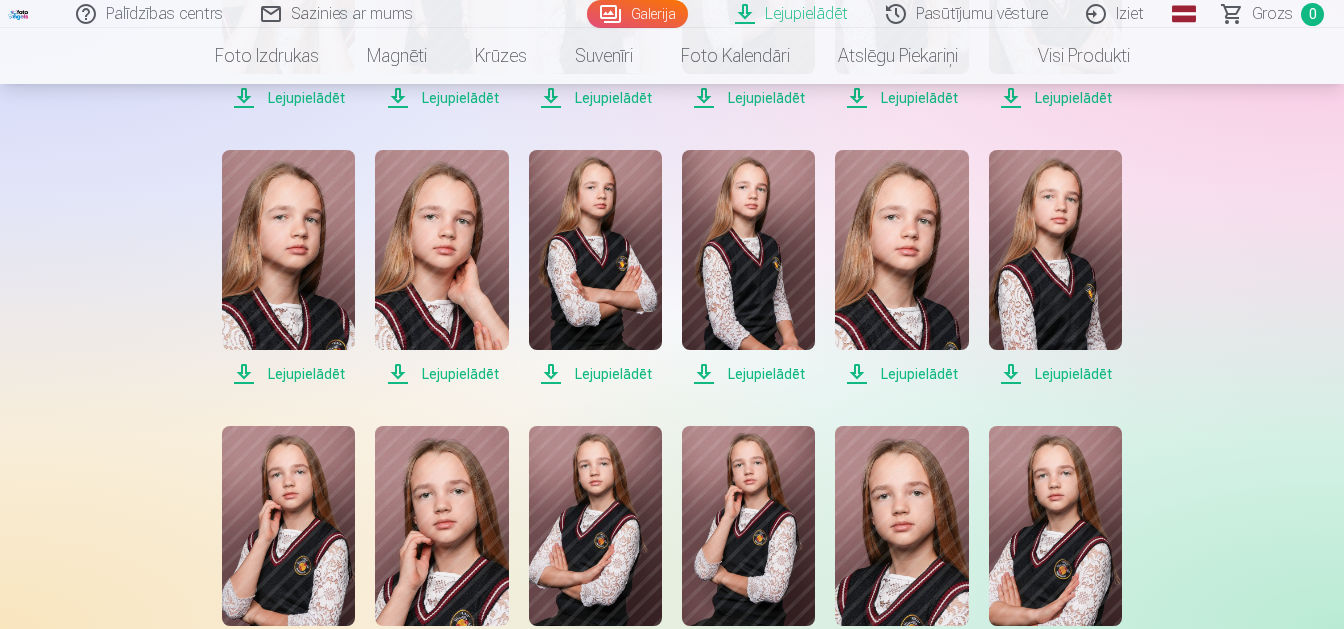 click on "Lejupielādēt" at bounding box center (288, 374) 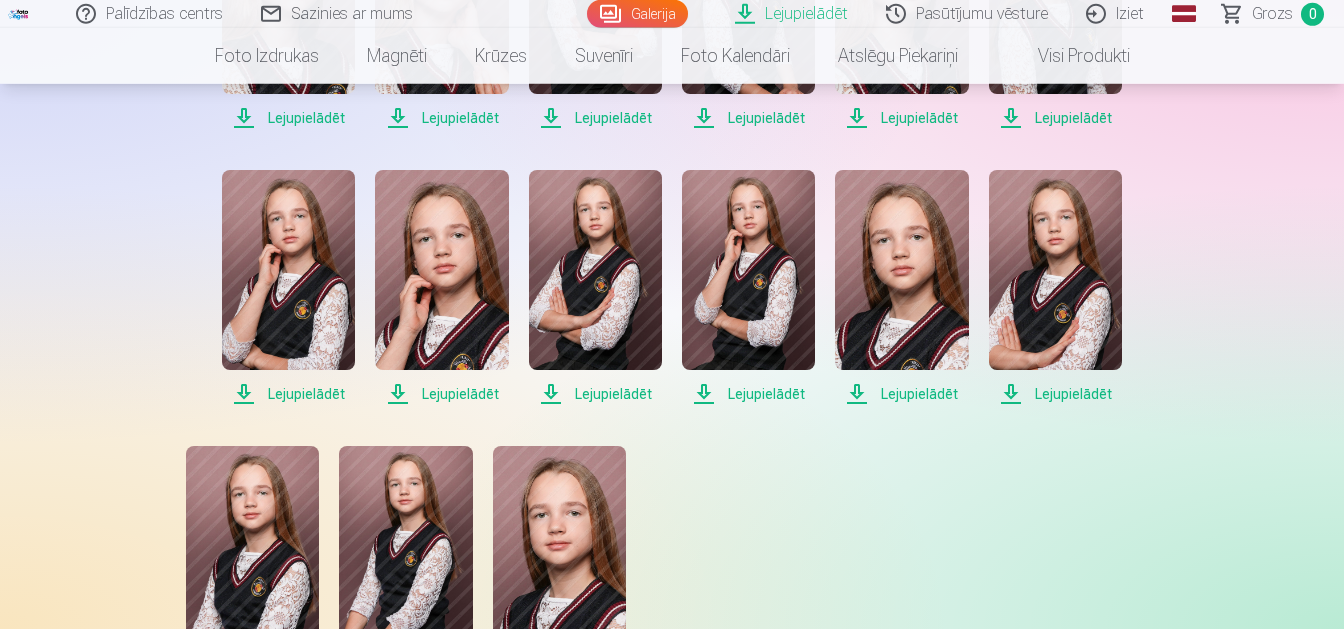 scroll, scrollTop: 945, scrollLeft: 0, axis: vertical 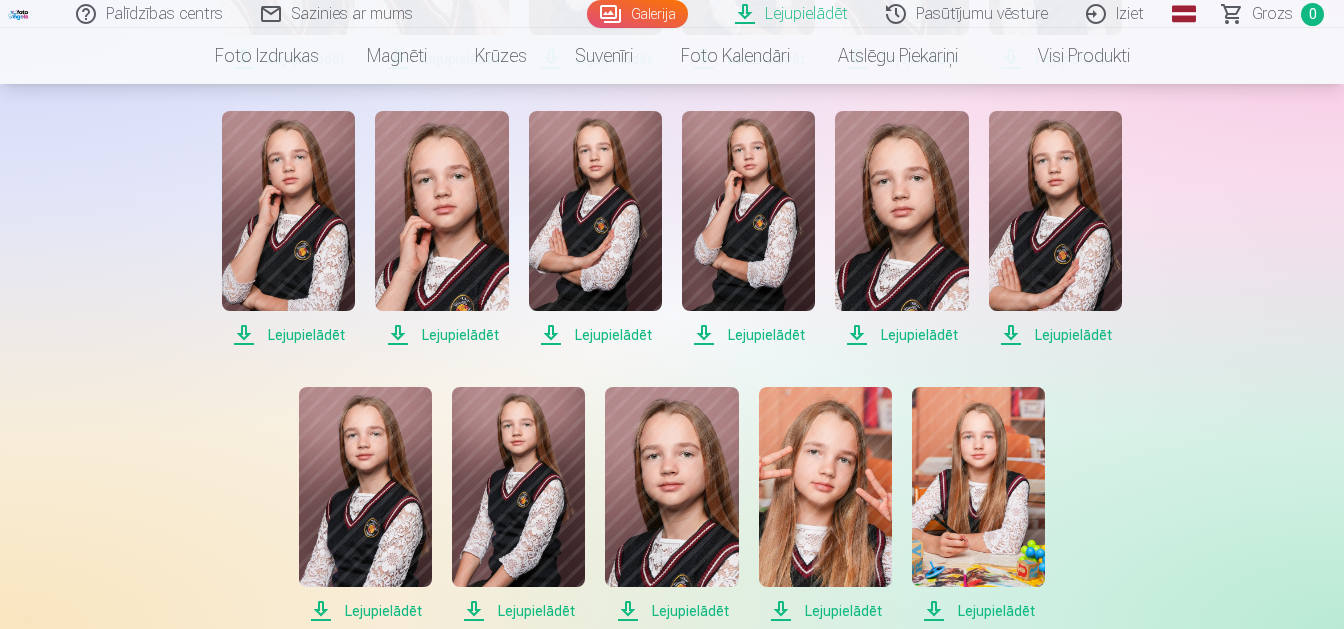 click on "Lejupielādēt" at bounding box center (288, 335) 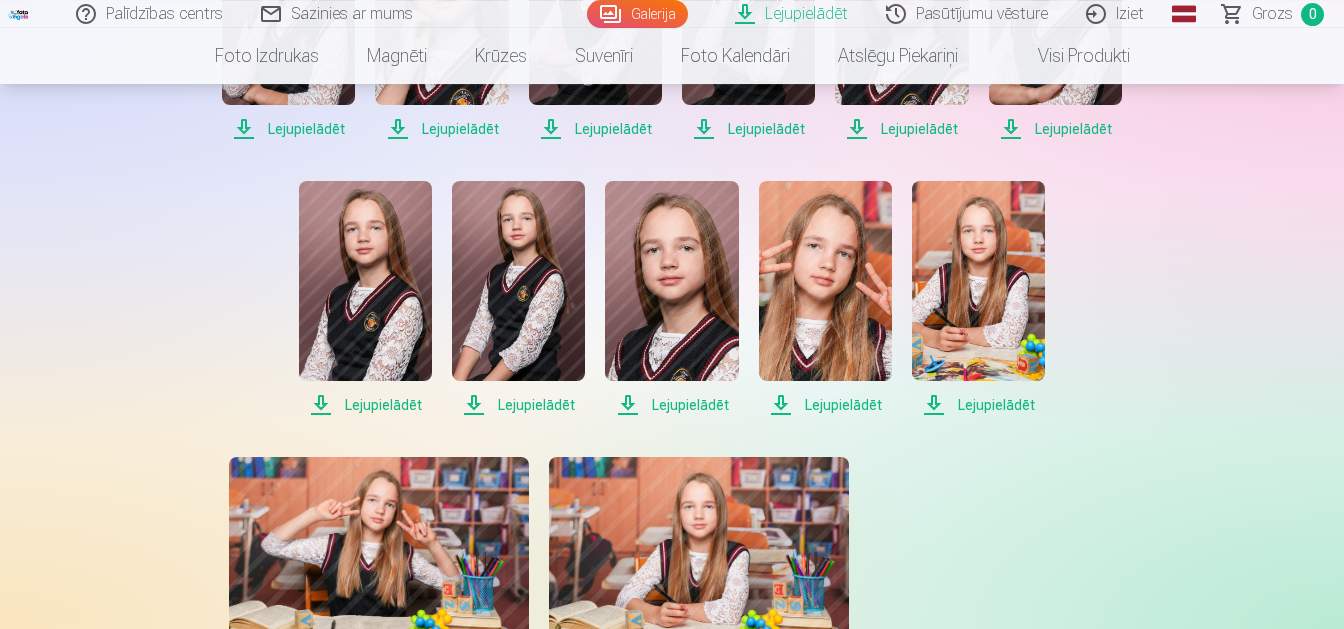 scroll, scrollTop: 1155, scrollLeft: 0, axis: vertical 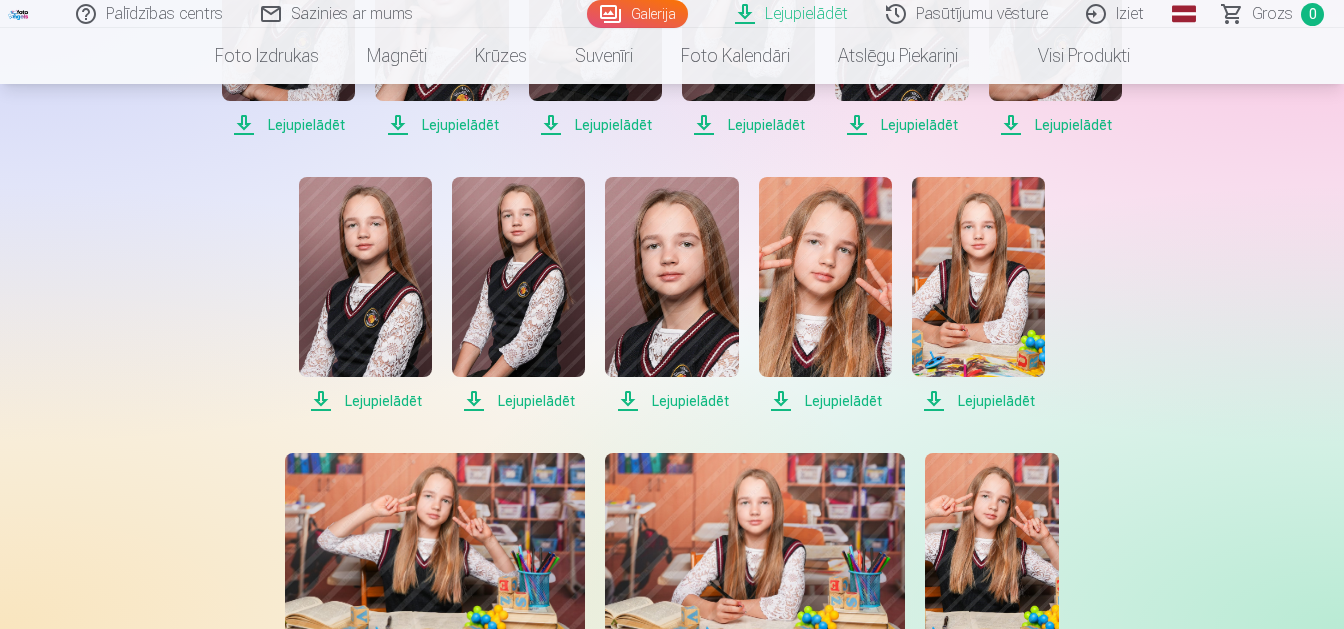 click on "Lejupielādēt" at bounding box center (365, 401) 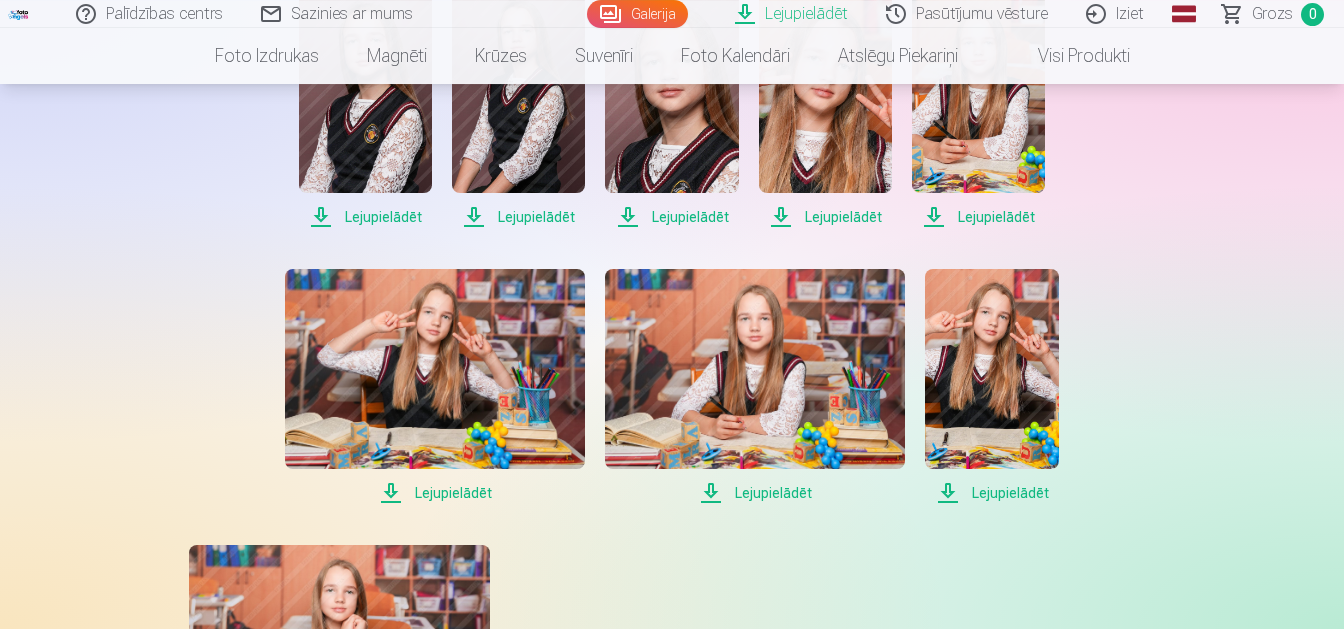 scroll, scrollTop: 1470, scrollLeft: 0, axis: vertical 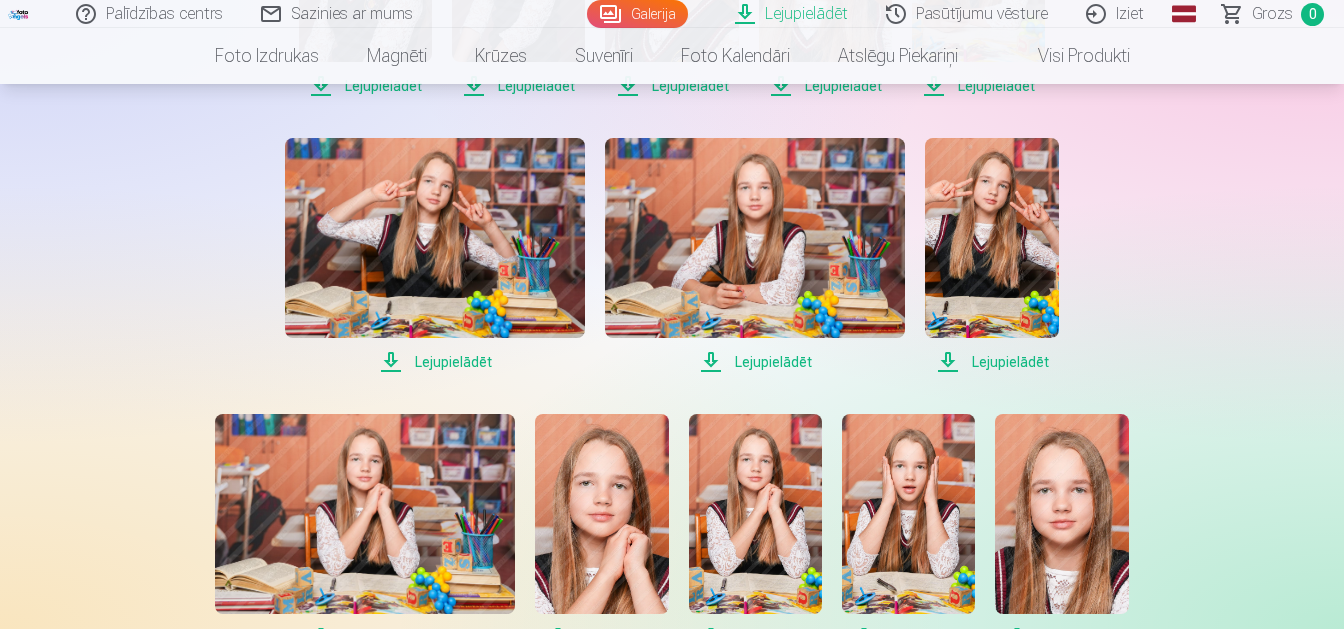 click on "Lejupielādēt" at bounding box center (435, 362) 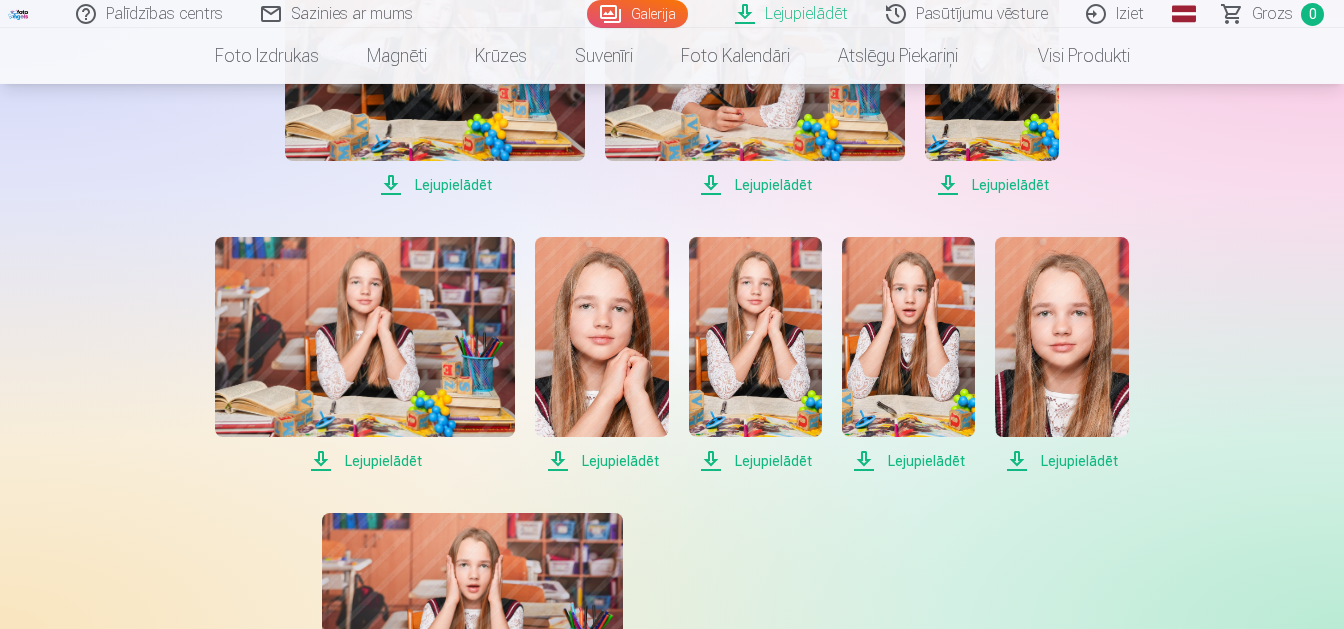 scroll, scrollTop: 1680, scrollLeft: 0, axis: vertical 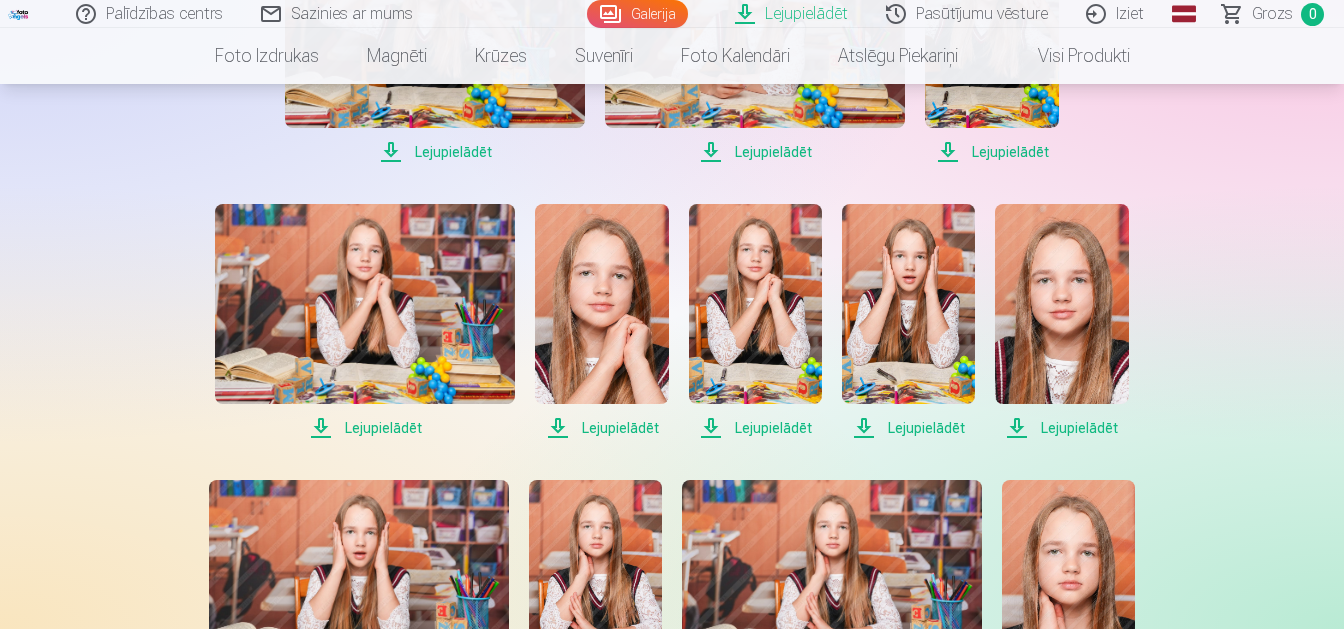 click on "Lejupielādēt" at bounding box center [365, 428] 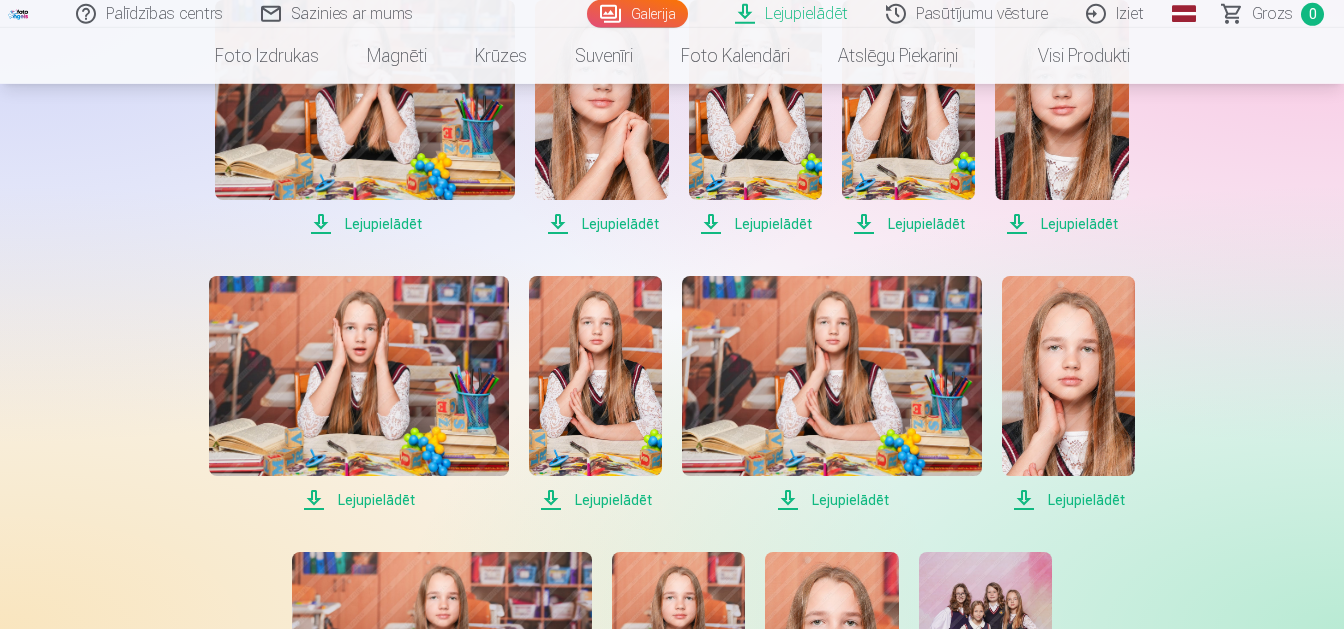 scroll, scrollTop: 1890, scrollLeft: 0, axis: vertical 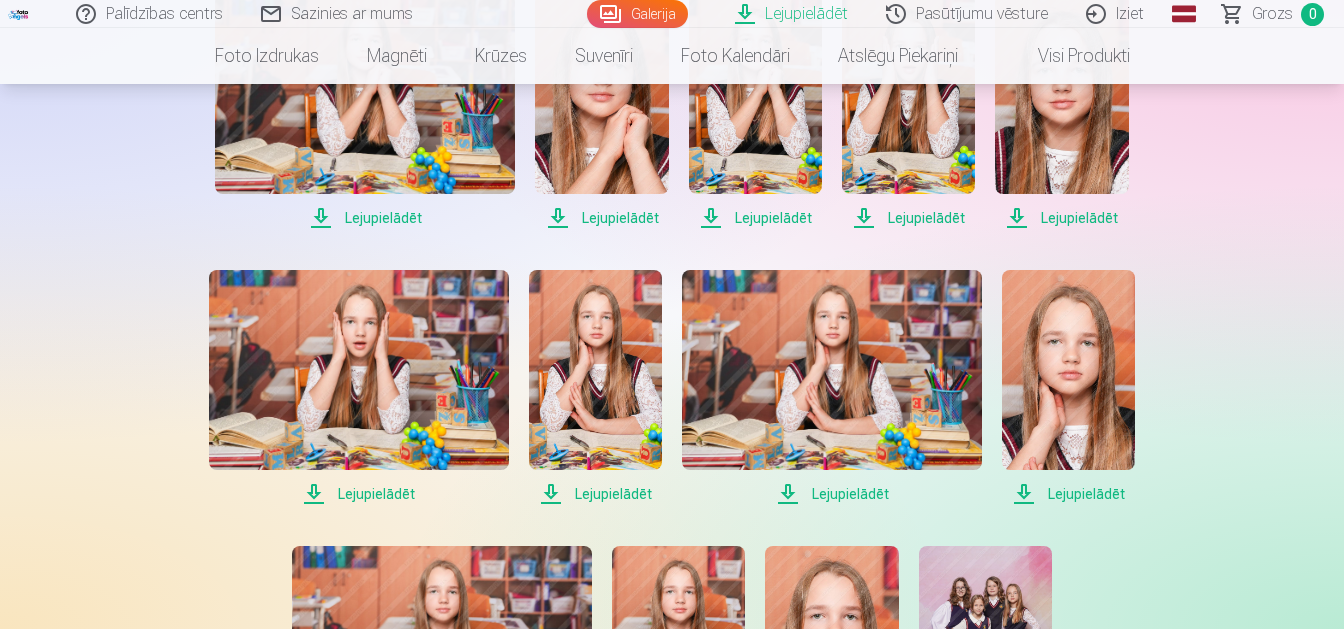 click on "Lejupielādēt" at bounding box center [359, 494] 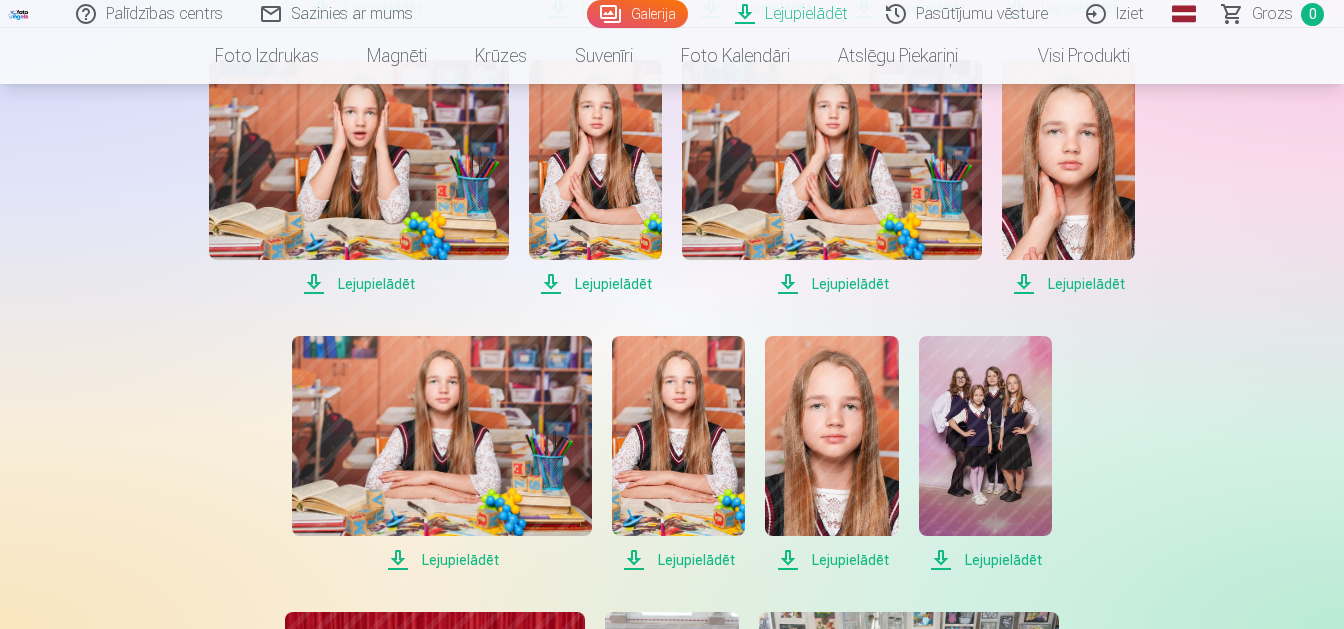 scroll, scrollTop: 2205, scrollLeft: 0, axis: vertical 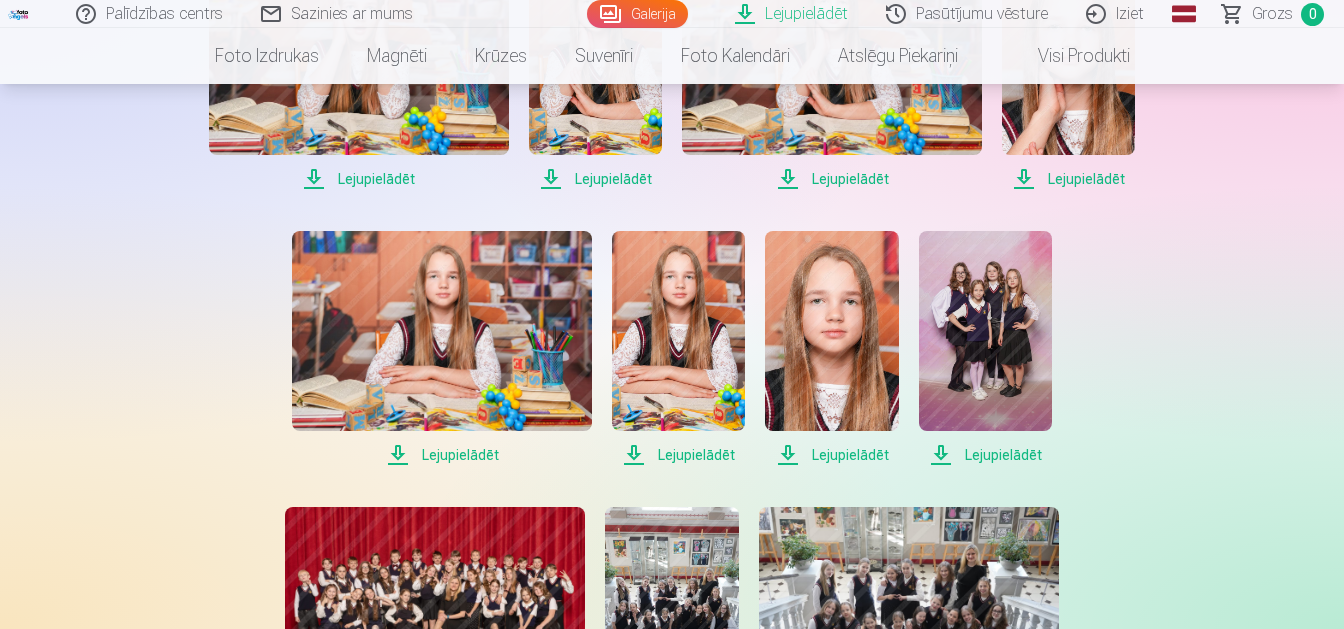 click on "Lejupielādēt" at bounding box center (442, 455) 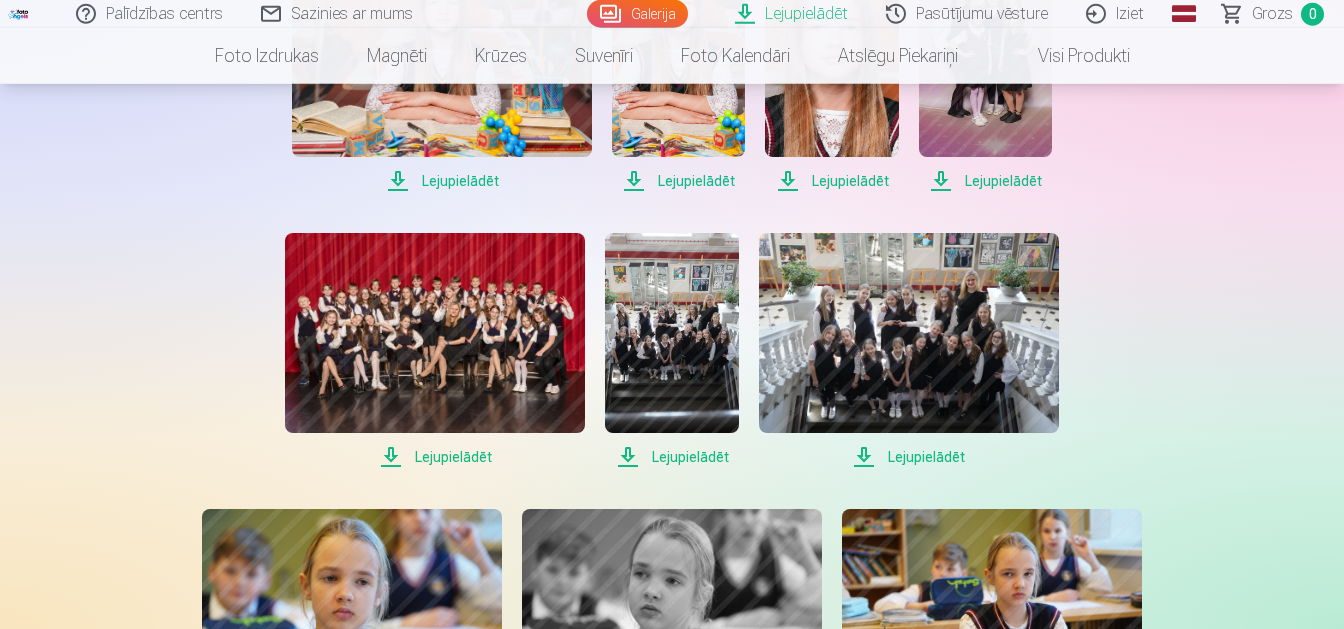 scroll, scrollTop: 2520, scrollLeft: 0, axis: vertical 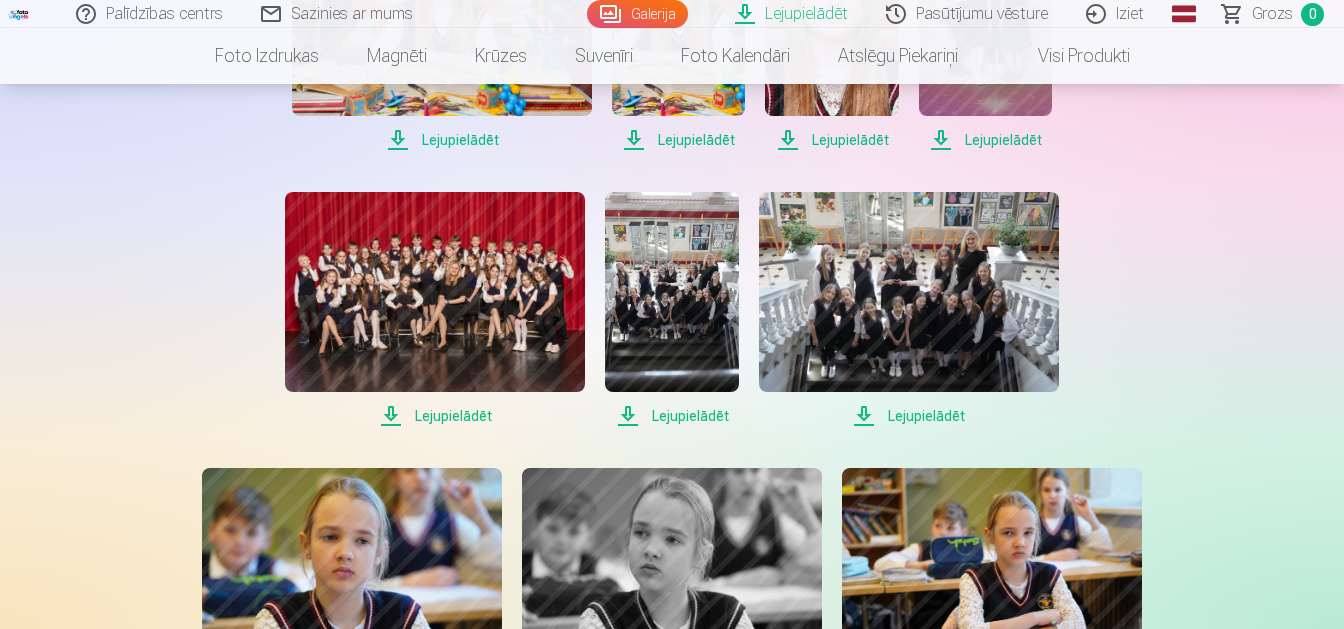 click on "Lejupielādēt" at bounding box center [435, 416] 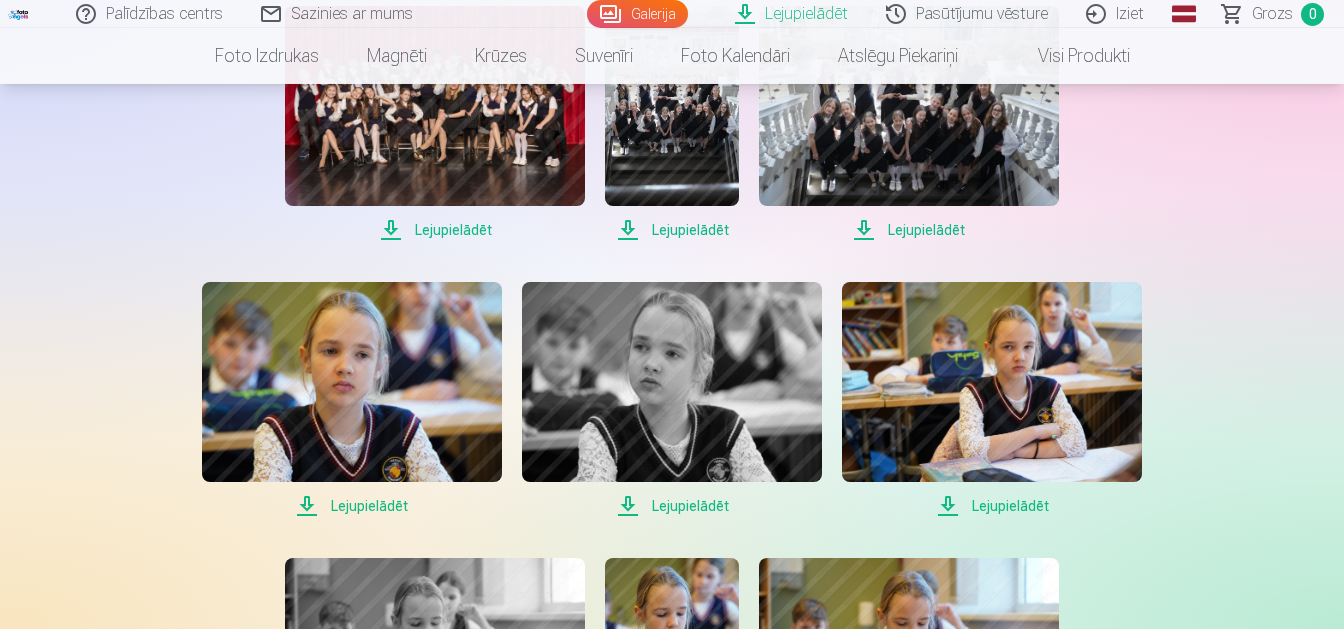 scroll, scrollTop: 2730, scrollLeft: 0, axis: vertical 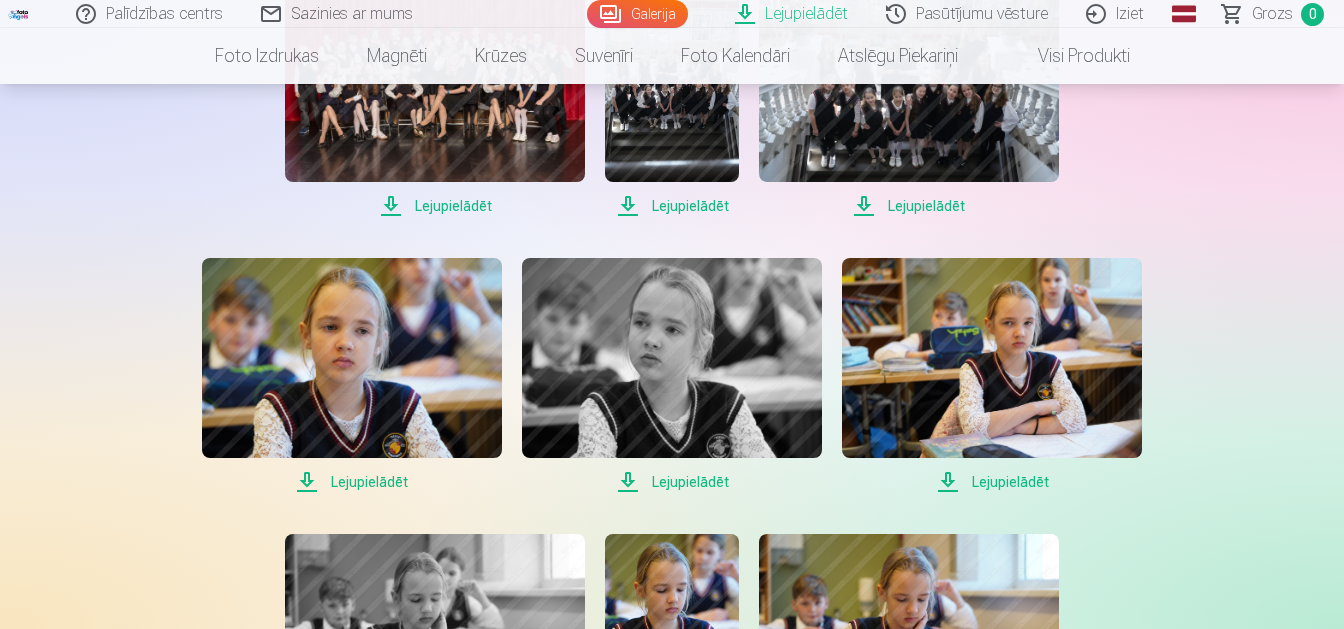 click on "Lejupielādēt" at bounding box center (352, 482) 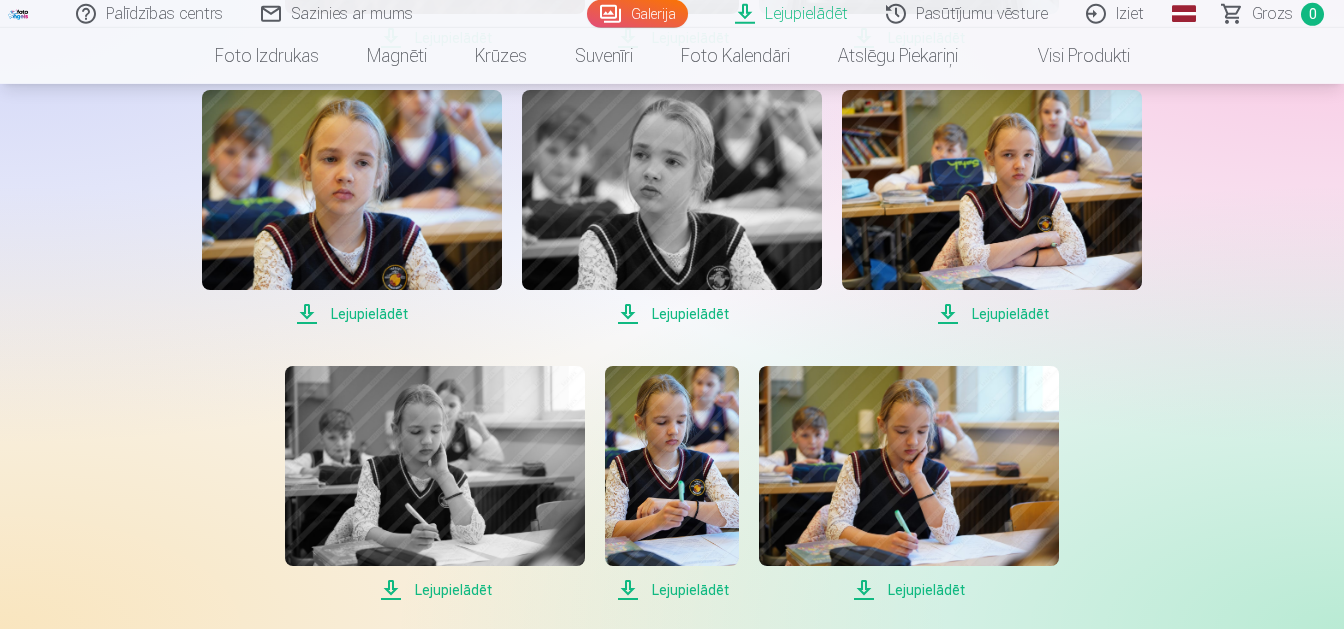 scroll, scrollTop: 2940, scrollLeft: 0, axis: vertical 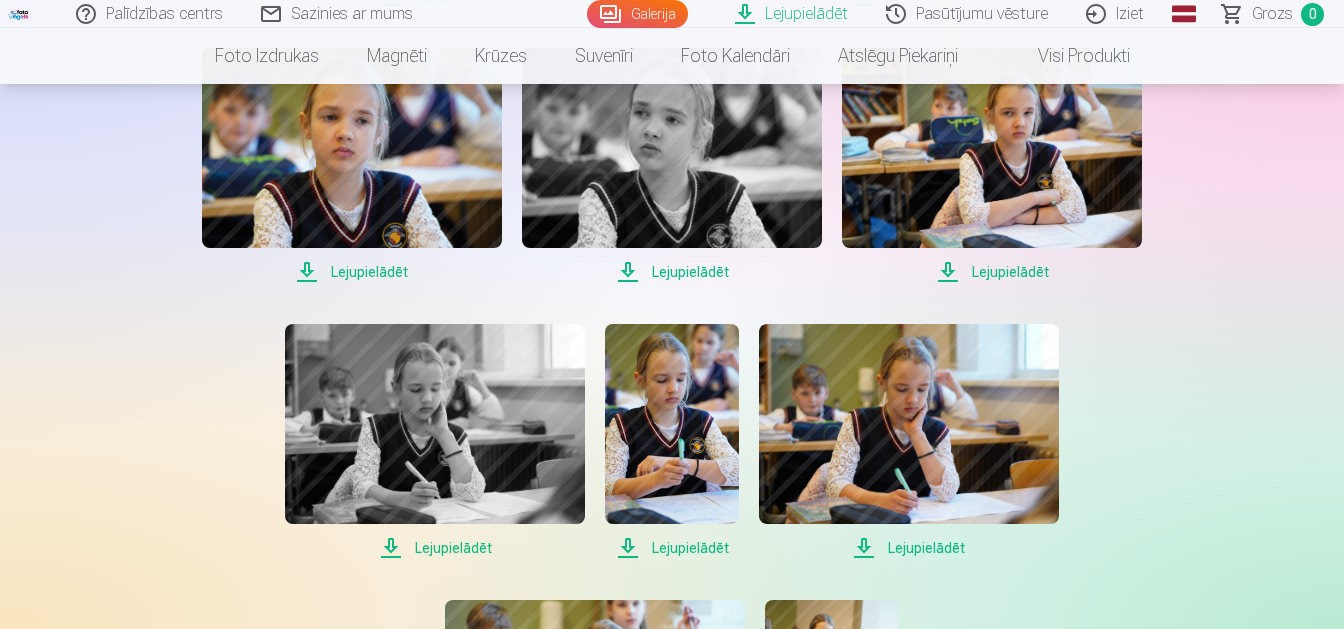 click on "Lejupielādēt" at bounding box center [435, 548] 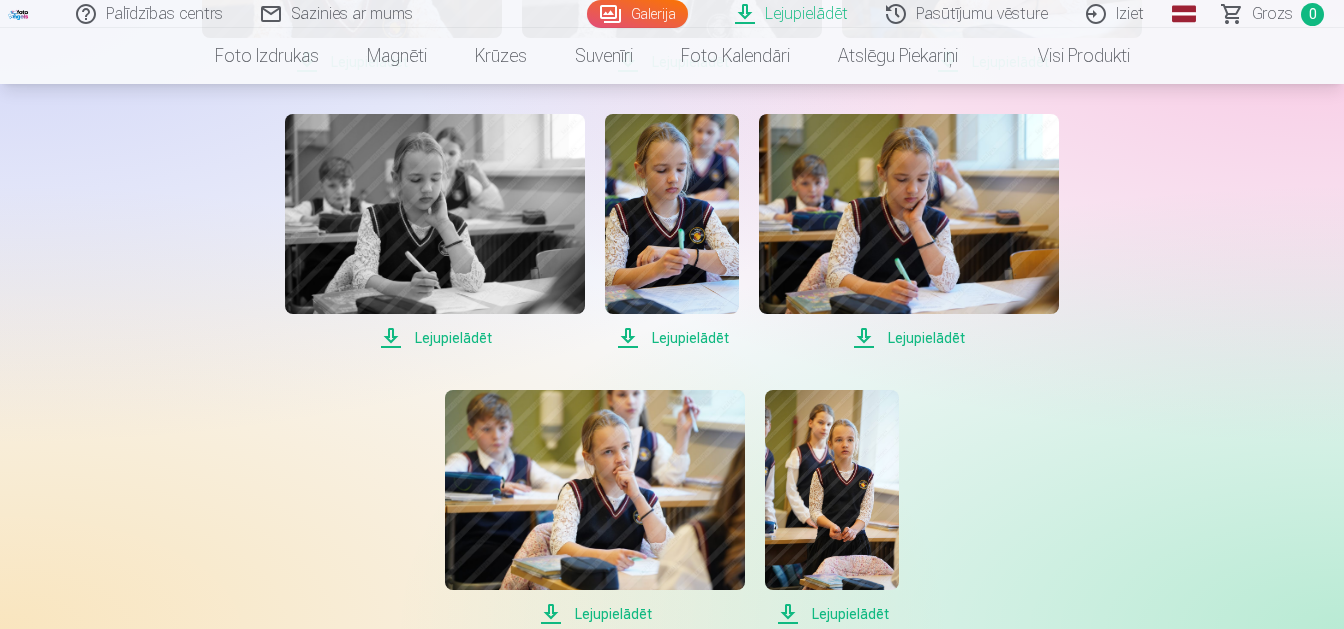 scroll, scrollTop: 3255, scrollLeft: 0, axis: vertical 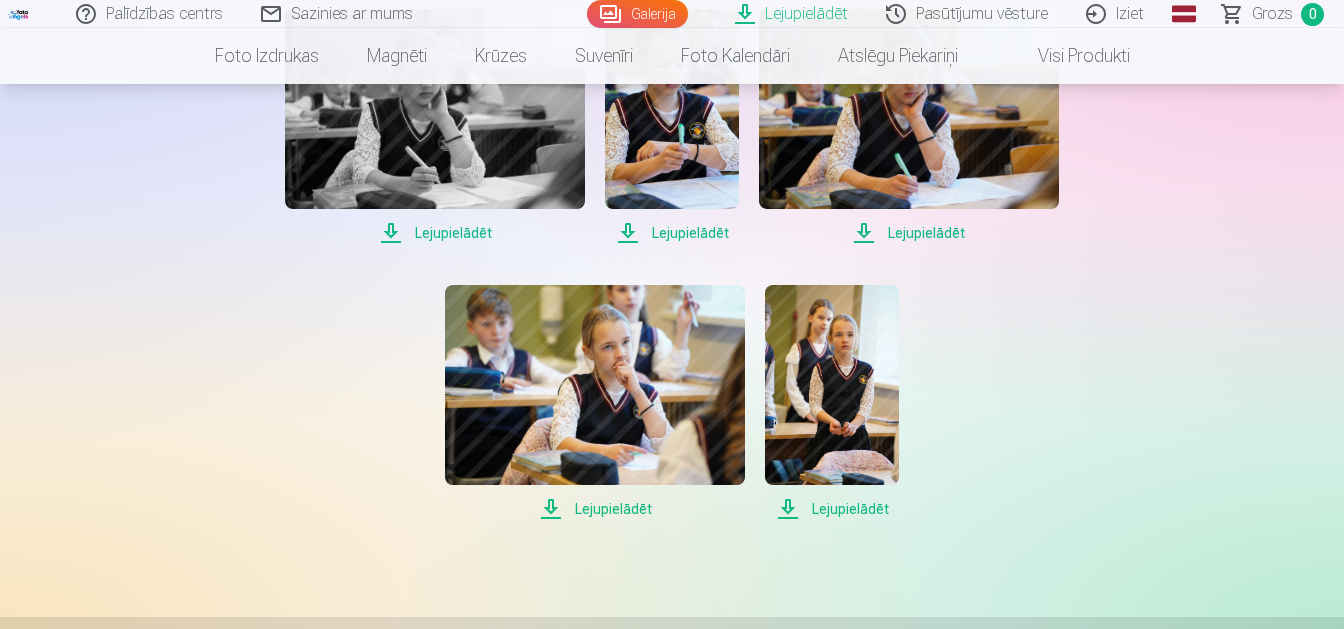 click on "Lejupielādēt" at bounding box center [595, 509] 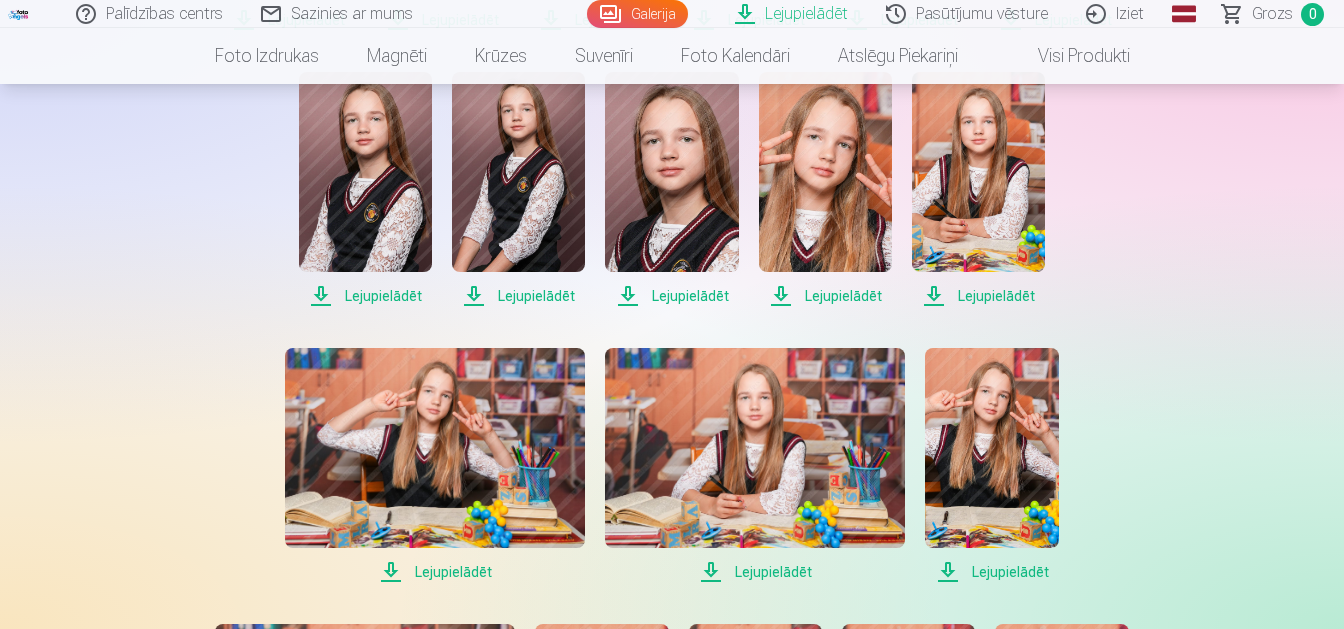 scroll, scrollTop: 840, scrollLeft: 0, axis: vertical 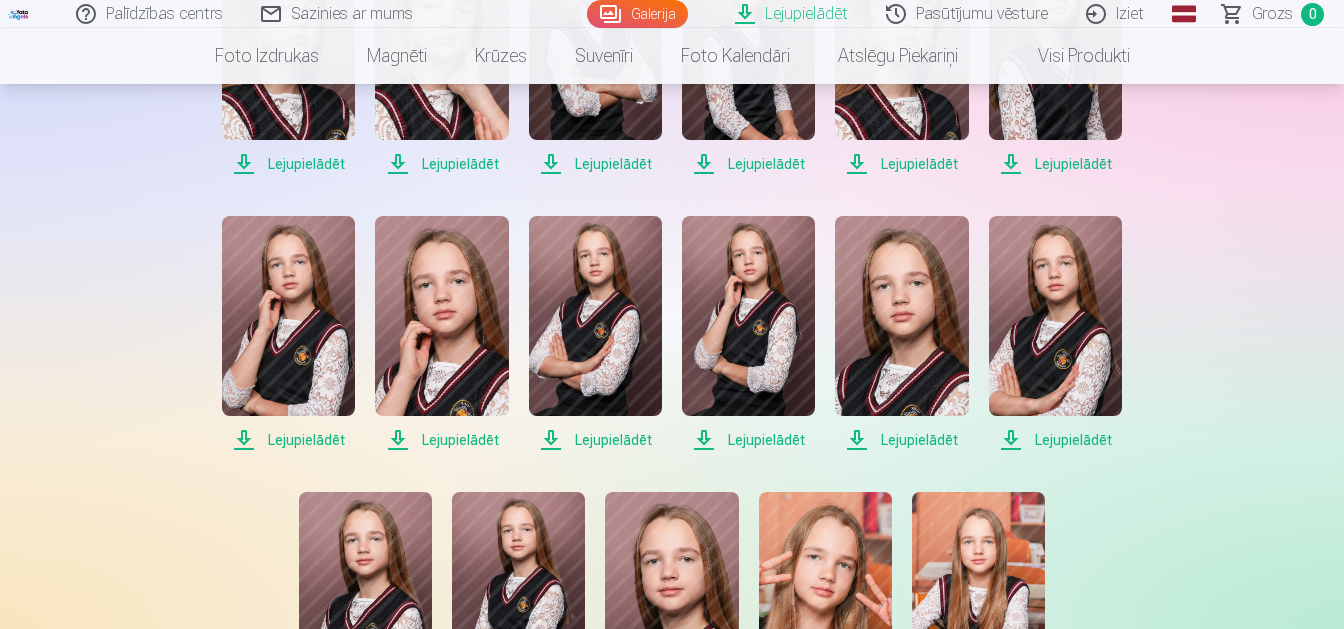 click on "Pasūtījumu vēsture" at bounding box center (968, 14) 